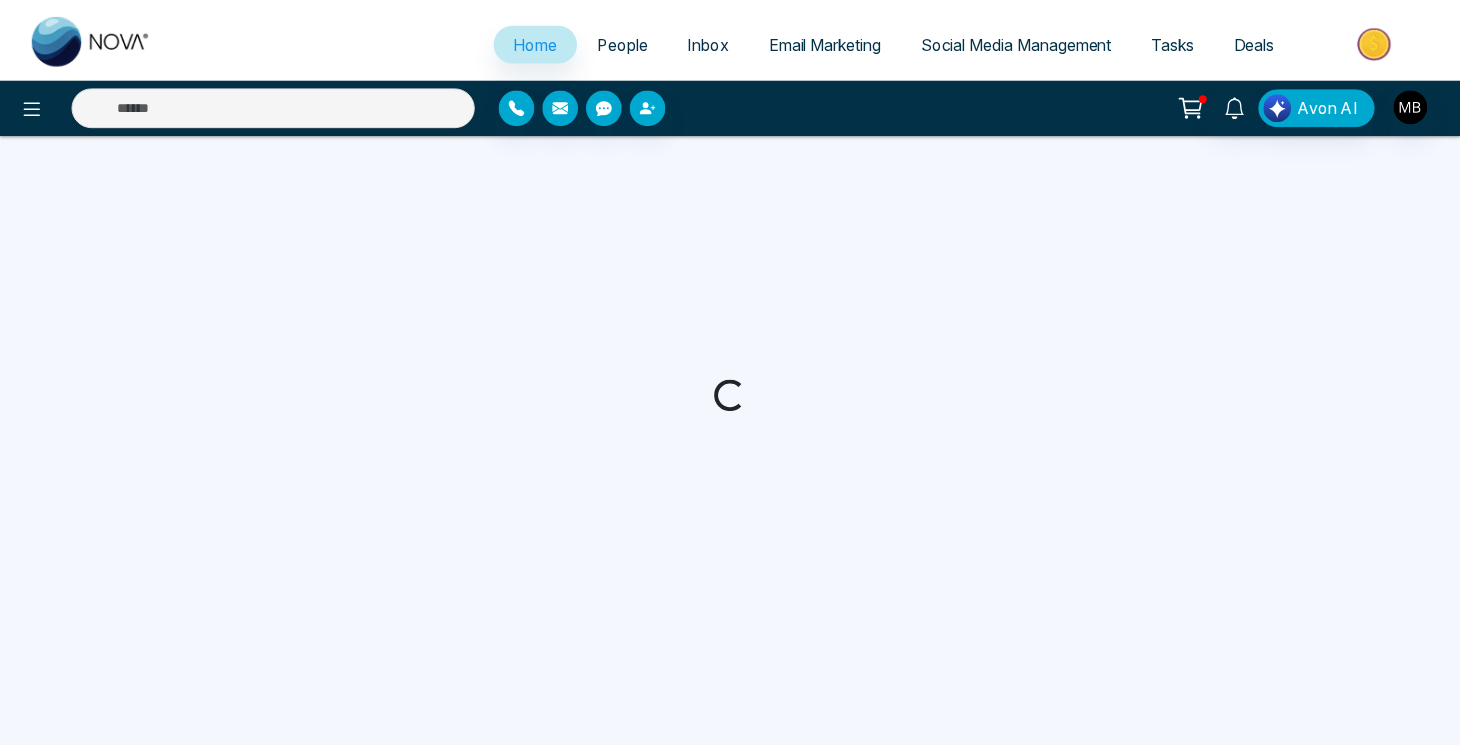 scroll, scrollTop: 0, scrollLeft: 0, axis: both 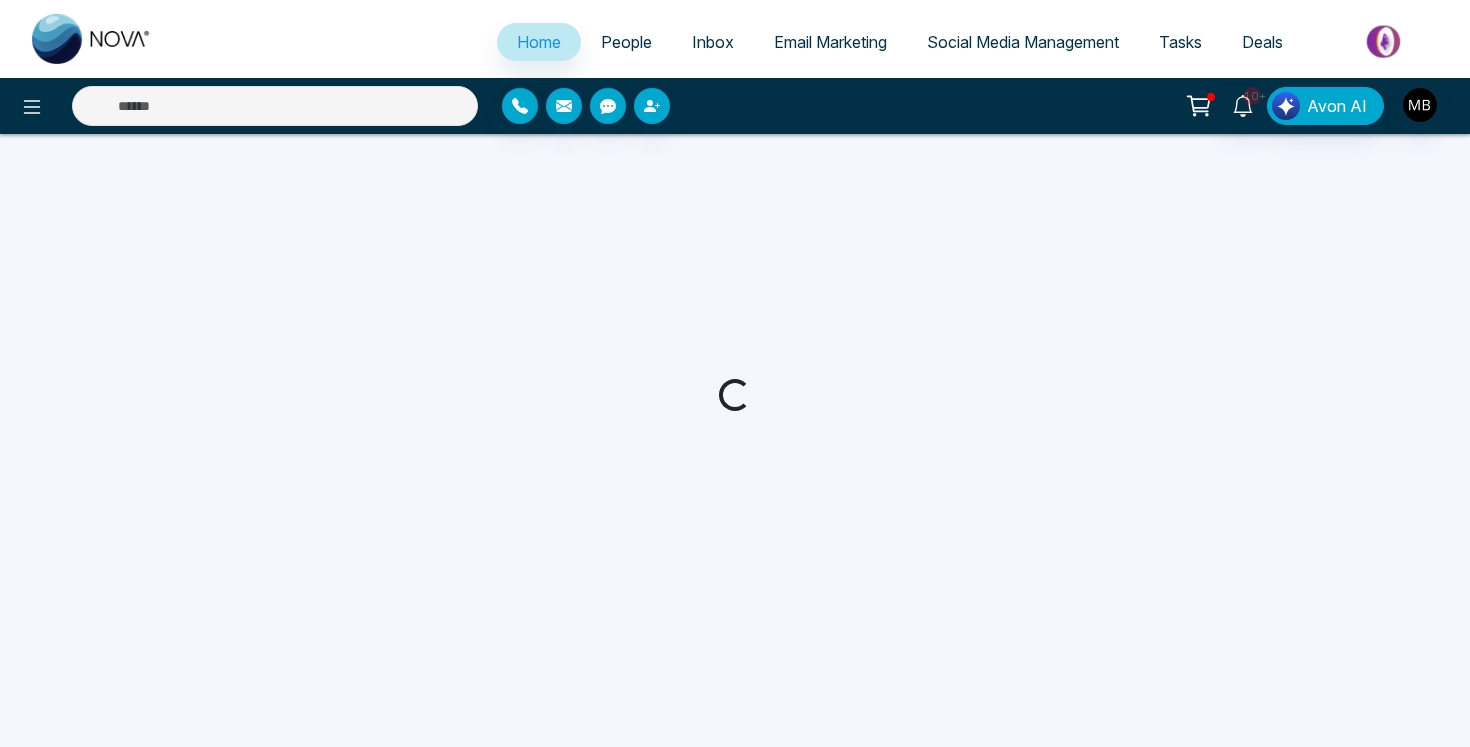 select on "*" 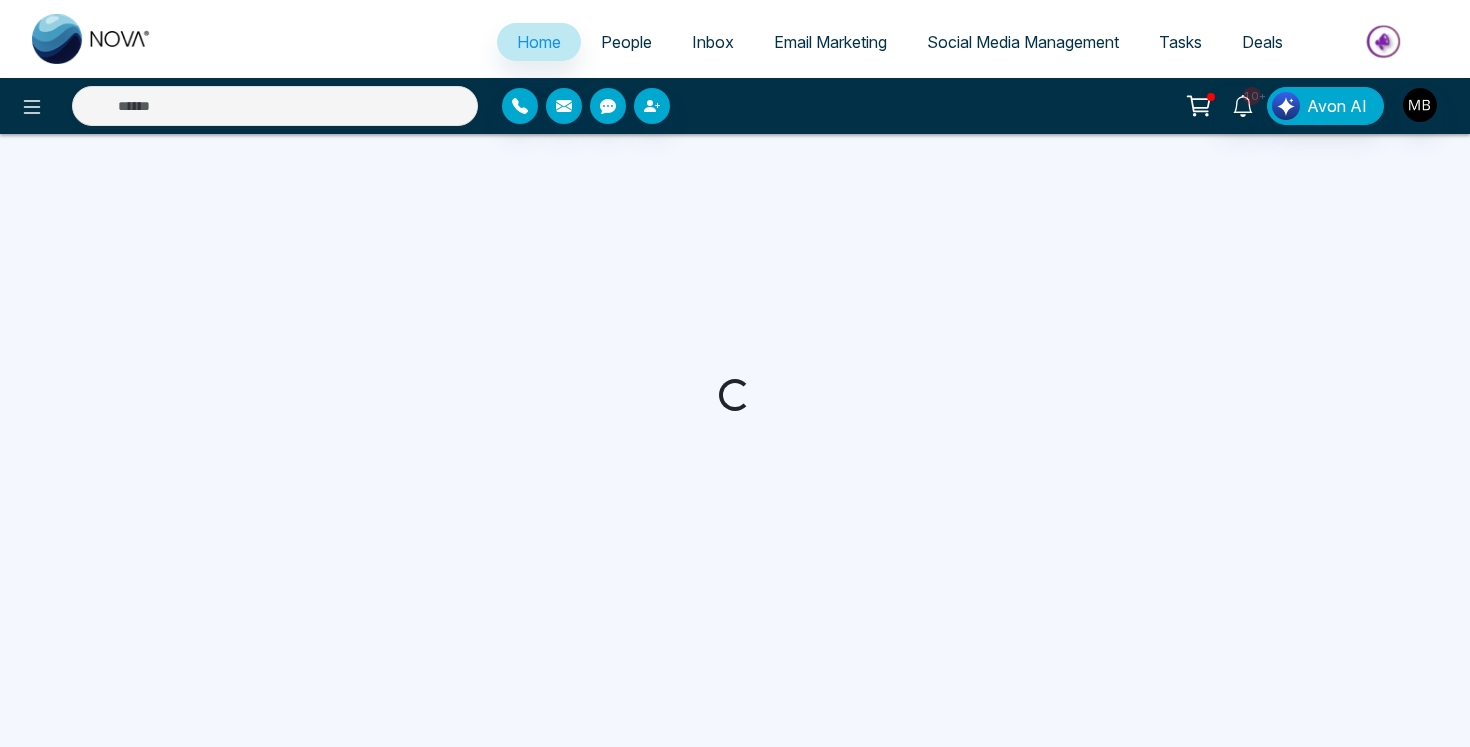 select on "*" 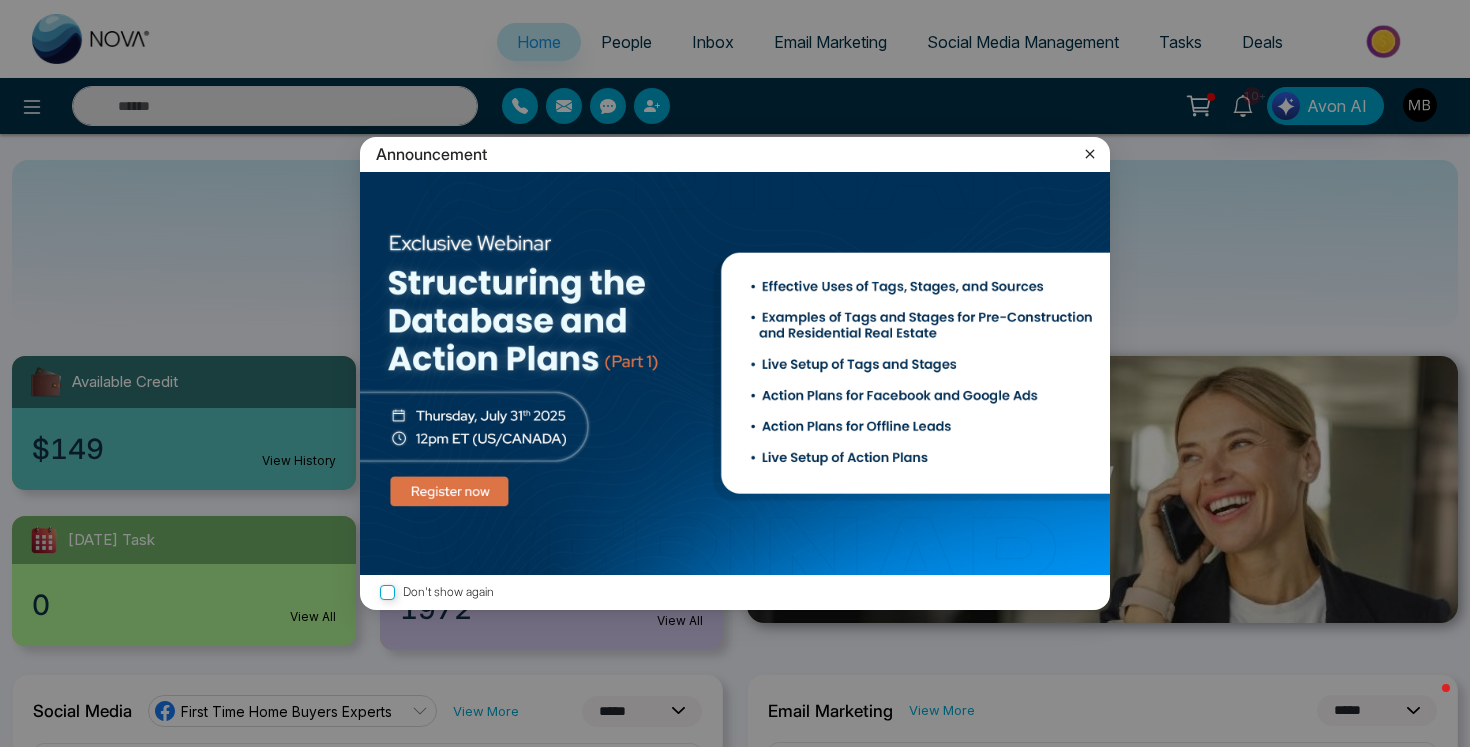 click at bounding box center [735, 373] 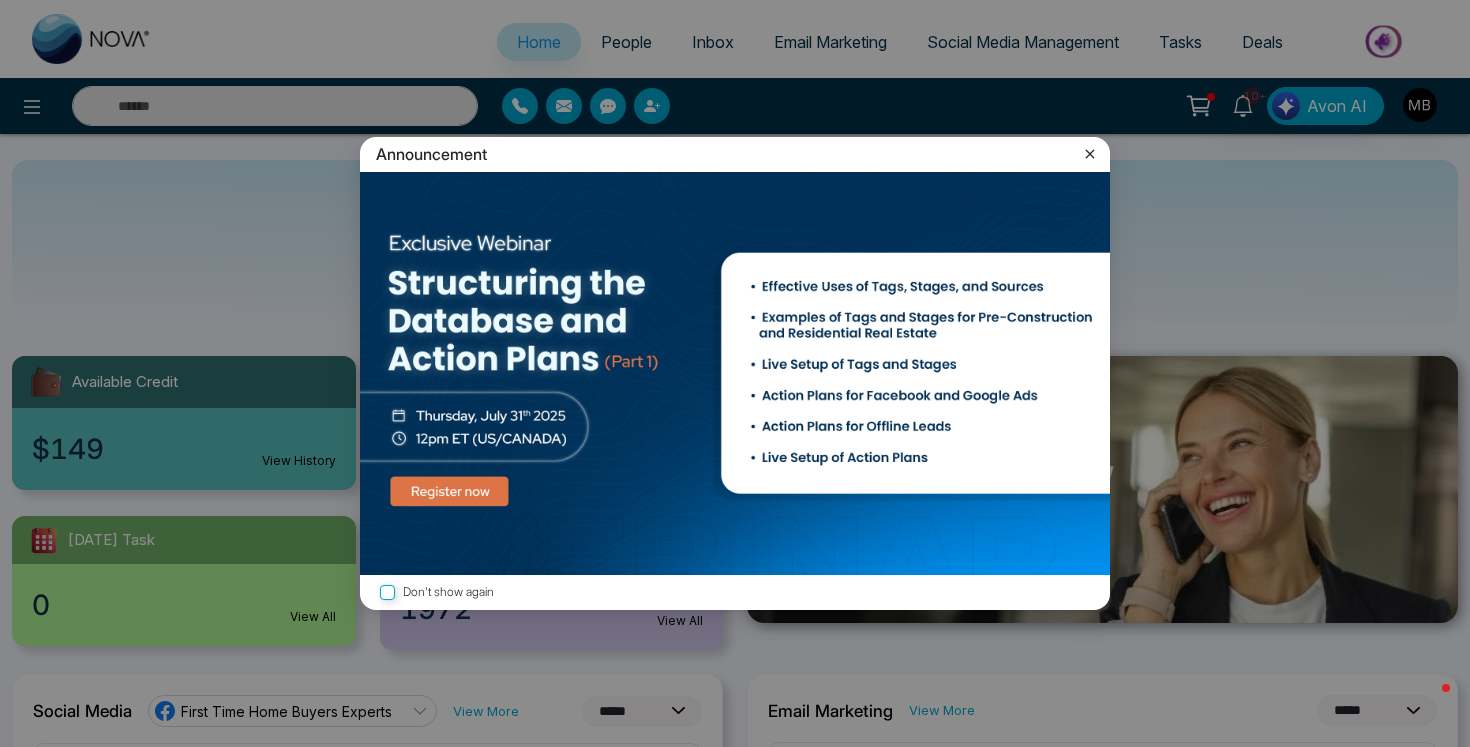 click 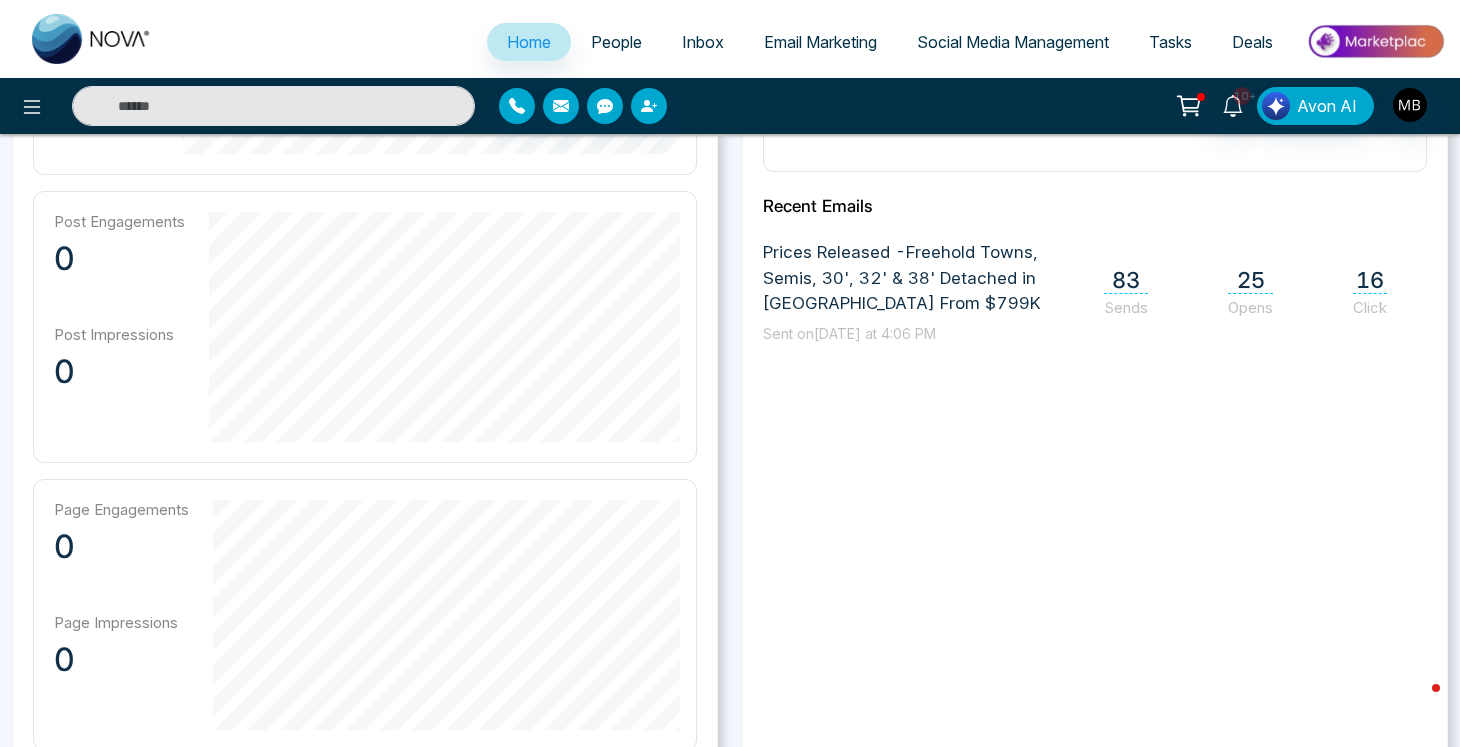 scroll, scrollTop: 0, scrollLeft: 0, axis: both 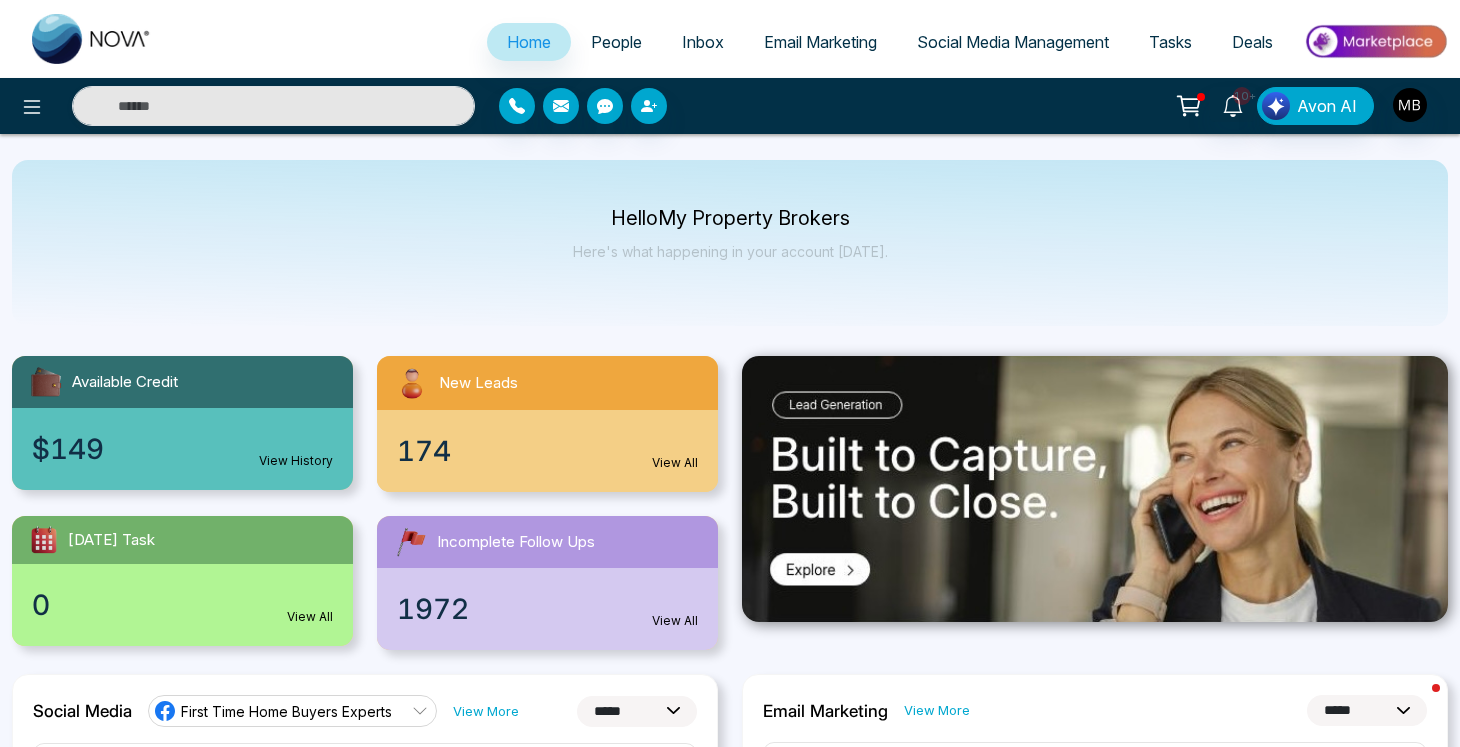 click on "People" at bounding box center [616, 42] 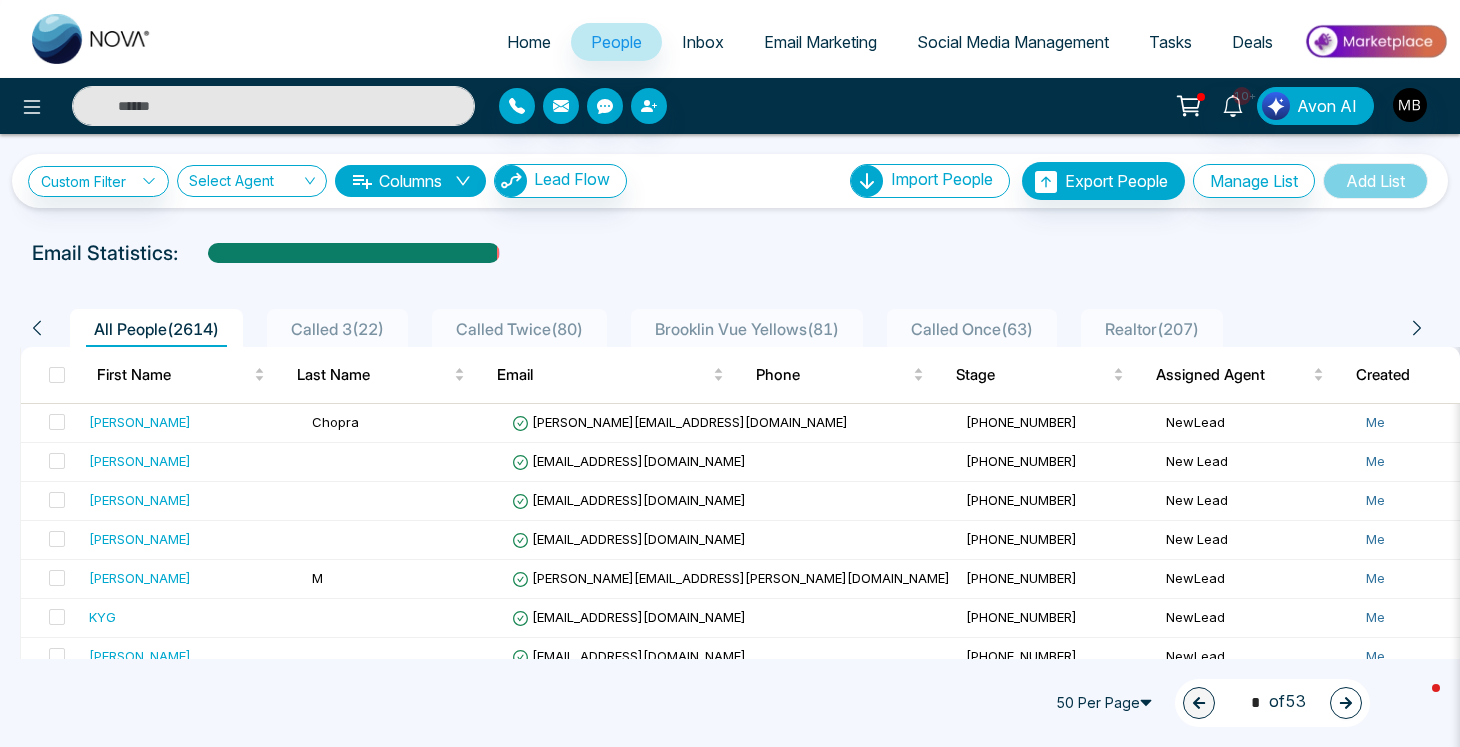 click at bounding box center [273, 106] 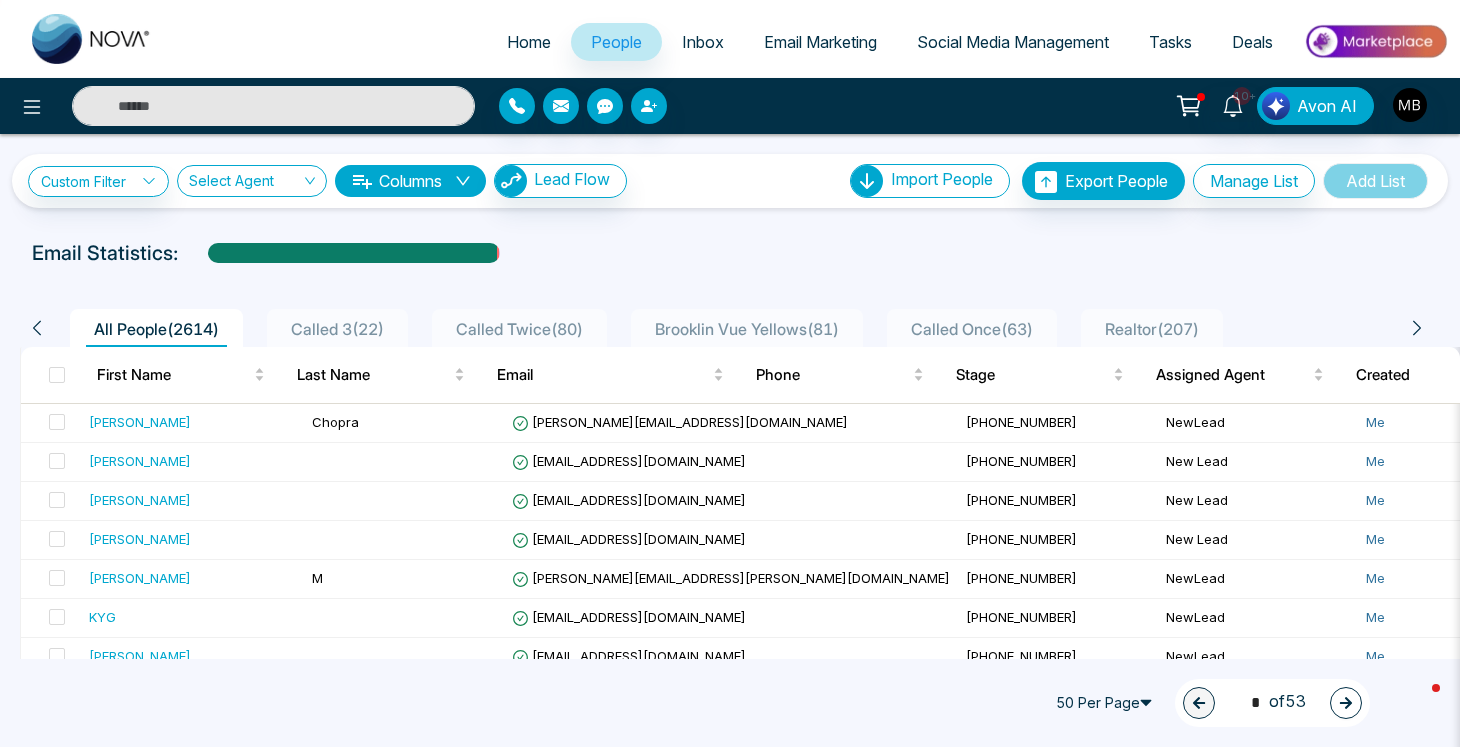 paste on "**********" 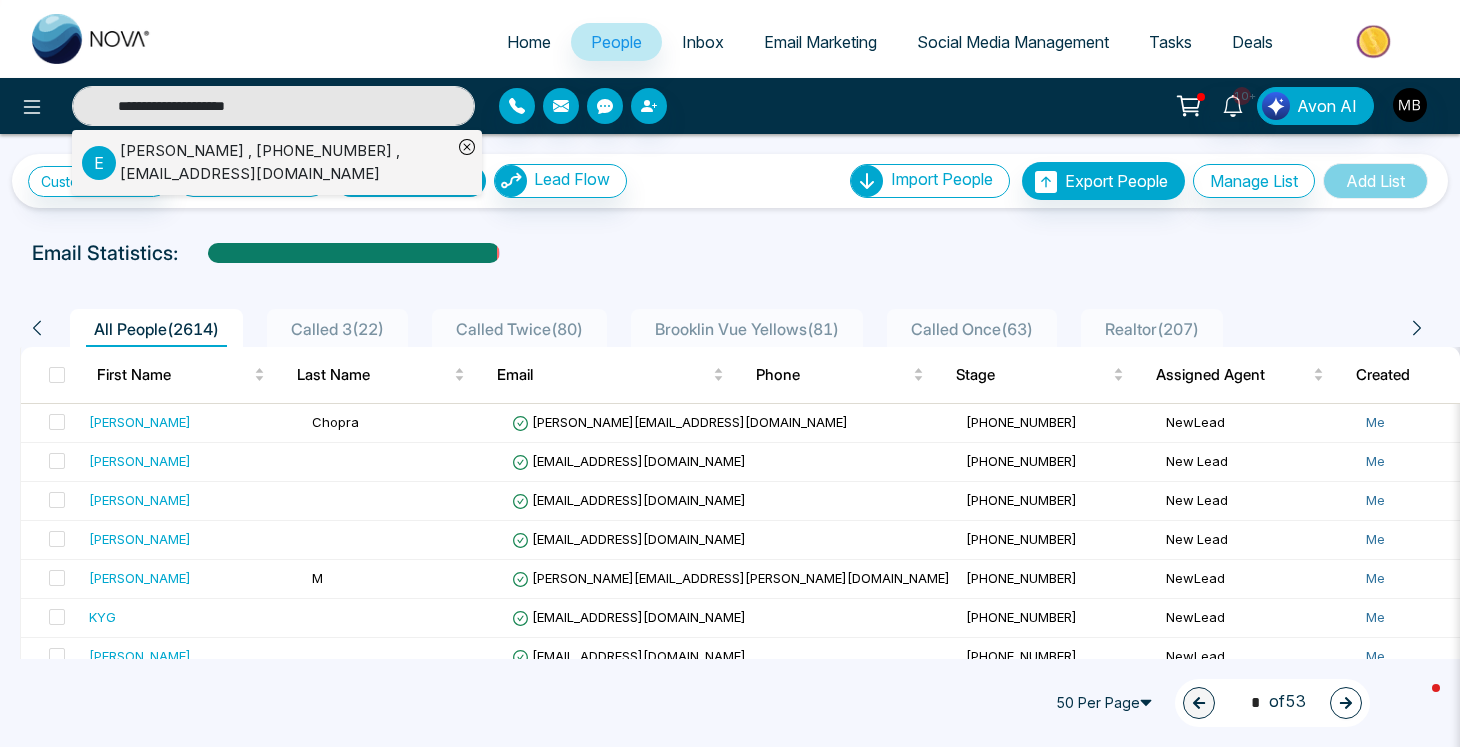 type on "**********" 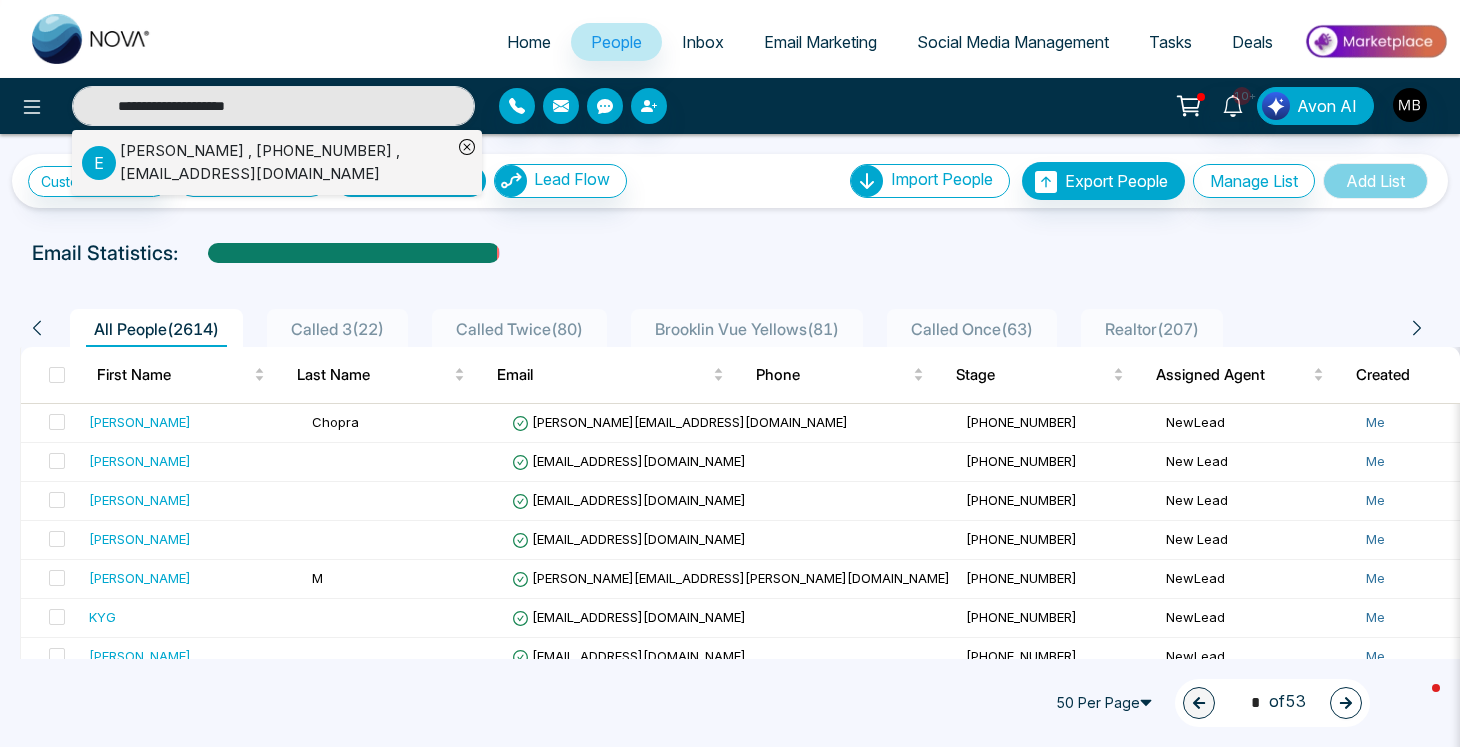 click on "Elizabeth     , +16479075833   , lizogundare@gmail.com" at bounding box center (286, 162) 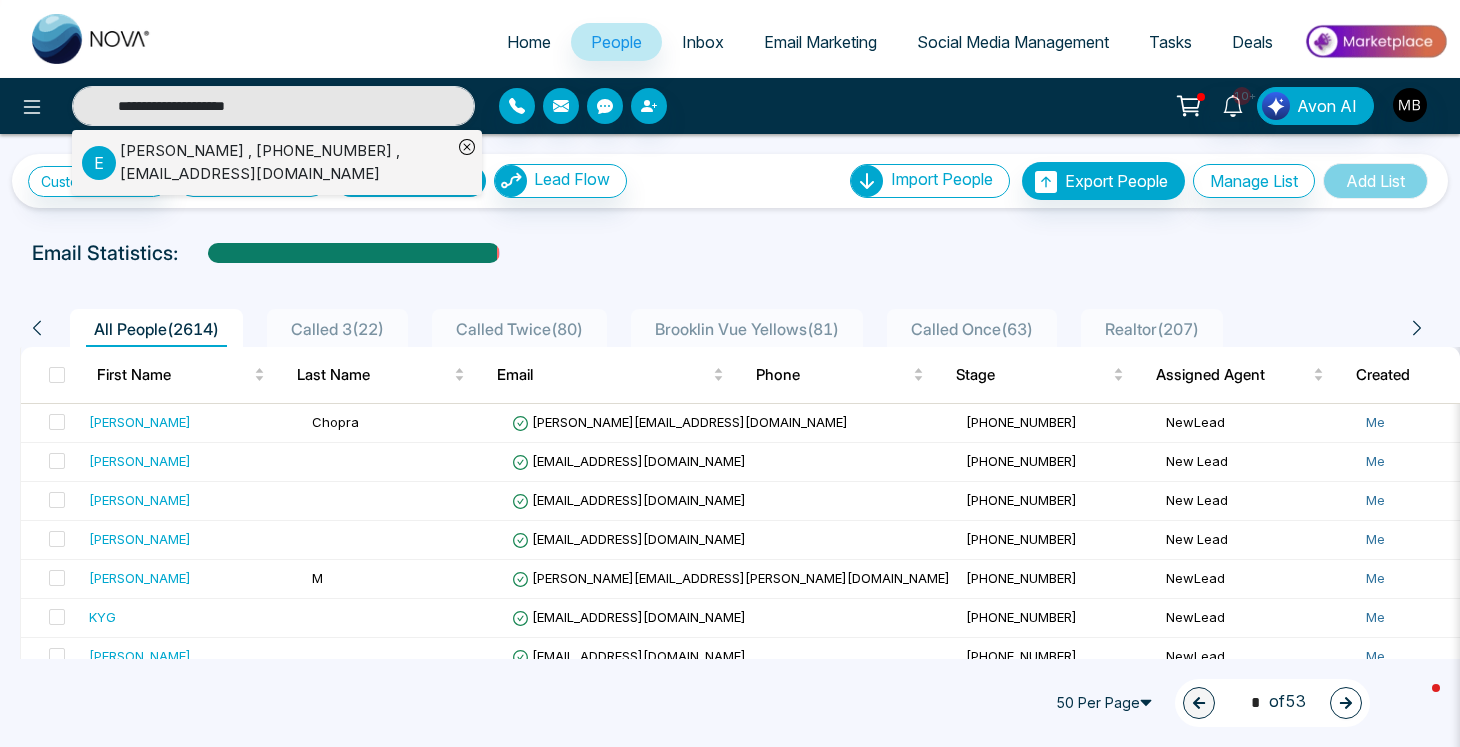 type 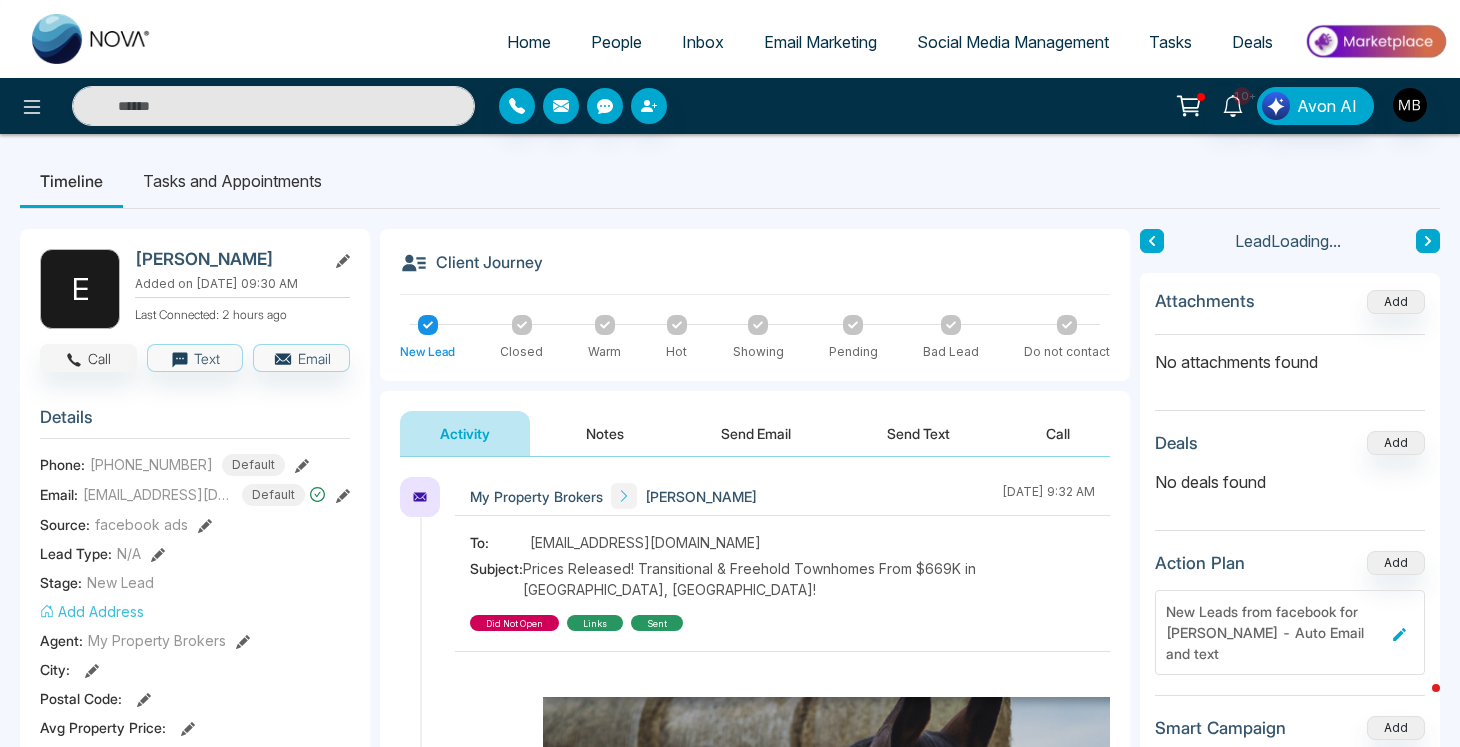 click on "Call" at bounding box center (88, 358) 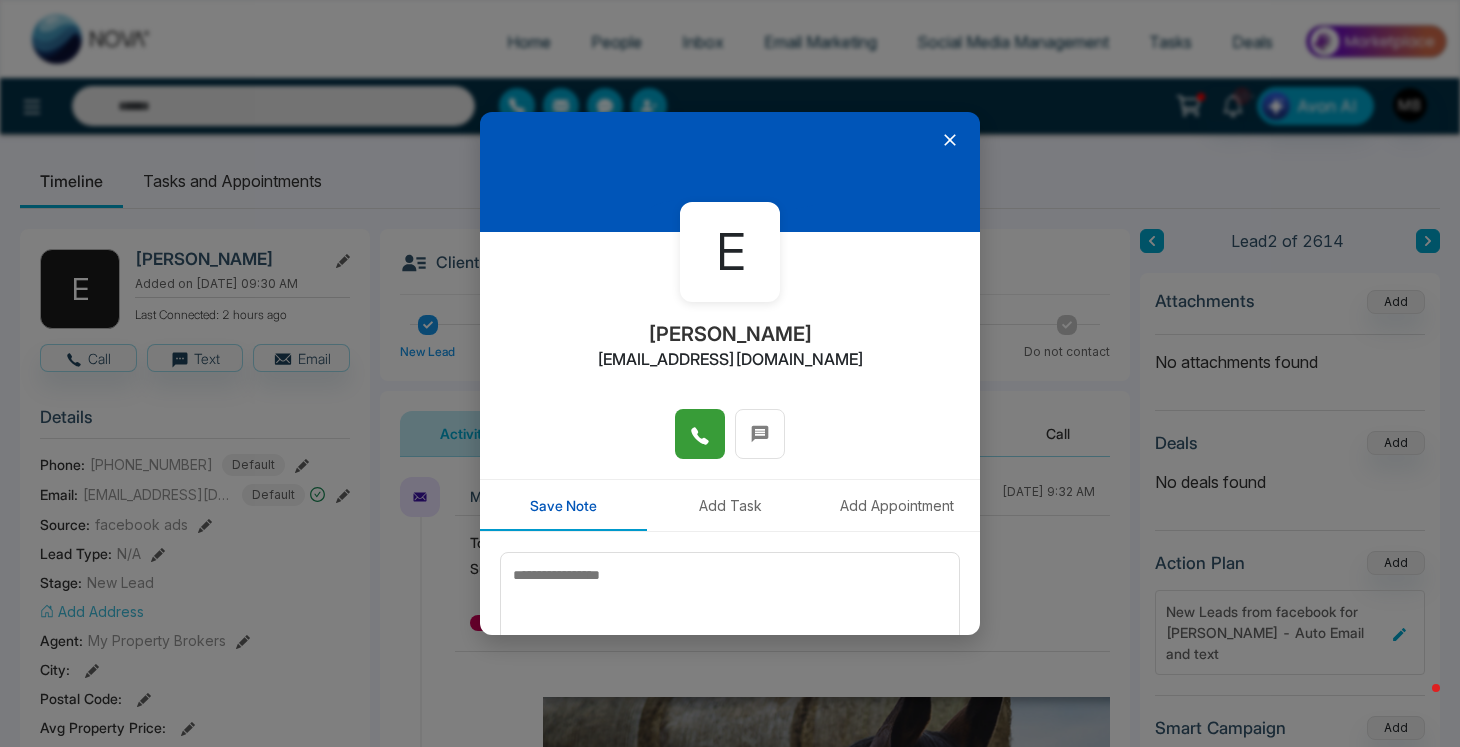click 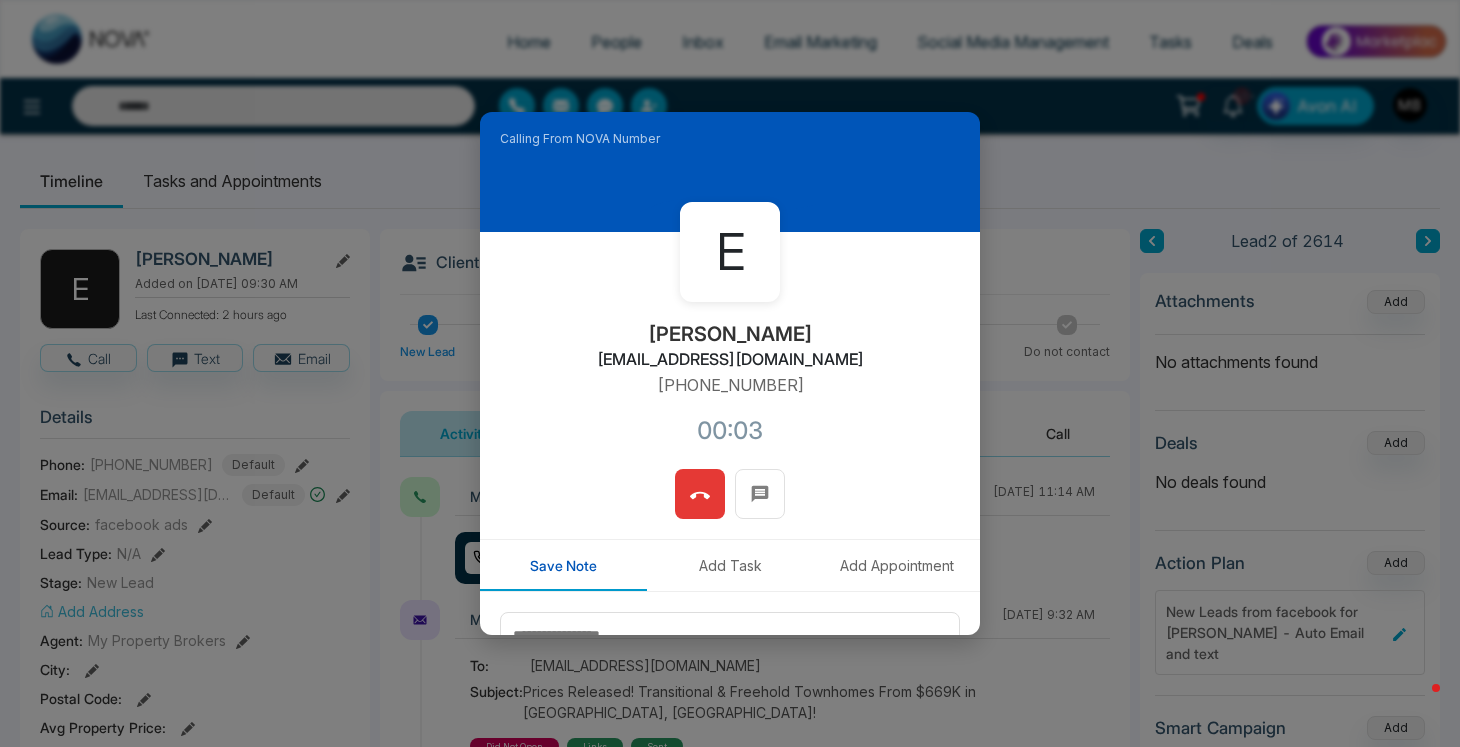 click 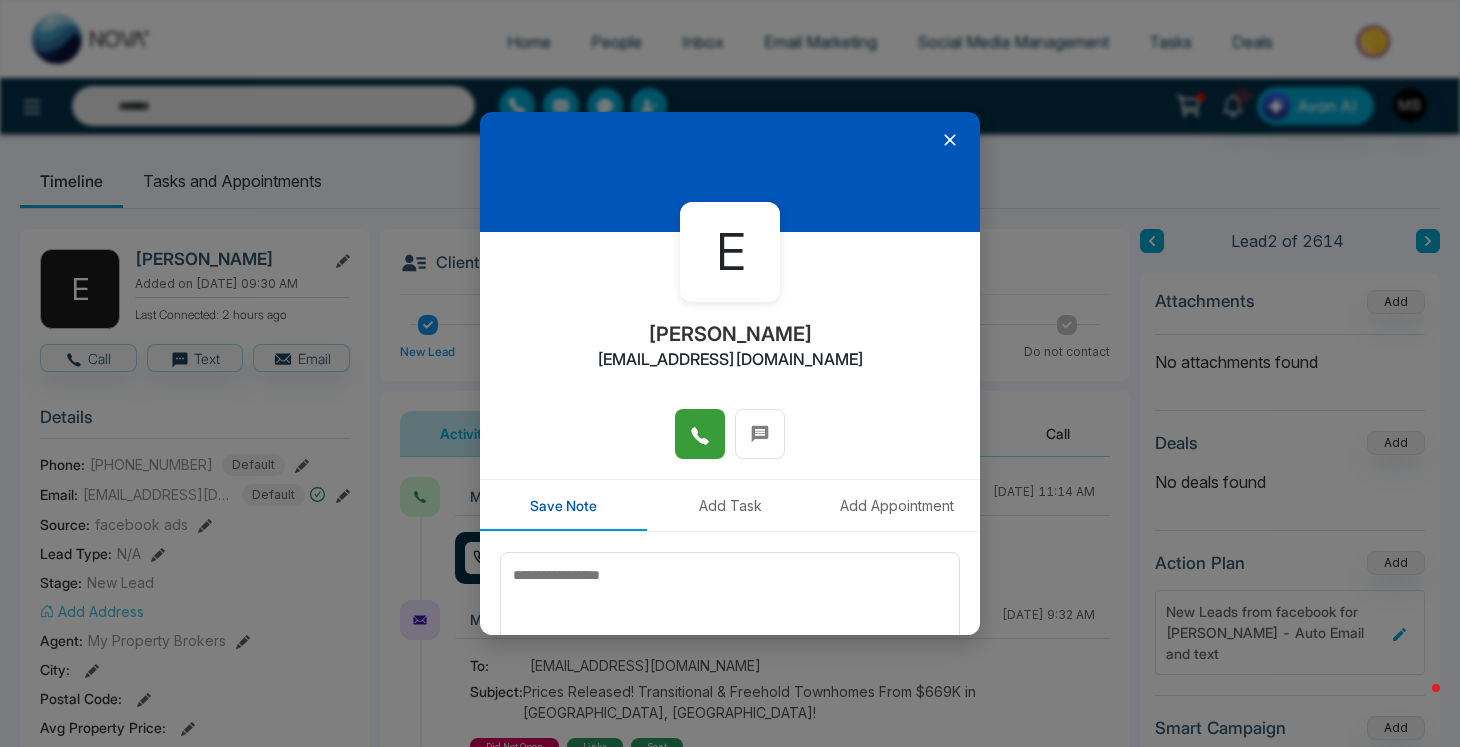 click 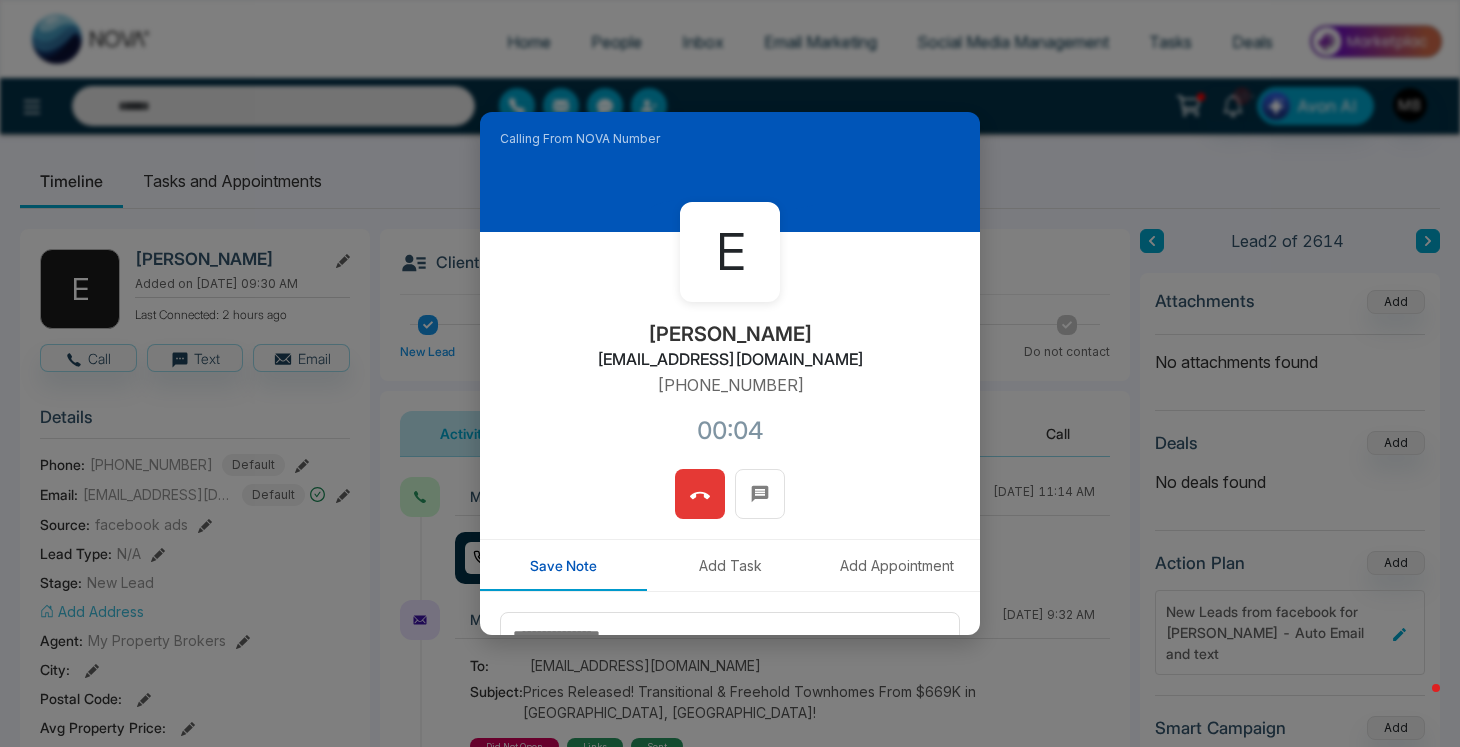 click 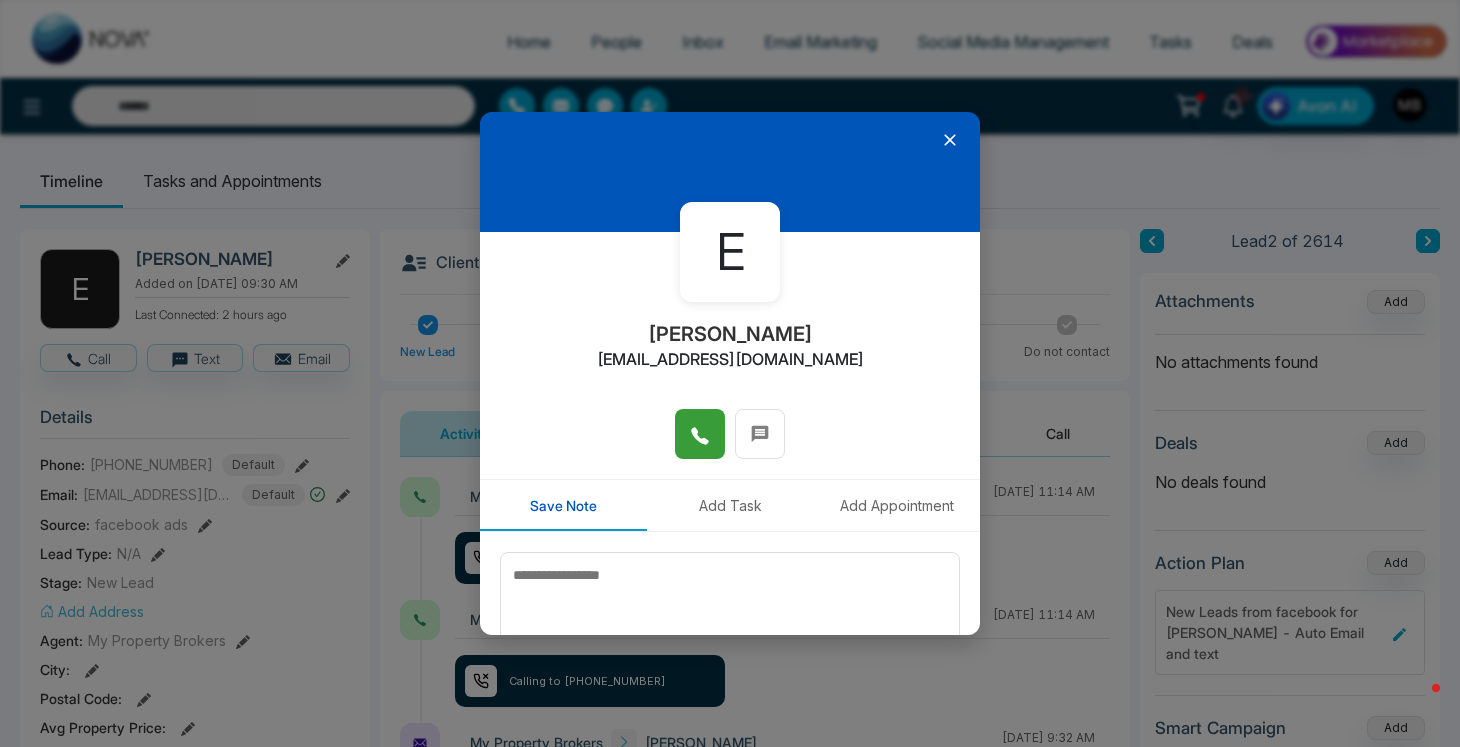 click at bounding box center [700, 434] 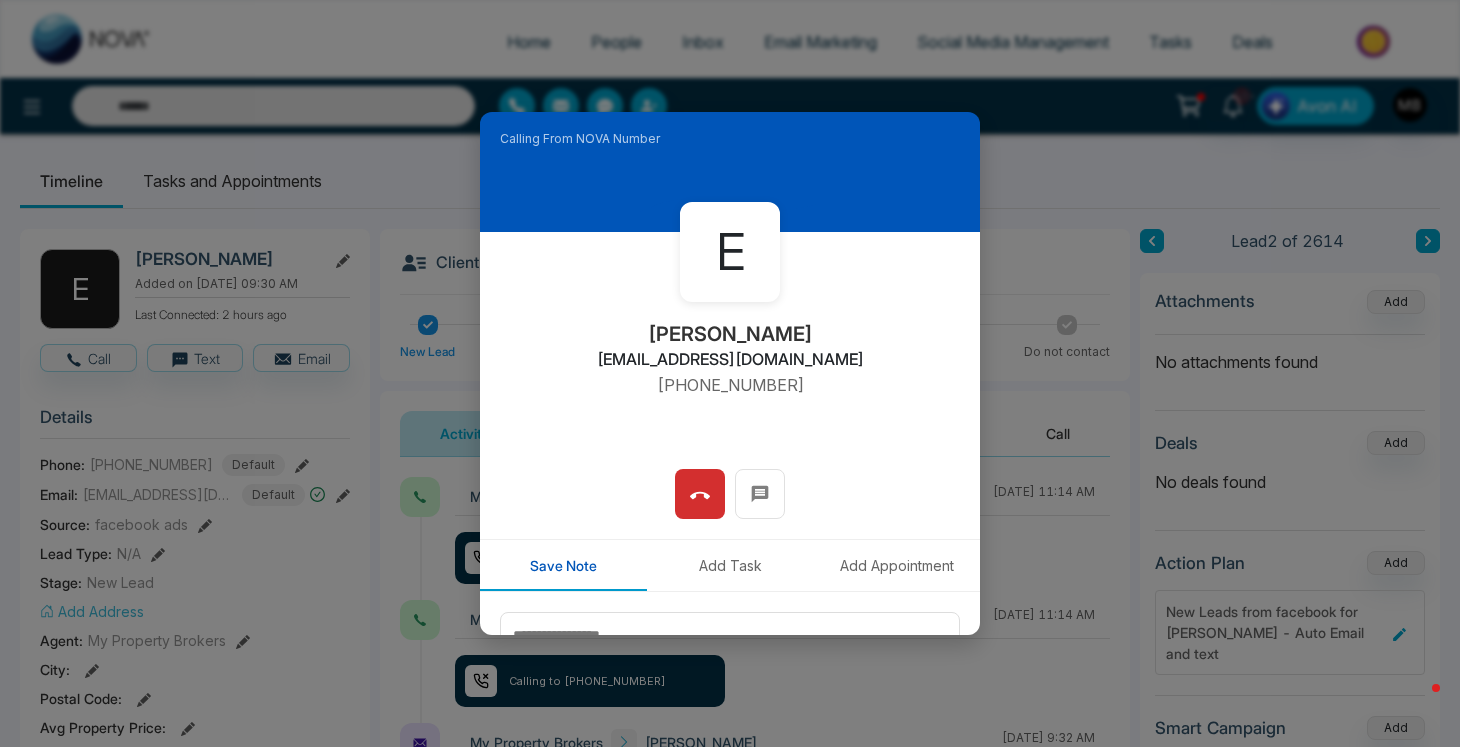click 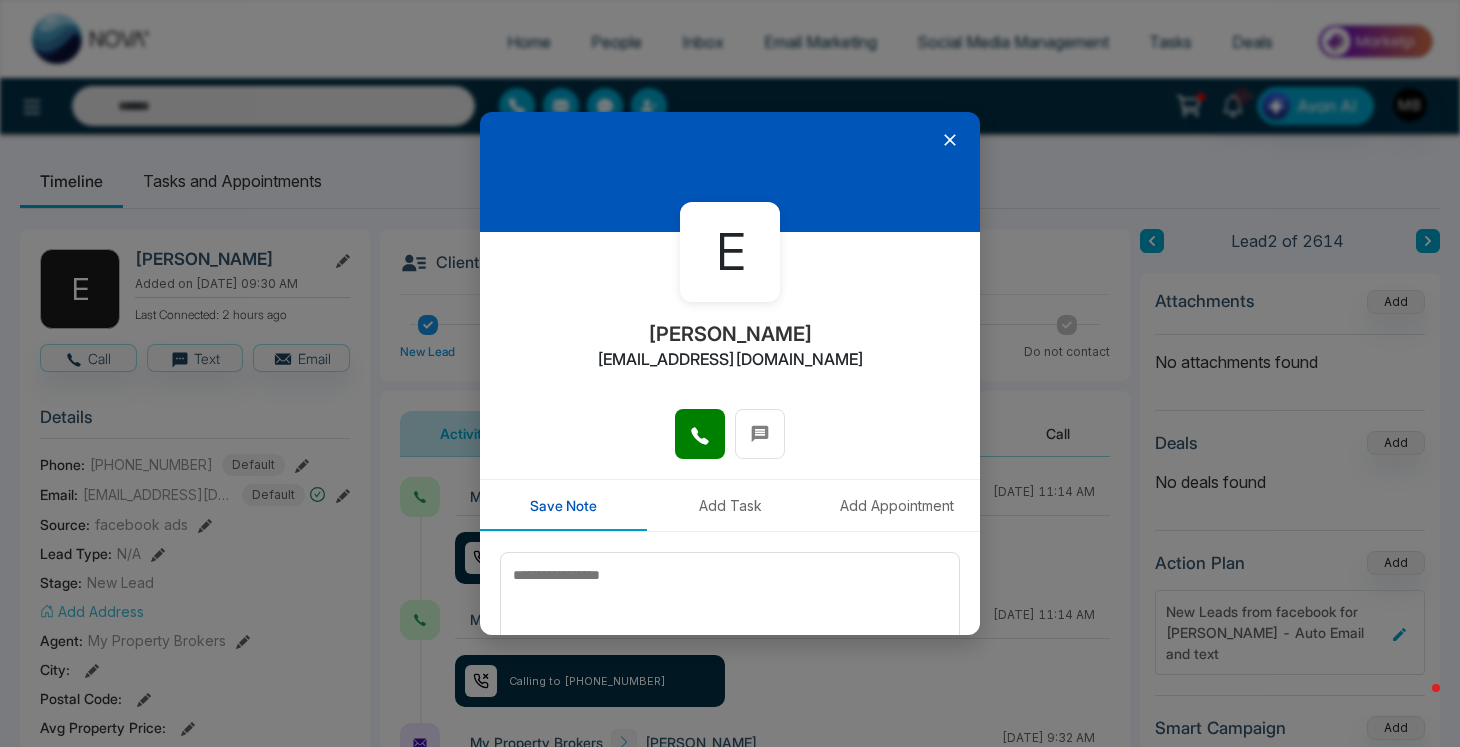 click 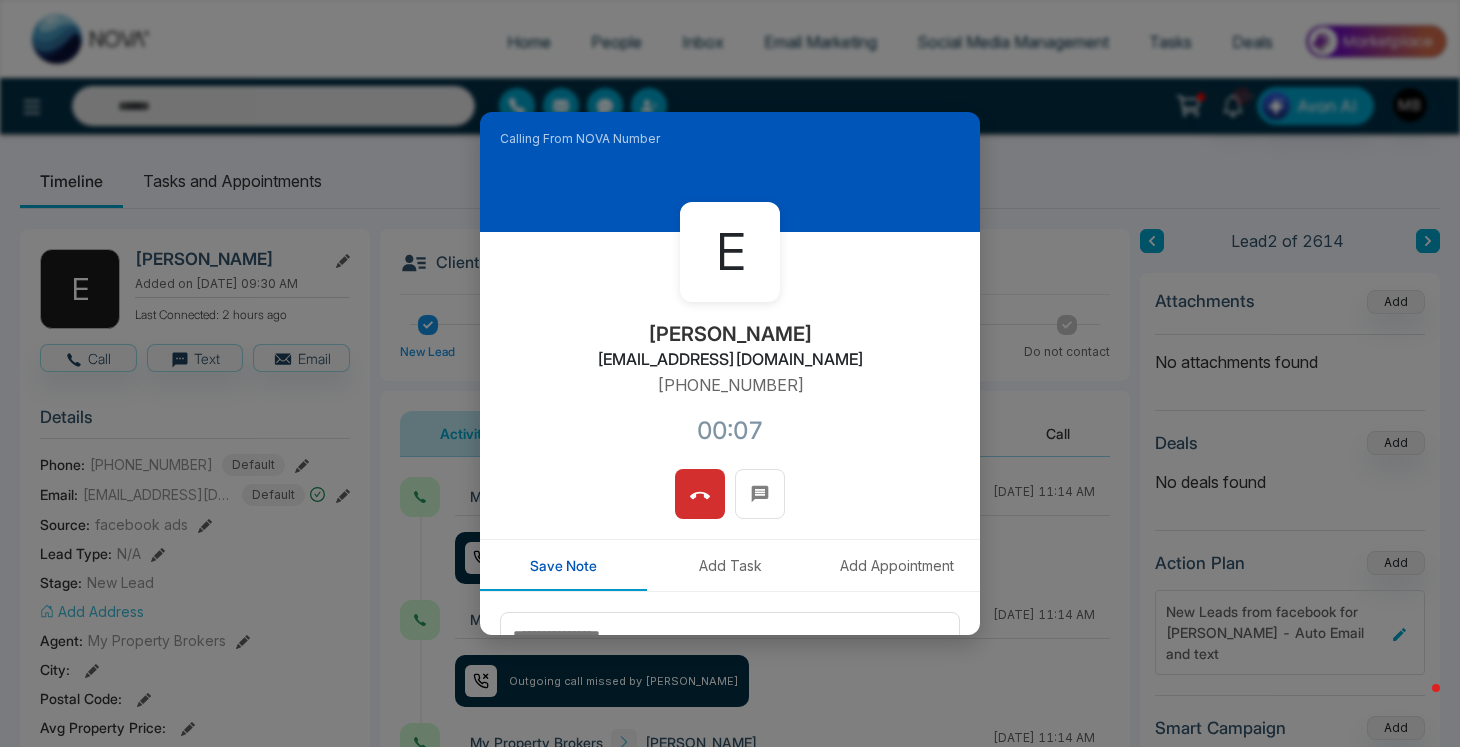 click at bounding box center [700, 494] 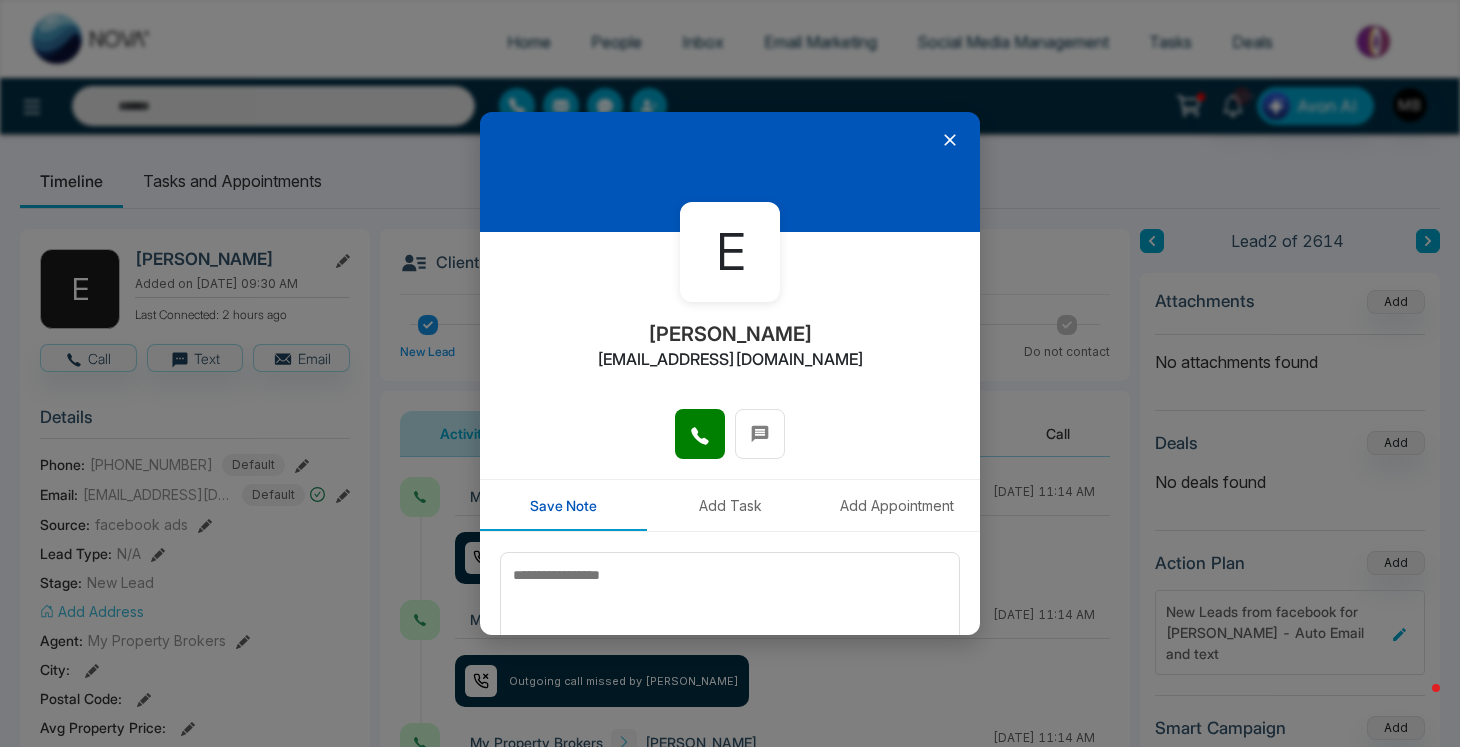 scroll, scrollTop: 3, scrollLeft: 0, axis: vertical 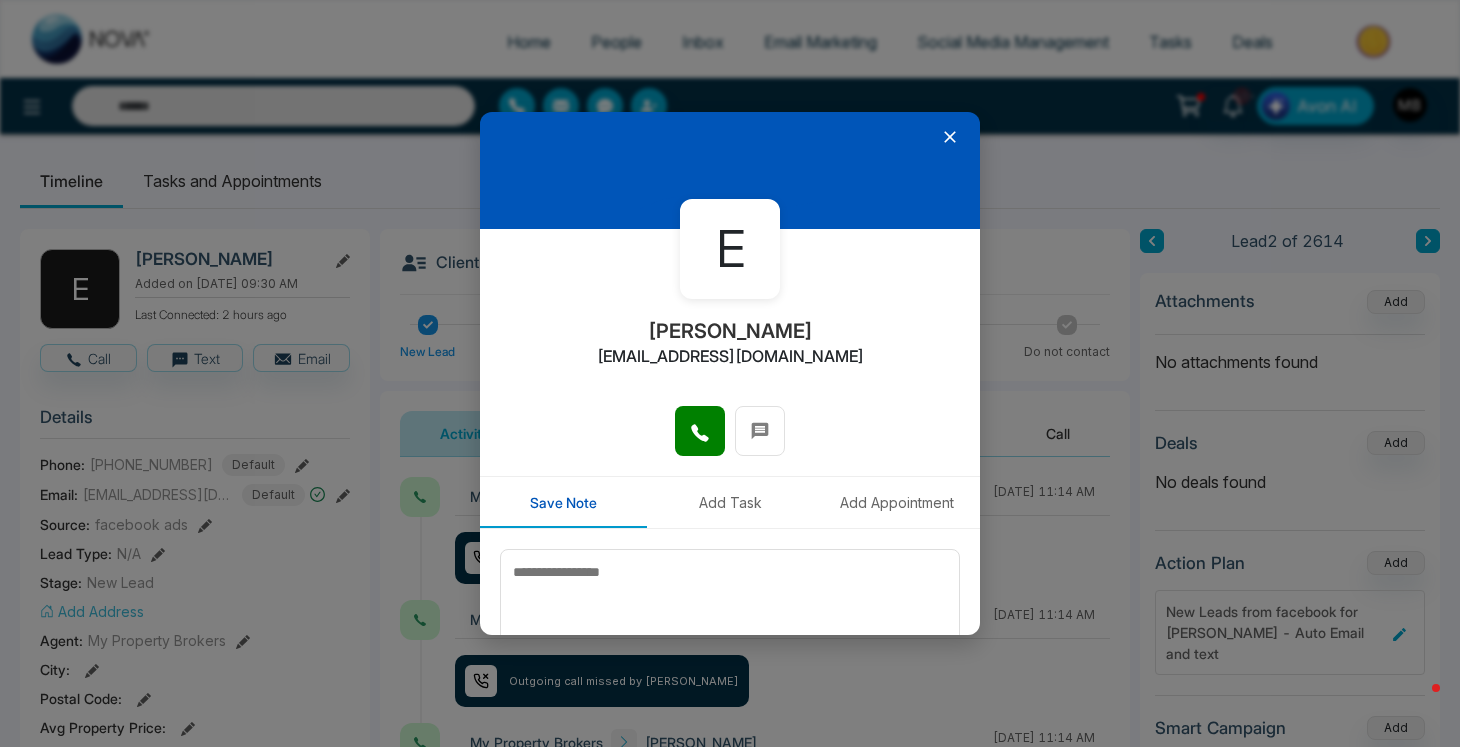 click 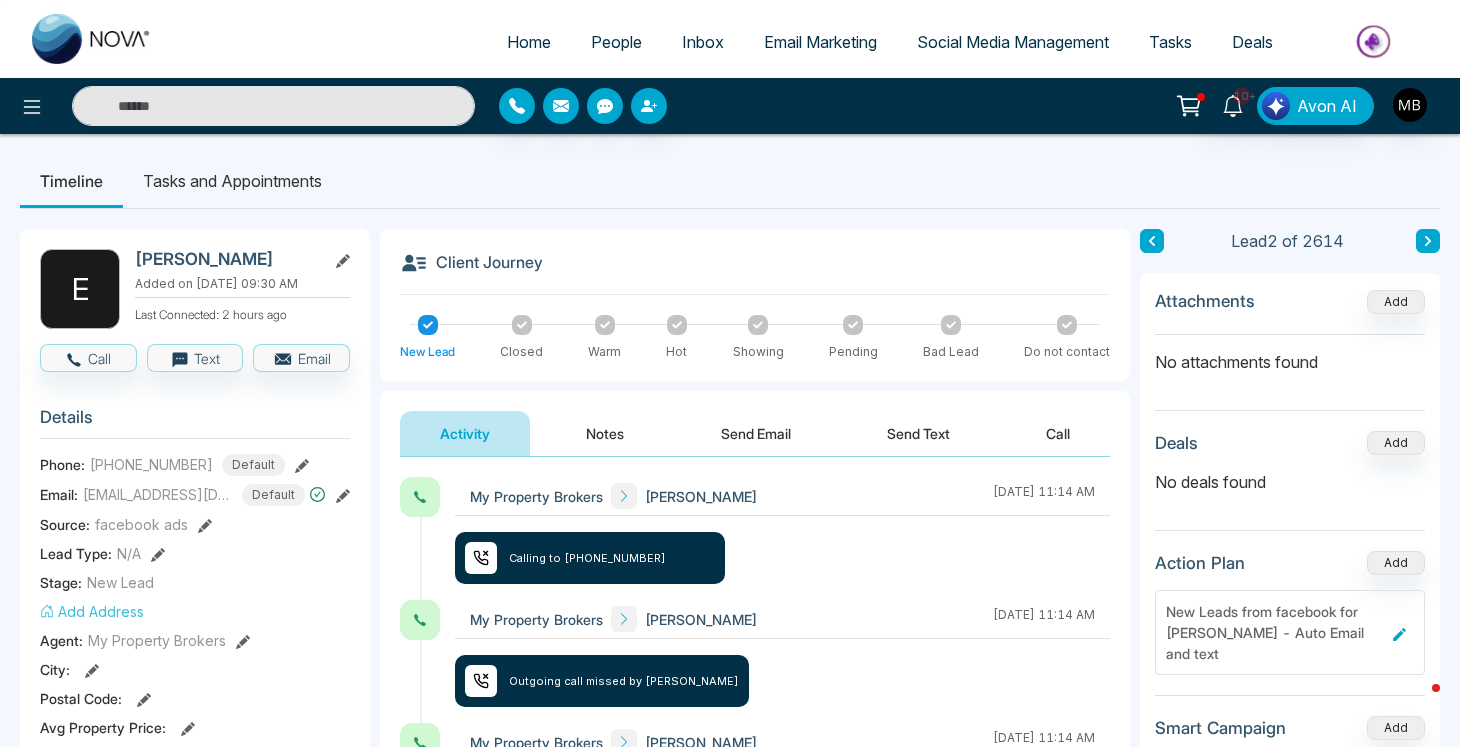 scroll, scrollTop: 172, scrollLeft: 0, axis: vertical 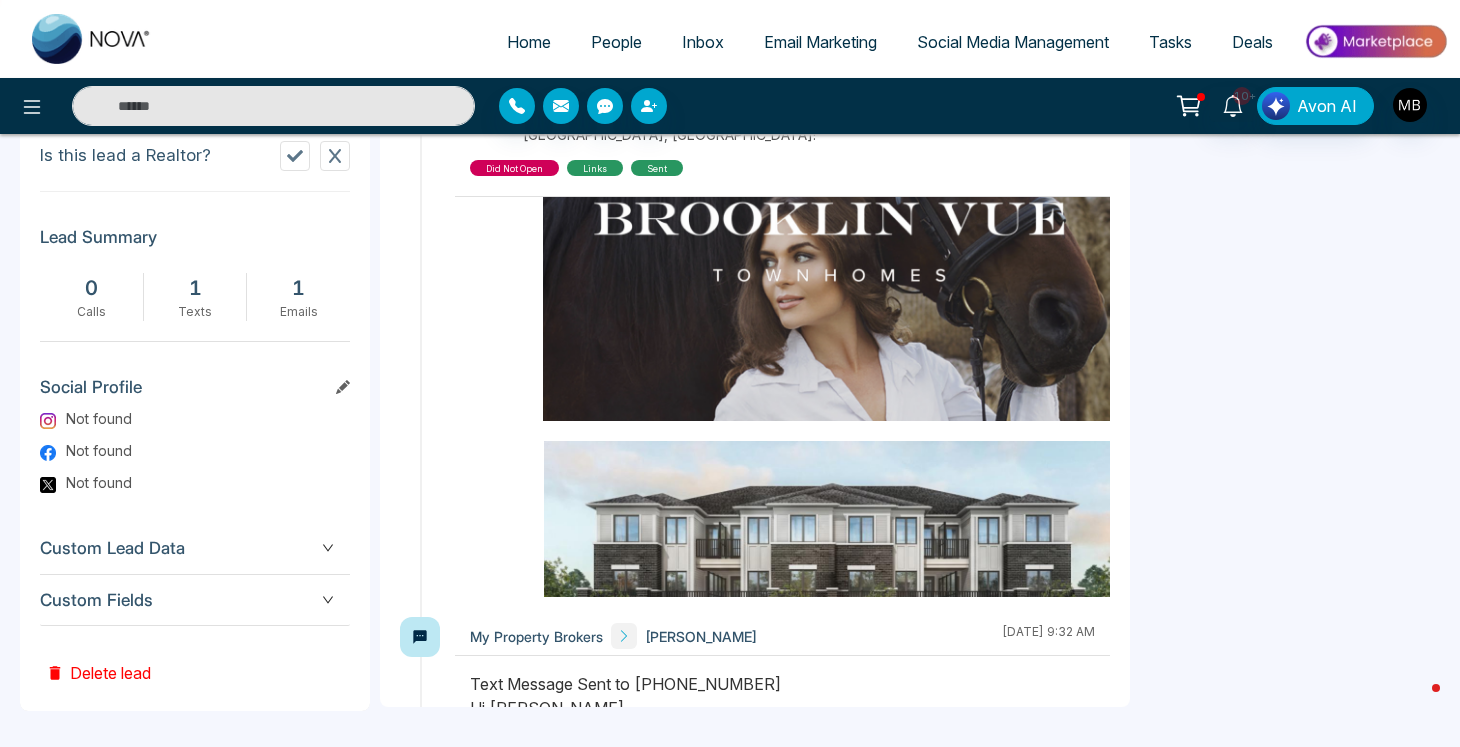 click at bounding box center [273, 106] 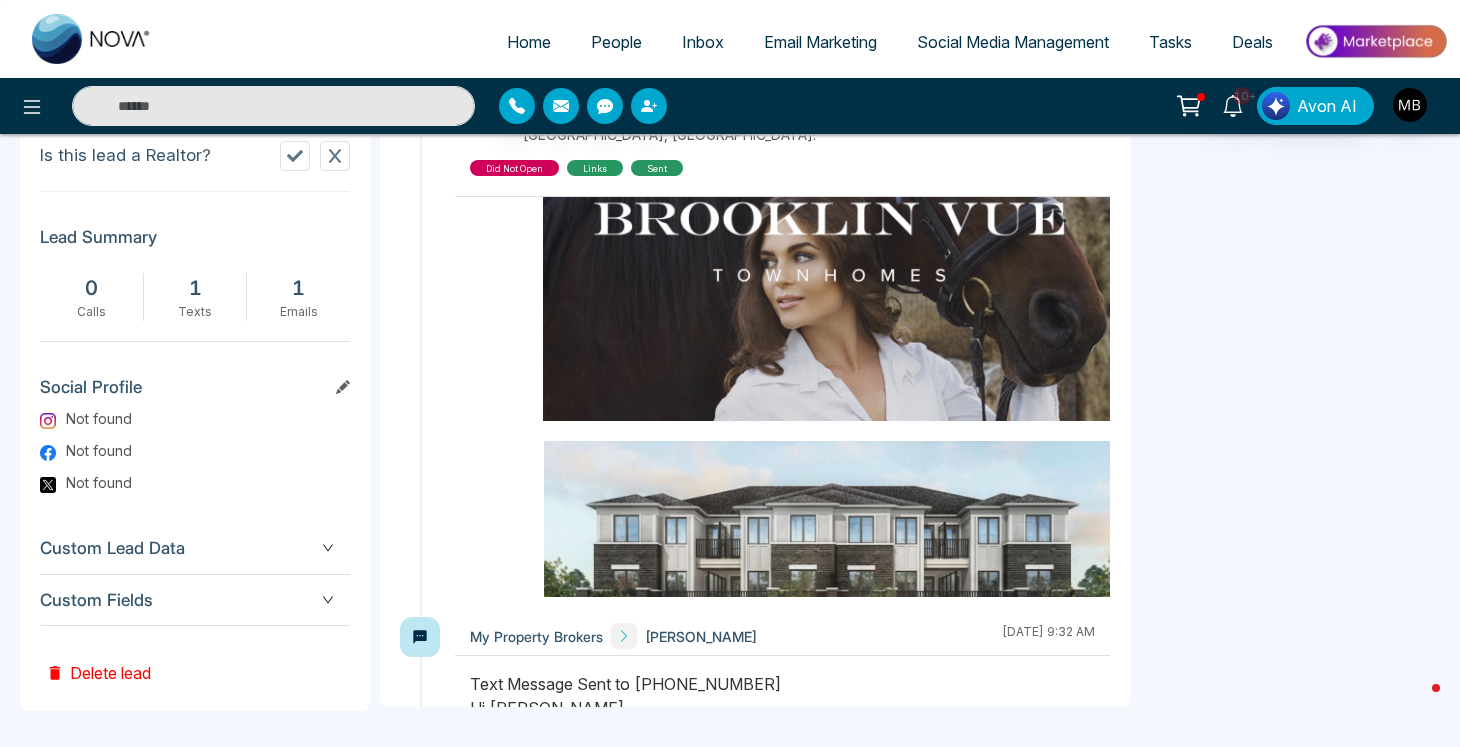 paste on "**********" 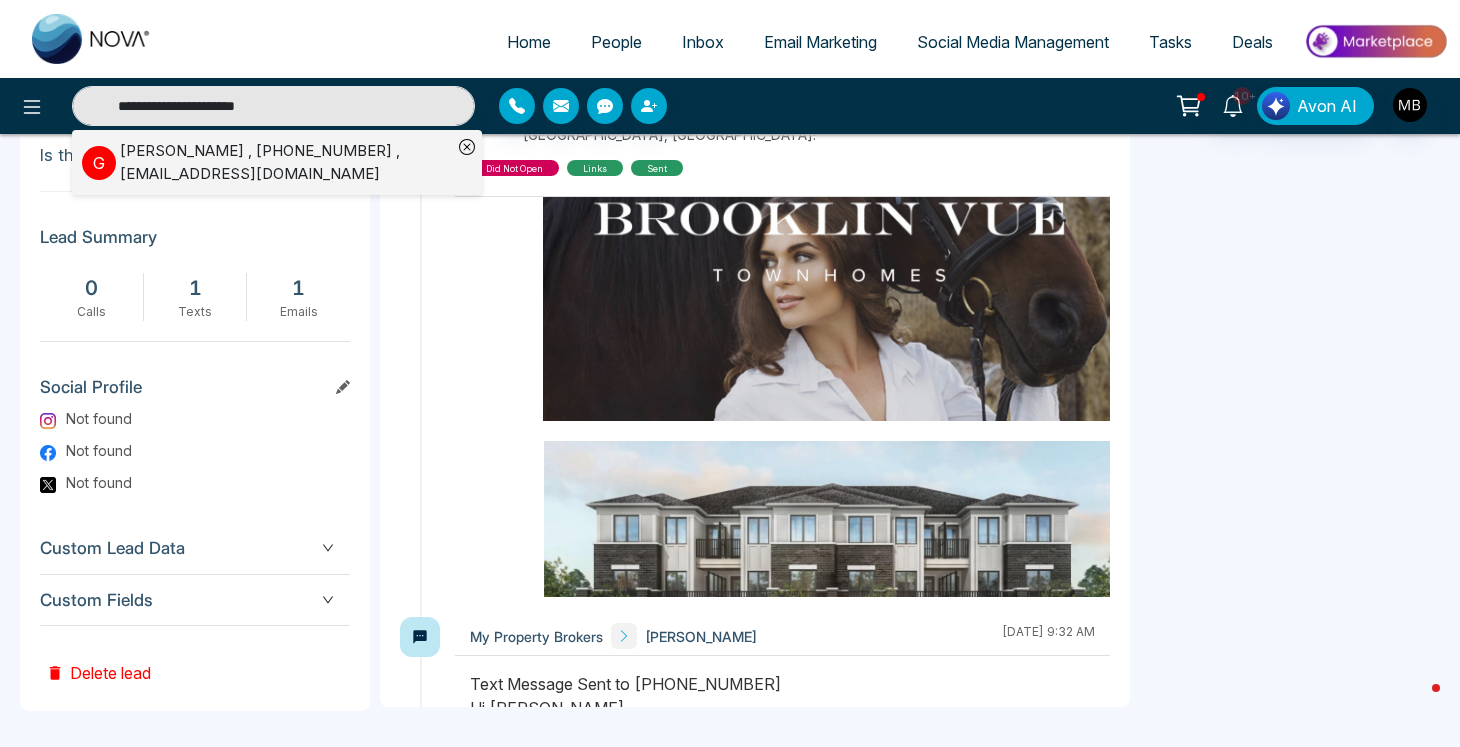 type on "**********" 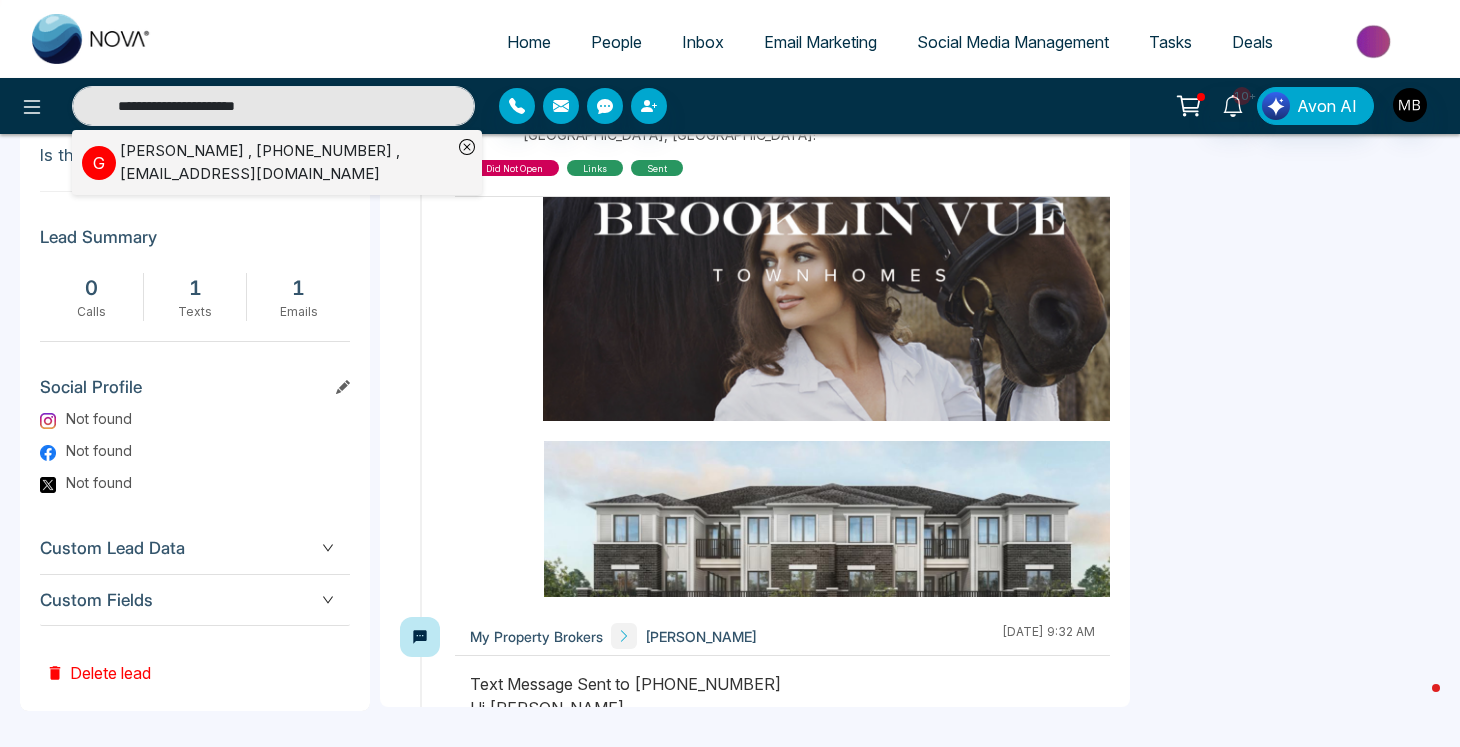 click on "Gabriela Bullock     , +19053377654   , gabybullock@hotmail.com" at bounding box center [286, 162] 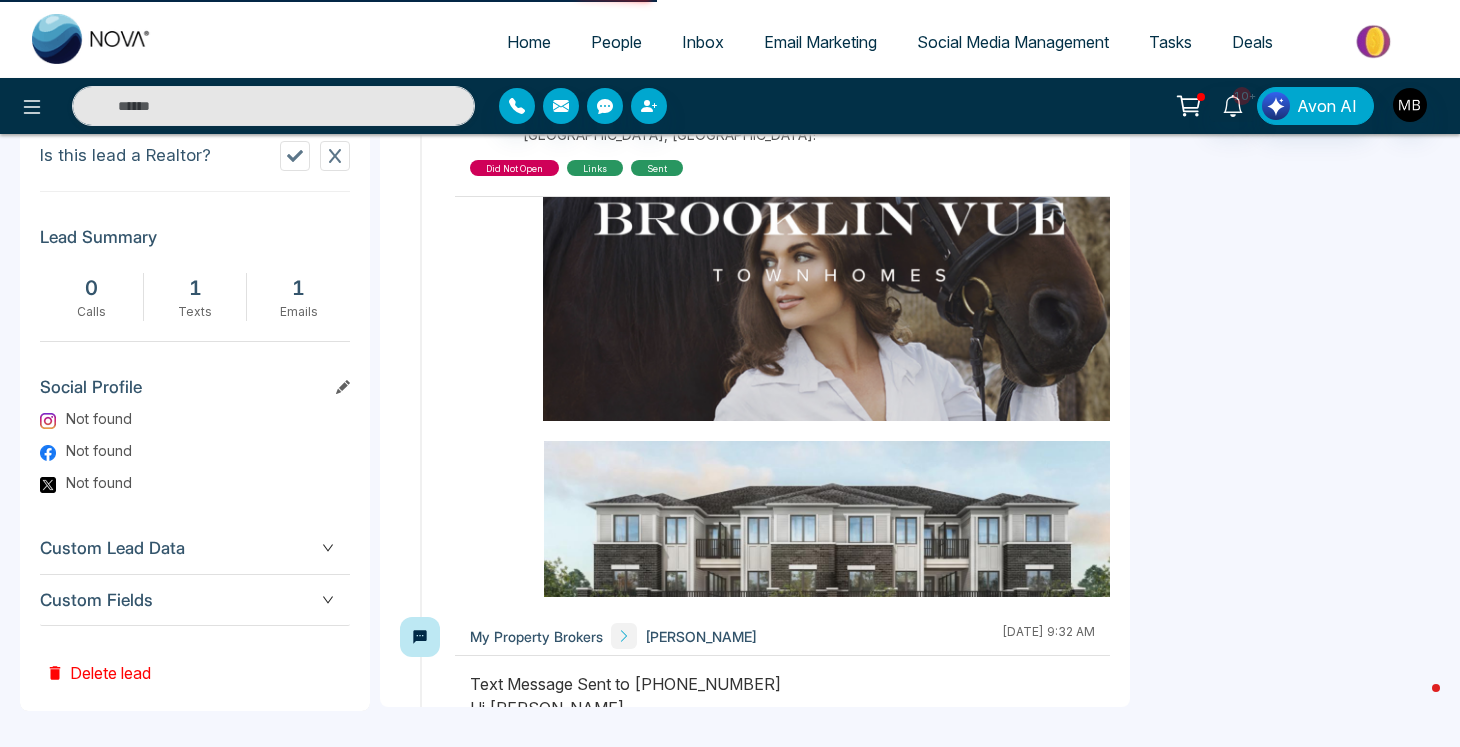 type on "**********" 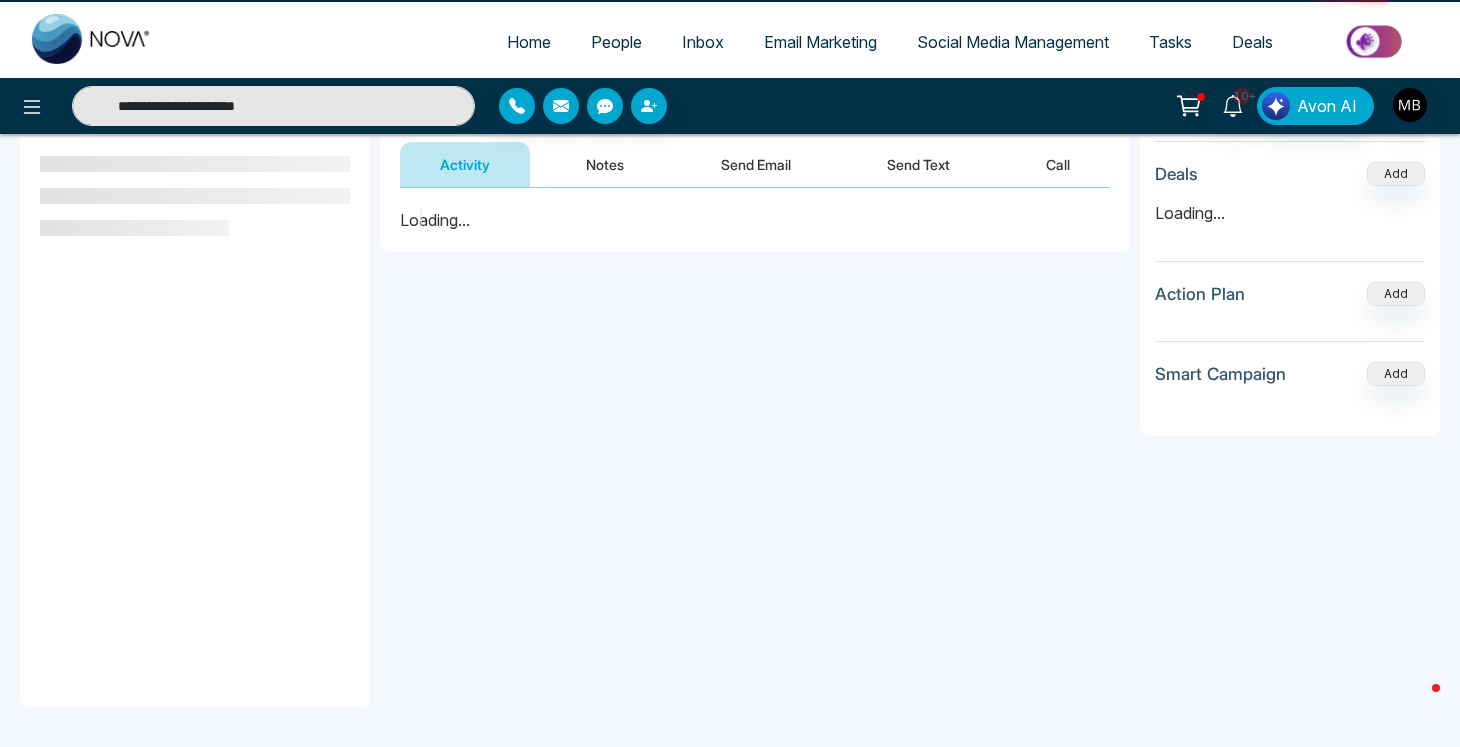 scroll, scrollTop: 0, scrollLeft: 0, axis: both 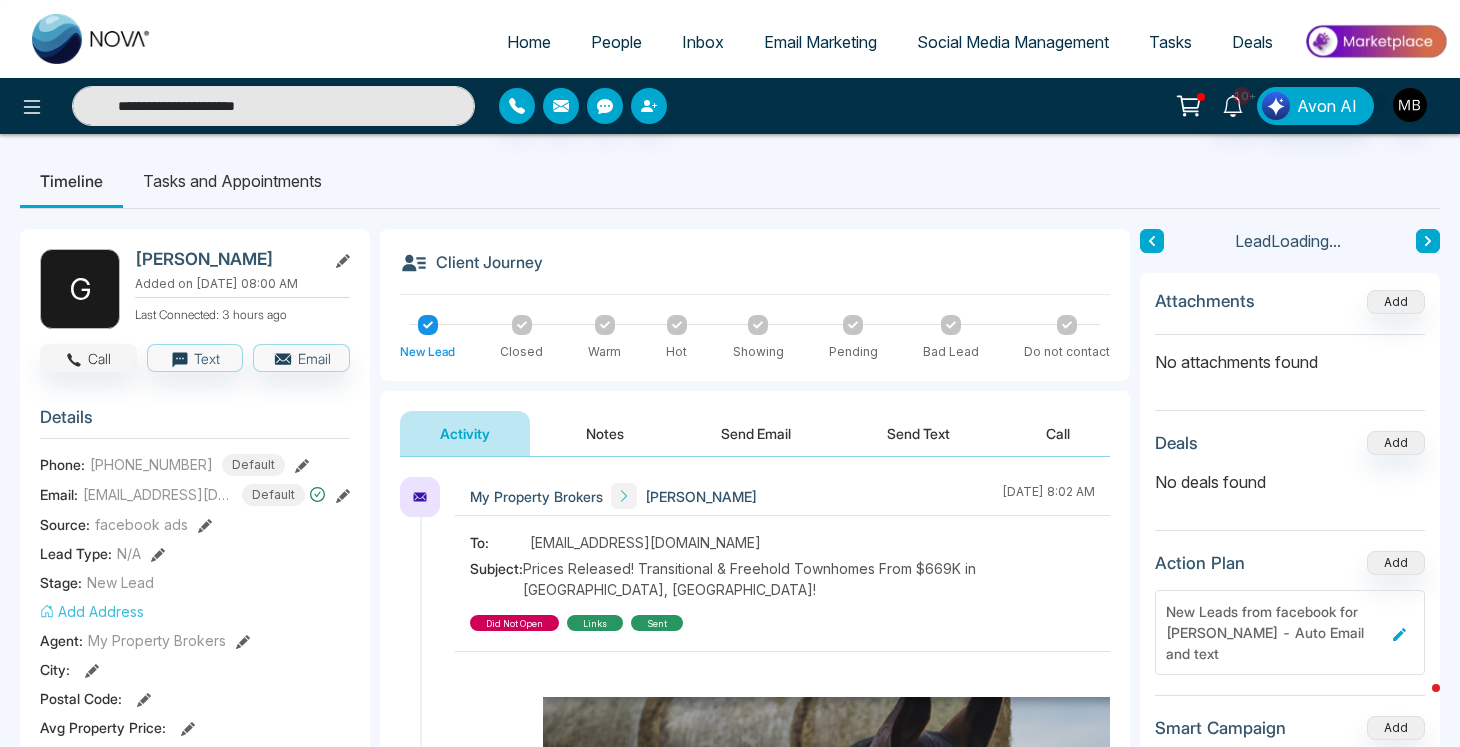 click on "Call" at bounding box center [88, 358] 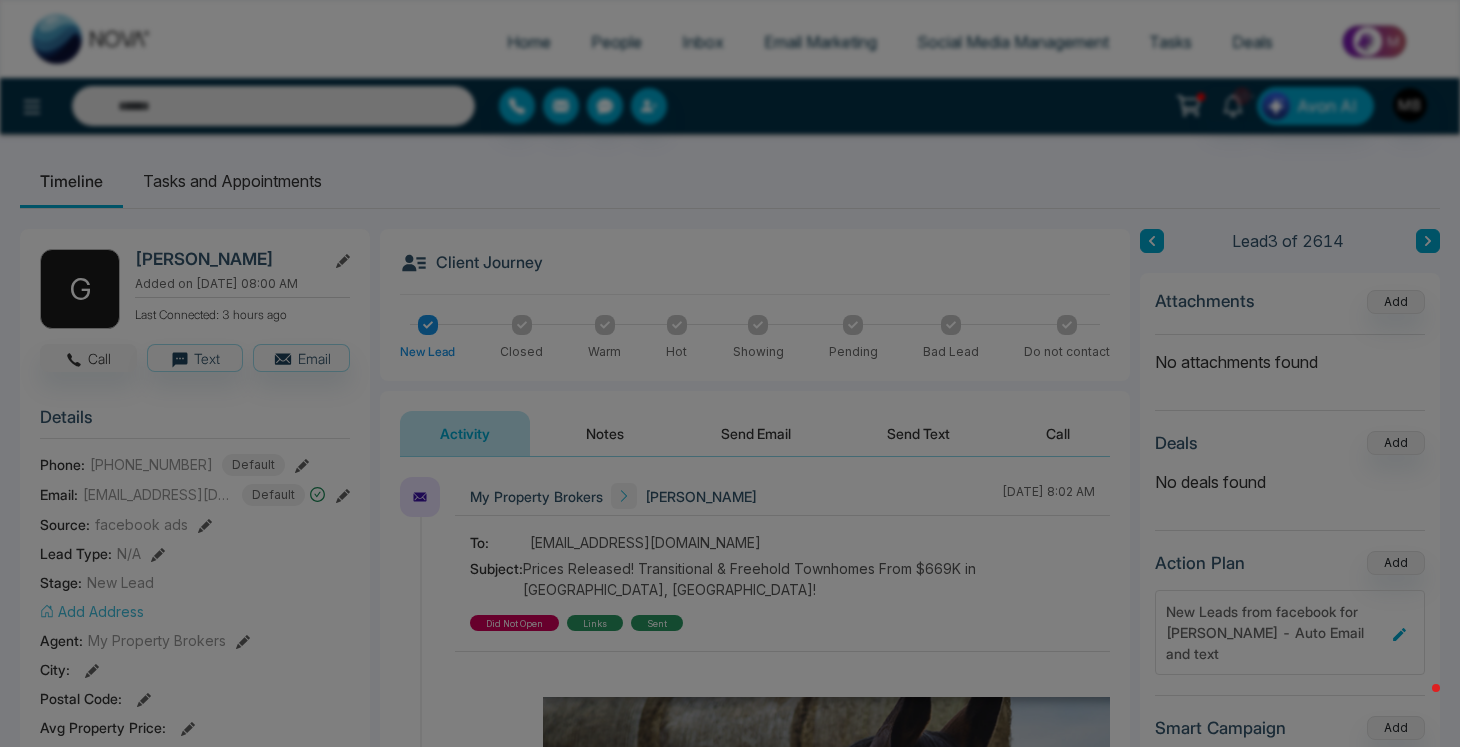 type on "**********" 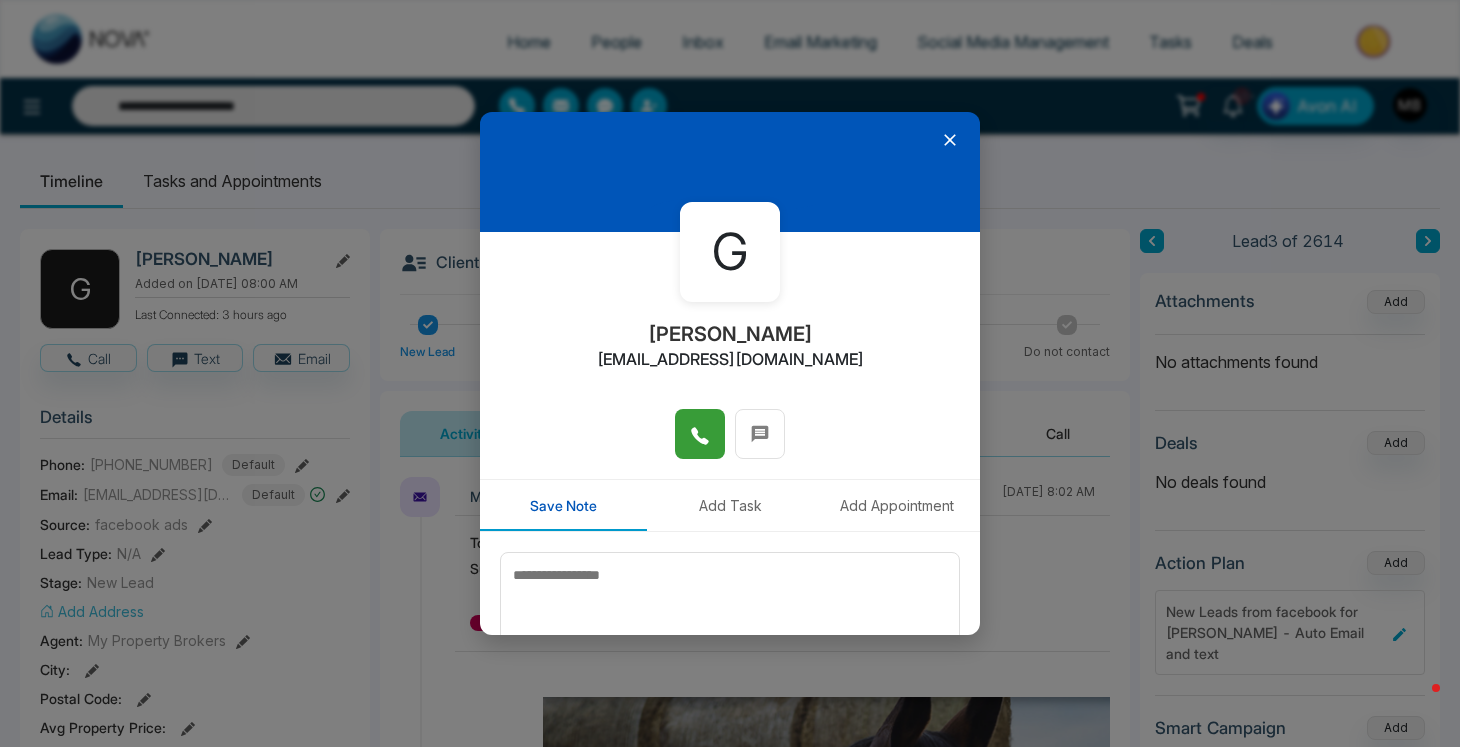 click 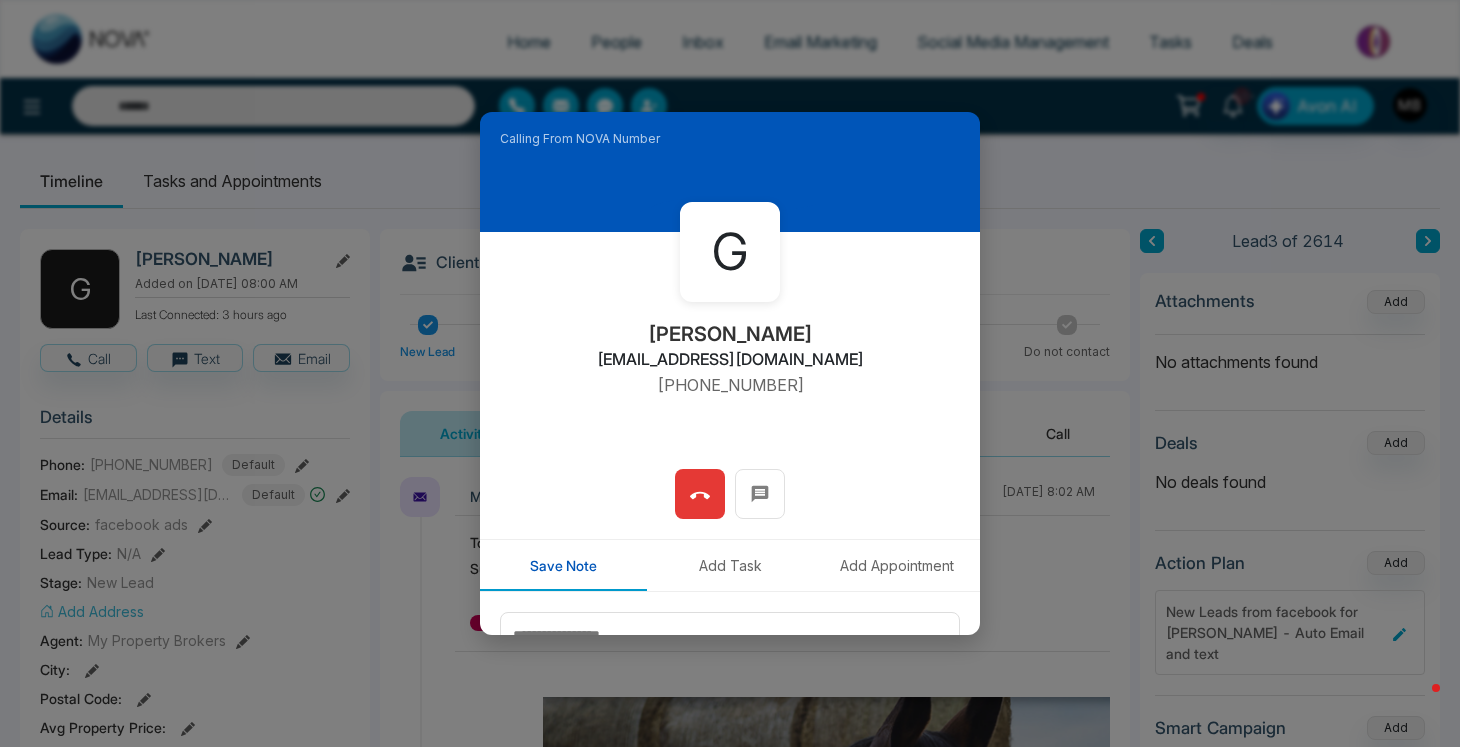 type on "**********" 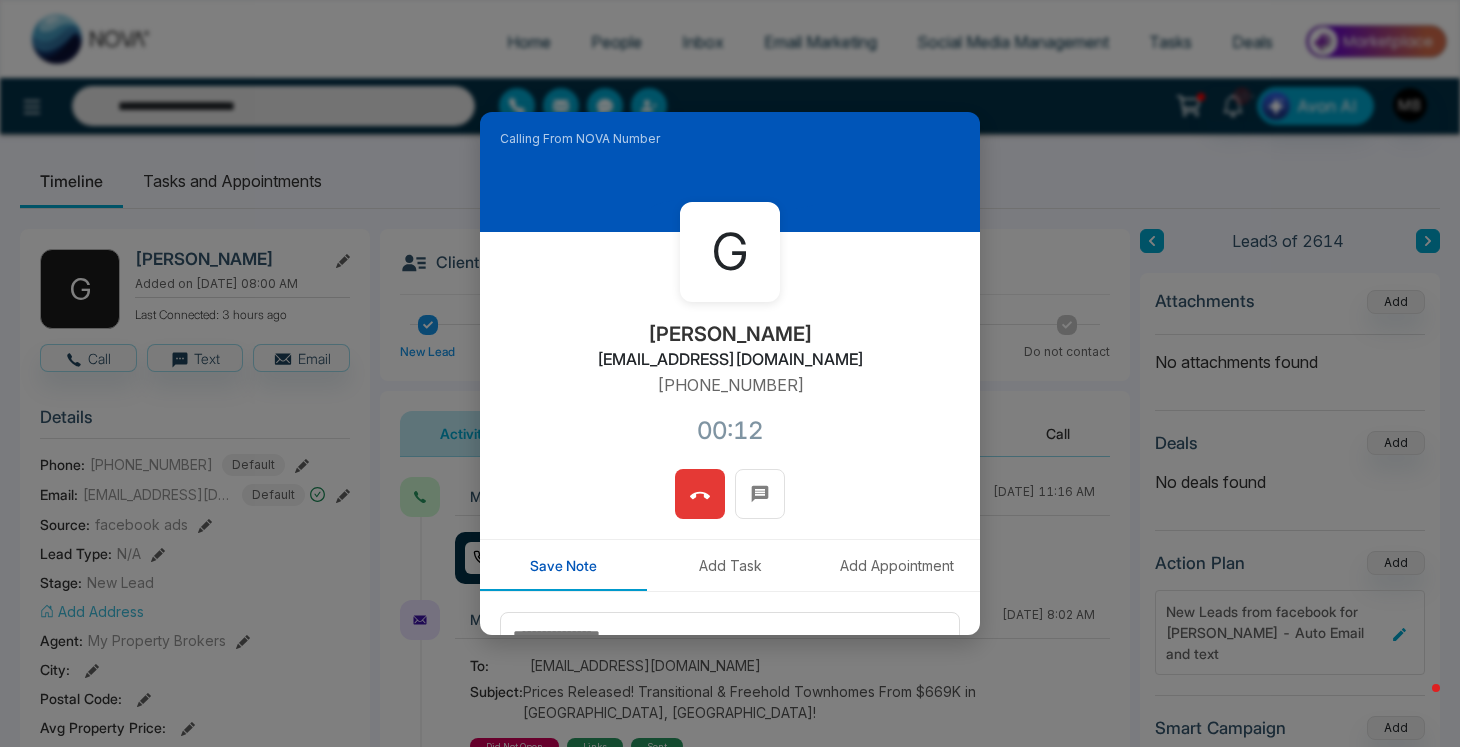 click at bounding box center (700, 494) 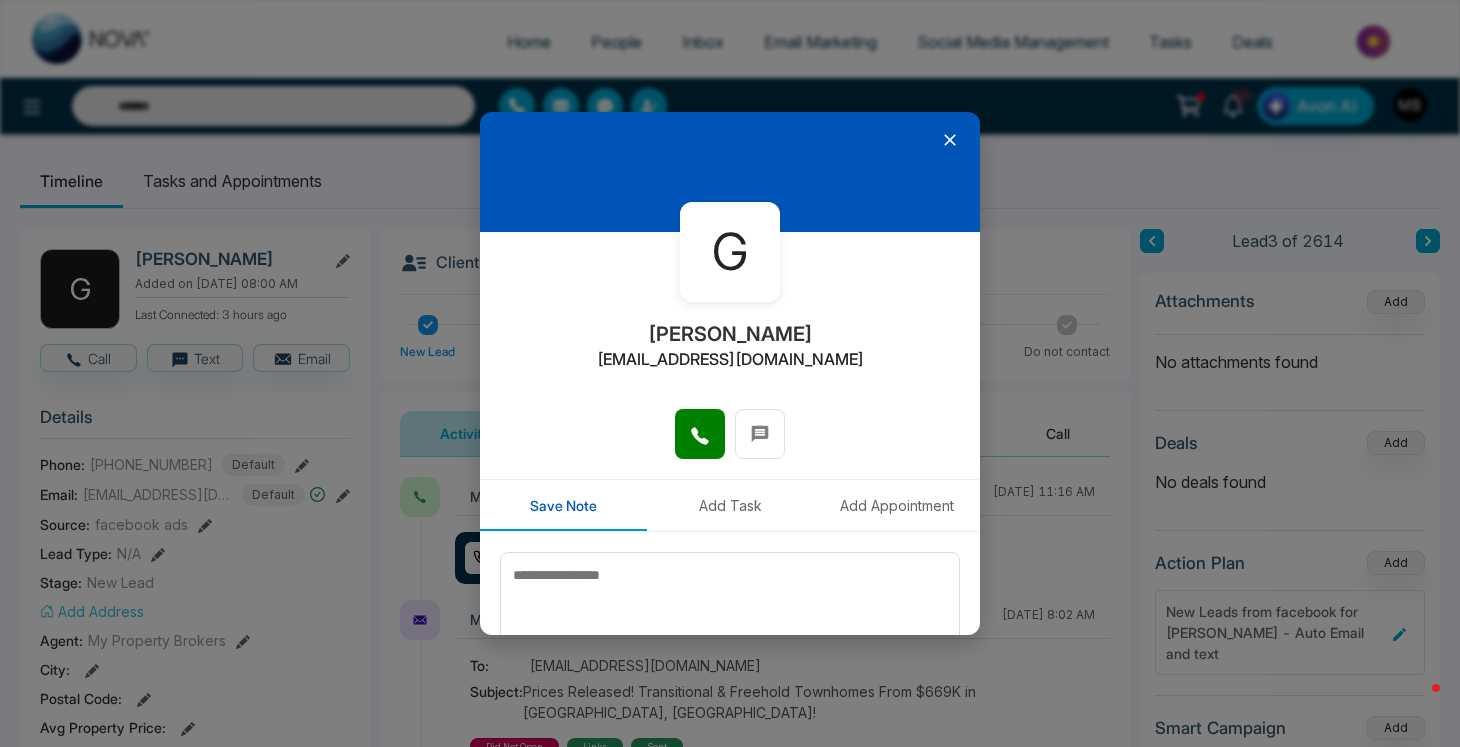 click 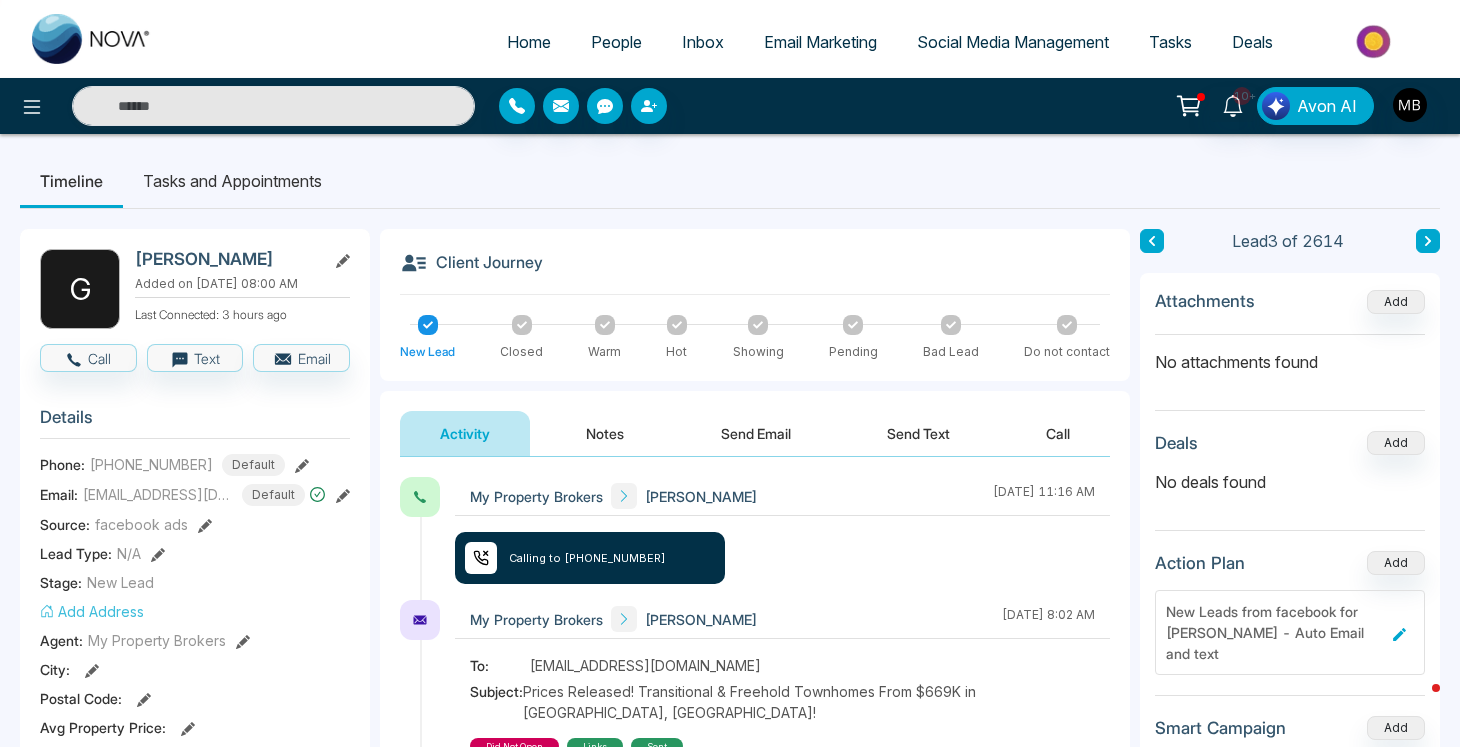 type on "**********" 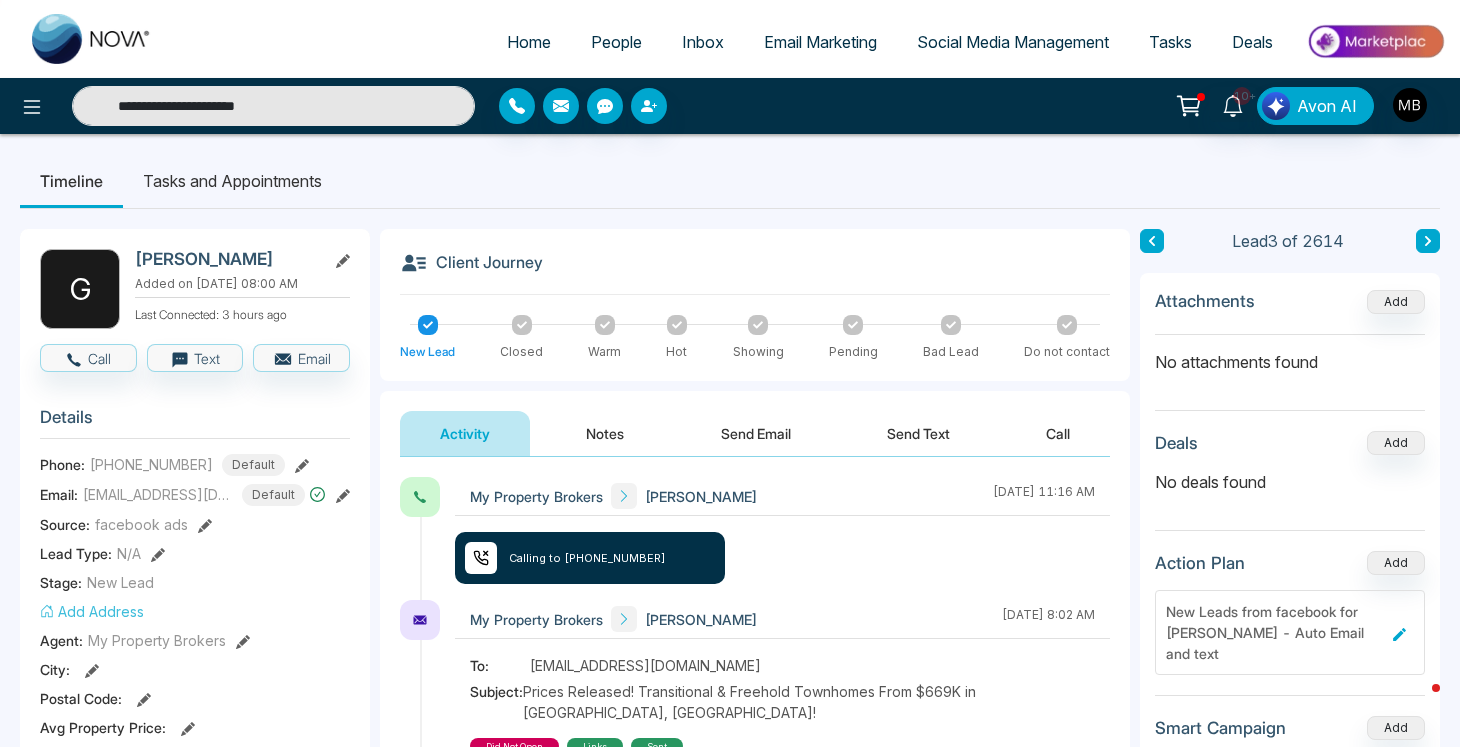 click on "**********" at bounding box center [273, 106] 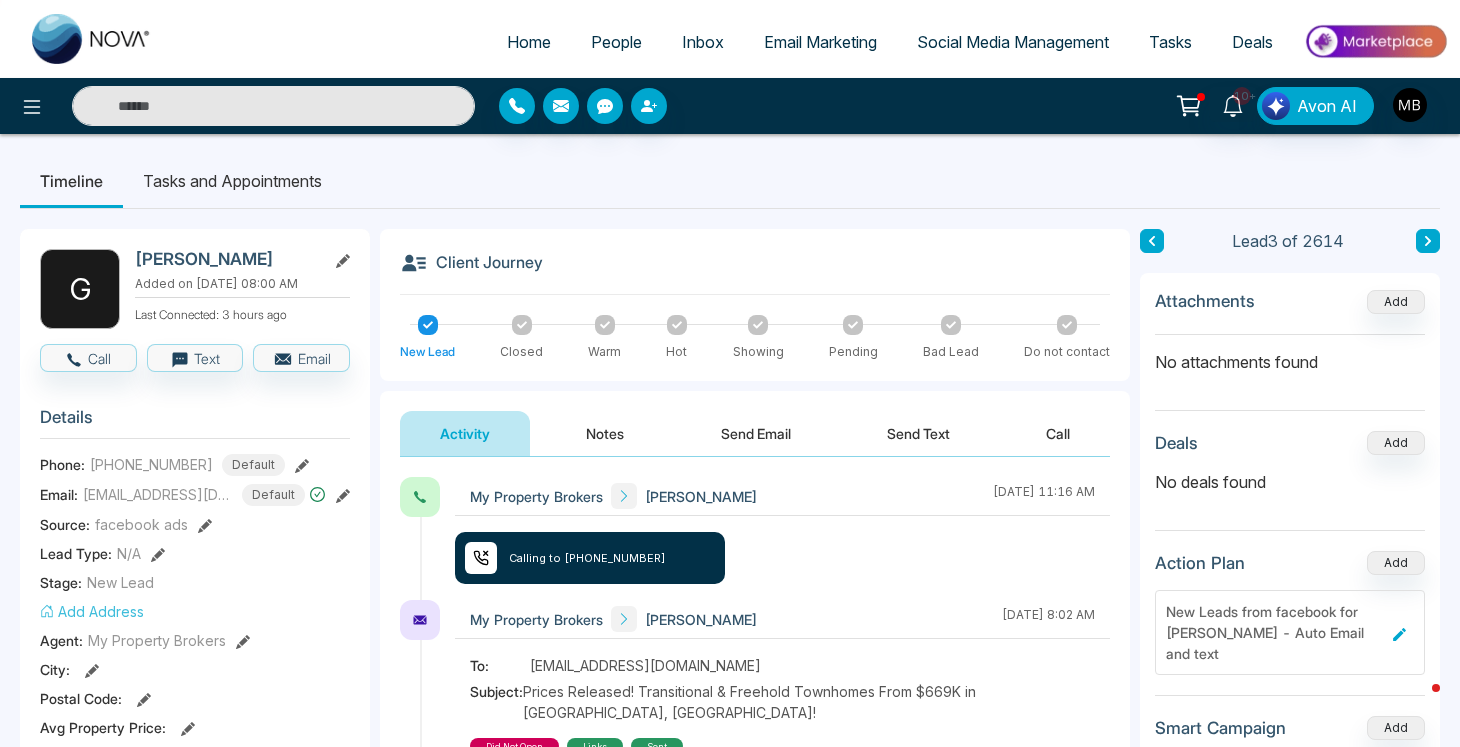 type on "**********" 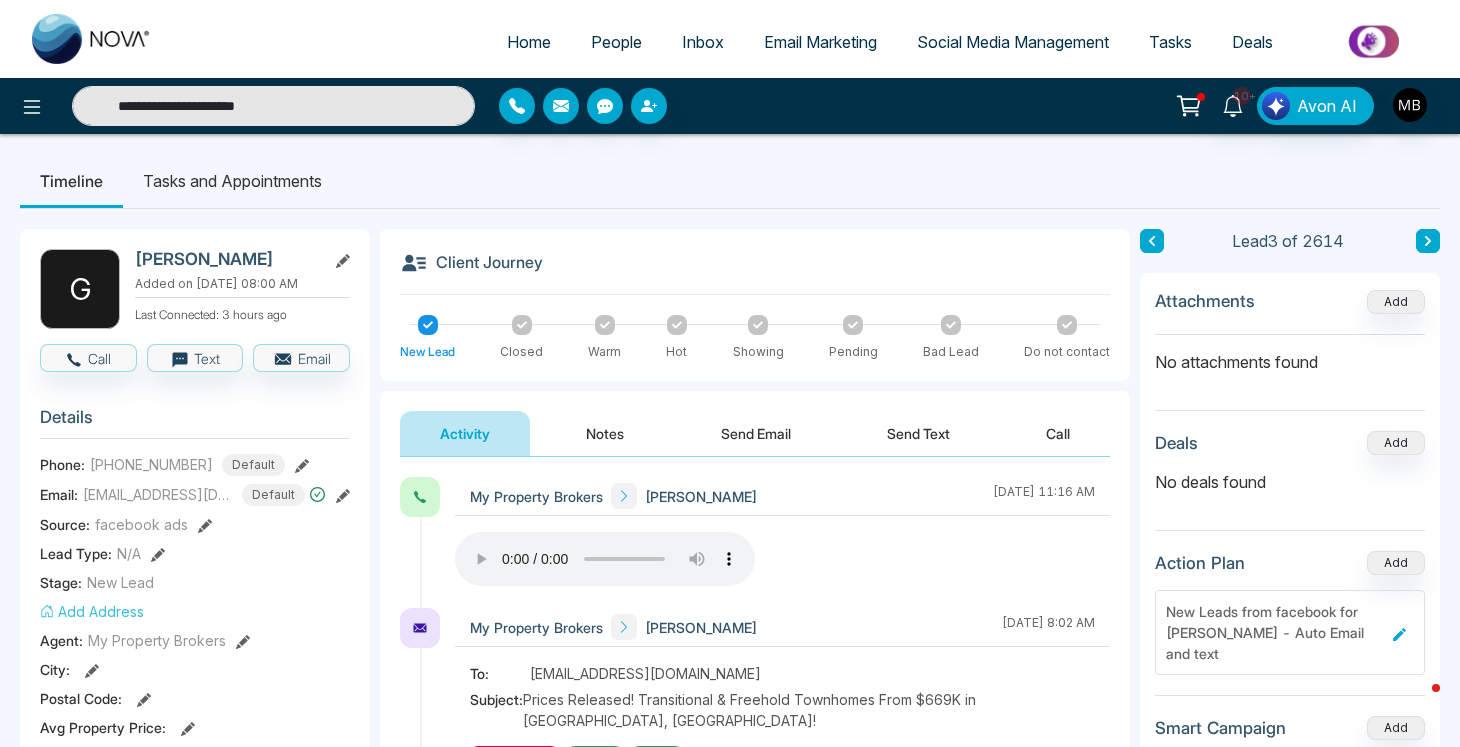 click on "**********" at bounding box center [273, 106] 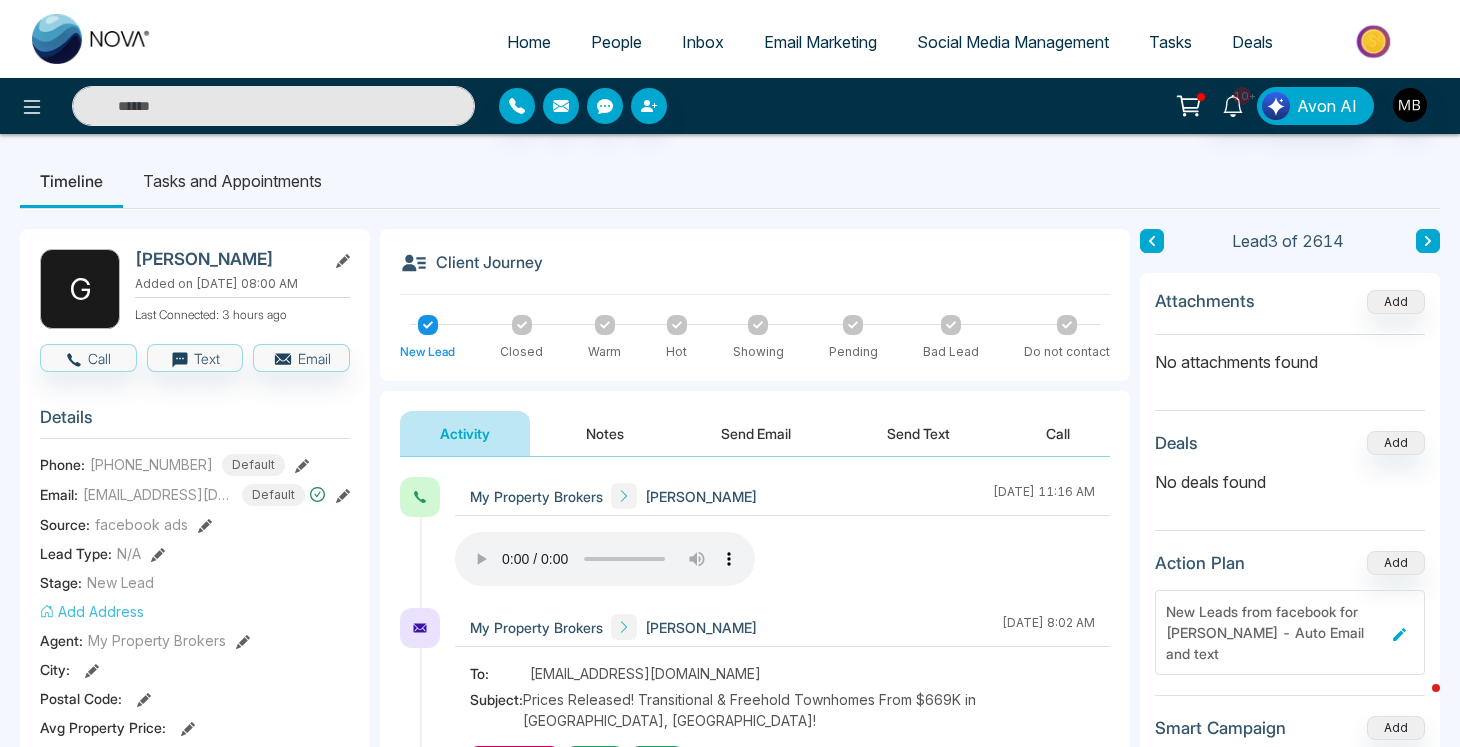 paste on "**********" 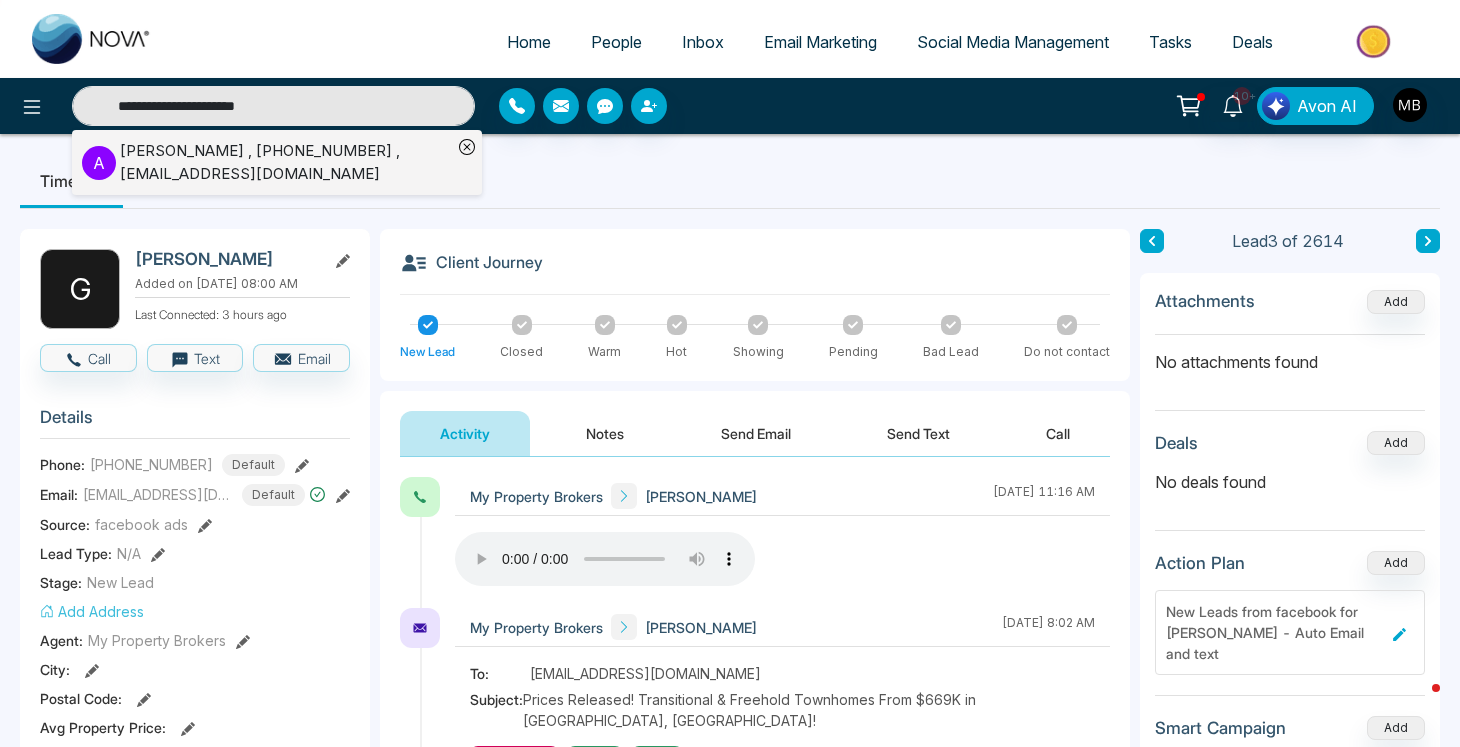 type on "**********" 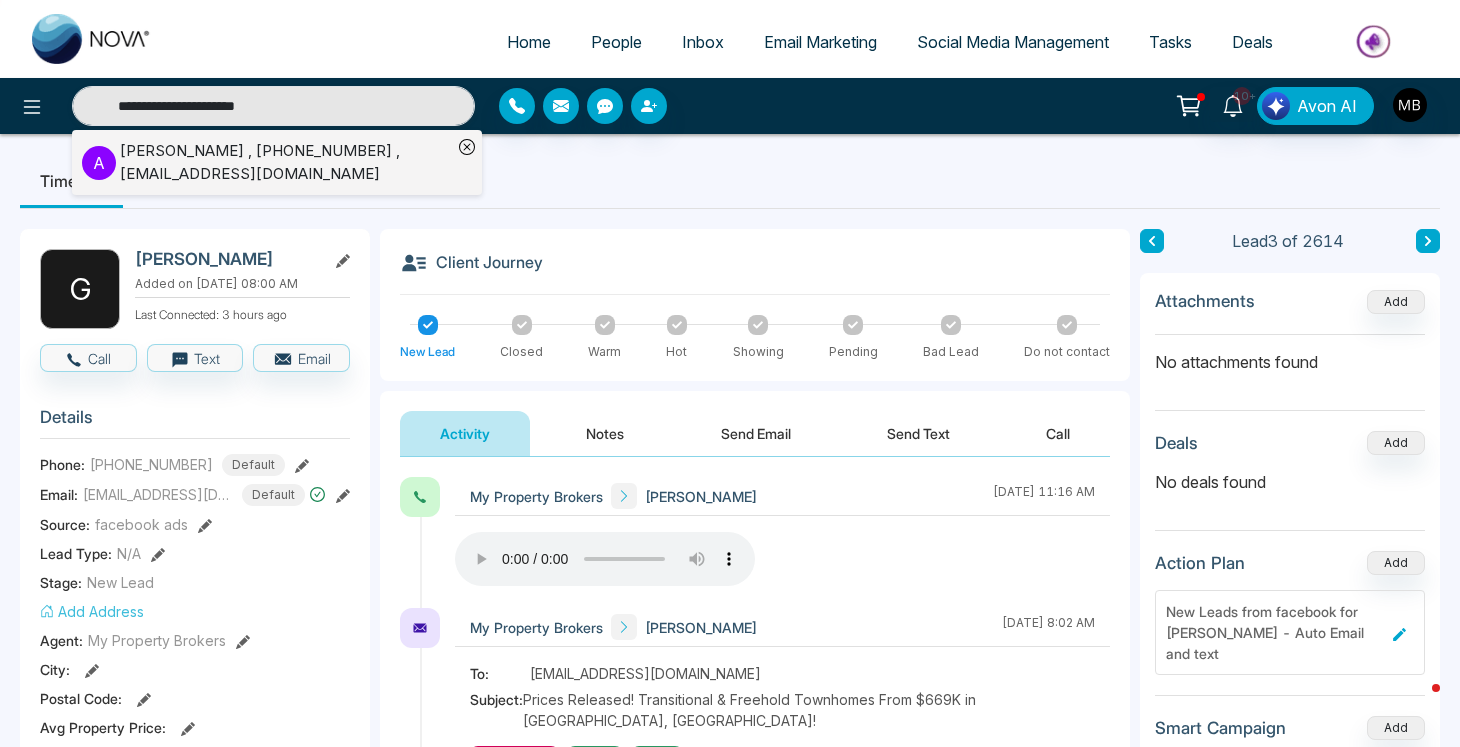 click on "Aneel Khan     , +16475469280   , aneel_nasir@hotmail.com" at bounding box center (286, 162) 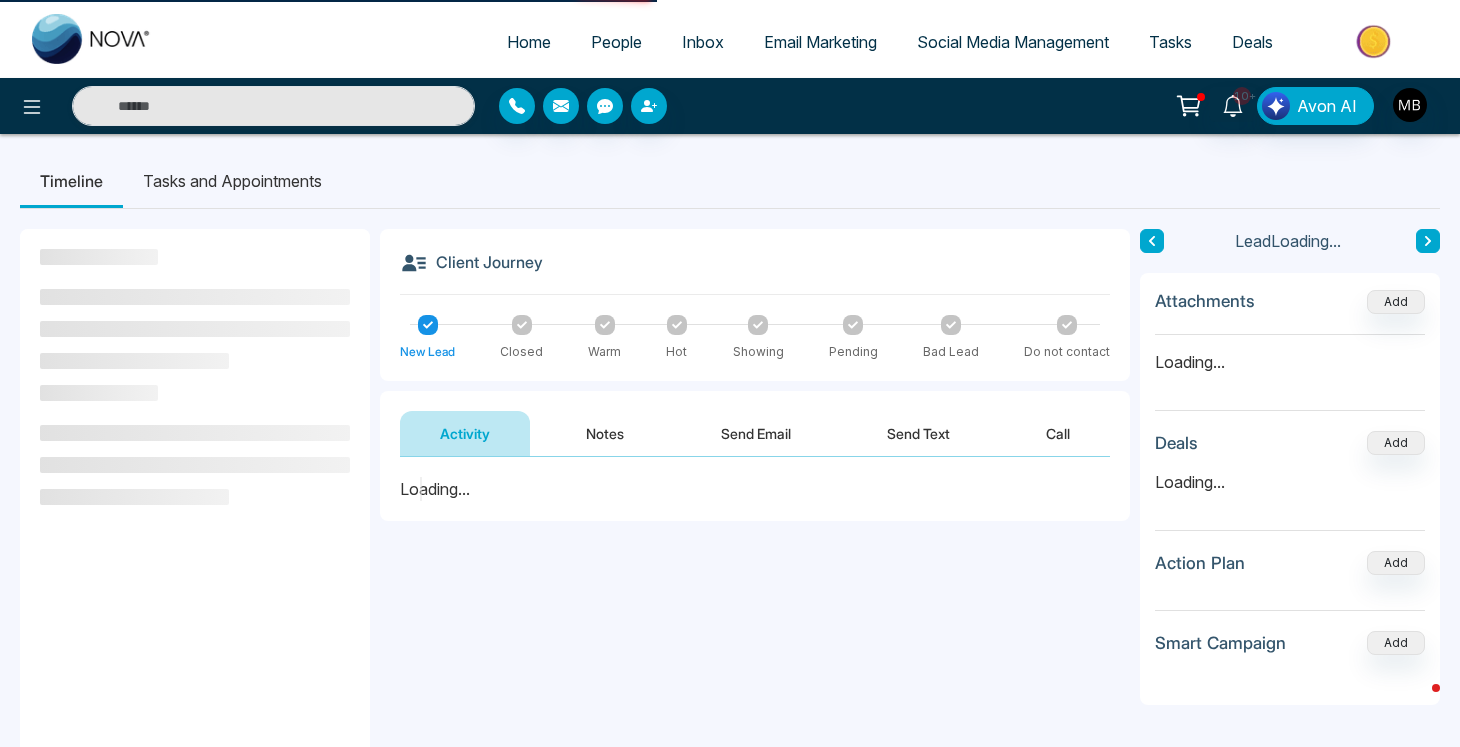 type on "**********" 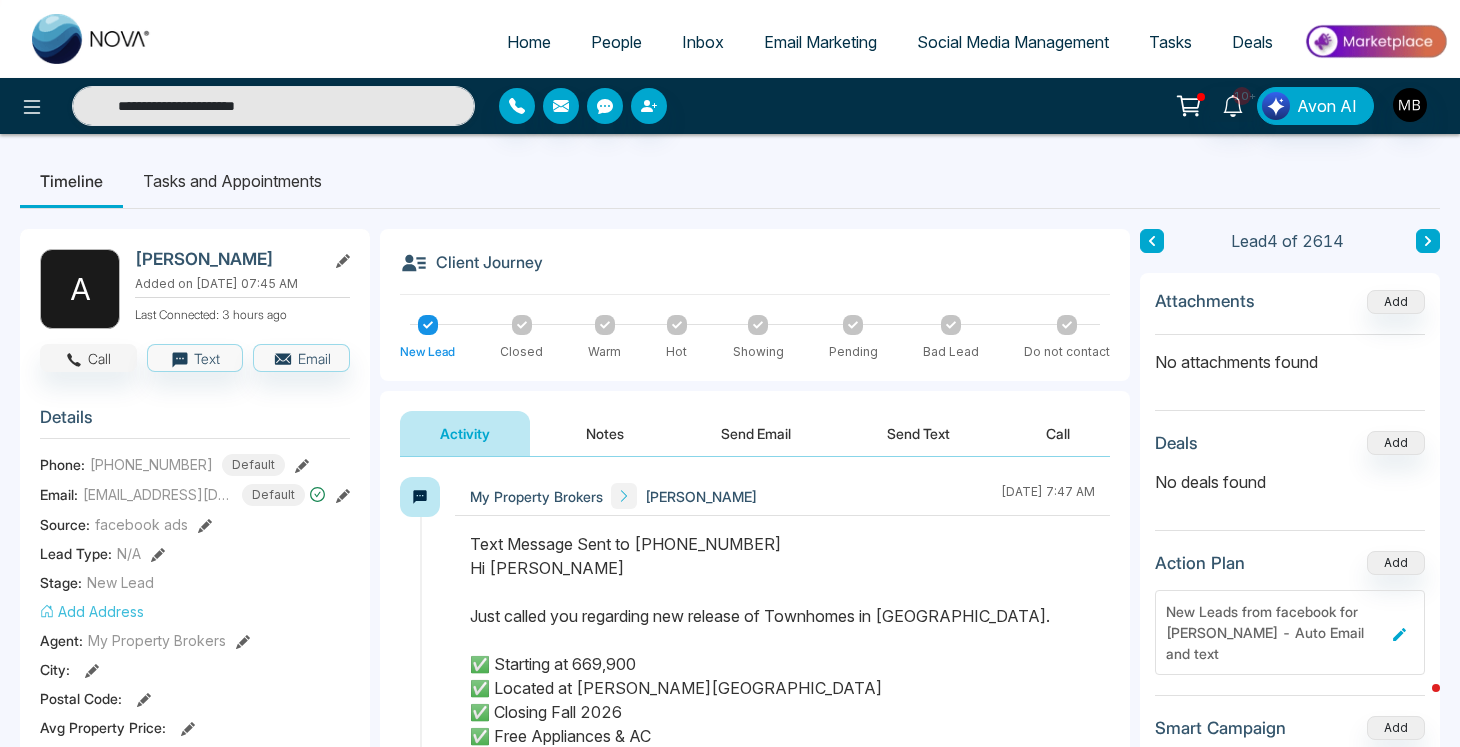 click on "Call" at bounding box center [88, 358] 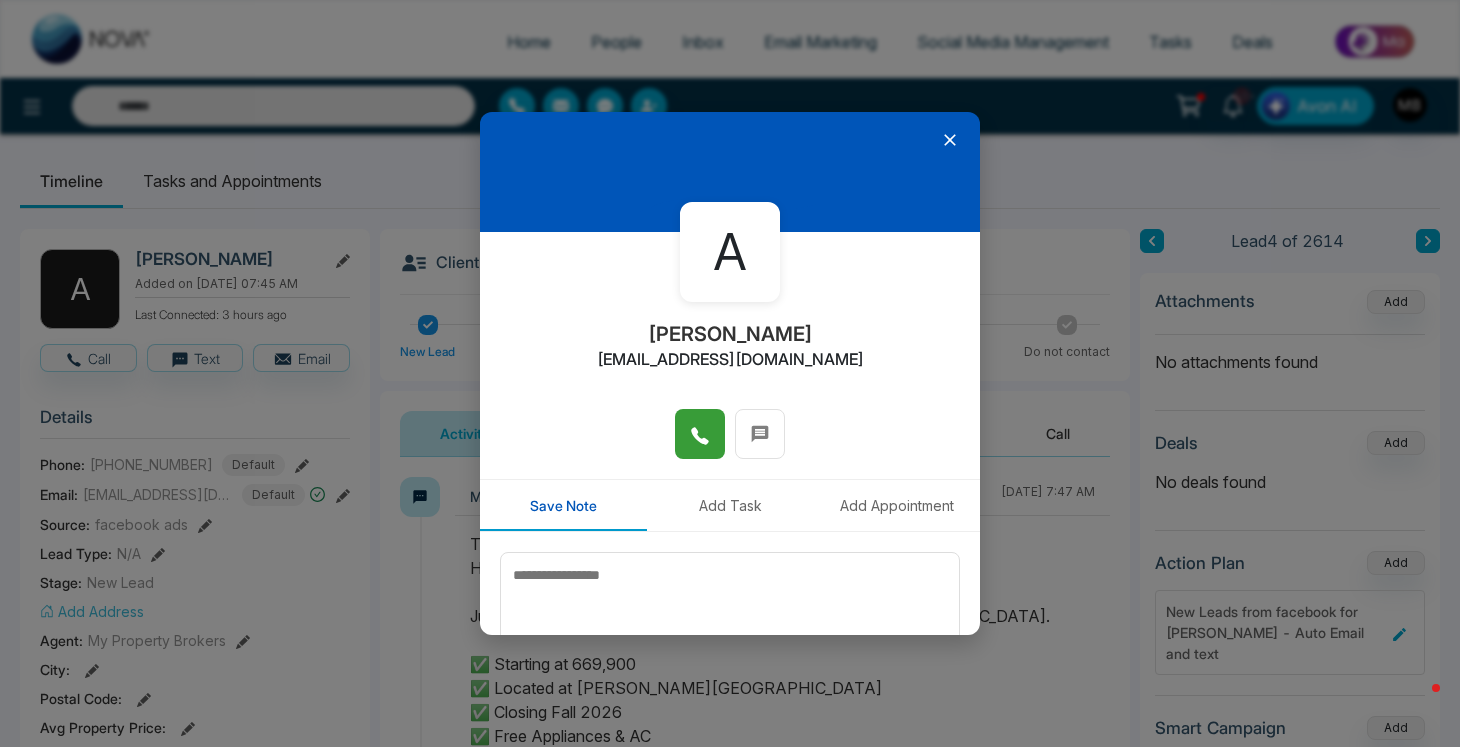 click 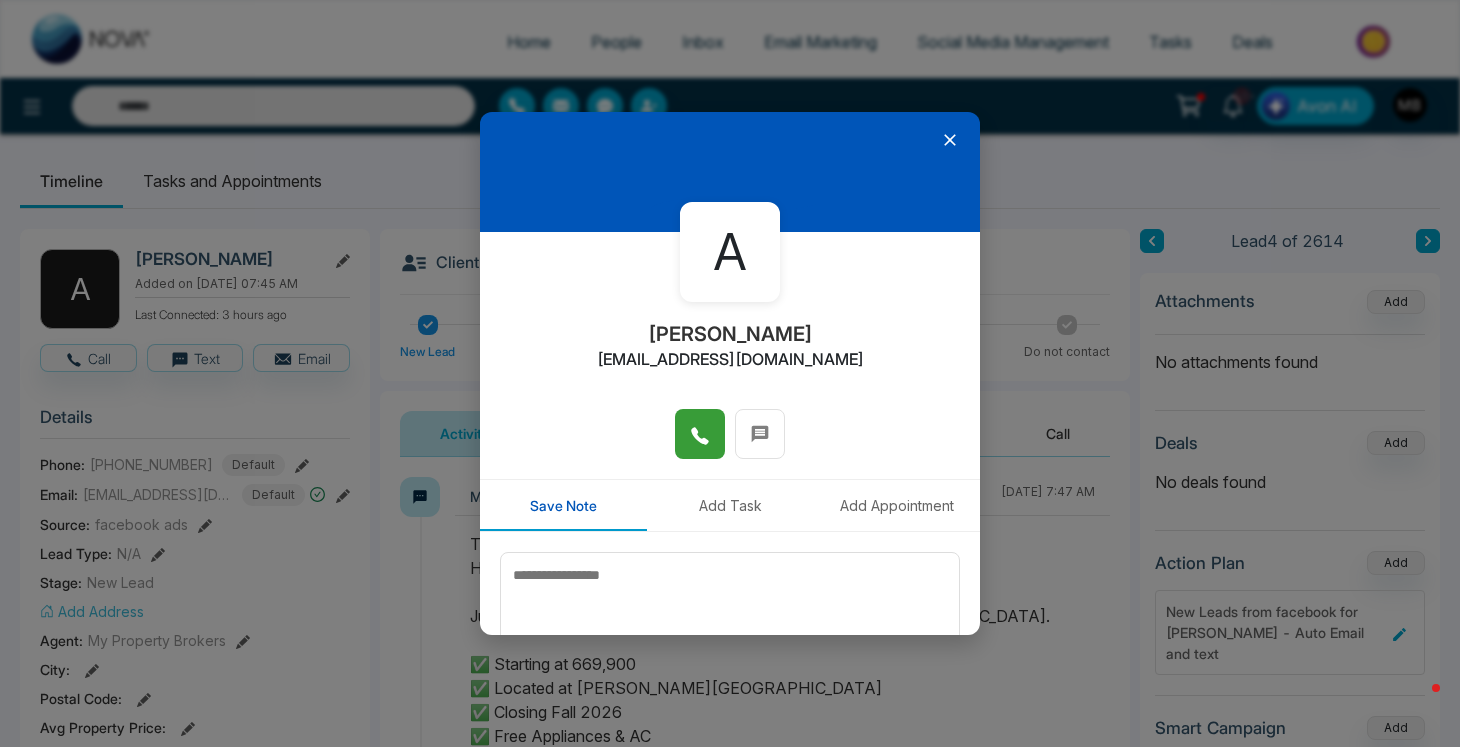 type on "**********" 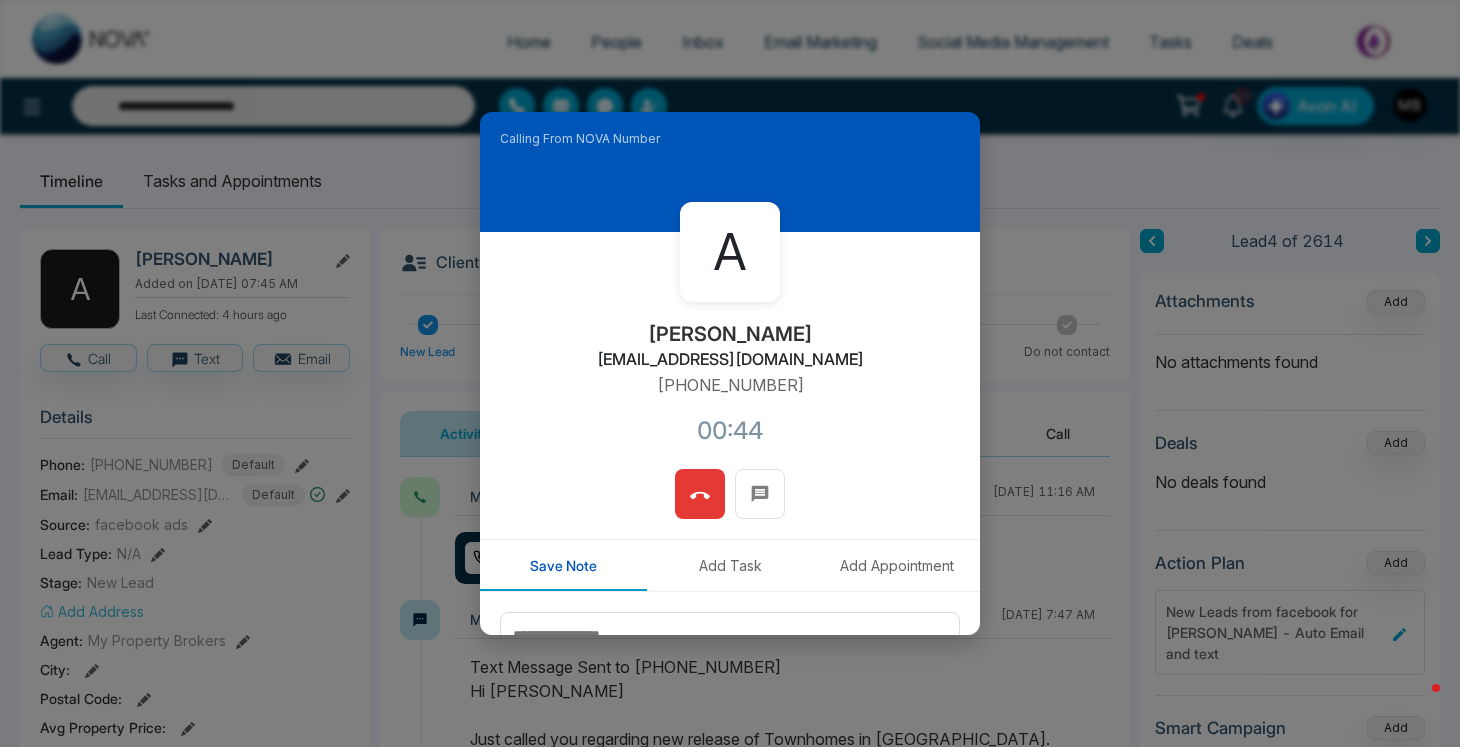 click at bounding box center [700, 494] 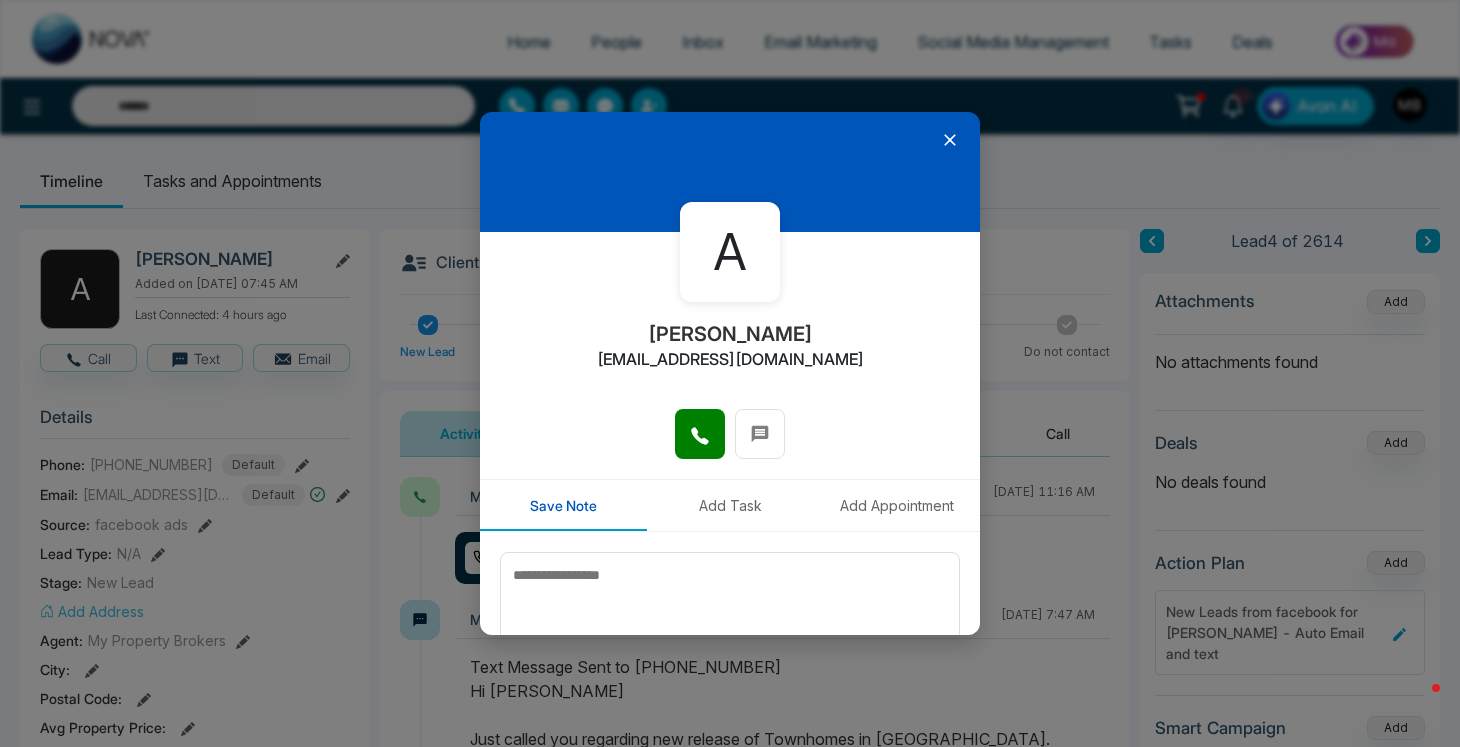 type on "**********" 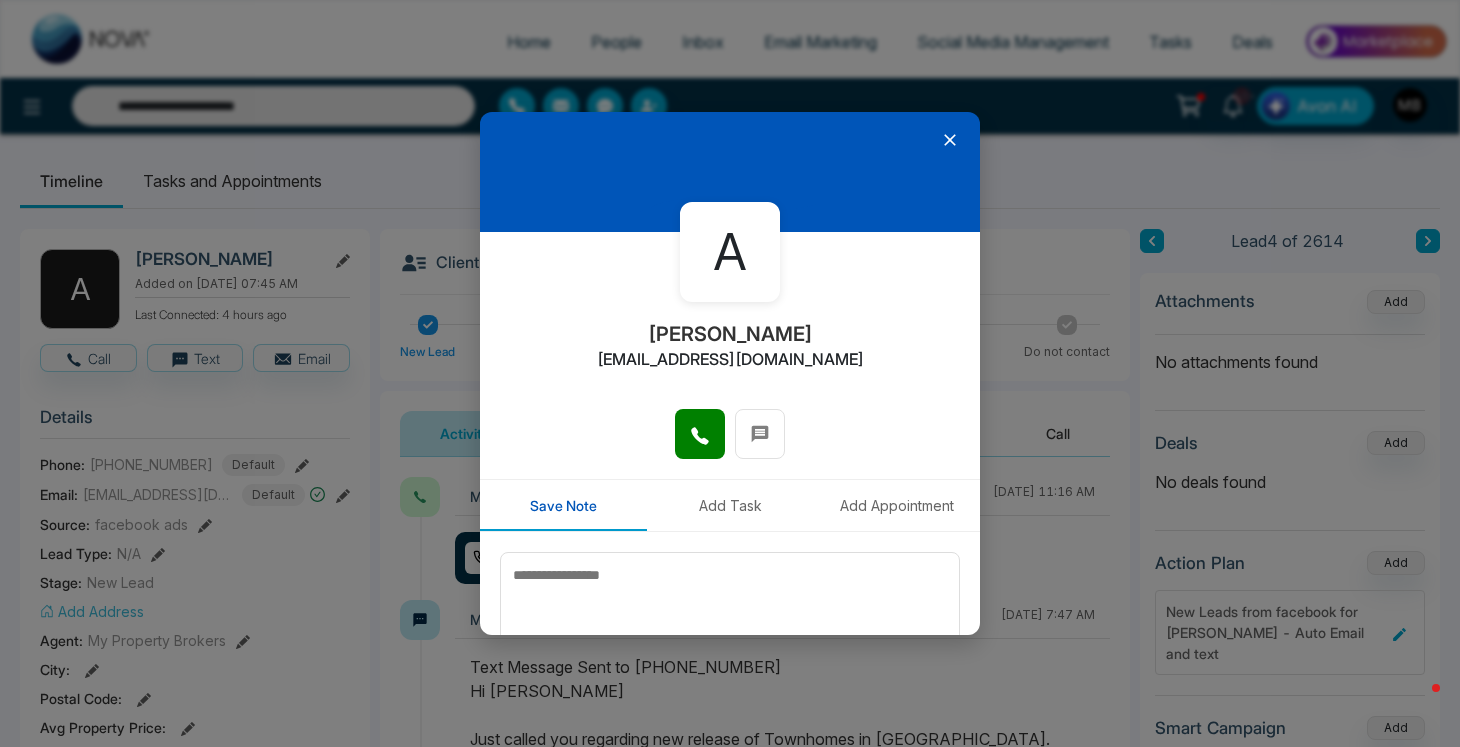 click 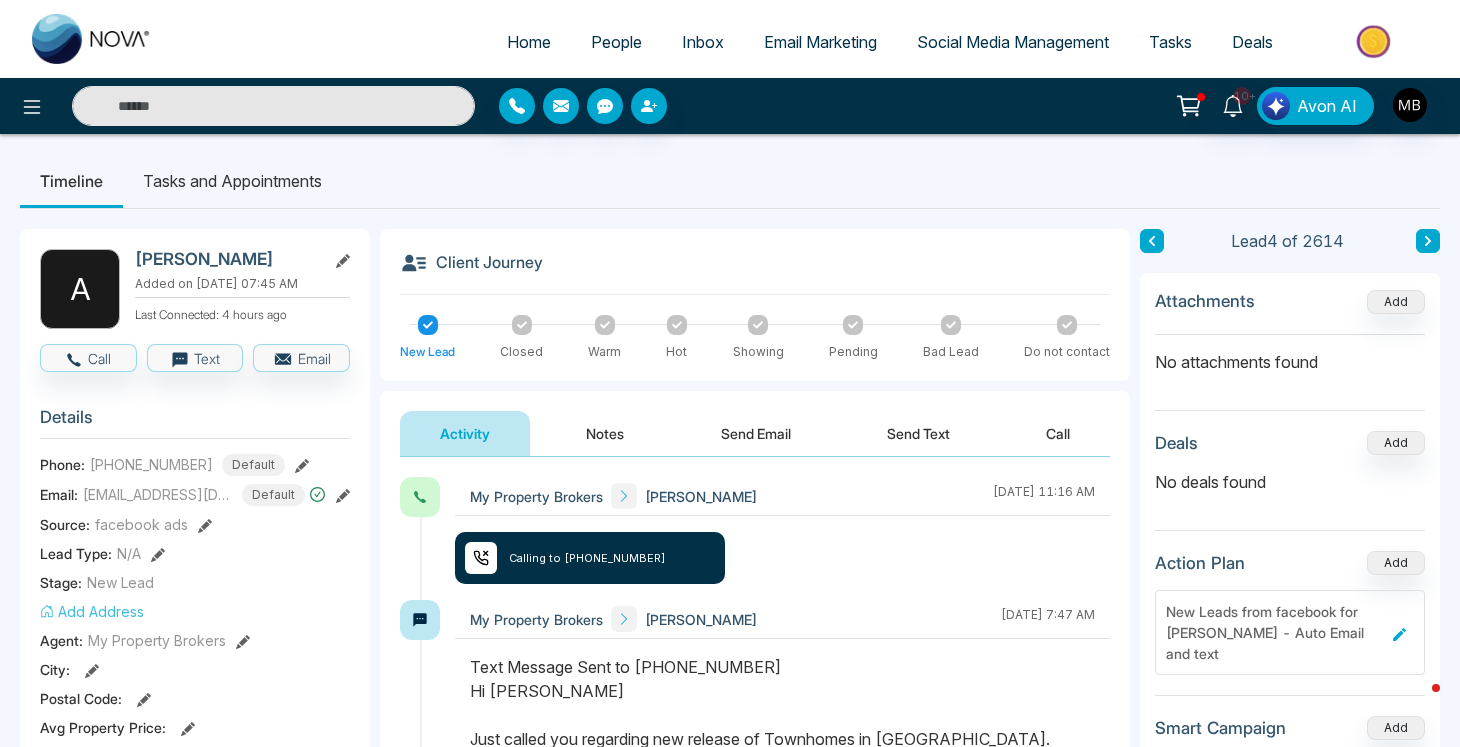 click at bounding box center [273, 106] 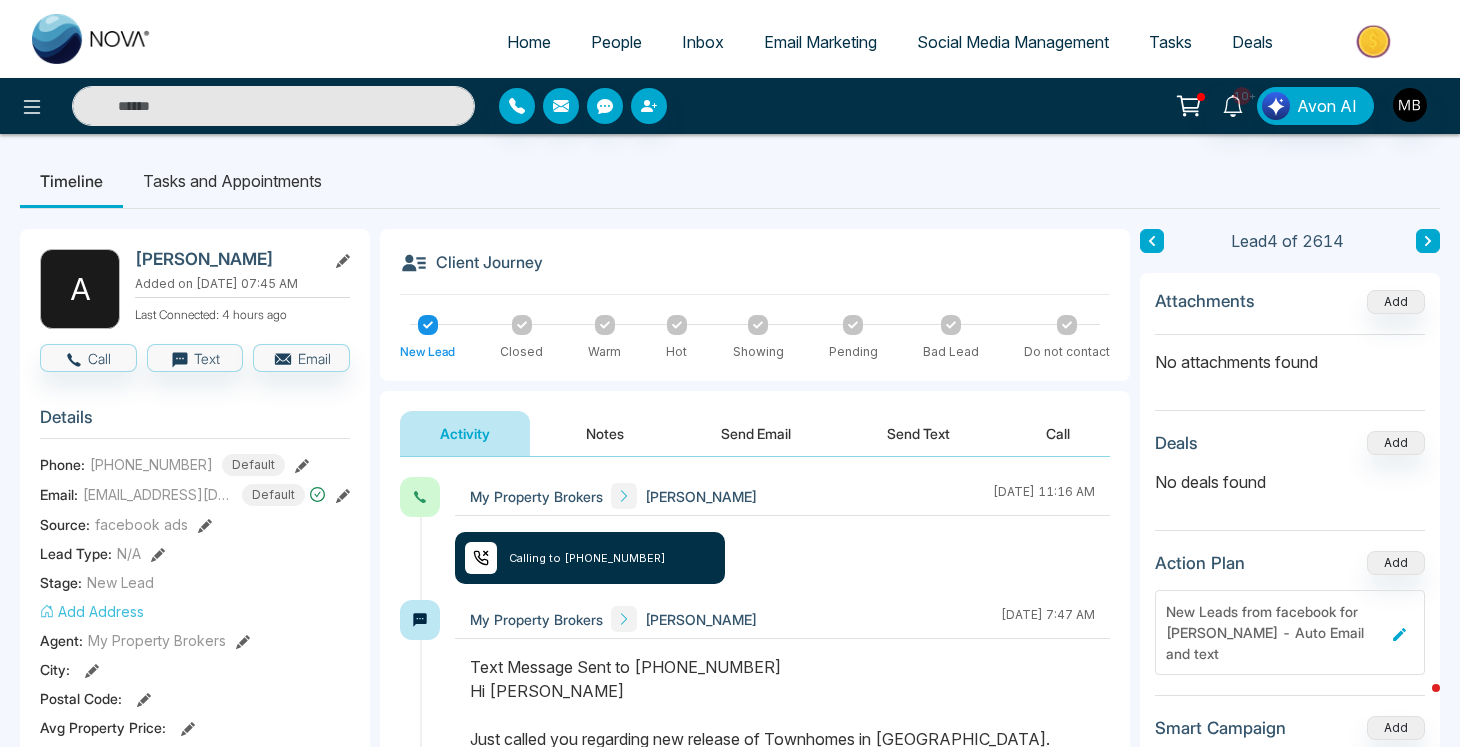 paste on "**********" 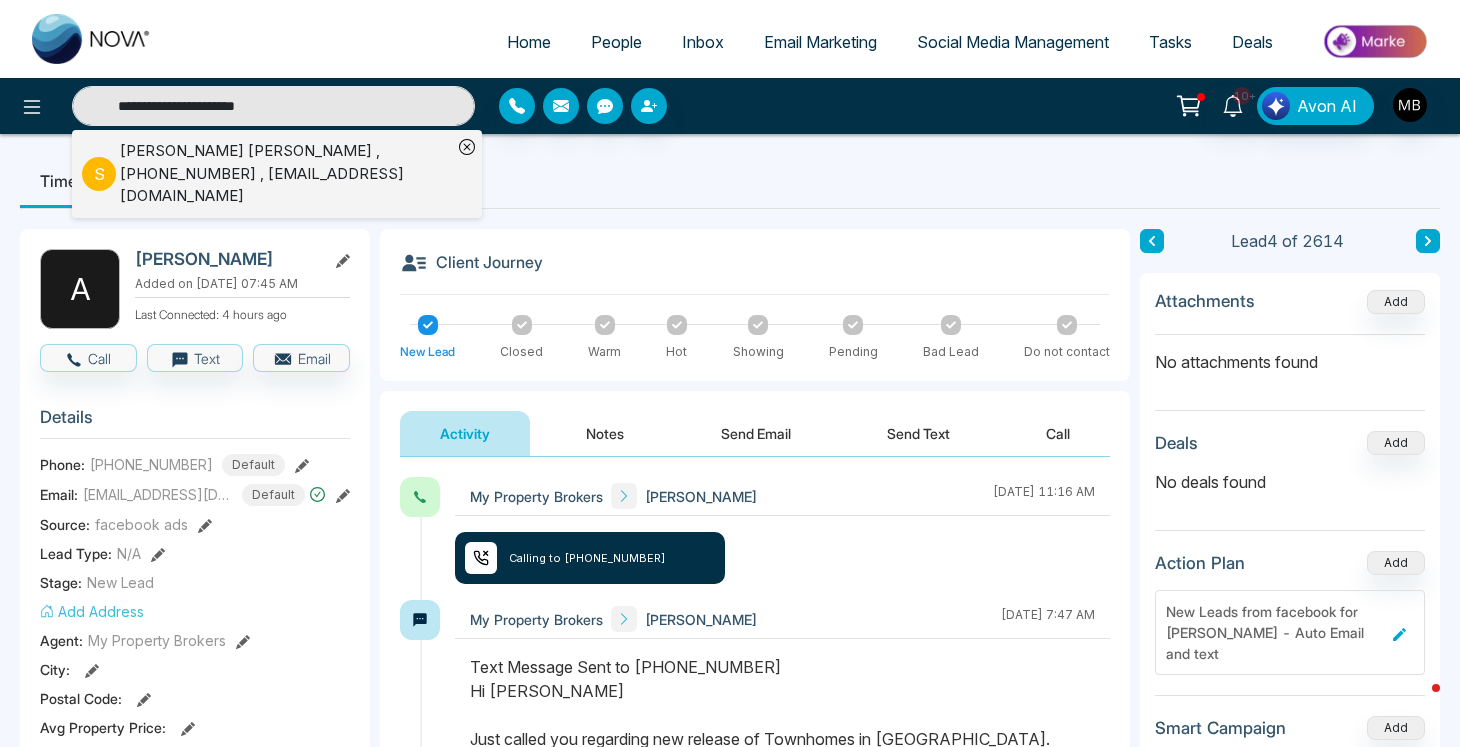 type on "**********" 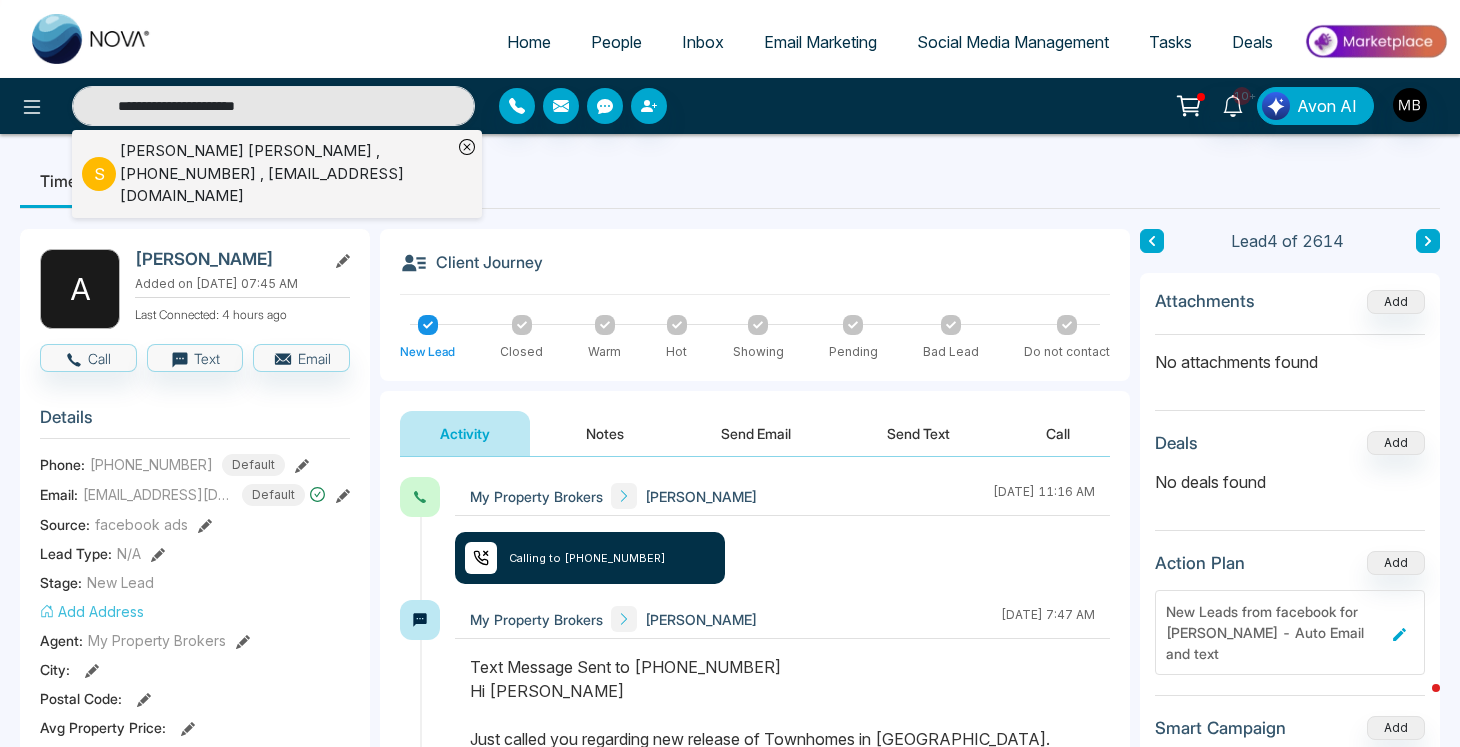 click on "Sukh Jattana Grewal     , +15146925055   , jattanasukh27@gmail.com" at bounding box center (286, 174) 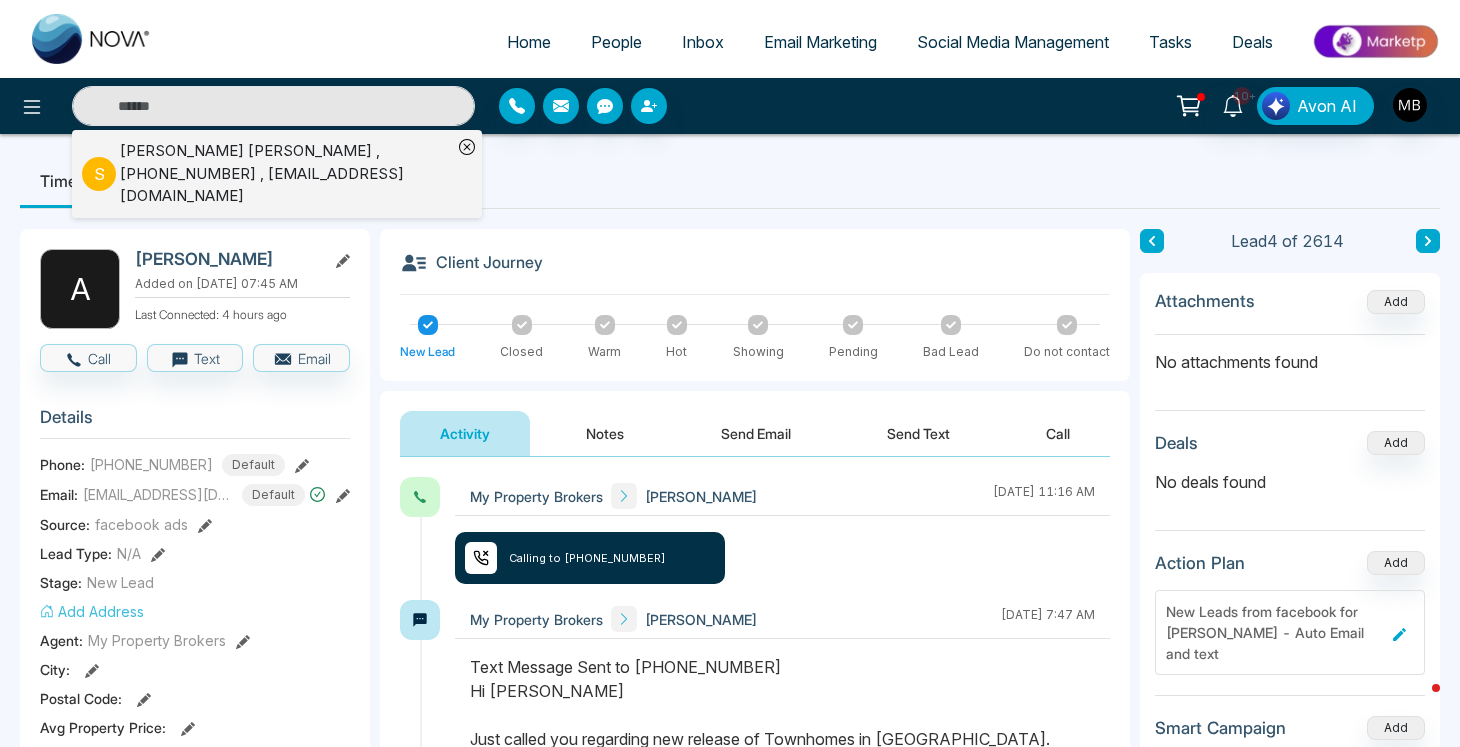 type on "**********" 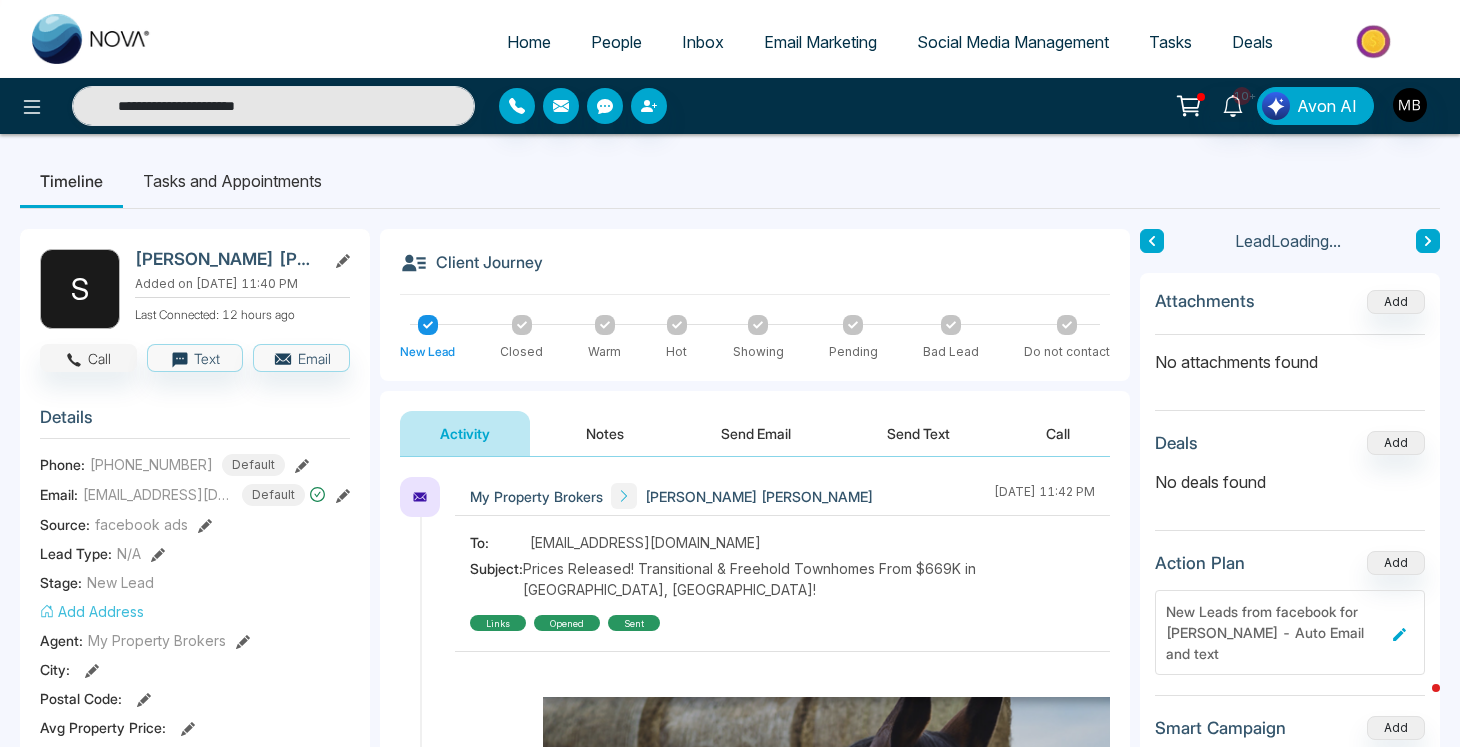click on "Call" at bounding box center [88, 358] 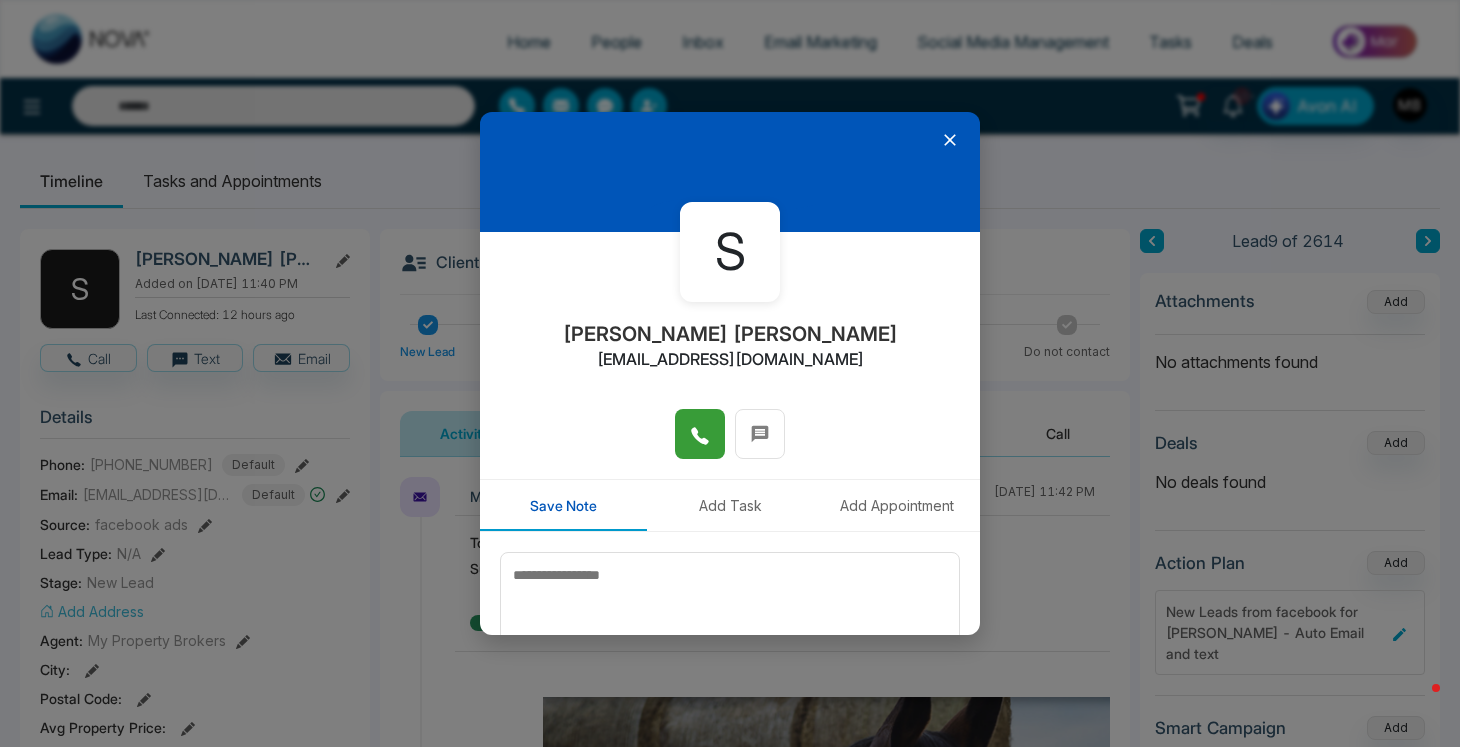 click 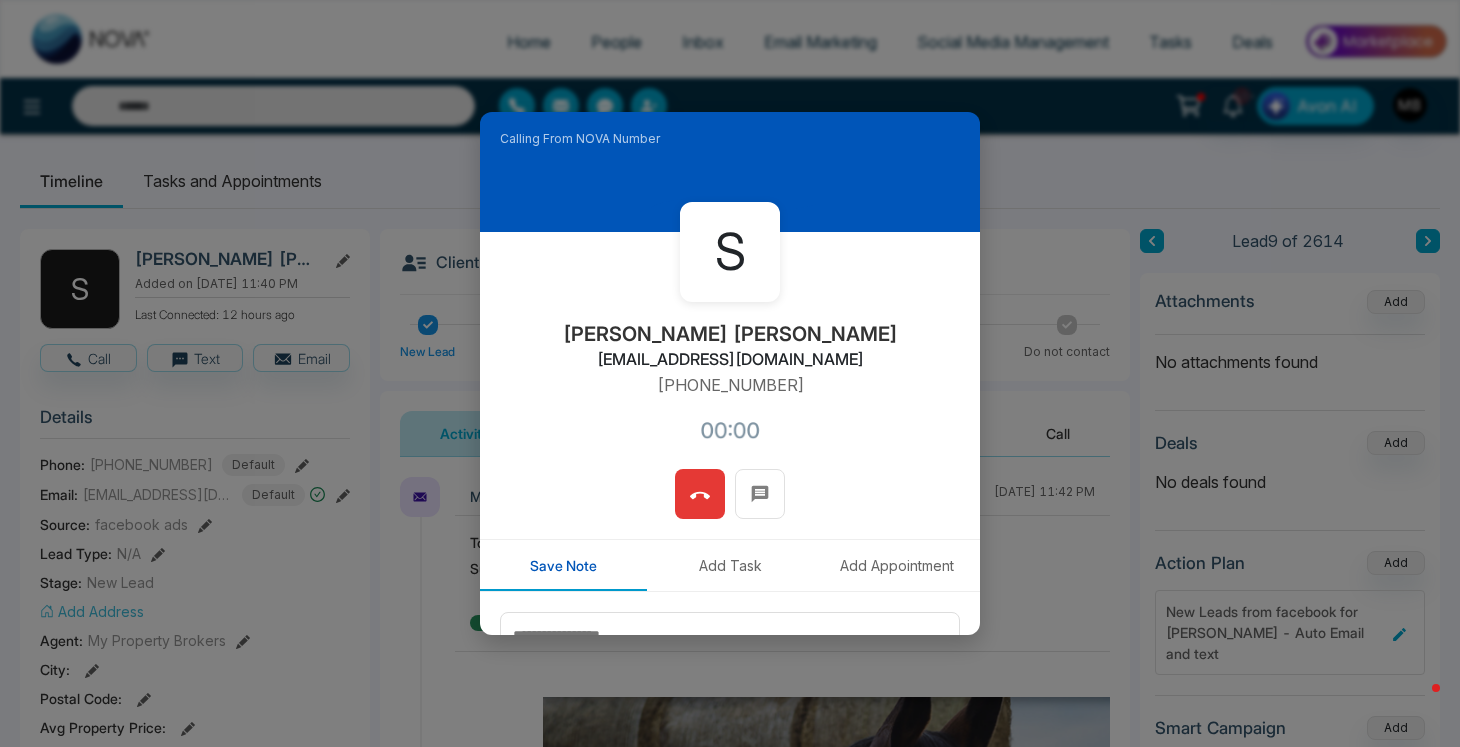 type on "**********" 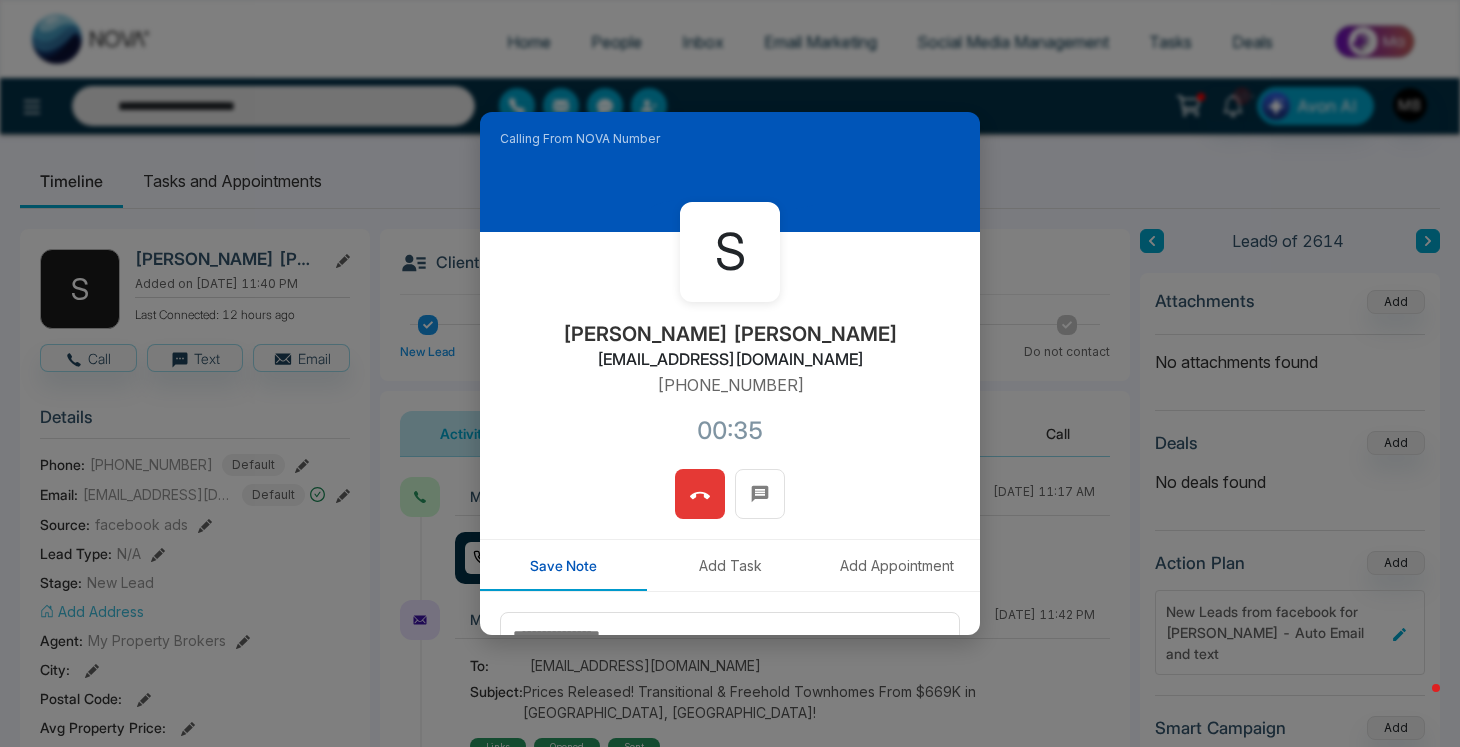 click 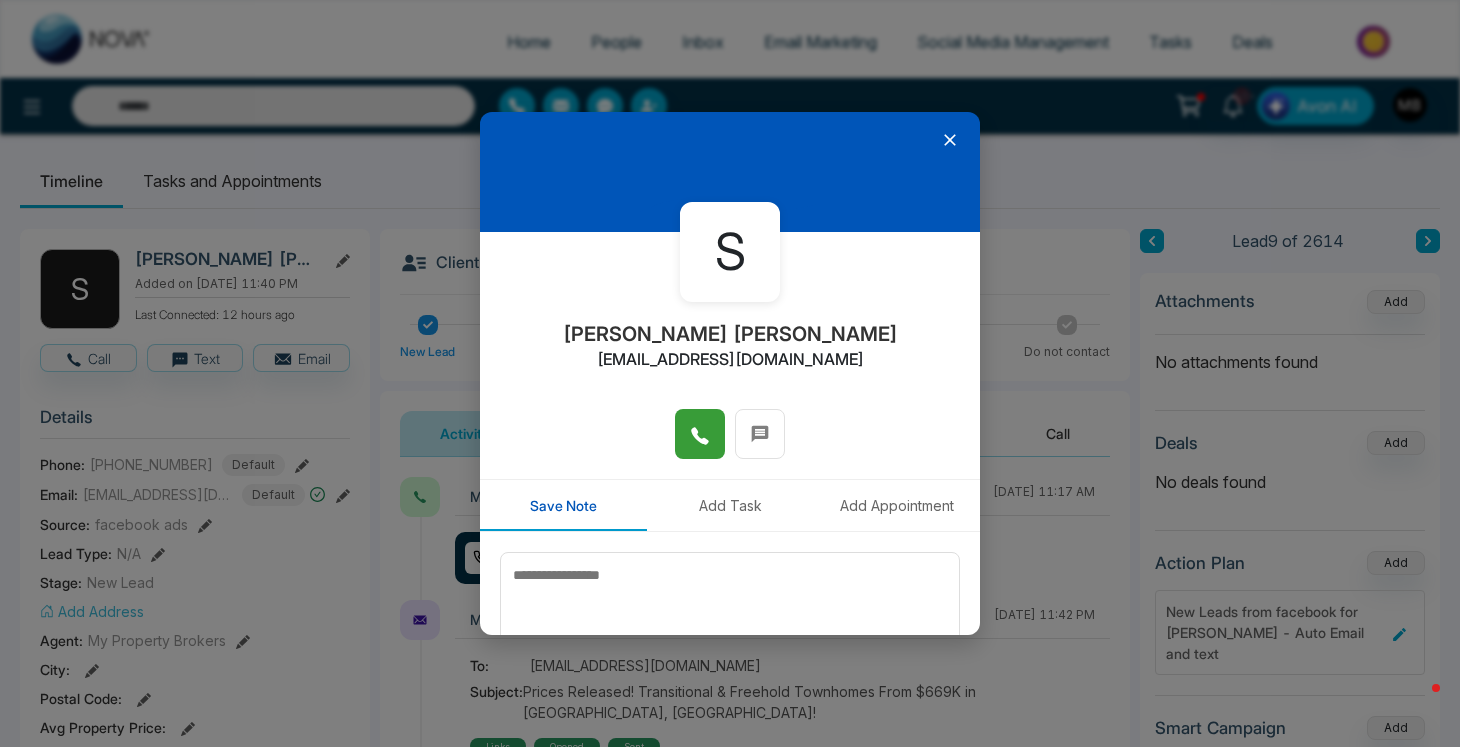 type on "**********" 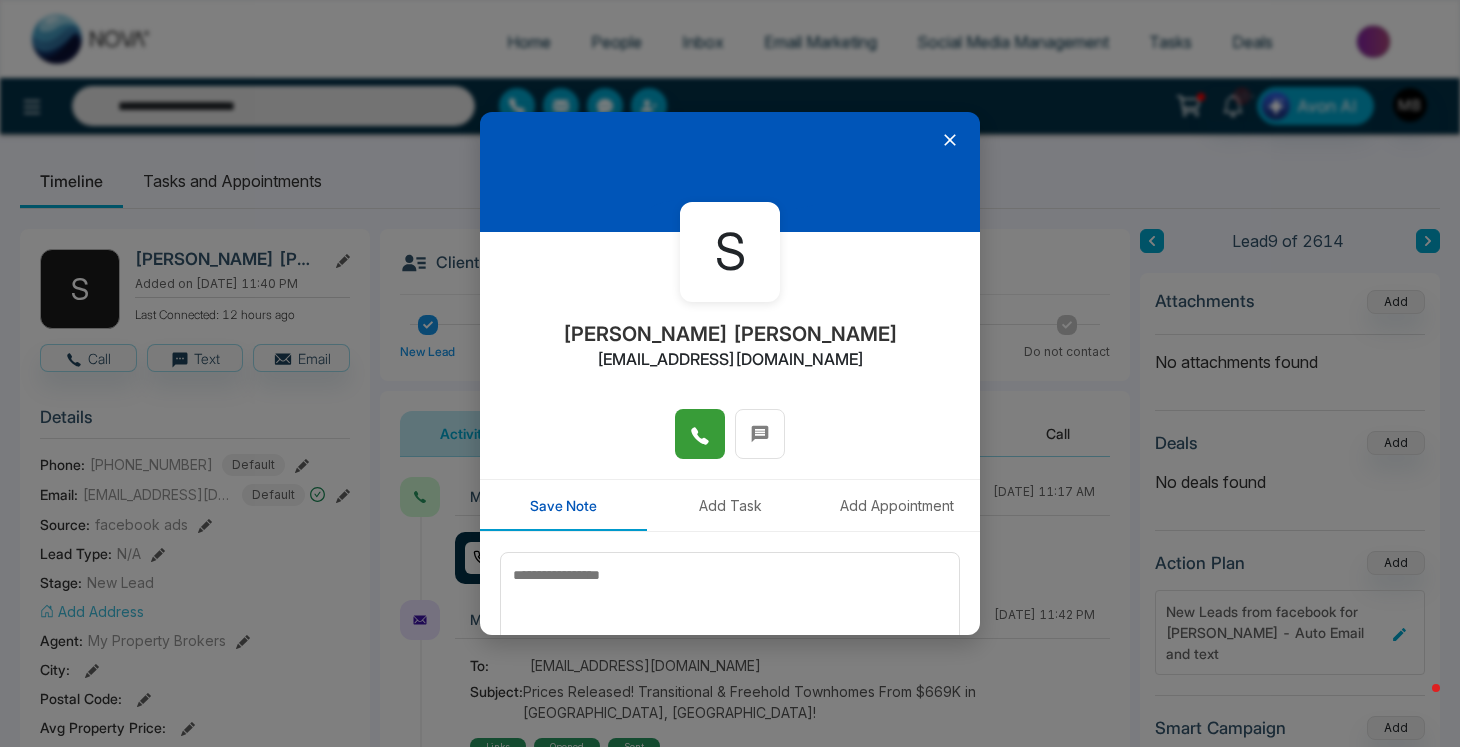 click 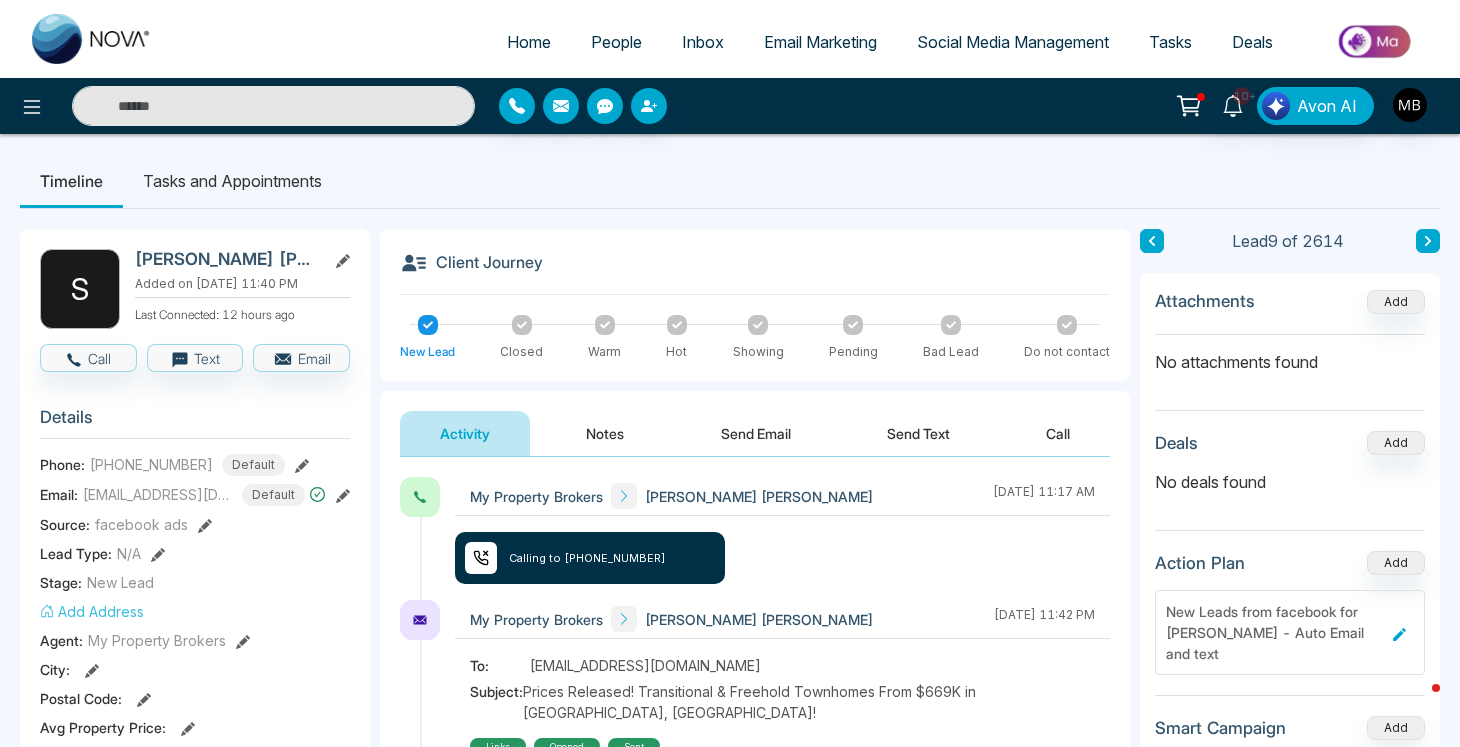 click at bounding box center [273, 106] 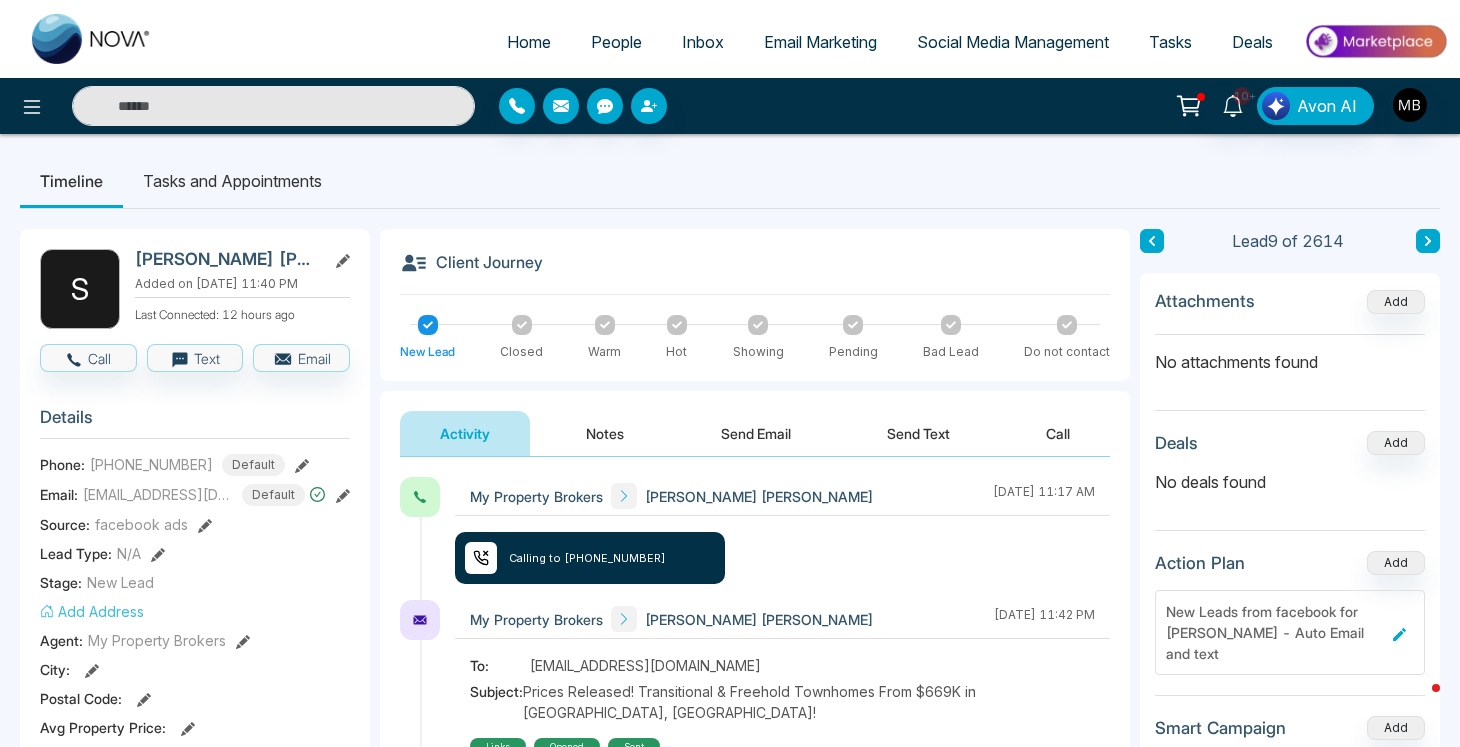 paste on "**********" 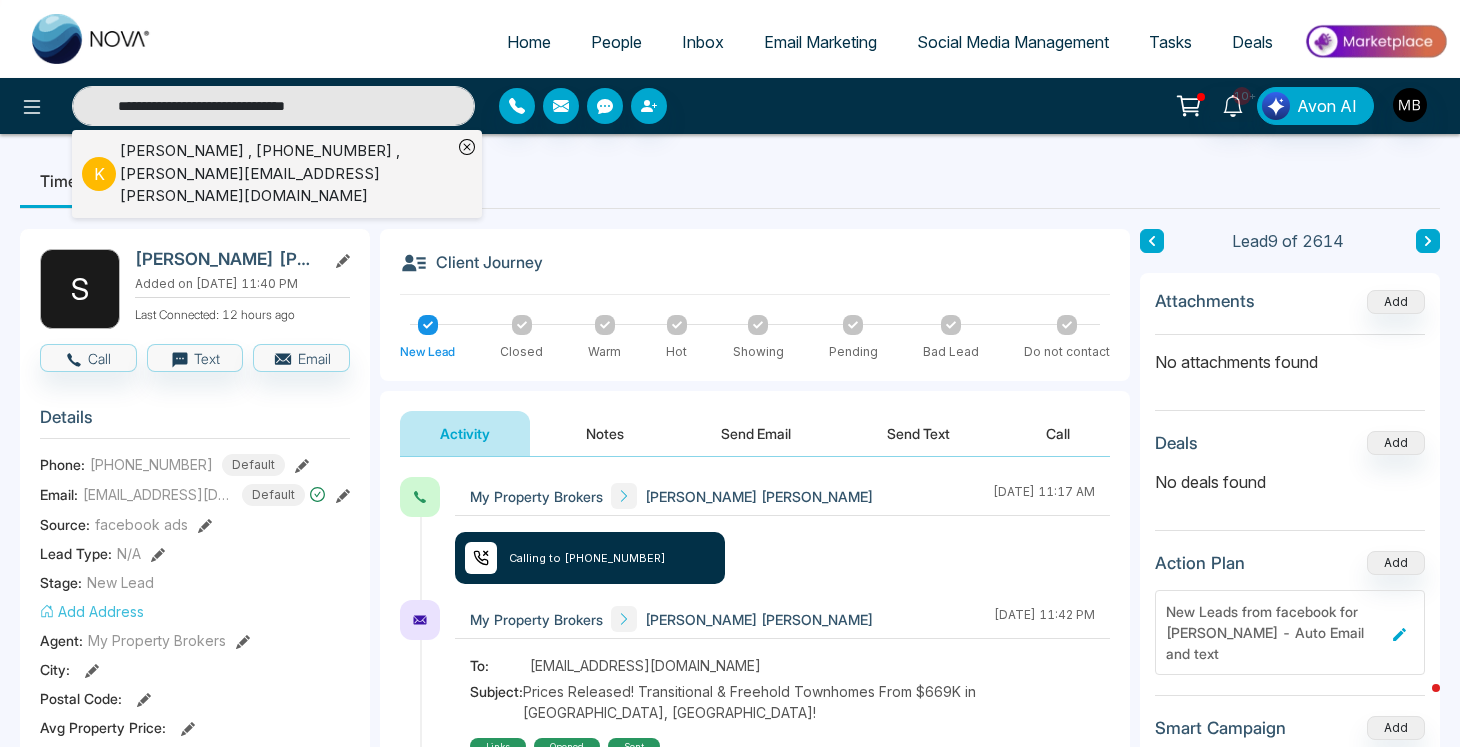 type on "**********" 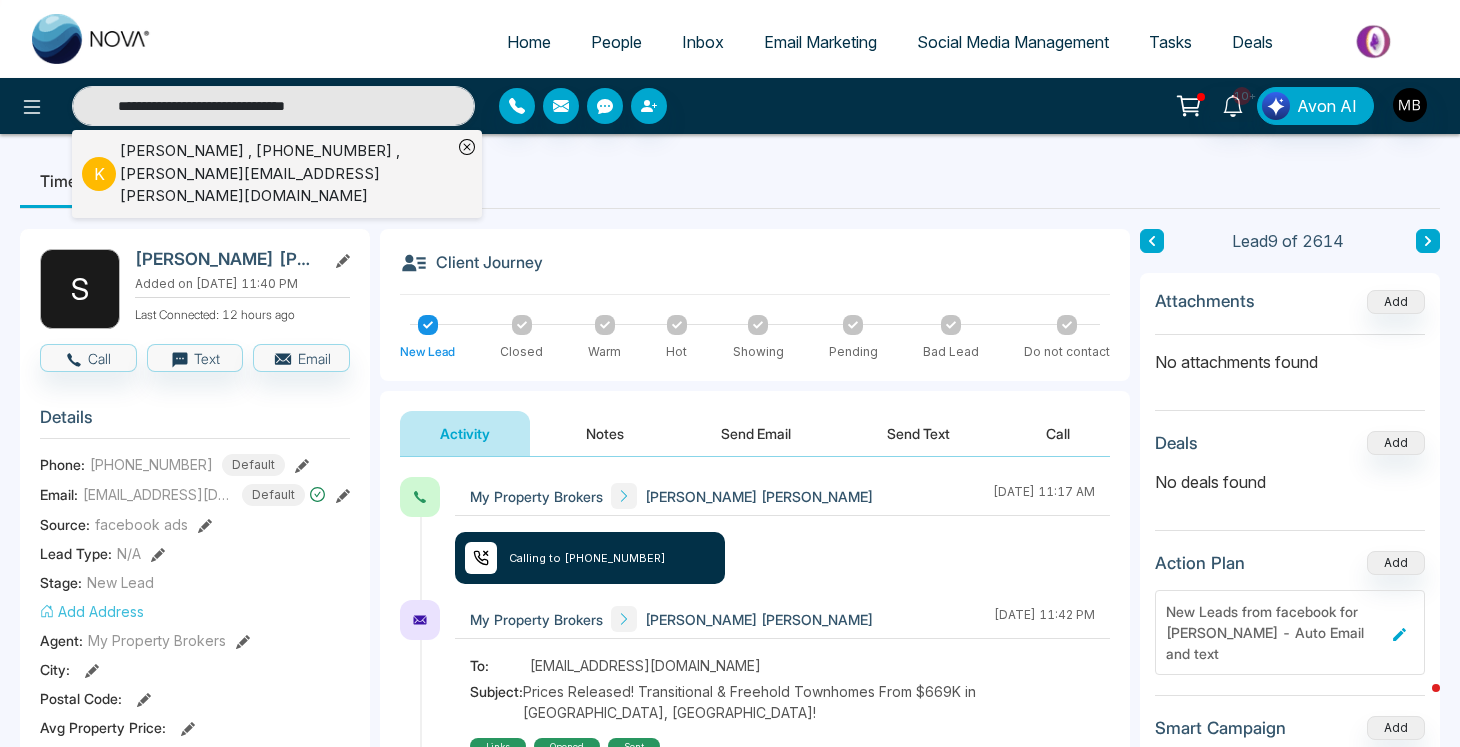 click on "Krishnakanth     , +15145917788   , krishnakanth.boddupalli@gmail.com" at bounding box center (286, 174) 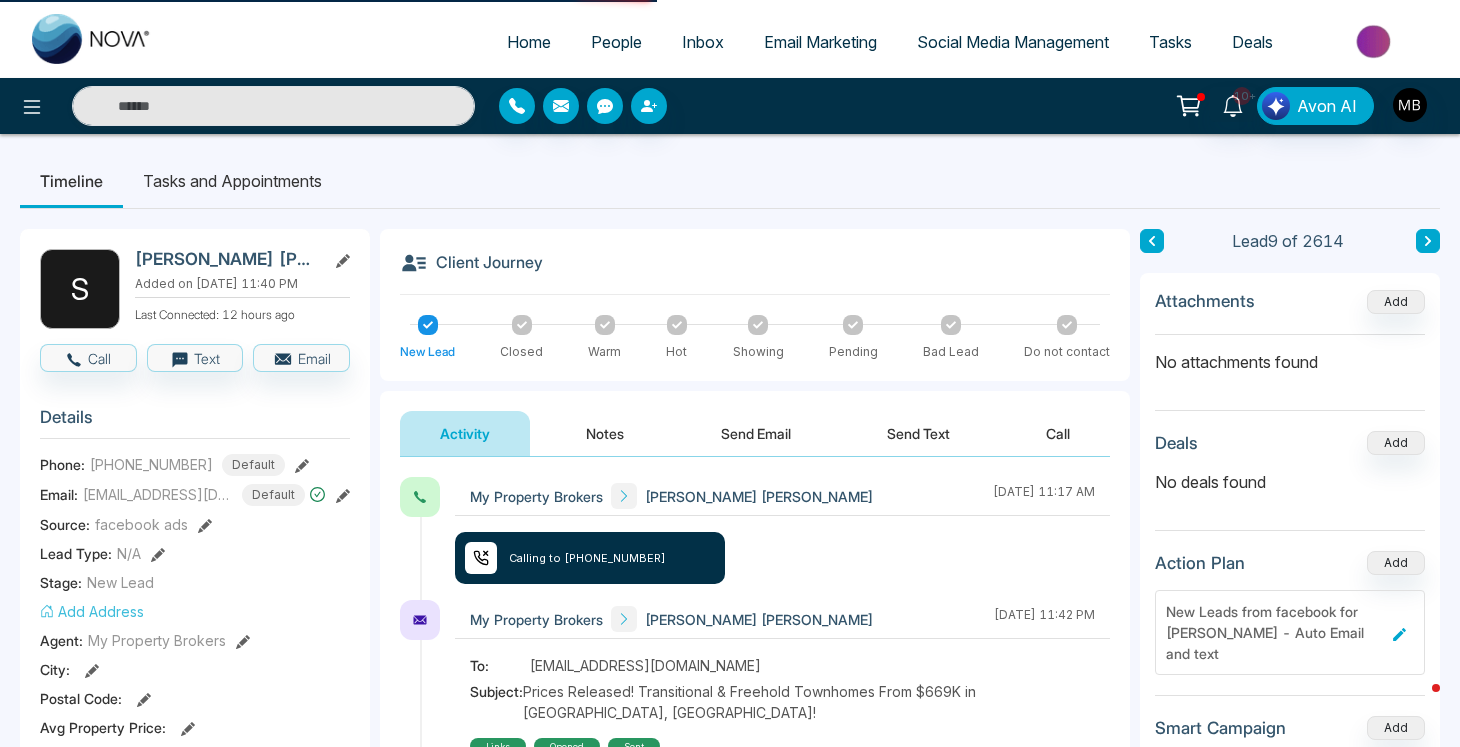 type on "**********" 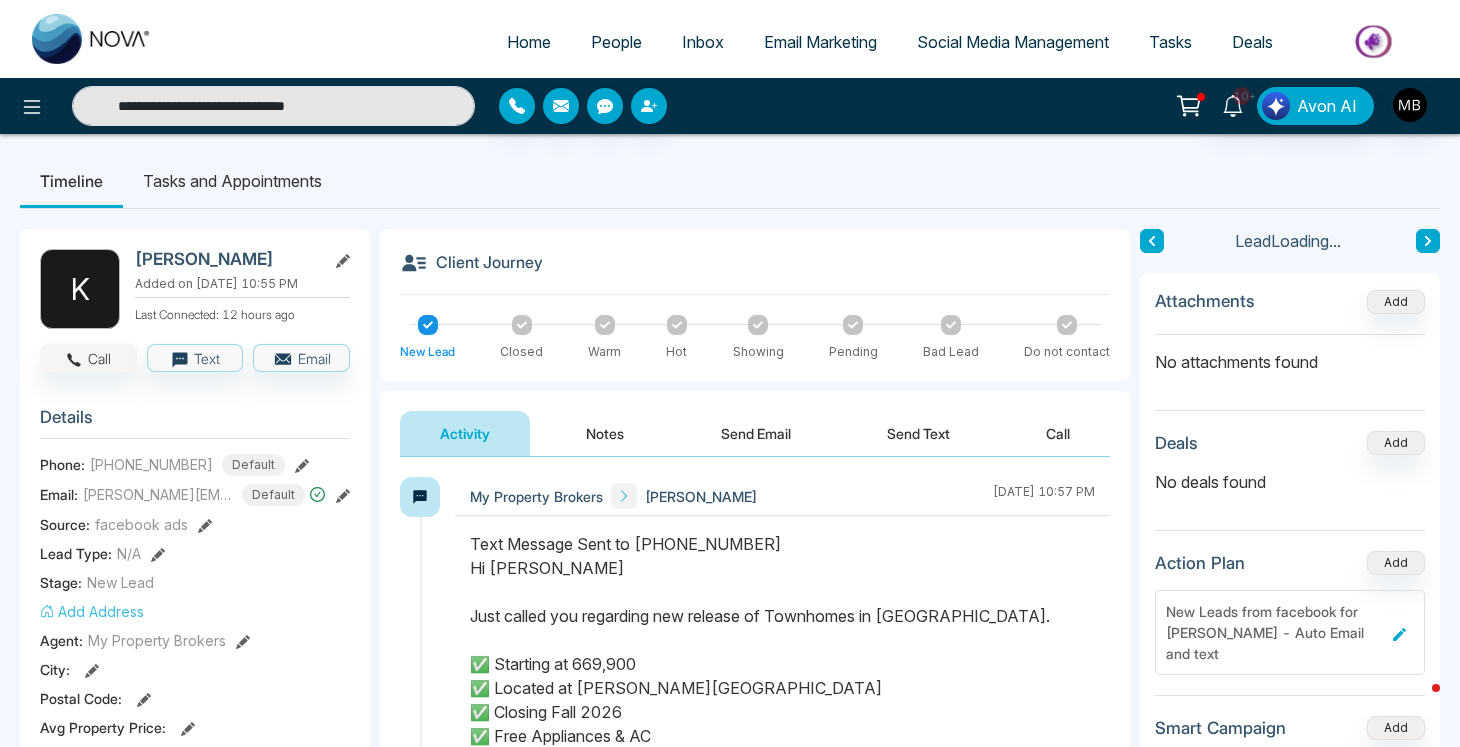 click on "Call" at bounding box center (88, 358) 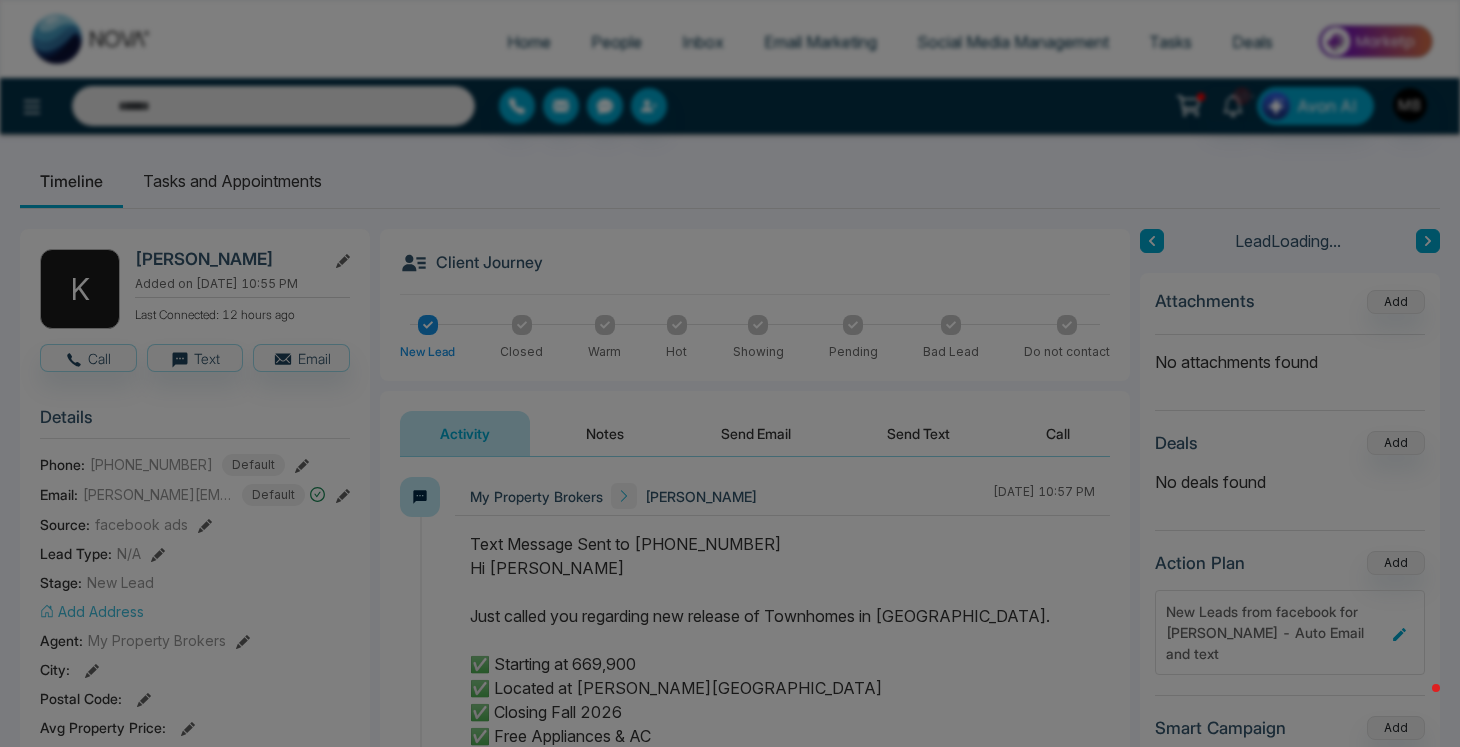 type on "**********" 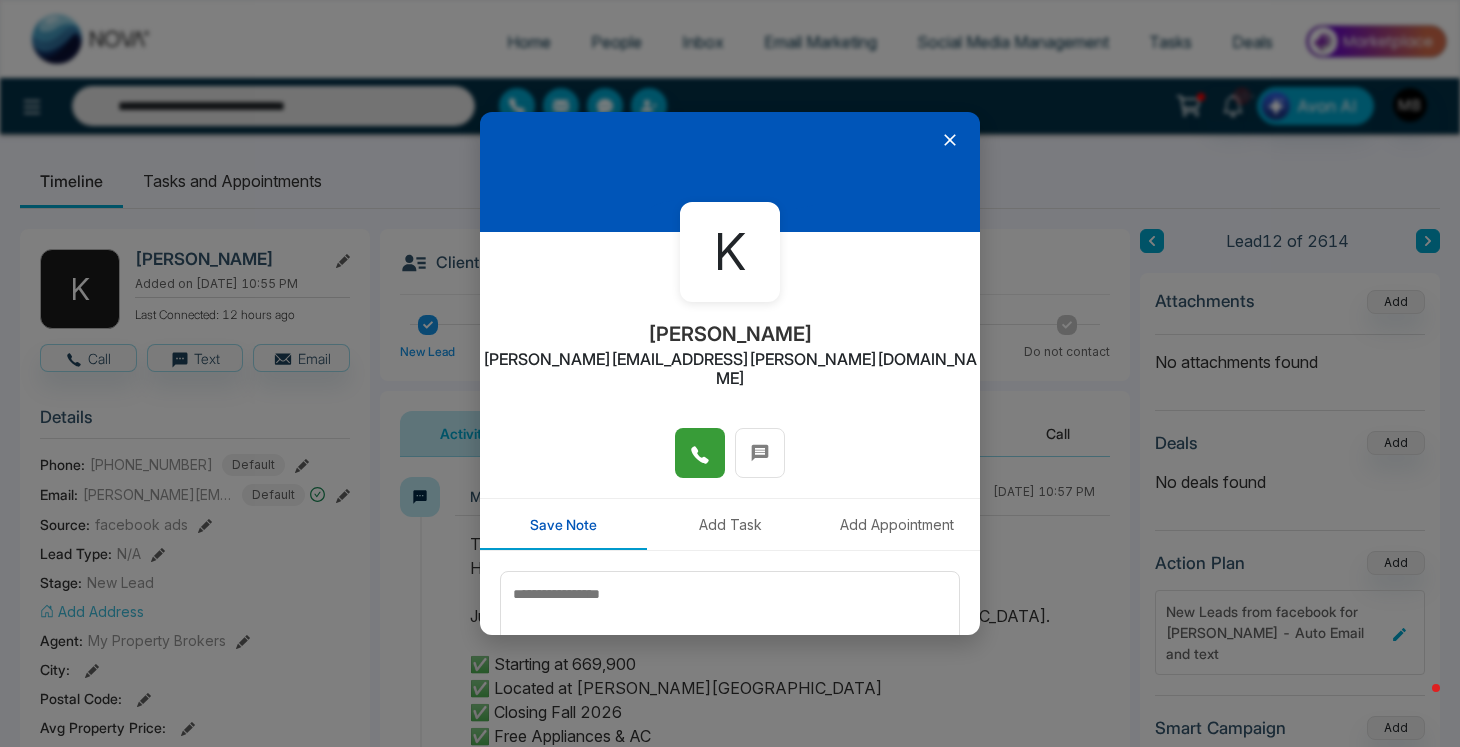 click 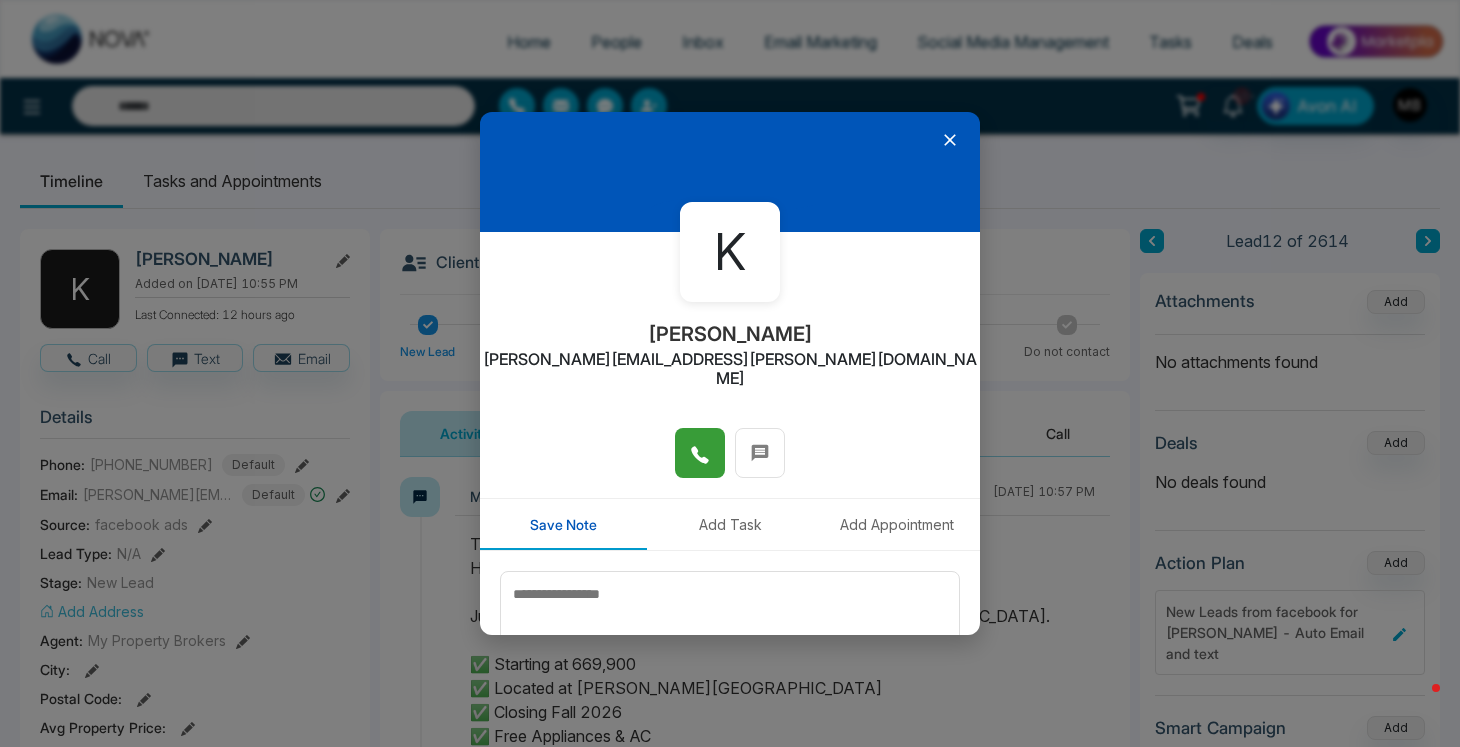 type on "**********" 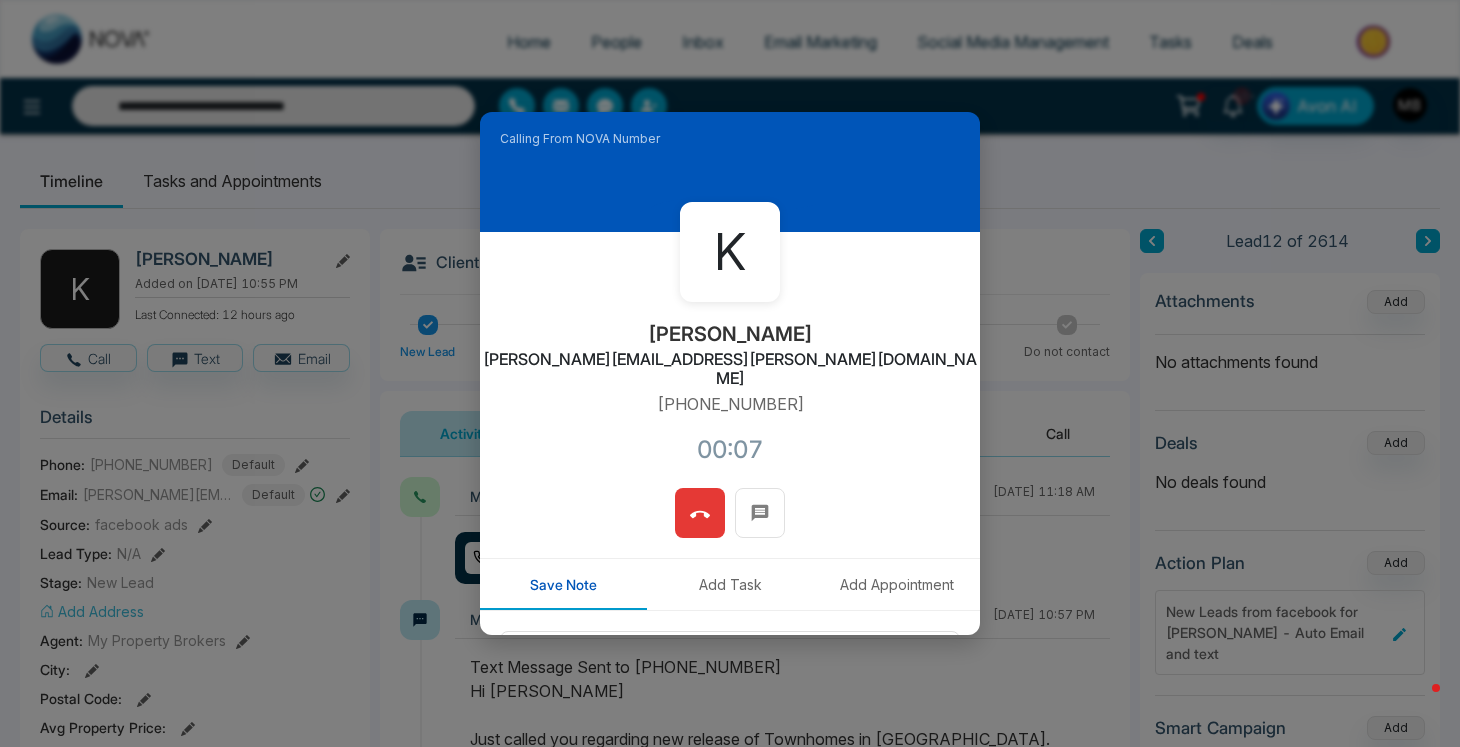 click 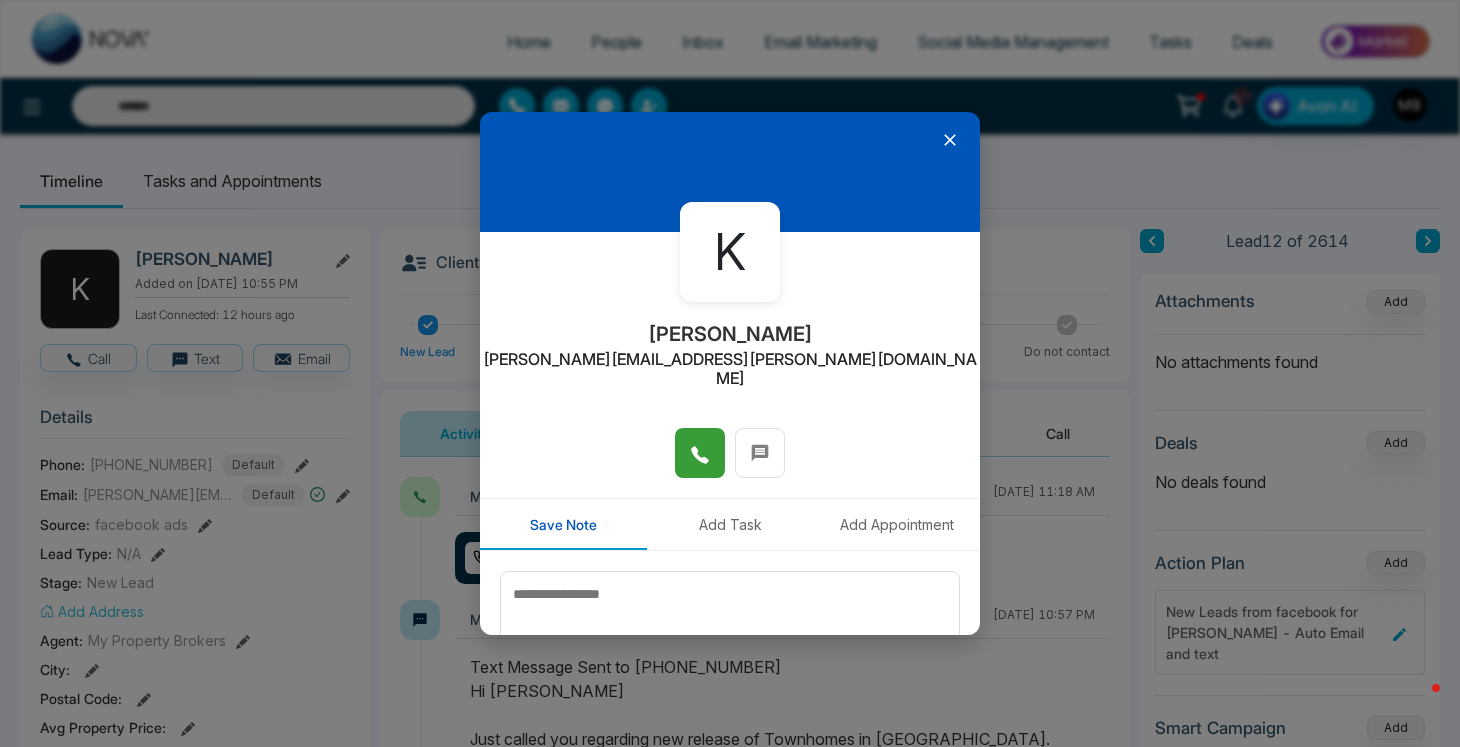 click 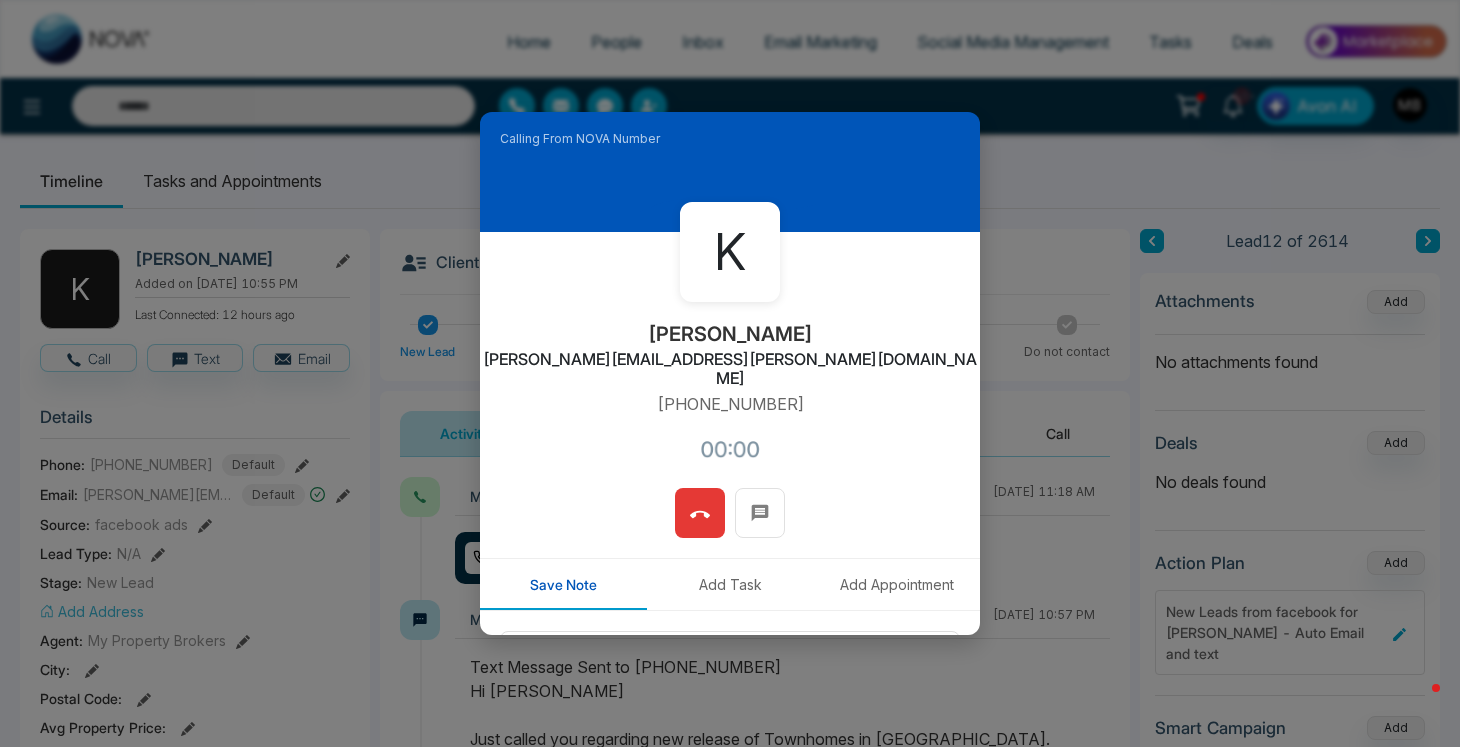 type on "**********" 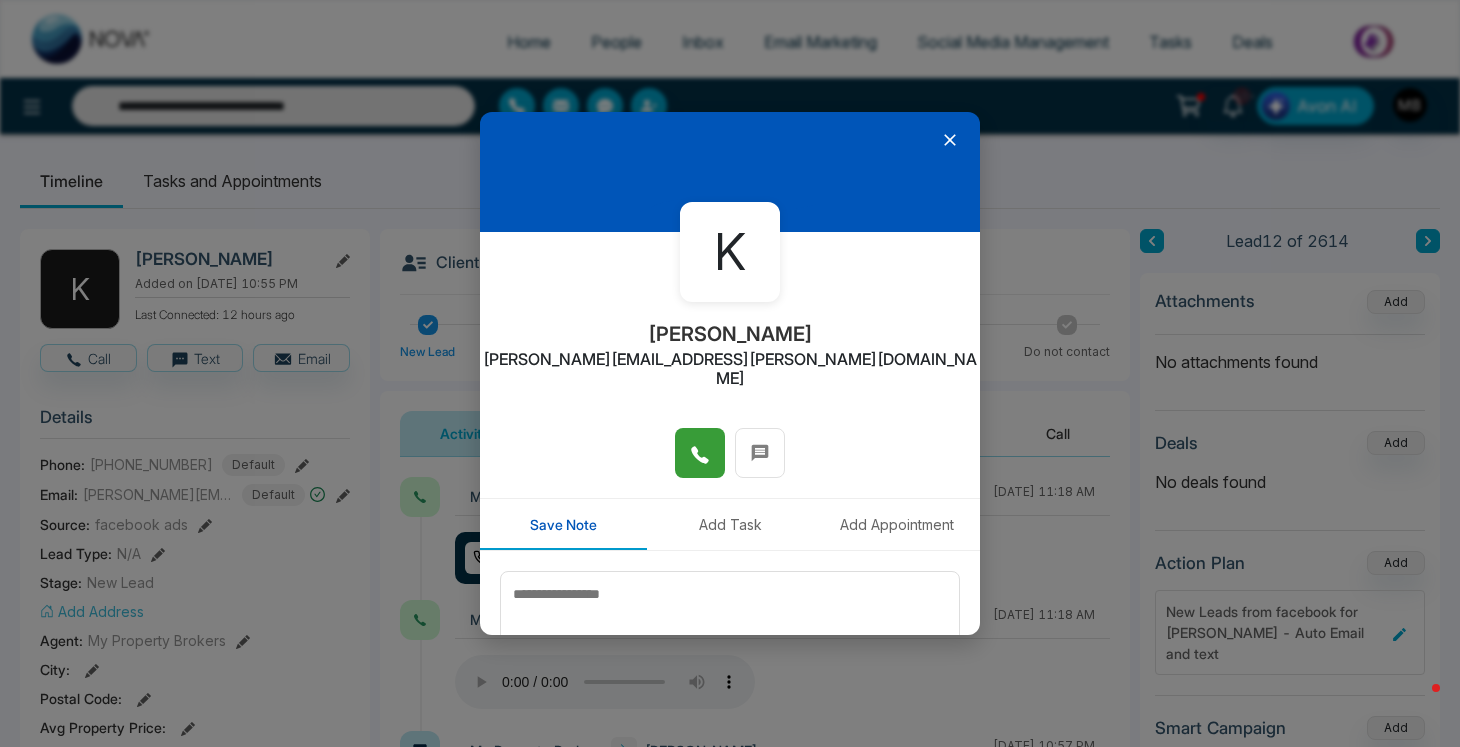 click 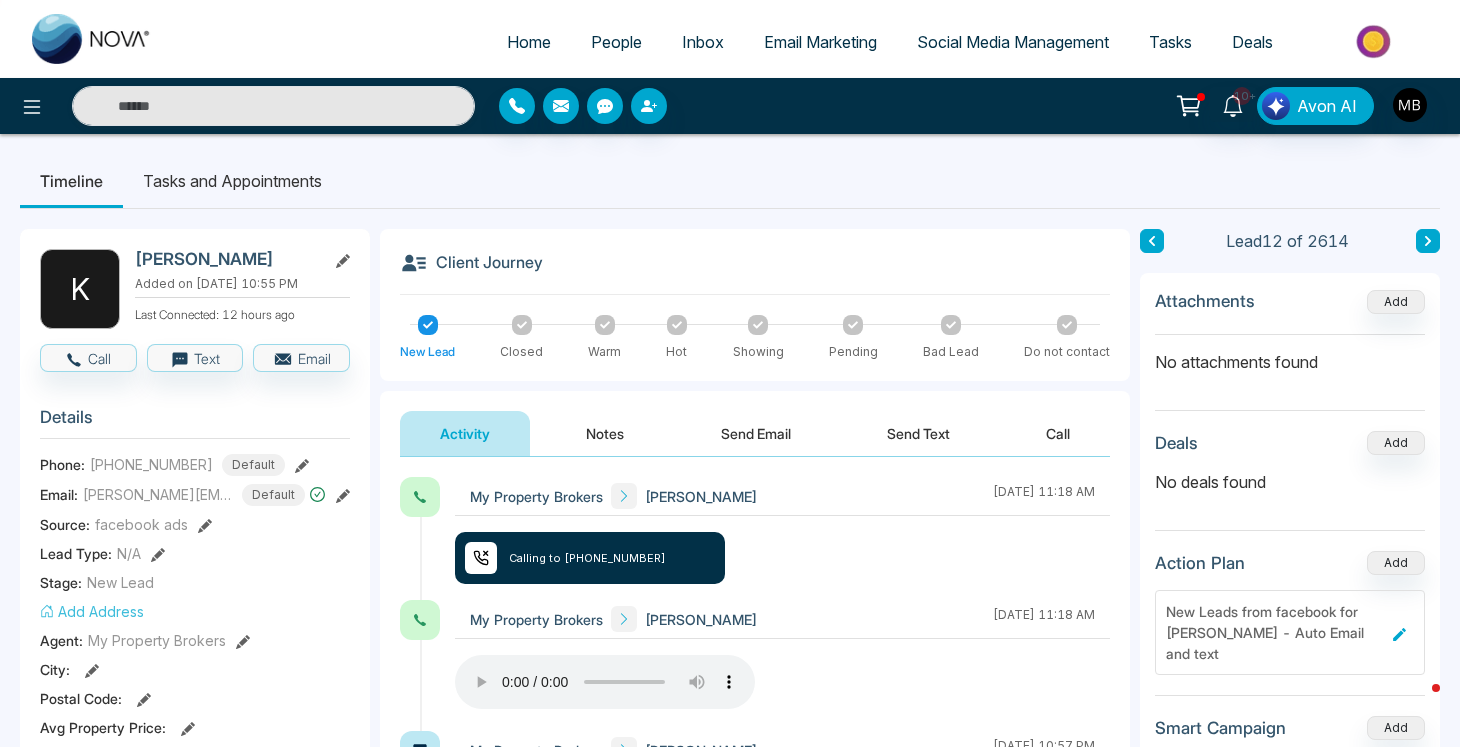 type on "**********" 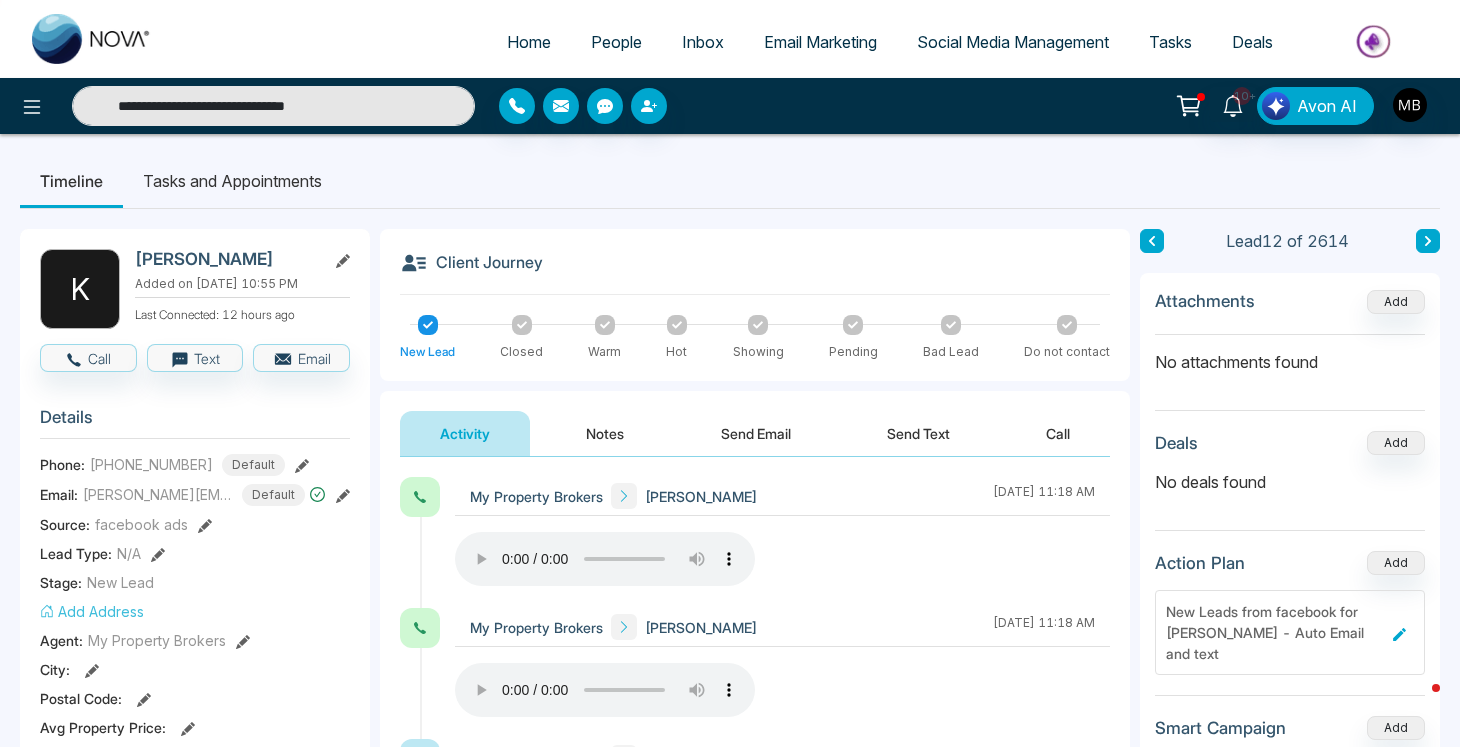 click on "**********" at bounding box center (273, 106) 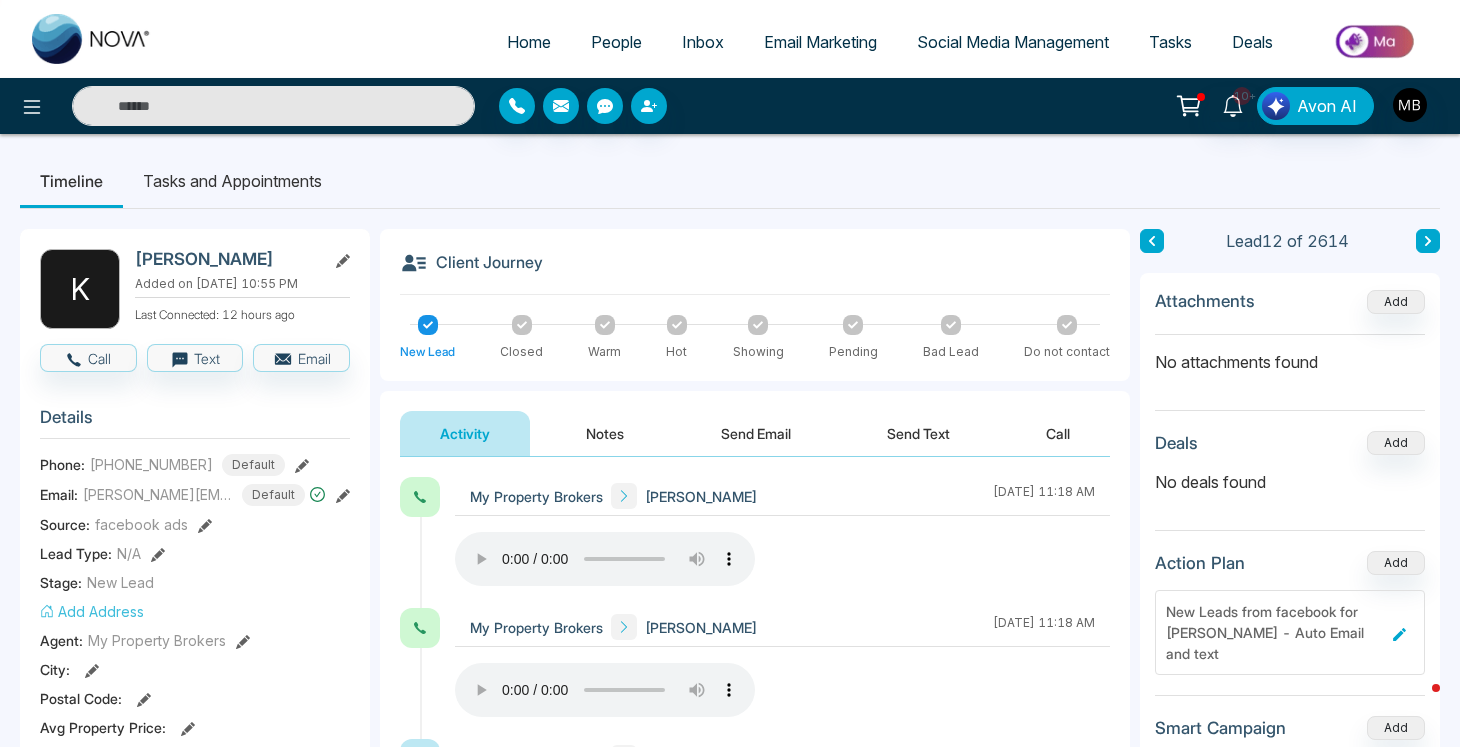paste on "**********" 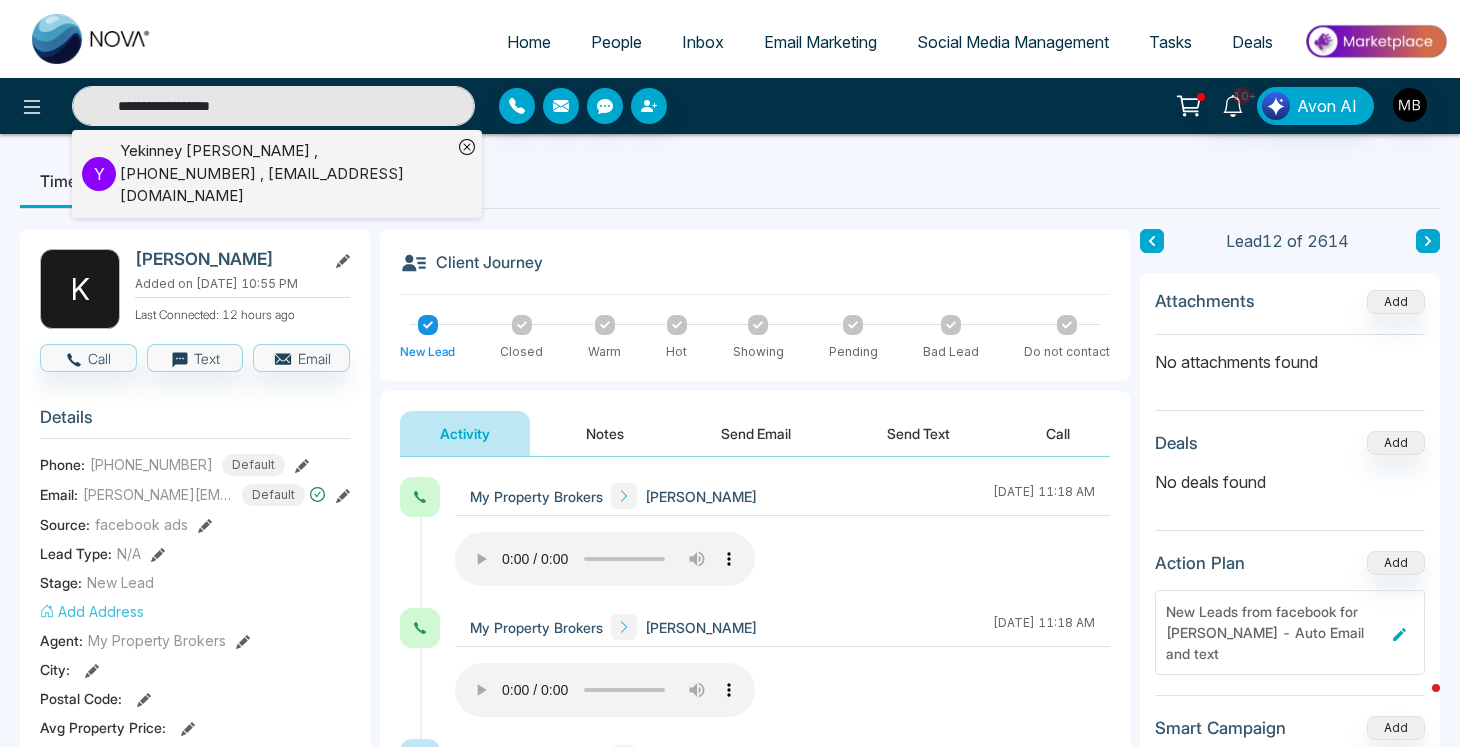 type on "**********" 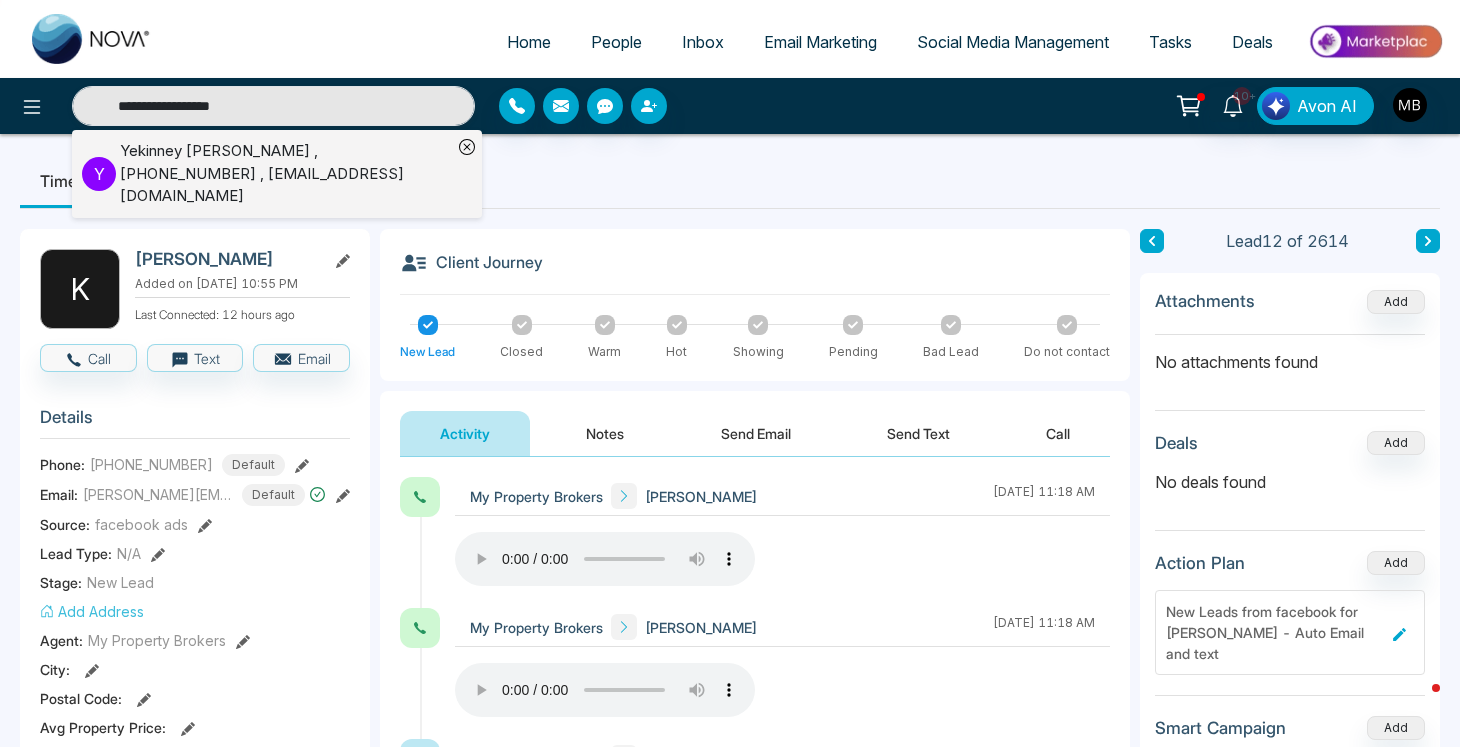 click on "Yekinney A. Wahab     , +19059226759   , Yekinney@gmail.com" at bounding box center [286, 174] 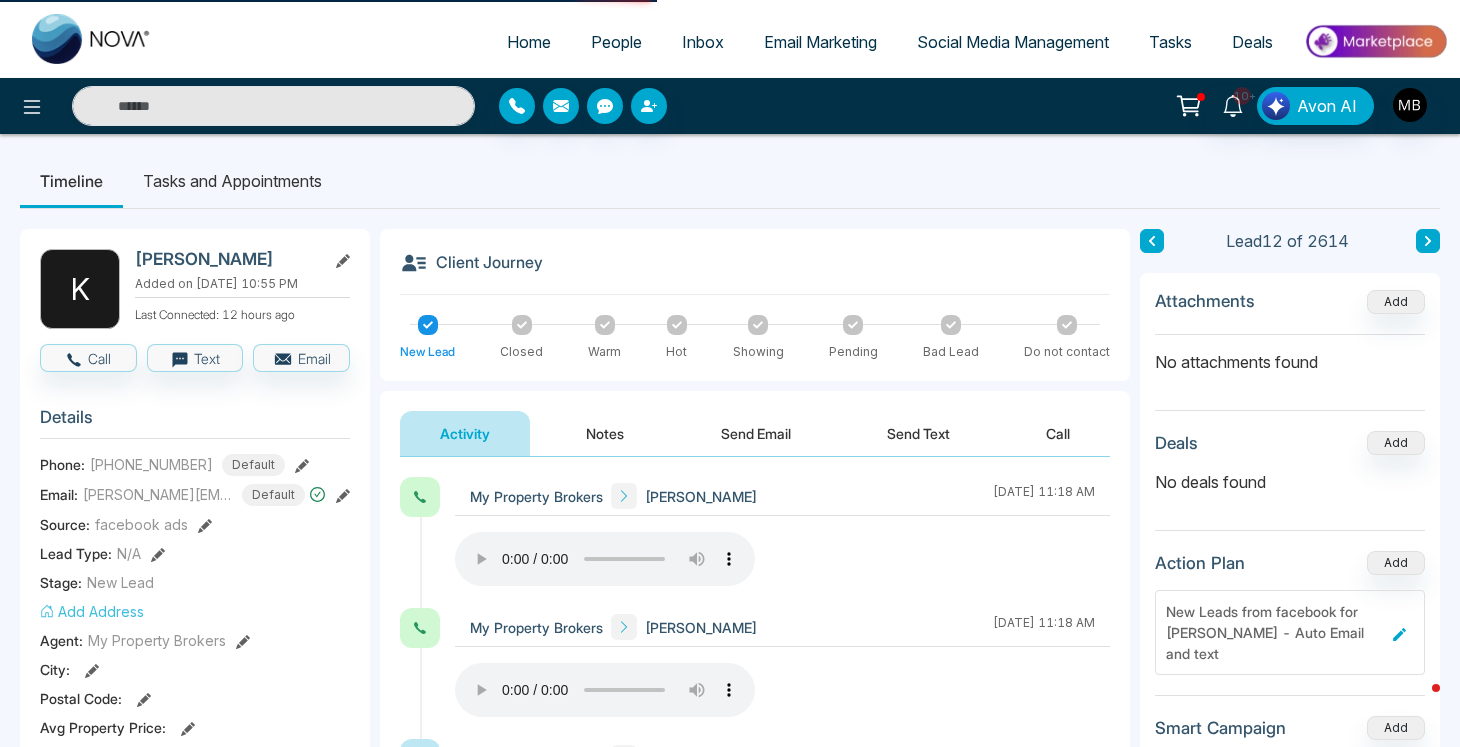 type on "**********" 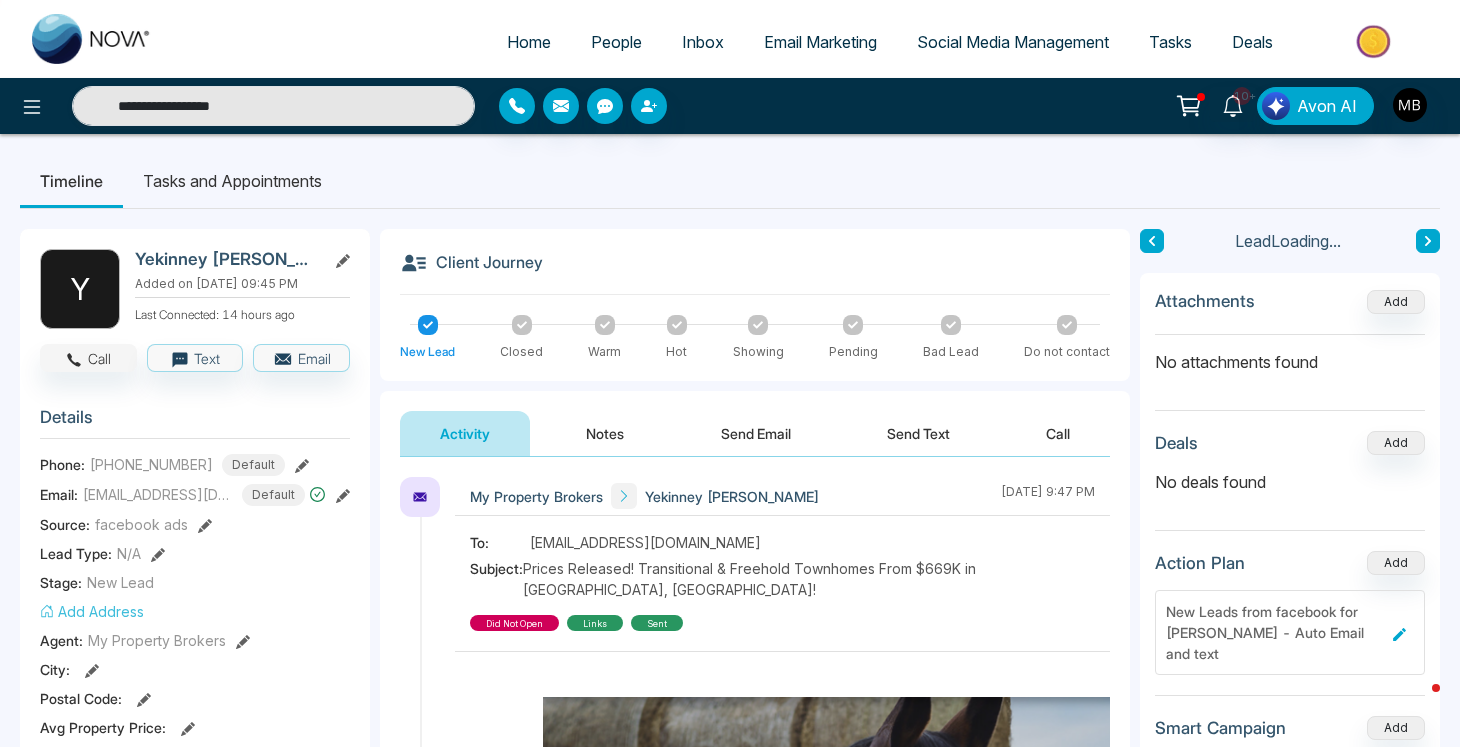 click on "Call" at bounding box center [88, 358] 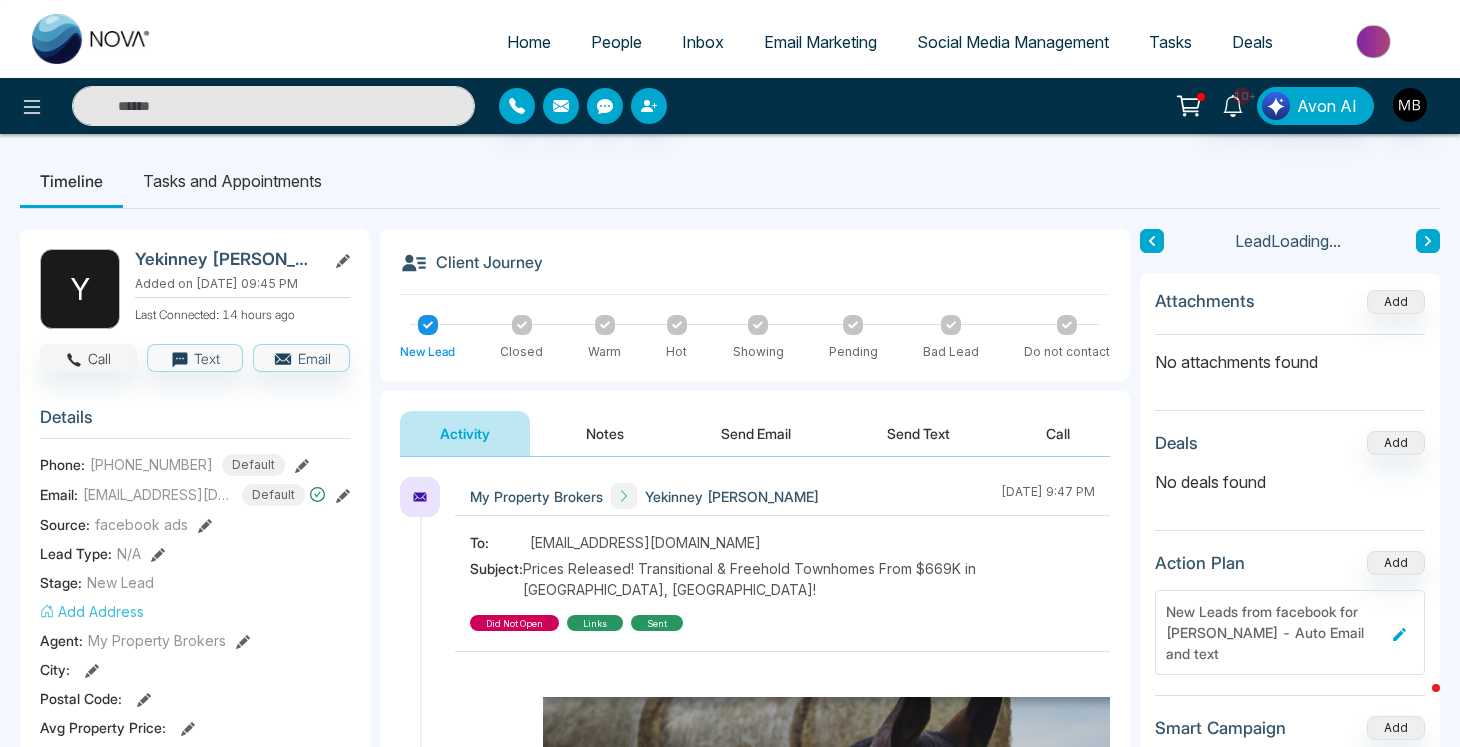 type on "**********" 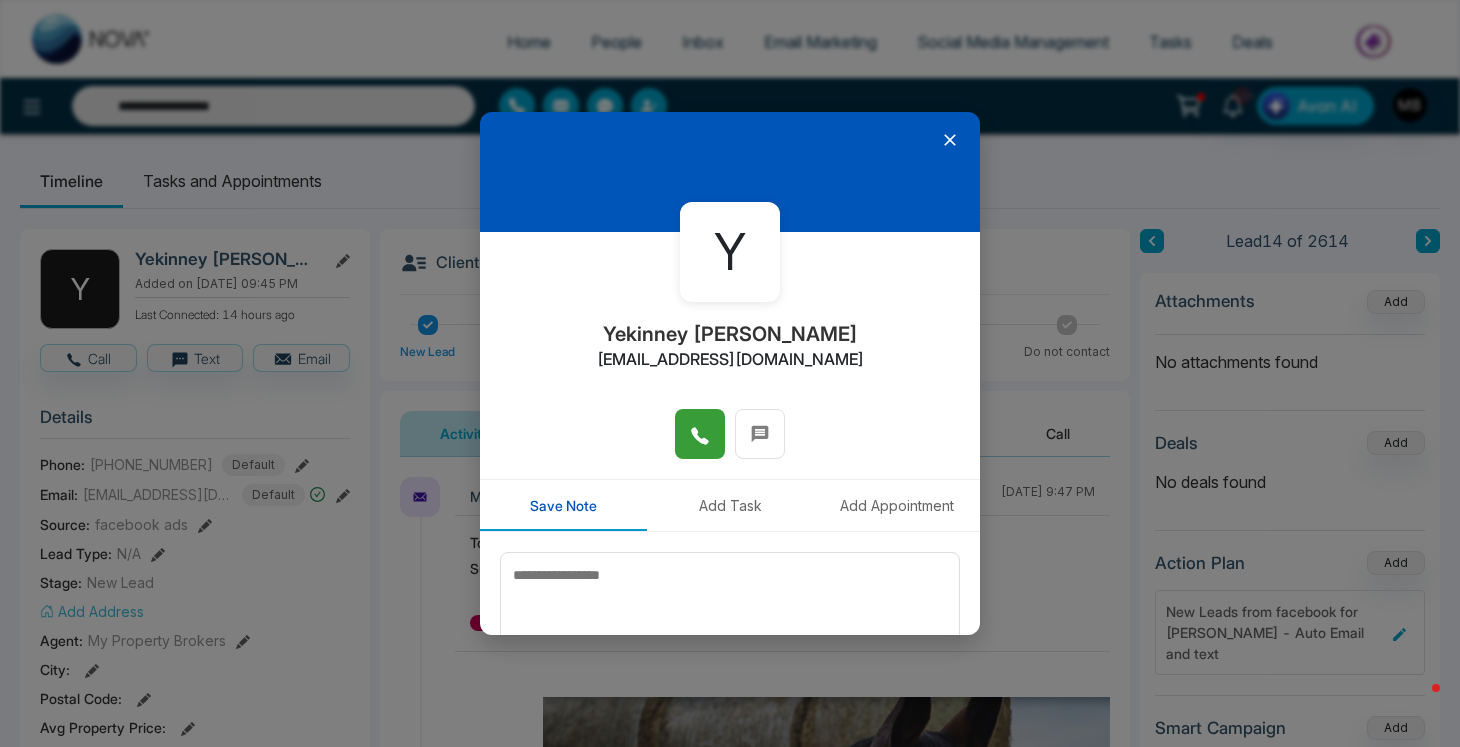click 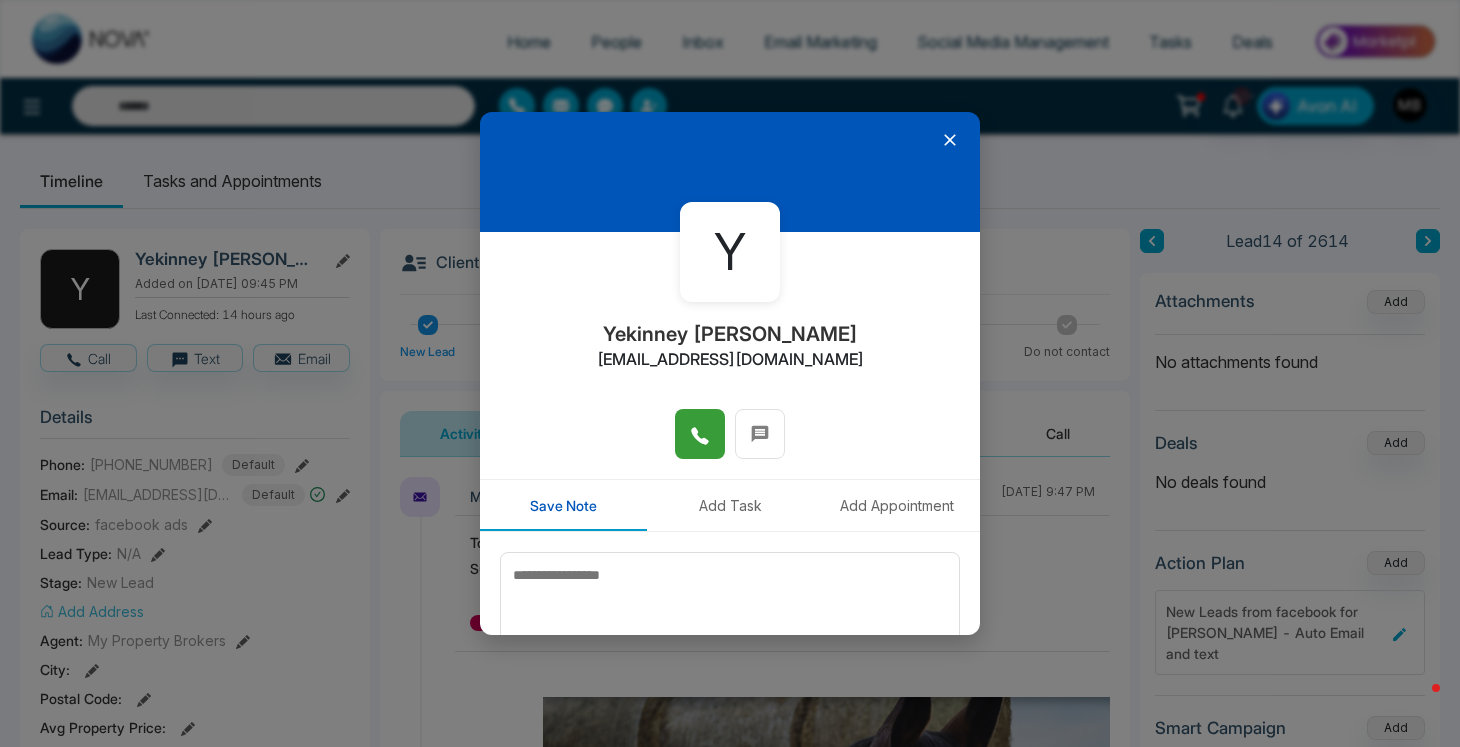 type on "**********" 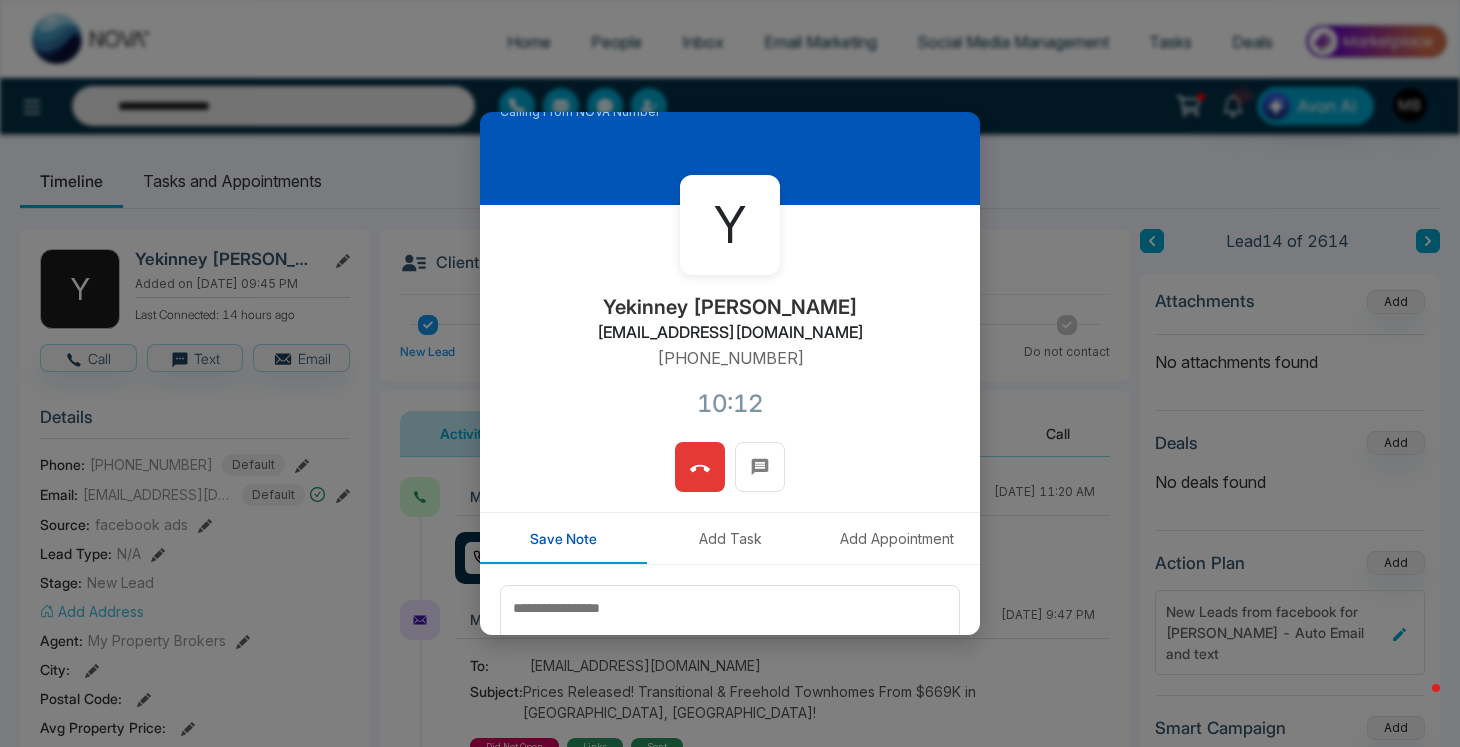 scroll, scrollTop: 24, scrollLeft: 0, axis: vertical 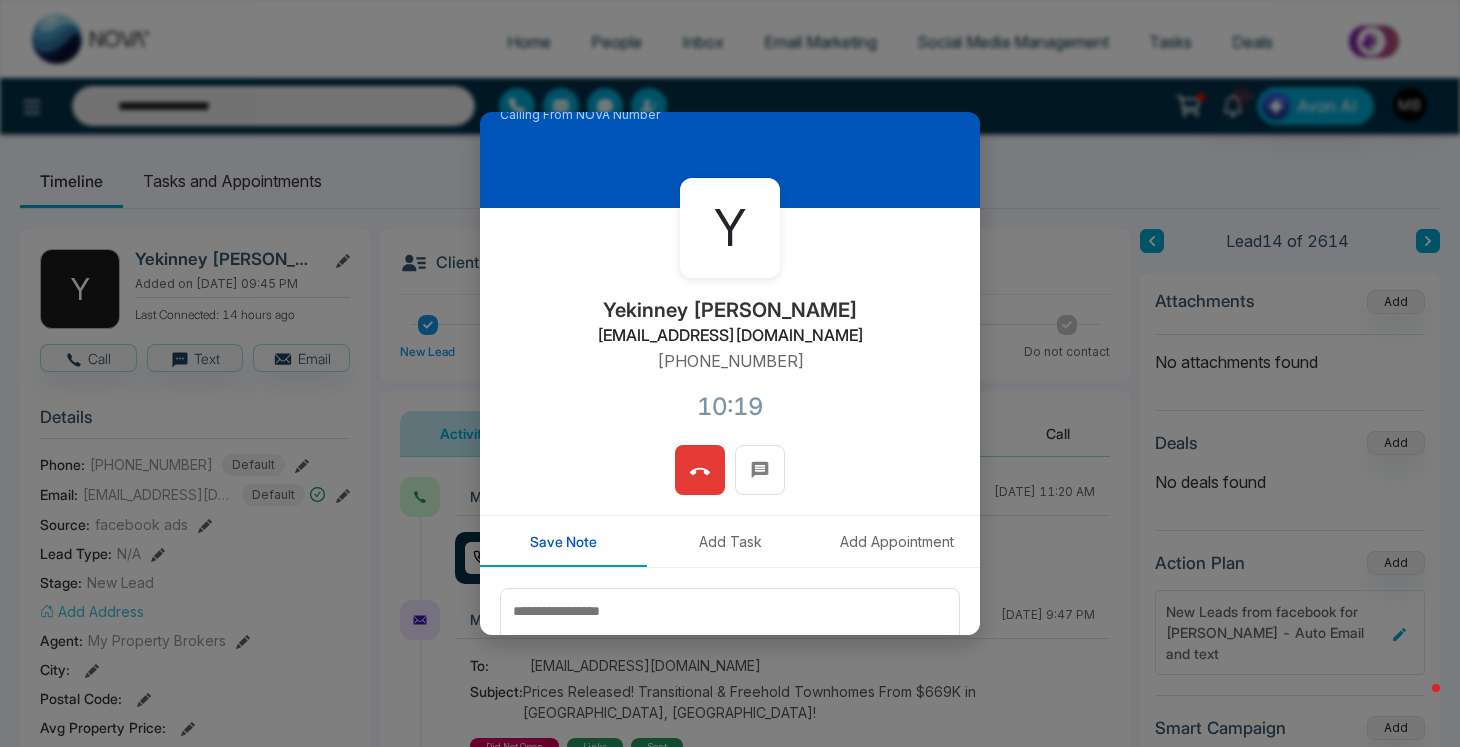 click 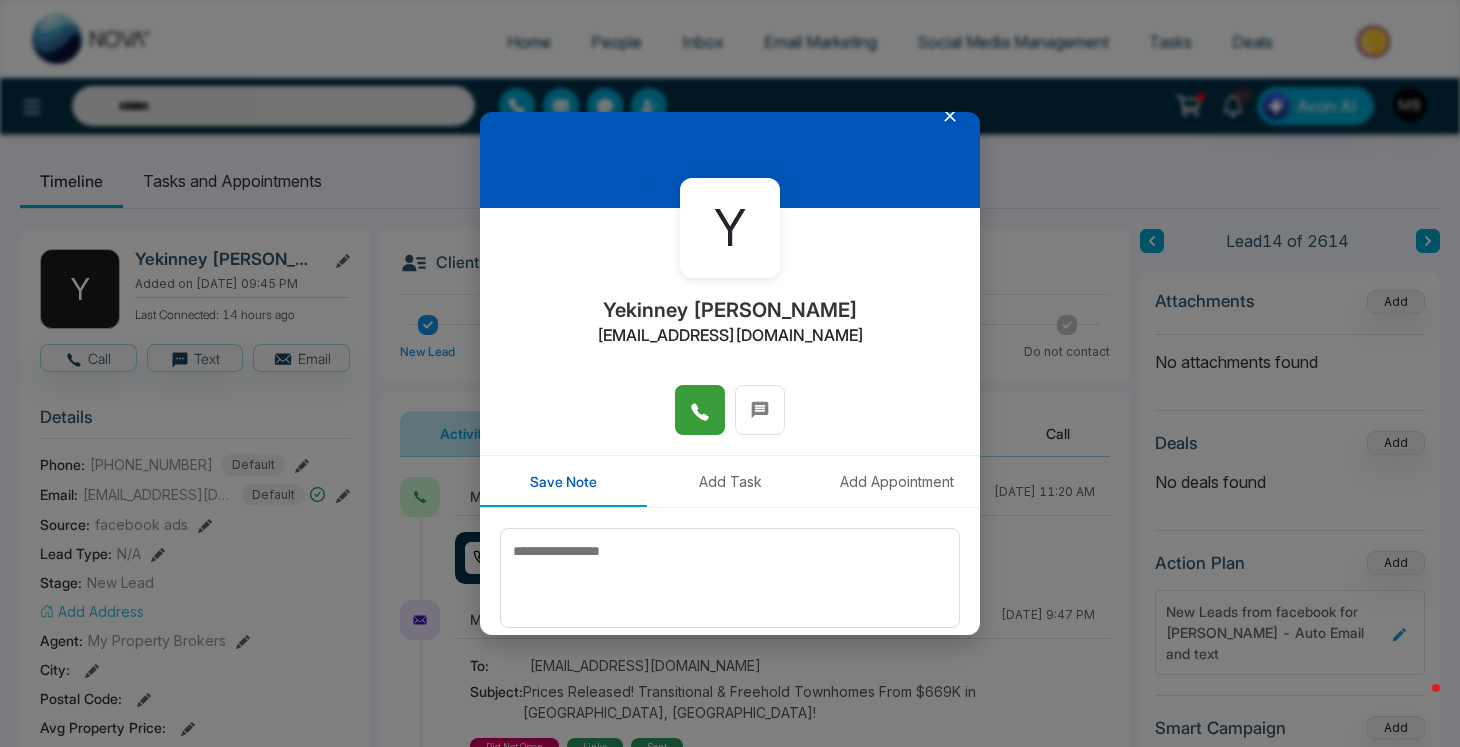 click 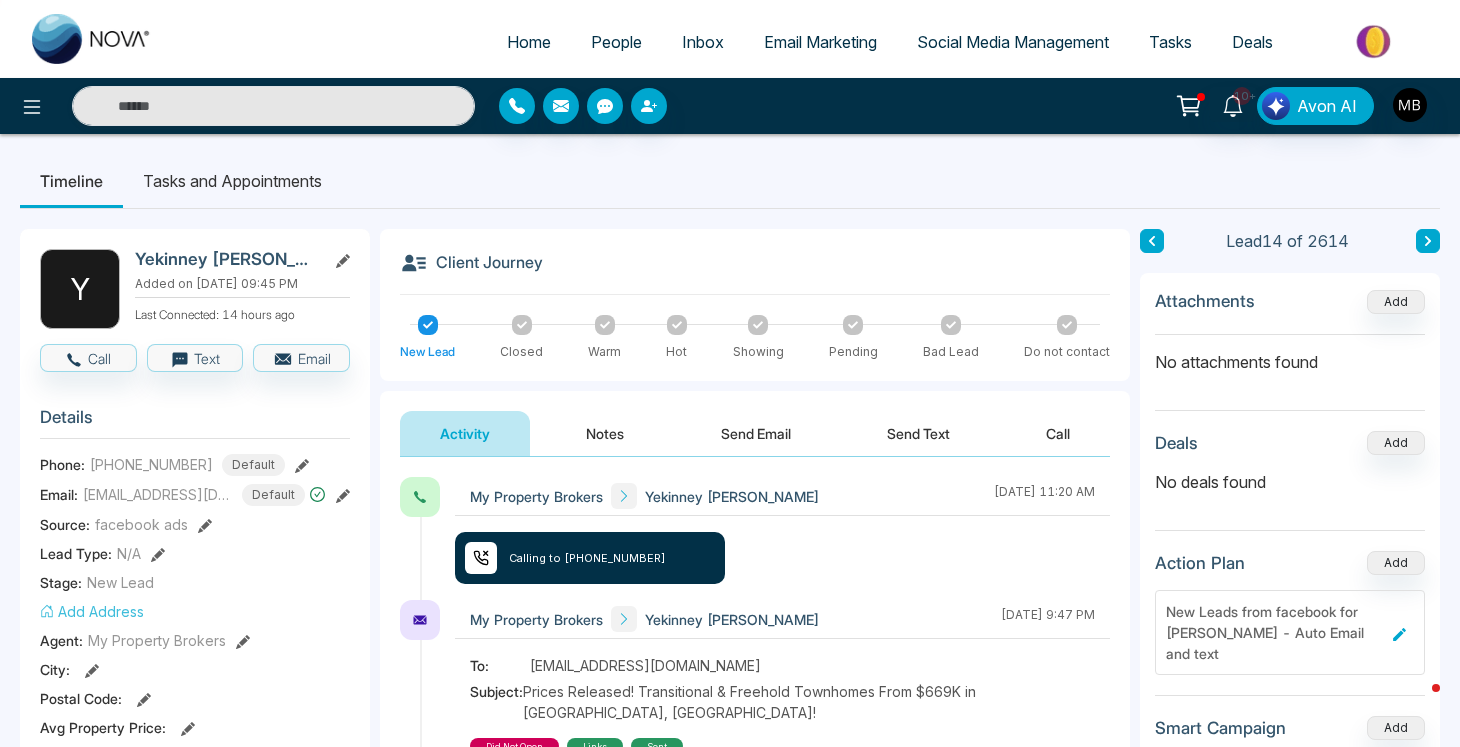 type on "**********" 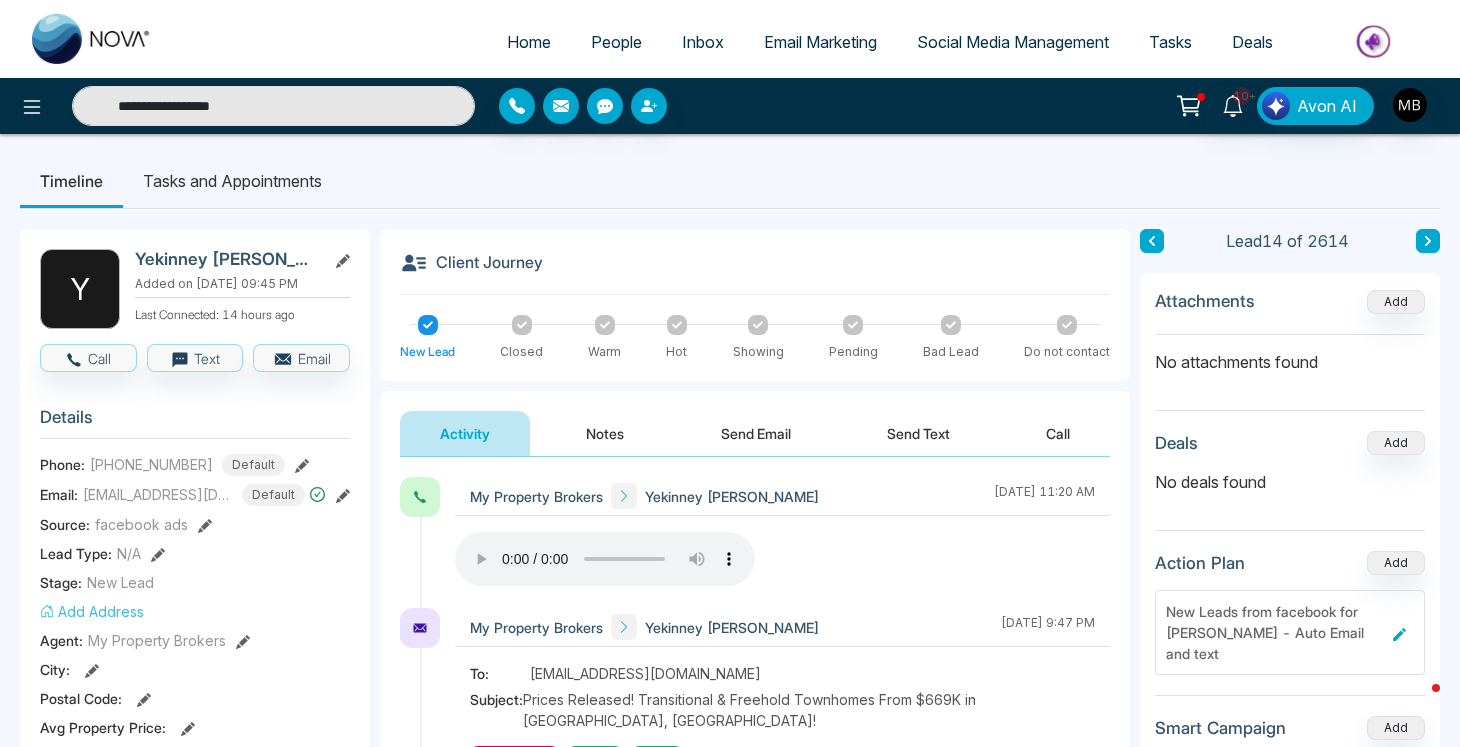 scroll, scrollTop: 0, scrollLeft: 0, axis: both 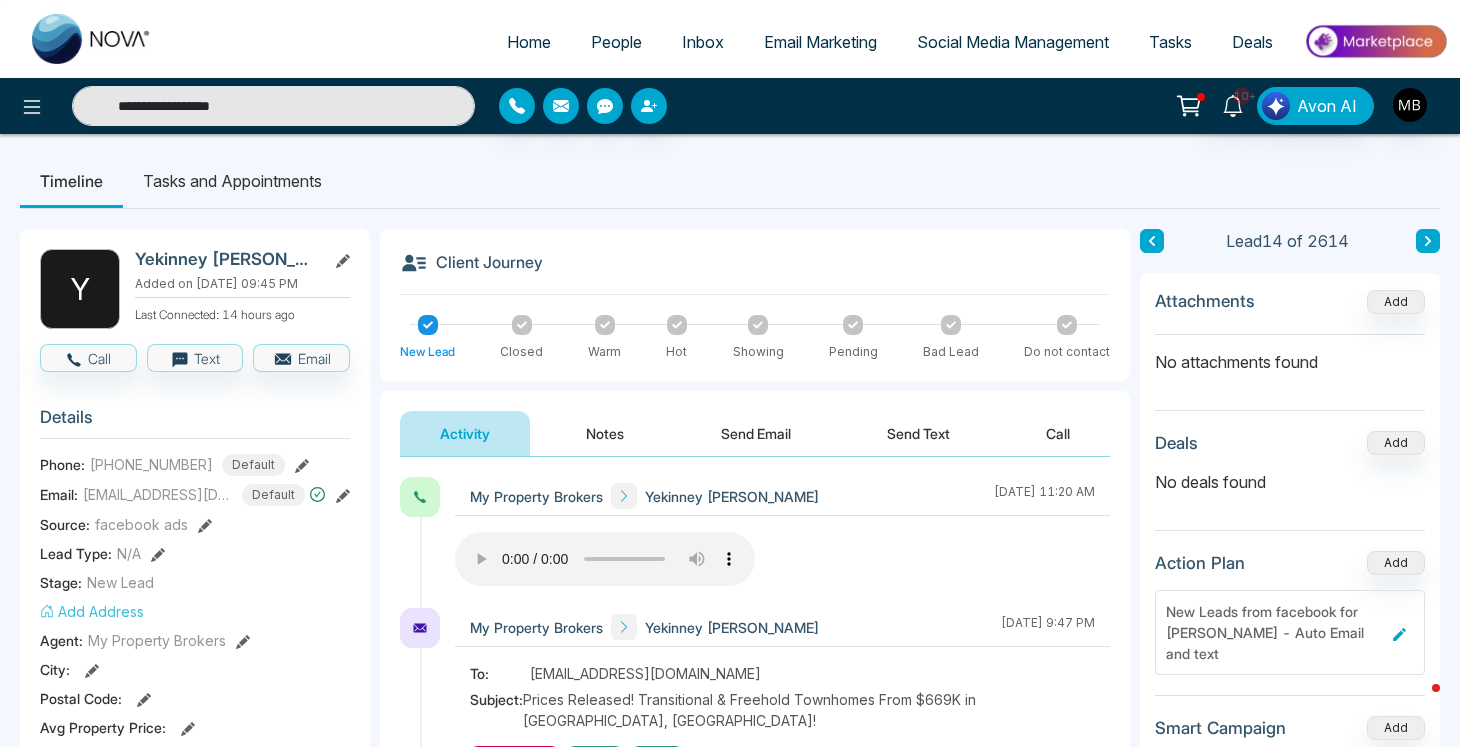 click on "Notes" at bounding box center (605, 433) 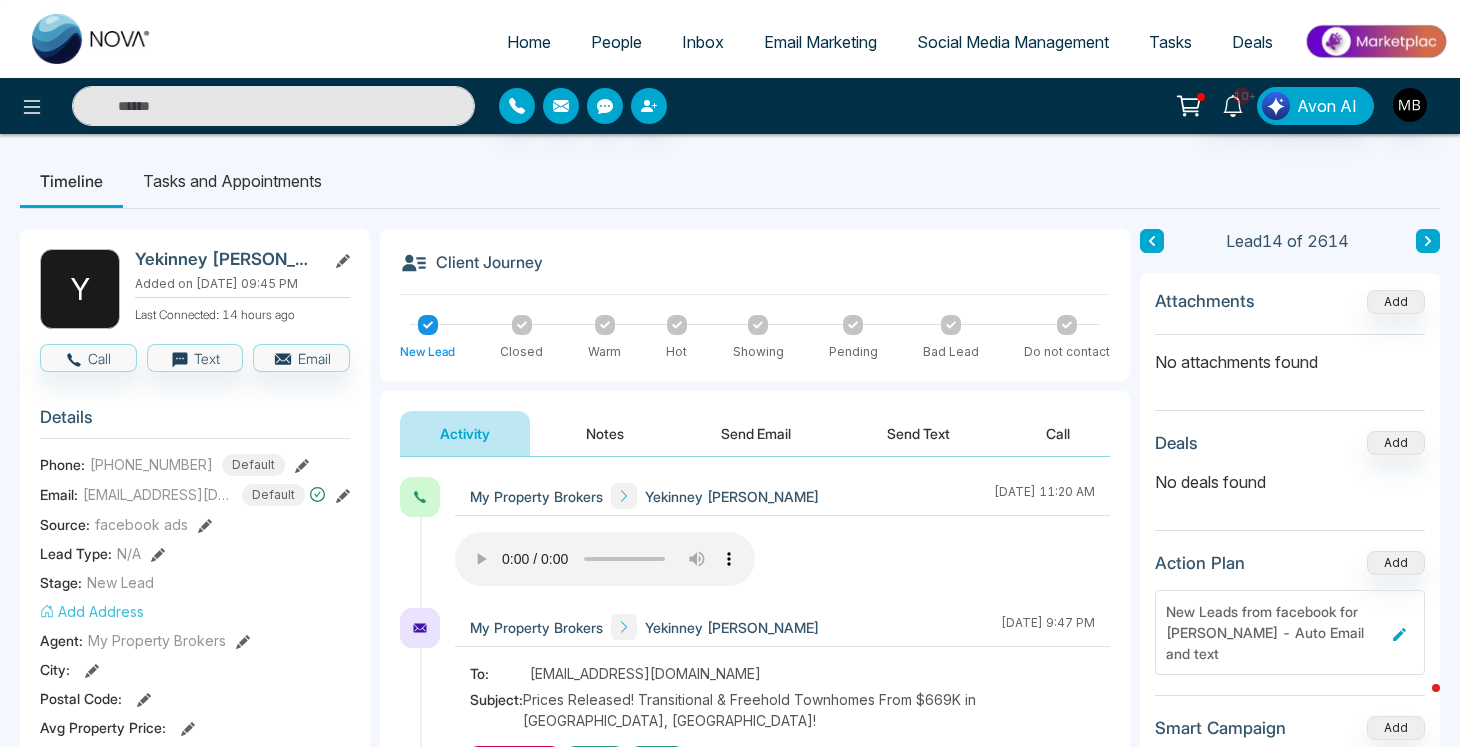 type on "**********" 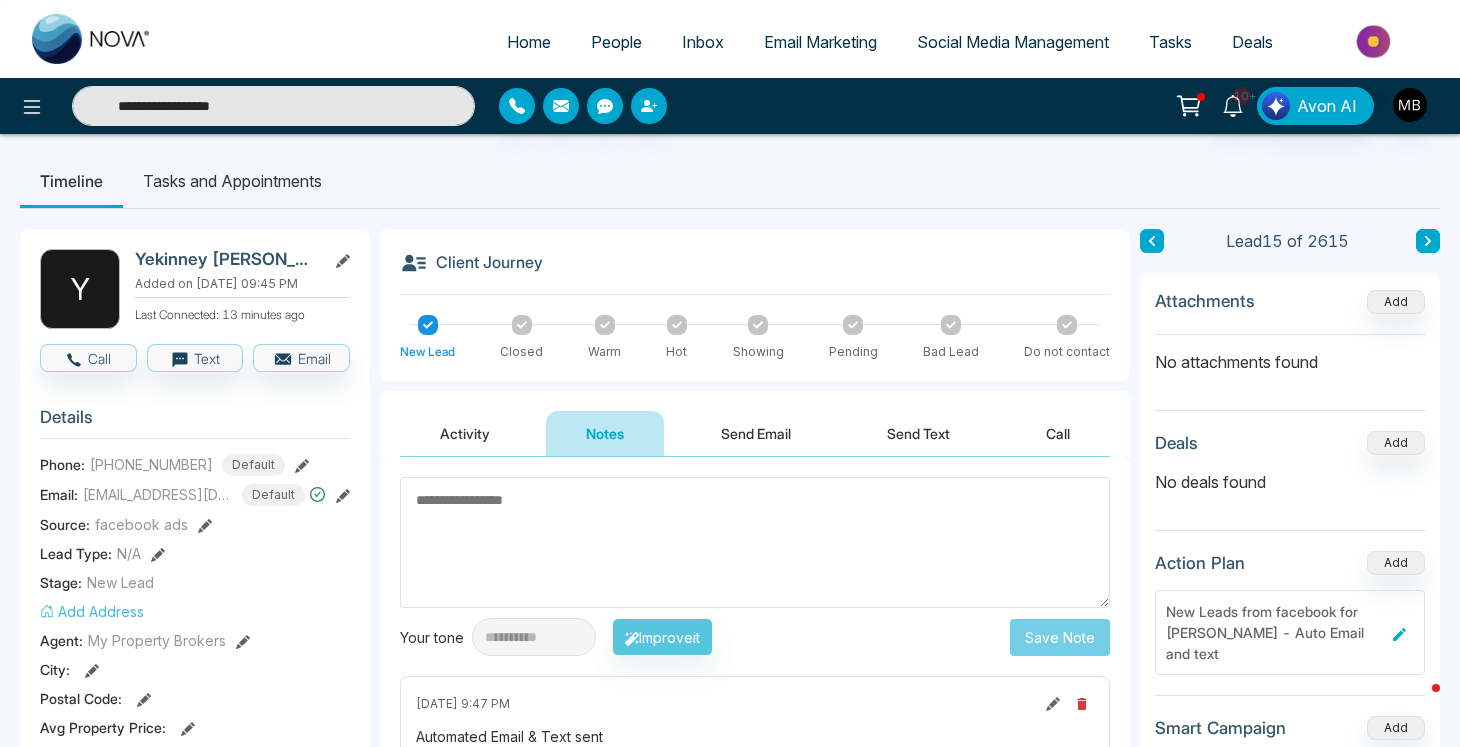 paste on "**********" 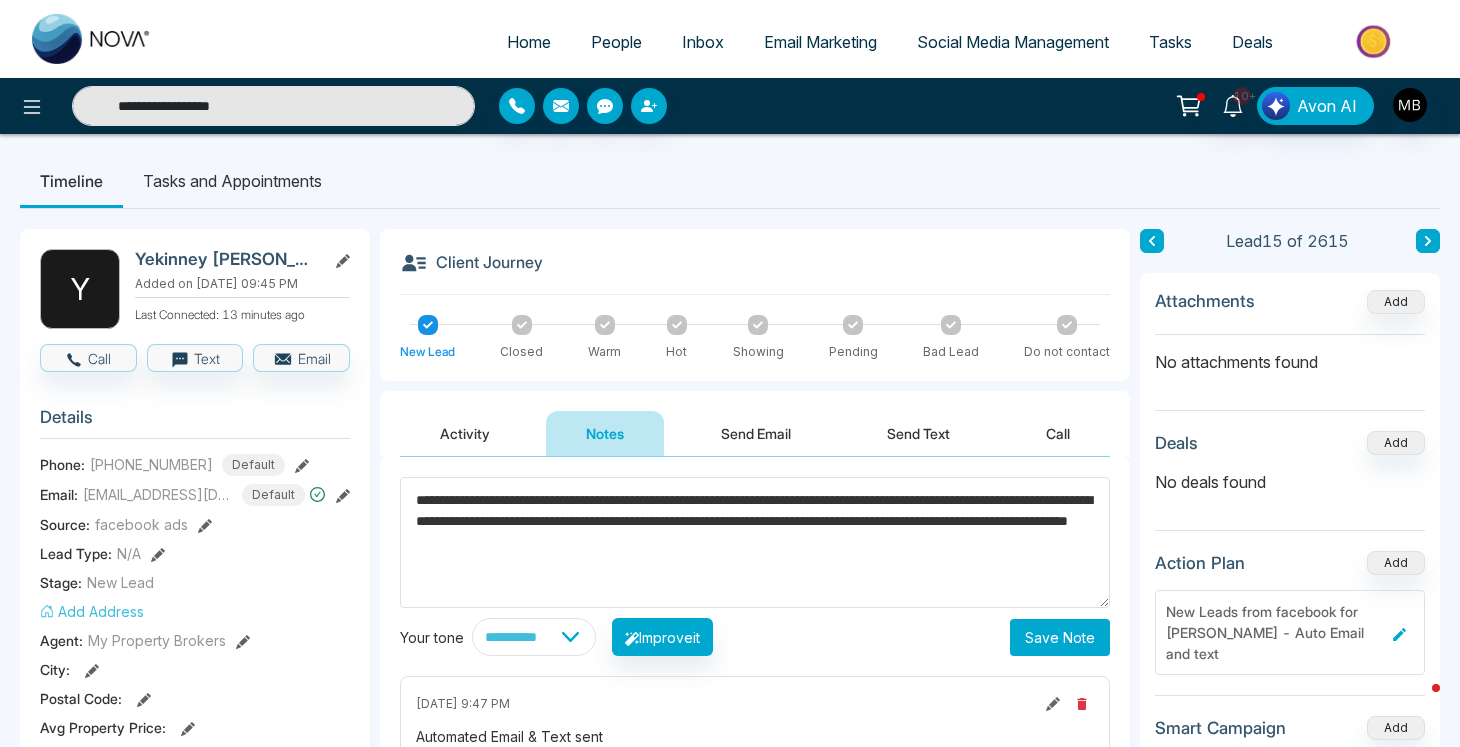 type on "**********" 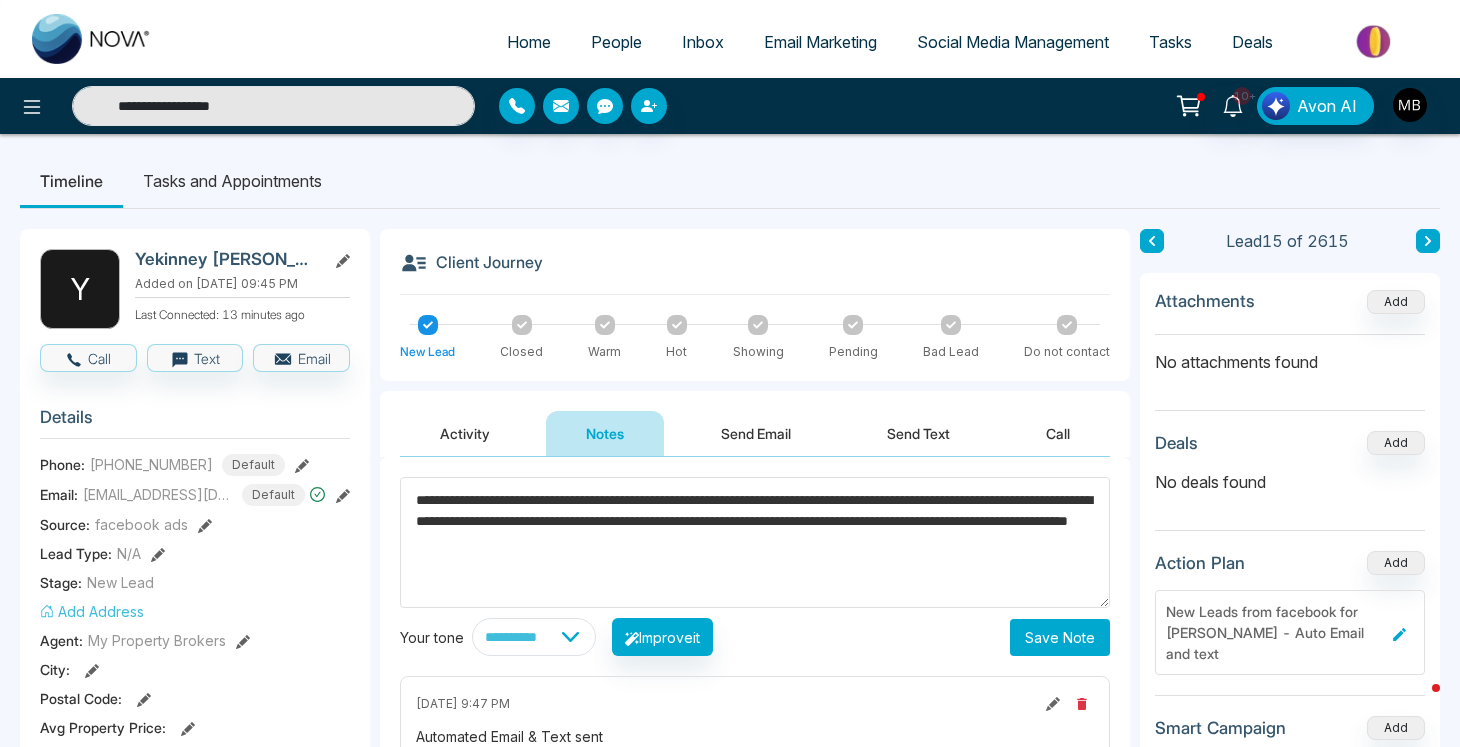 click on "Save Note" at bounding box center [1060, 637] 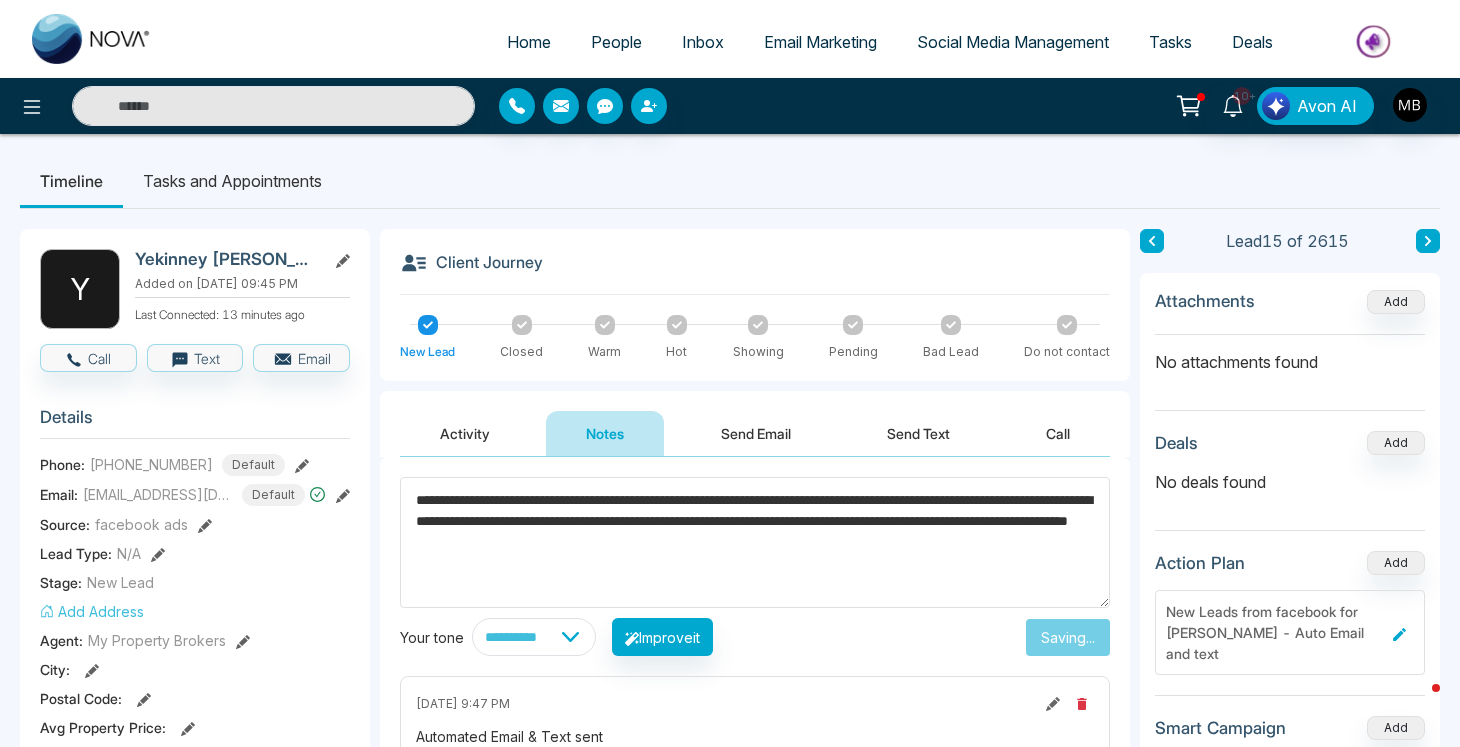 type on "**********" 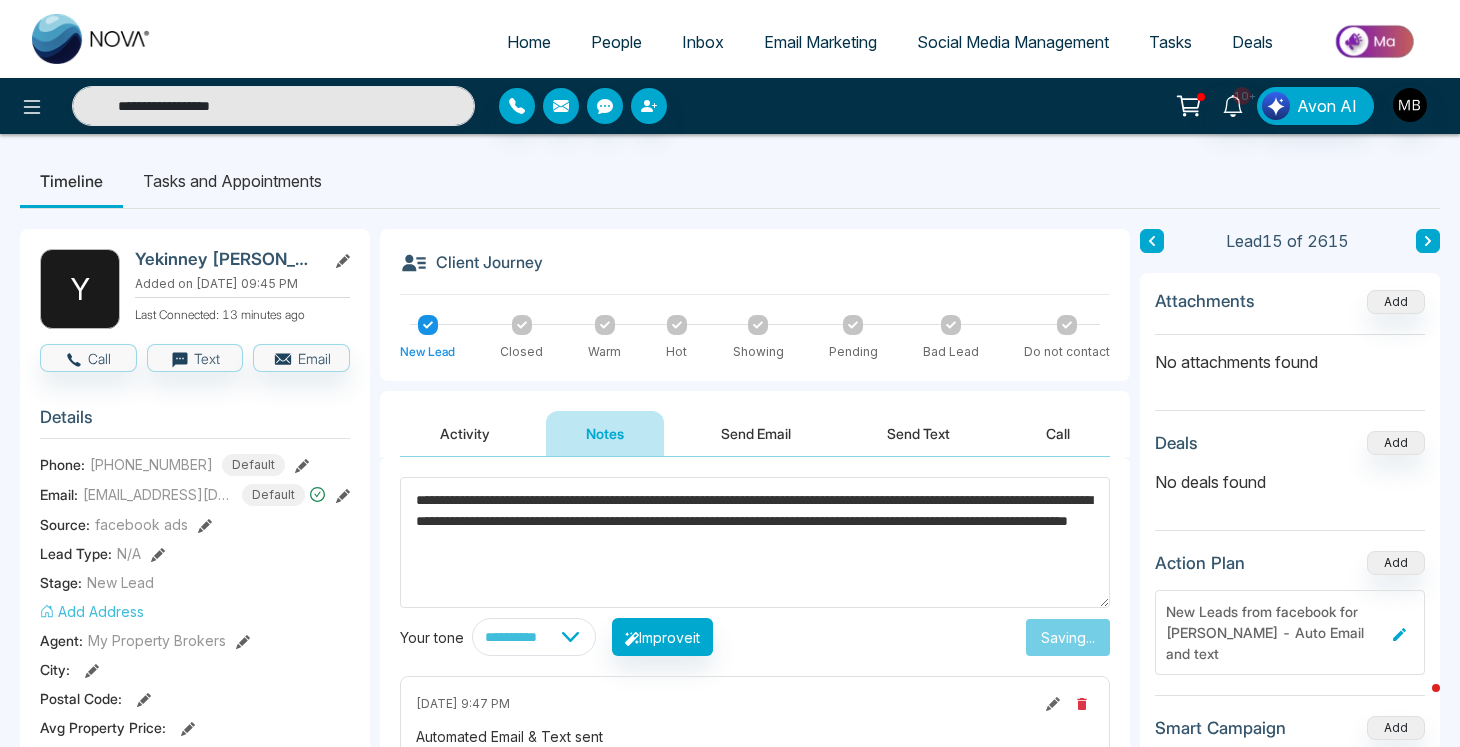 type 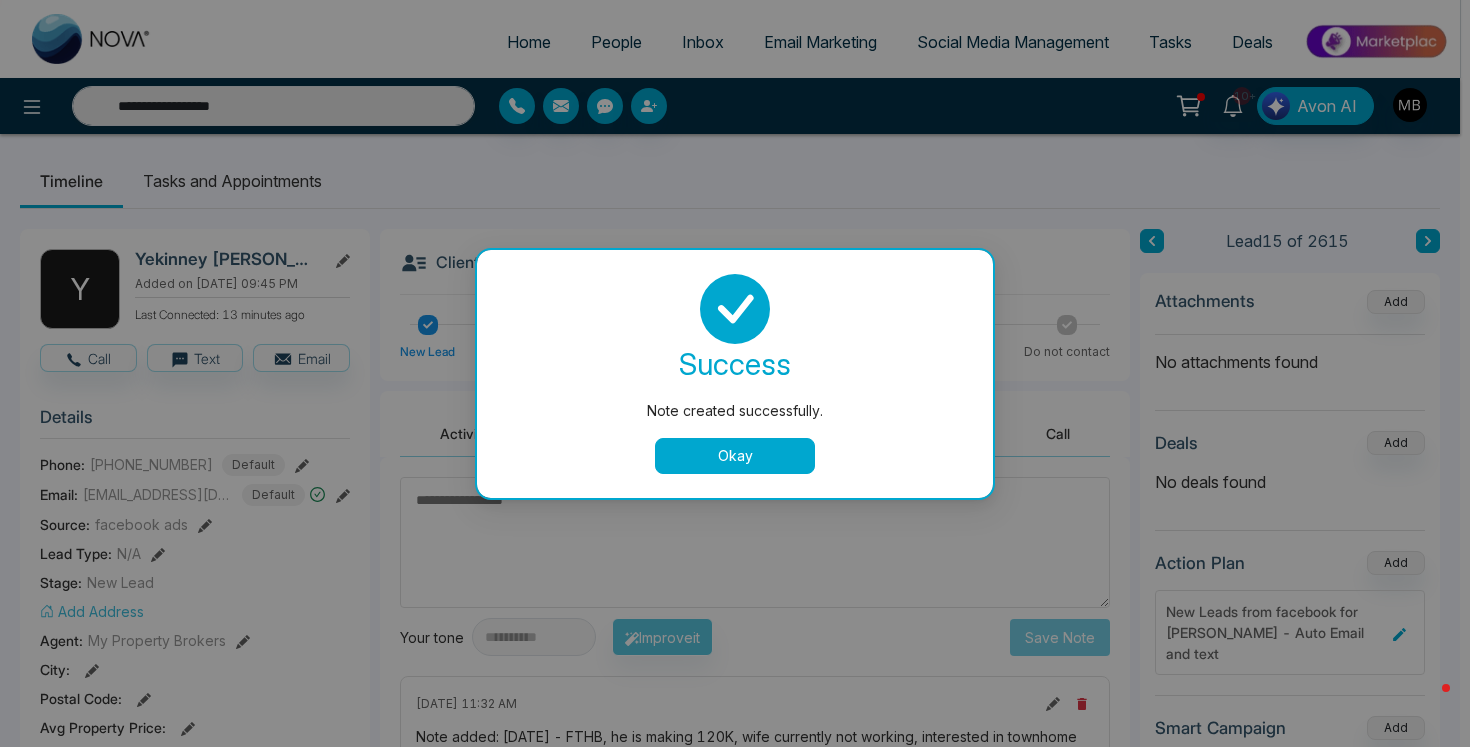 click on "Okay" at bounding box center (735, 456) 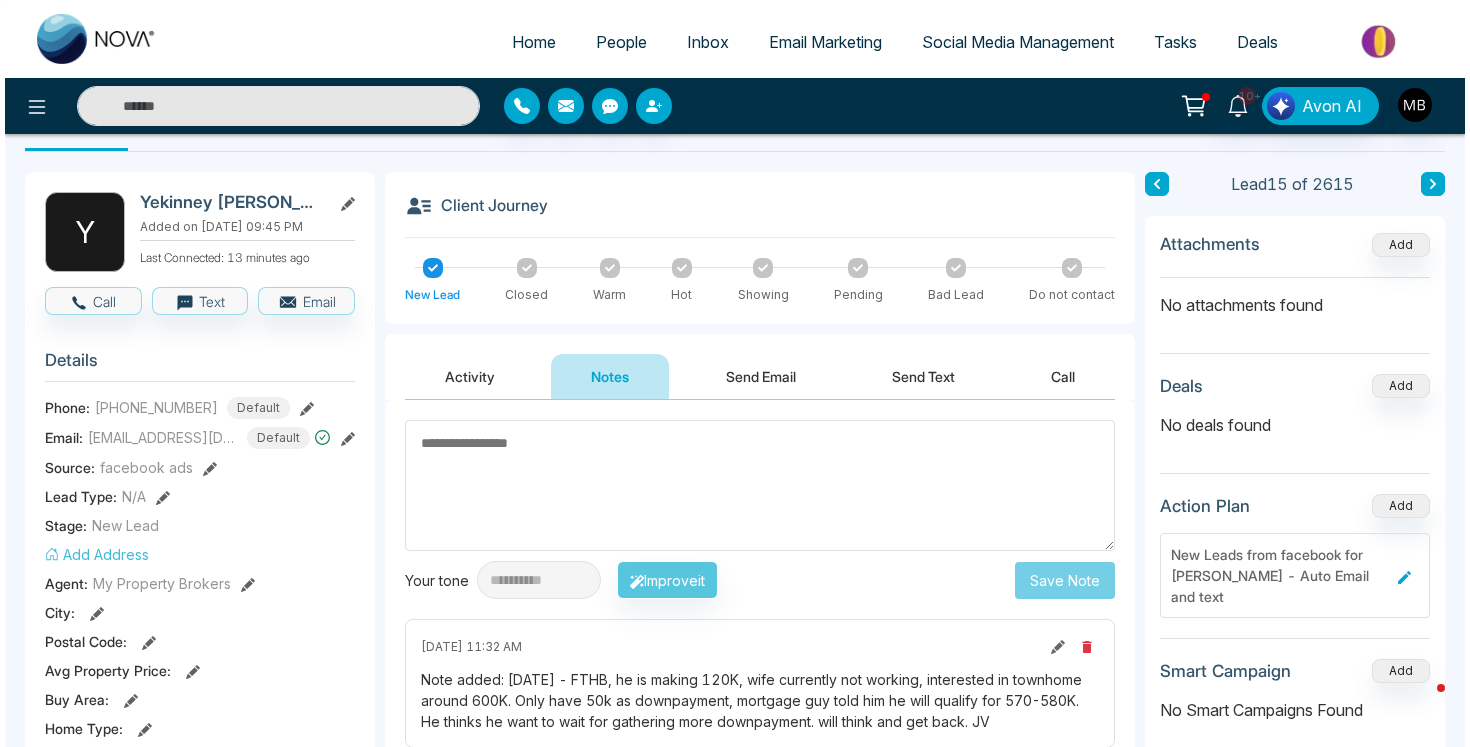 scroll, scrollTop: 45, scrollLeft: 0, axis: vertical 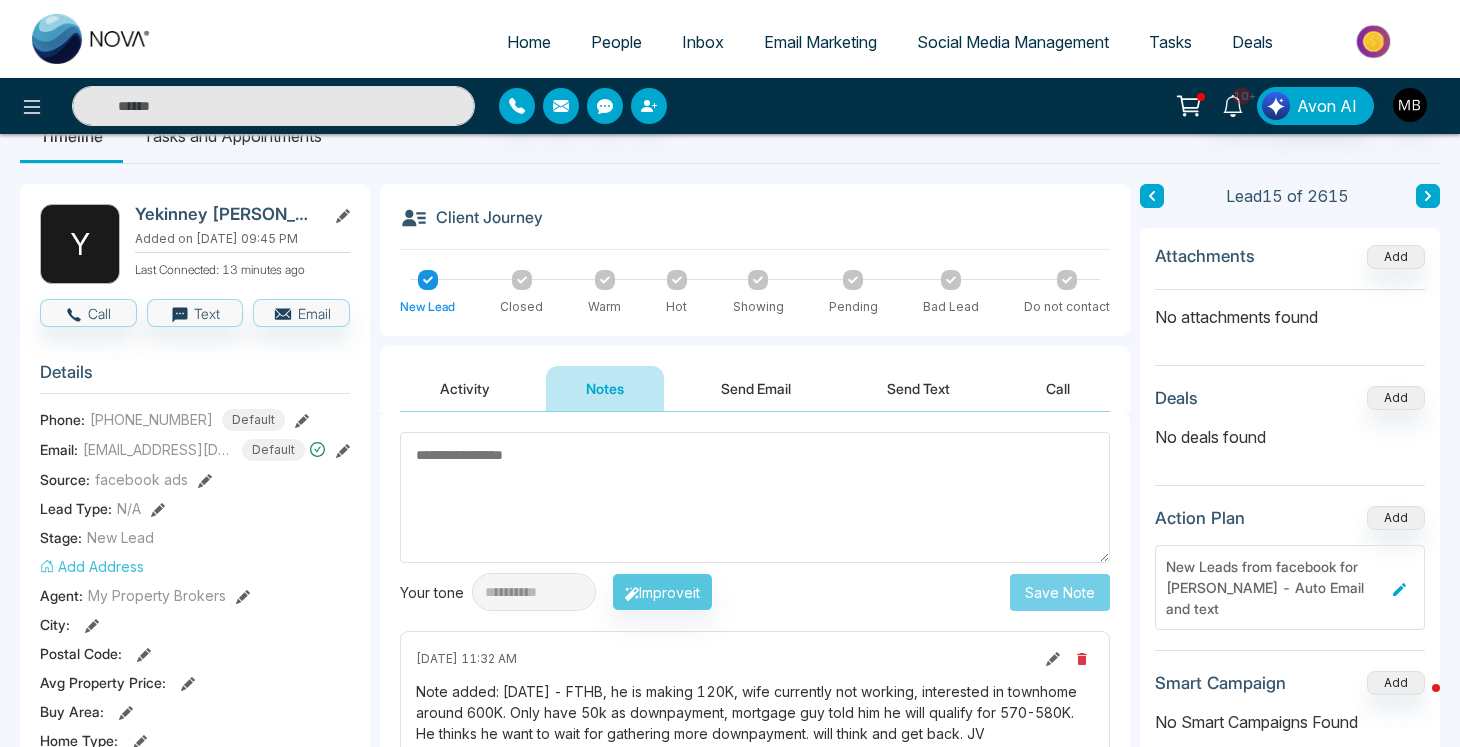 click 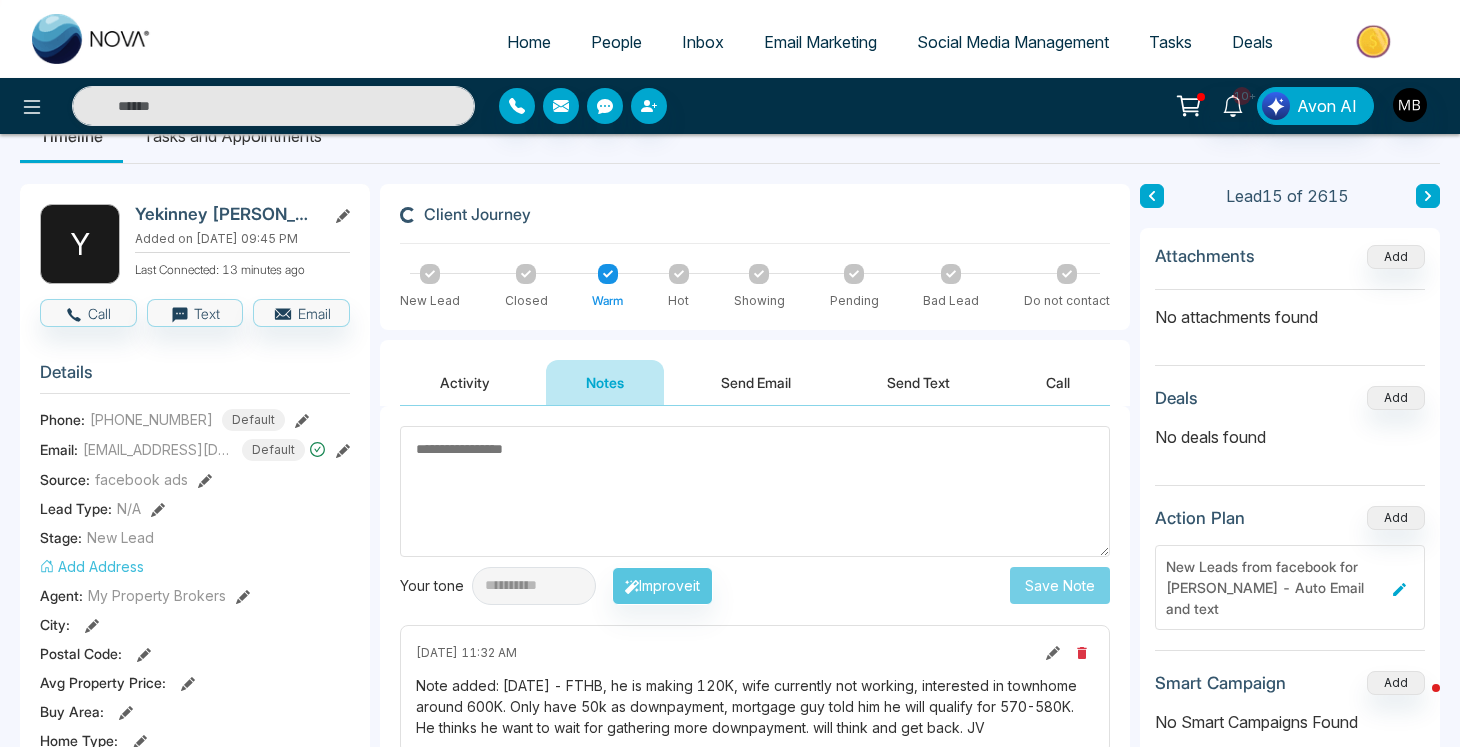 type on "**********" 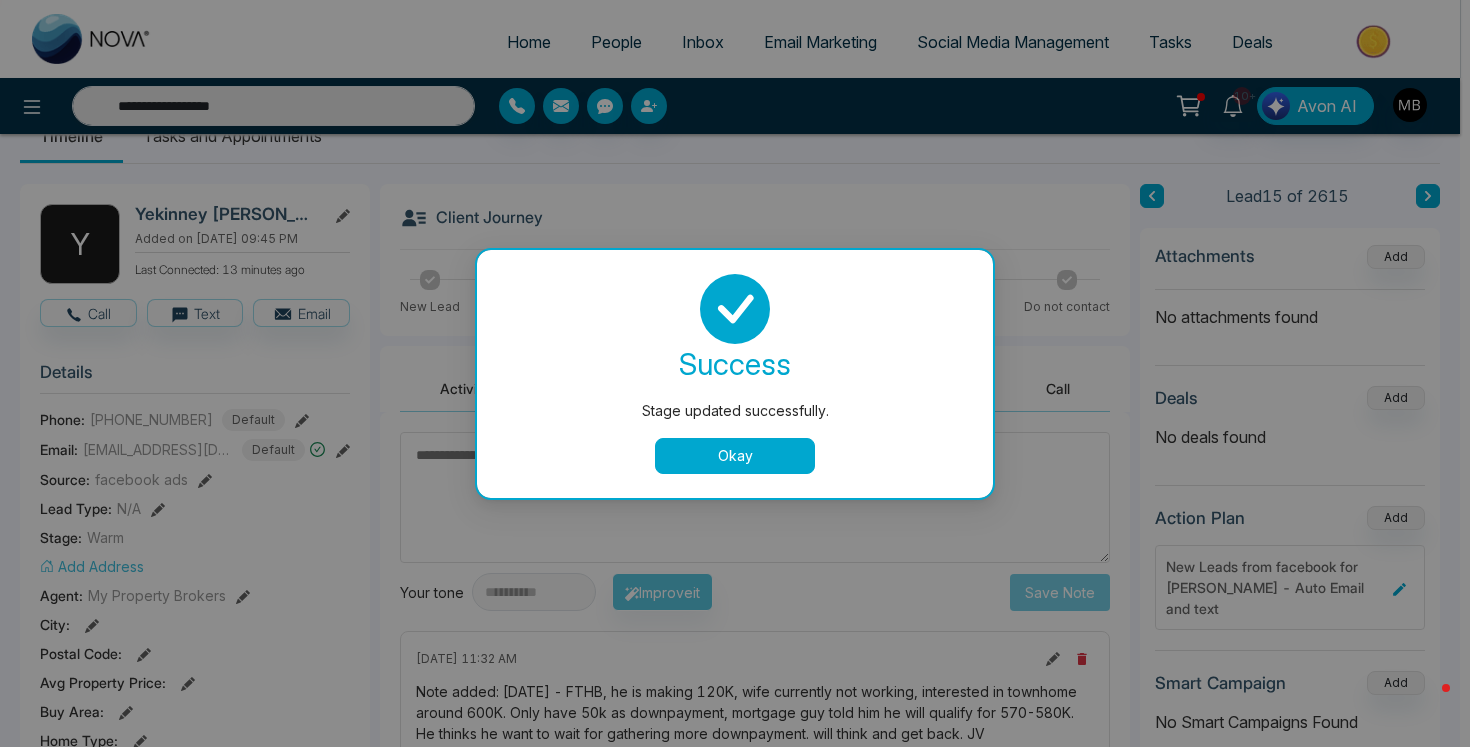 click on "Okay" at bounding box center [735, 456] 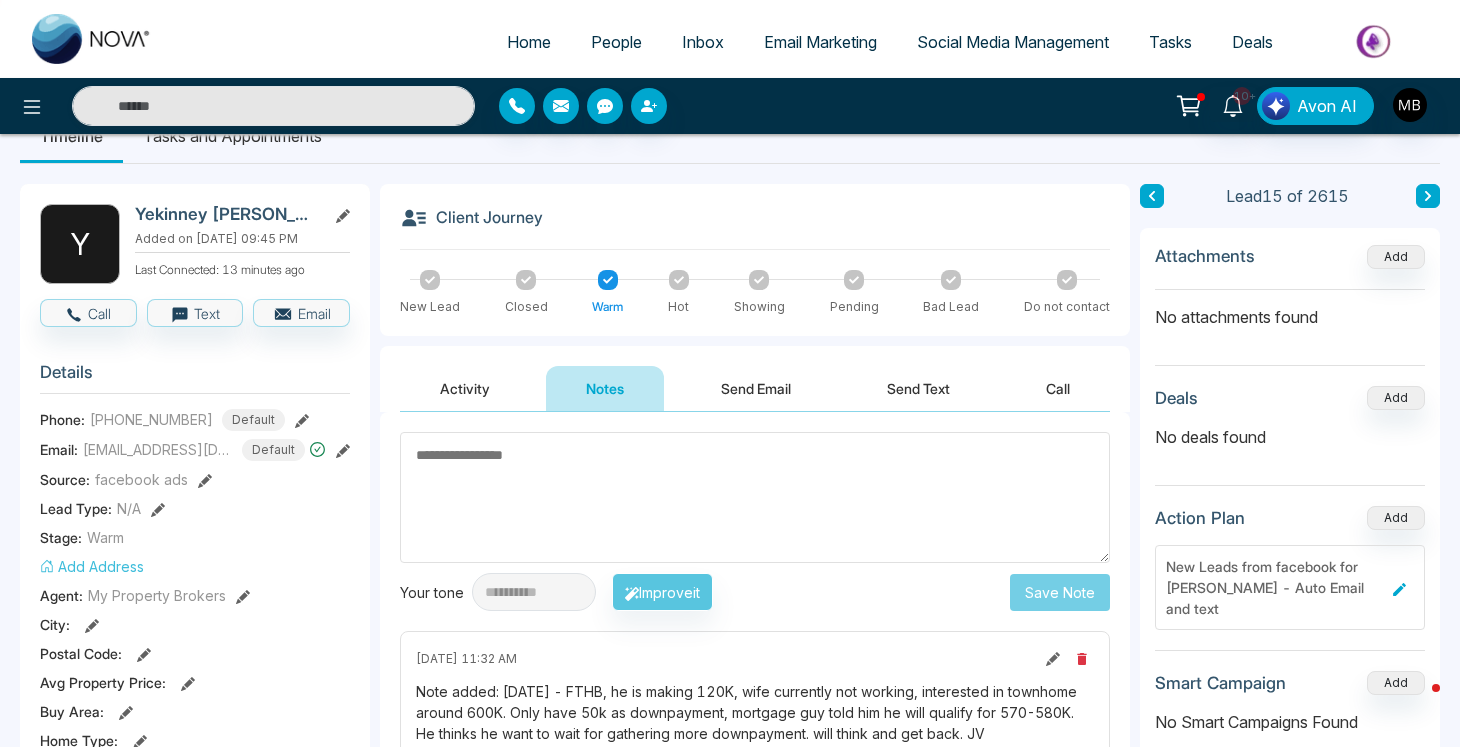type on "**********" 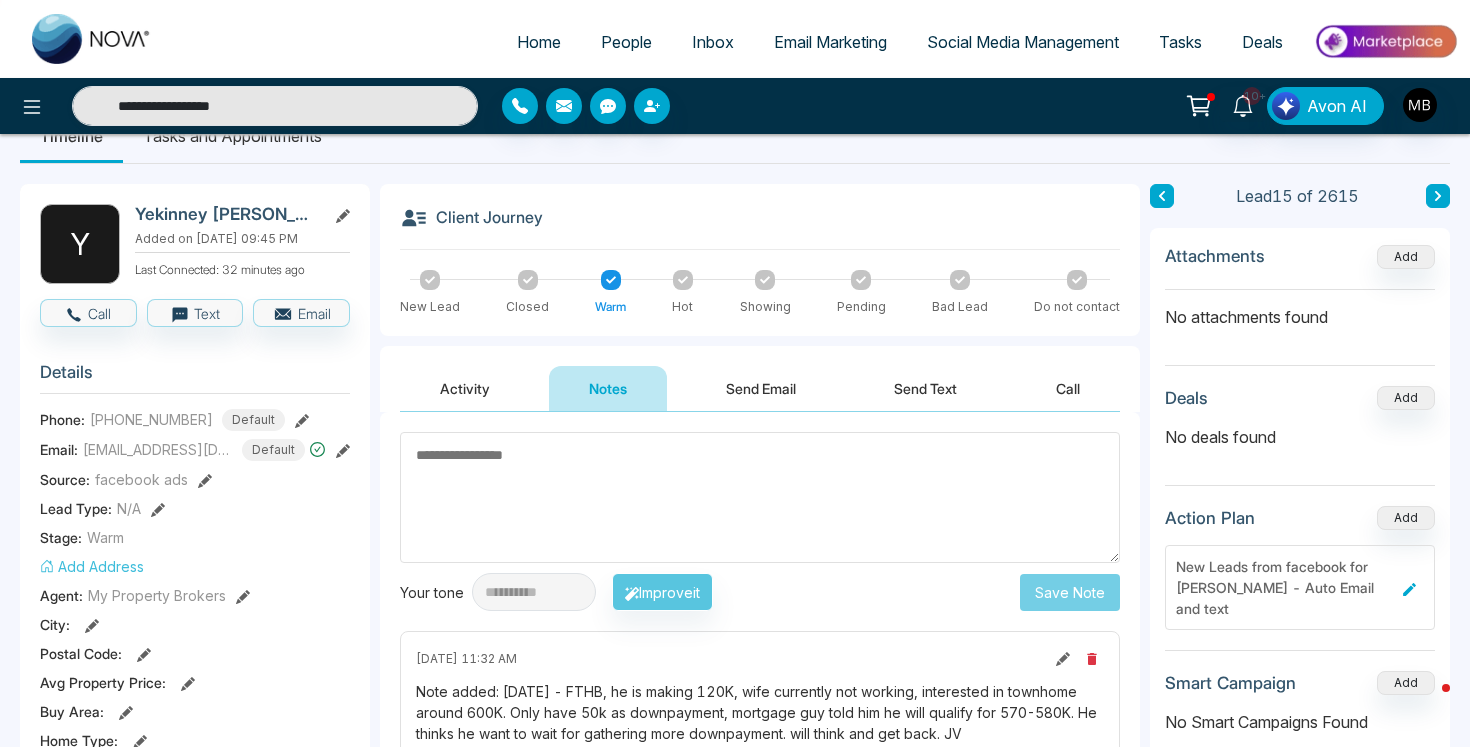 click on "People" at bounding box center (626, 42) 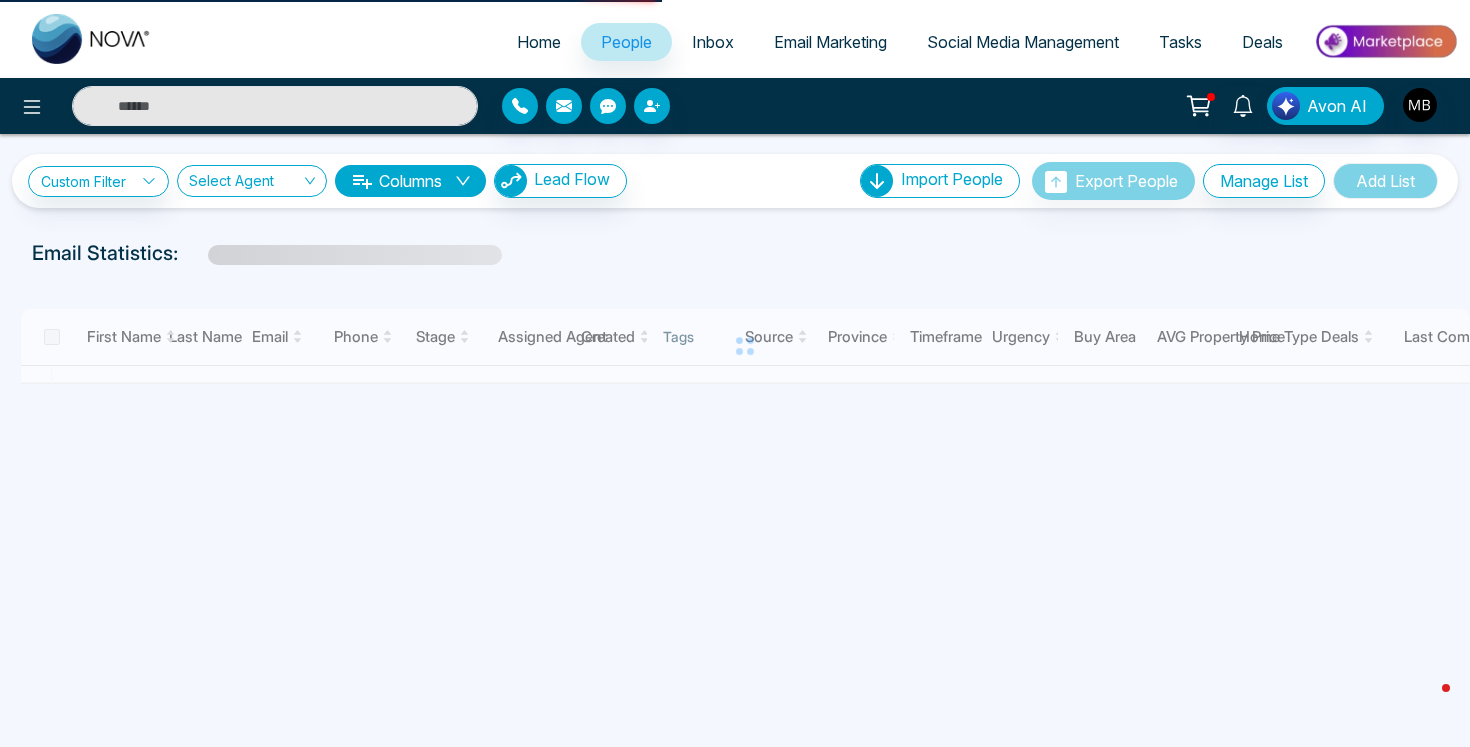 scroll, scrollTop: 0, scrollLeft: 0, axis: both 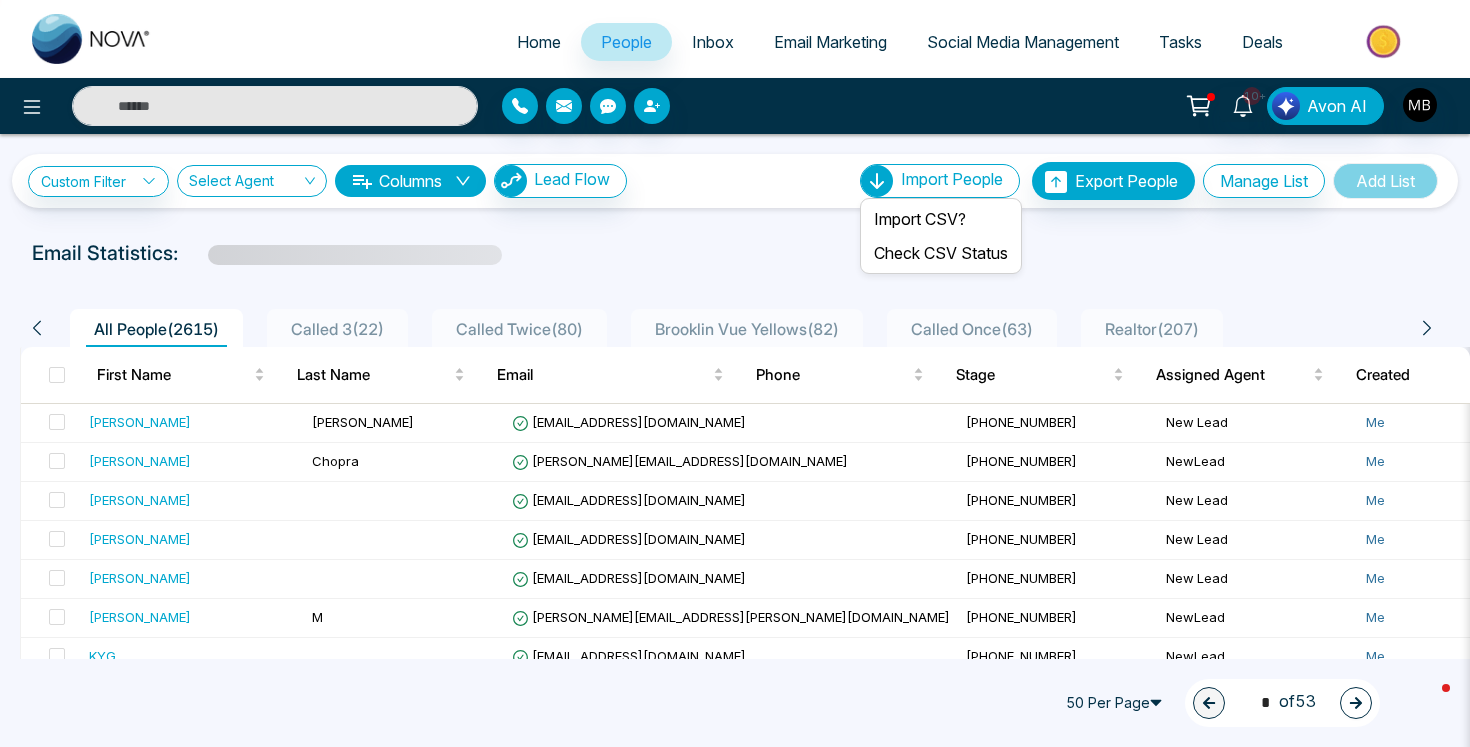 click on "Import People" at bounding box center (952, 179) 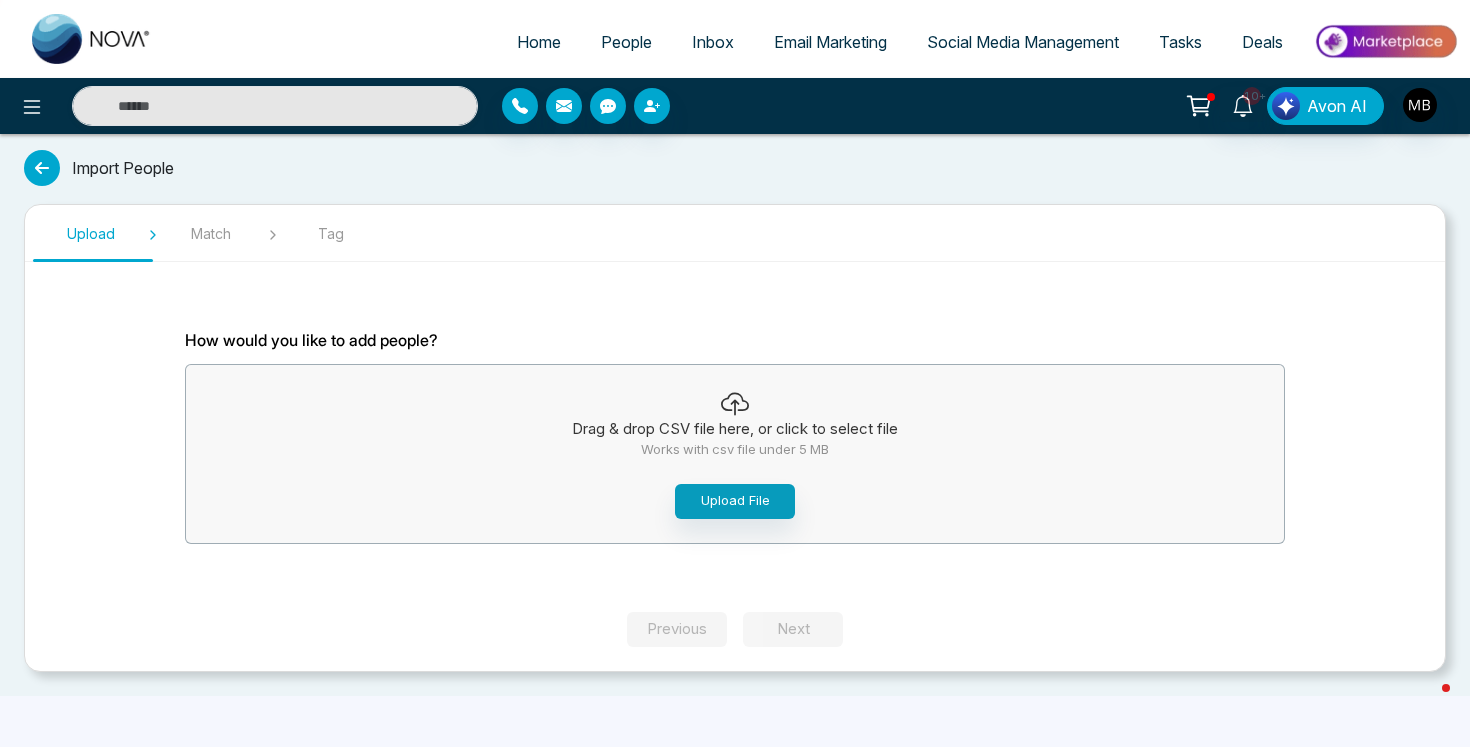 click on "Upload File" at bounding box center (735, 501) 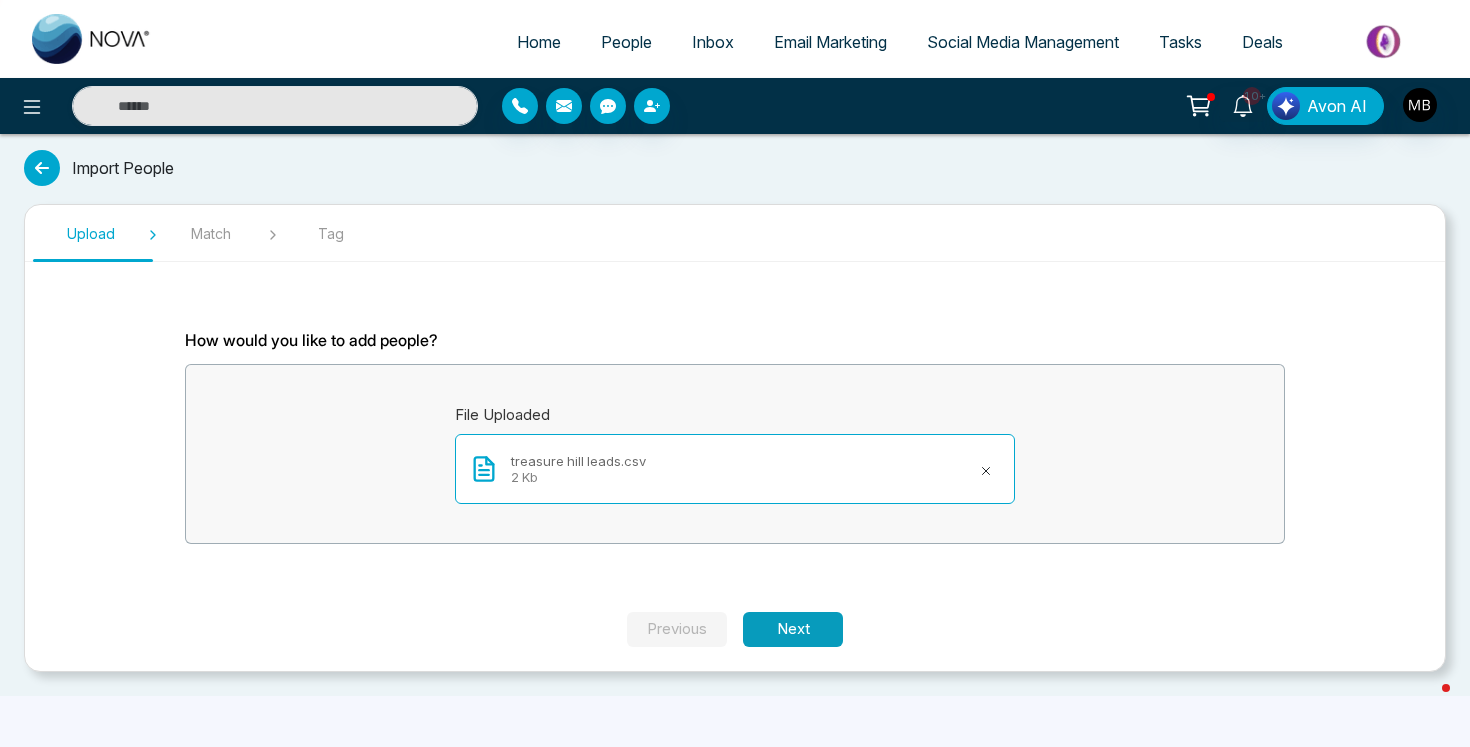 click on "Next" at bounding box center [793, 629] 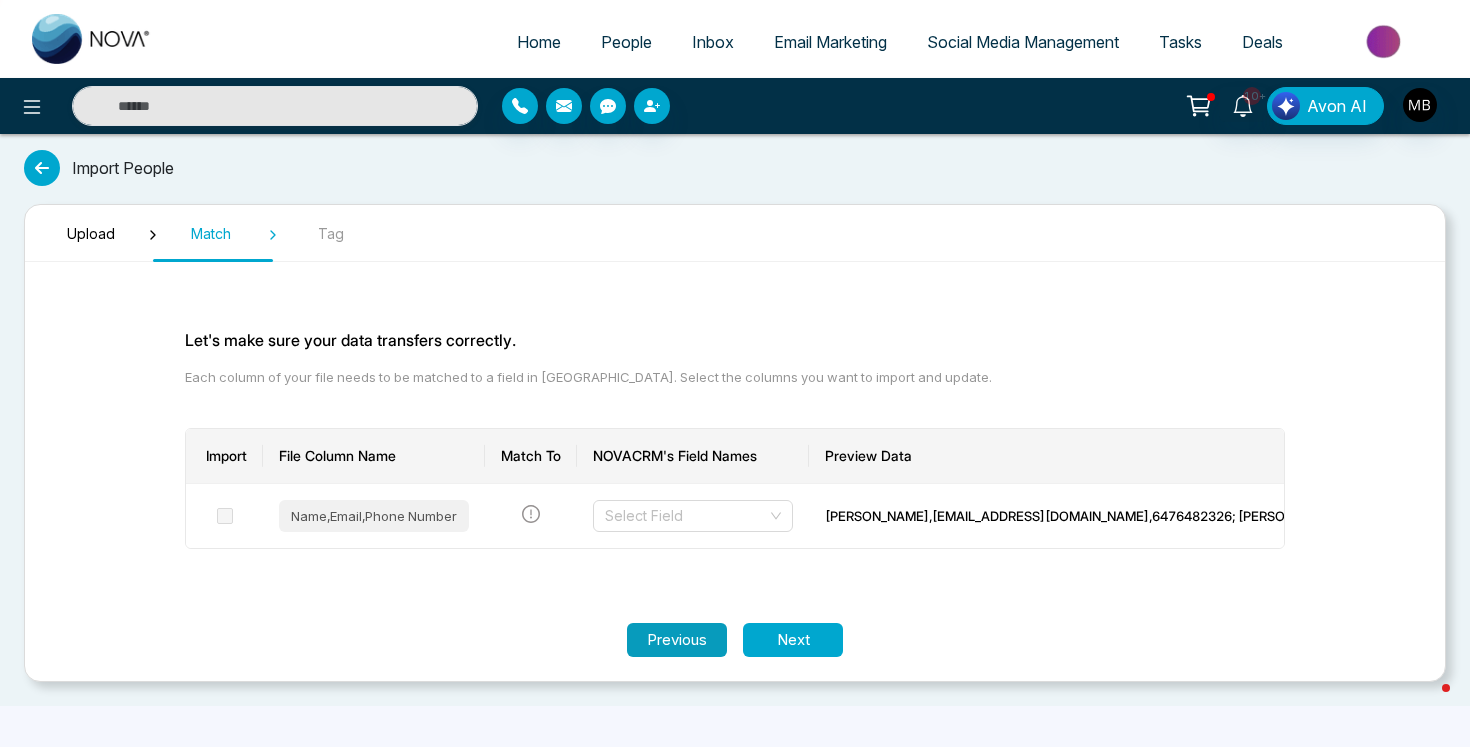 click on "Previous" at bounding box center [677, 640] 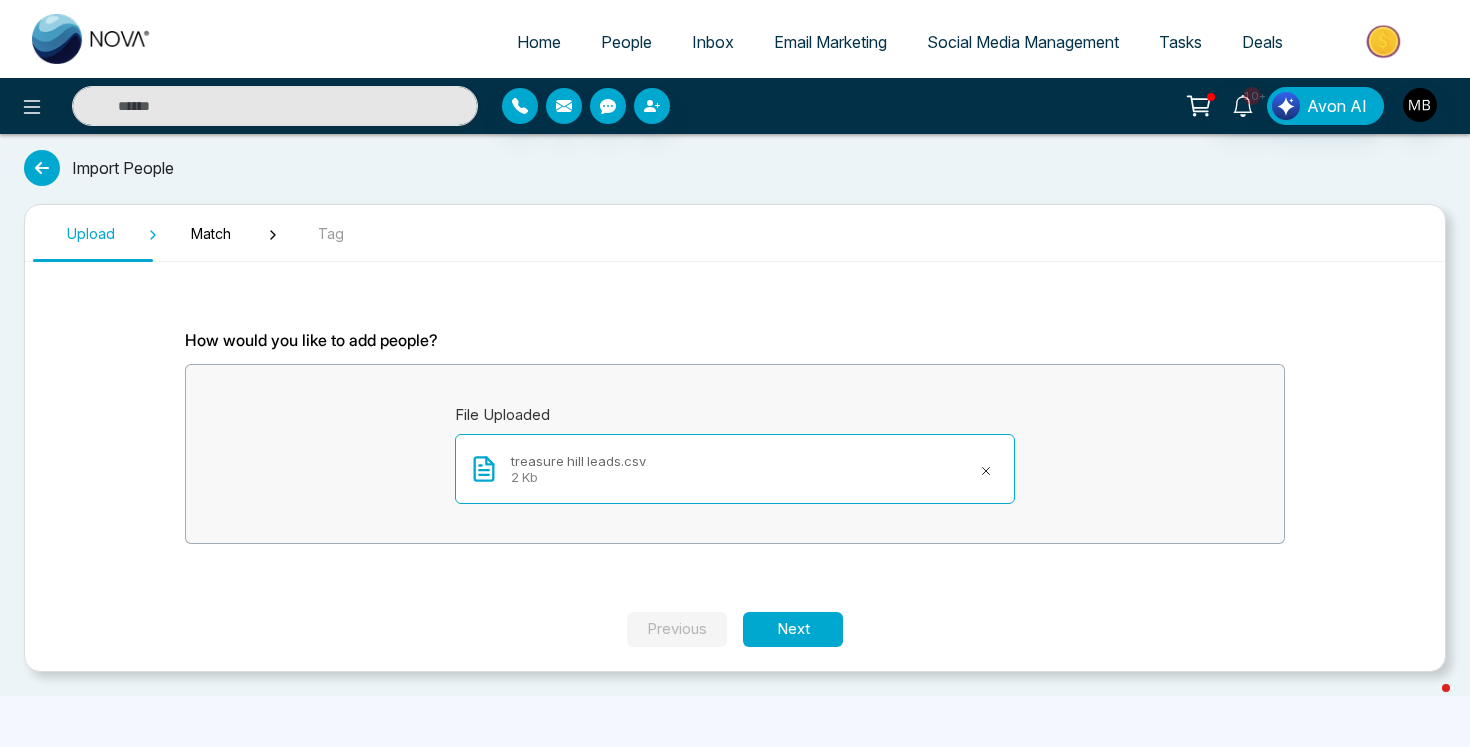 click 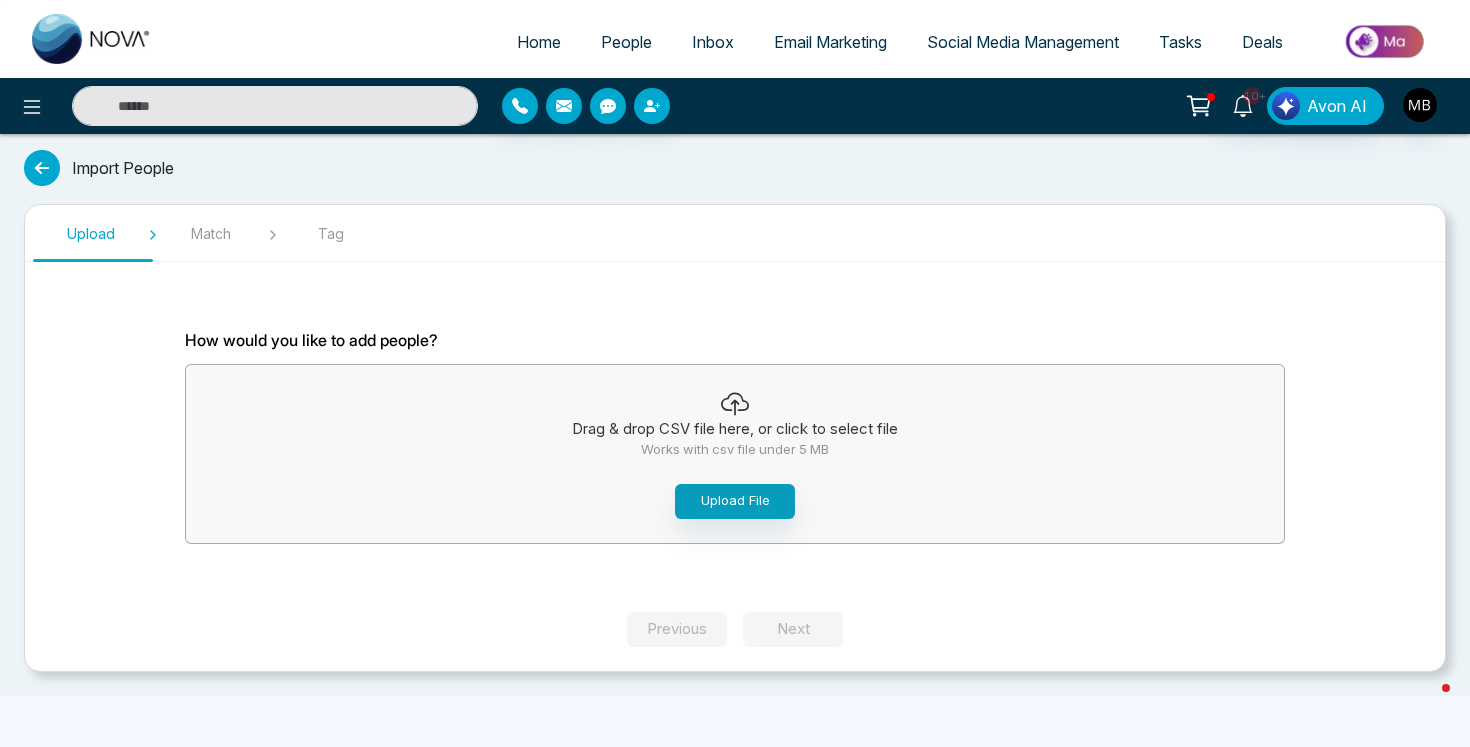 click on "Upload File" at bounding box center [735, 501] 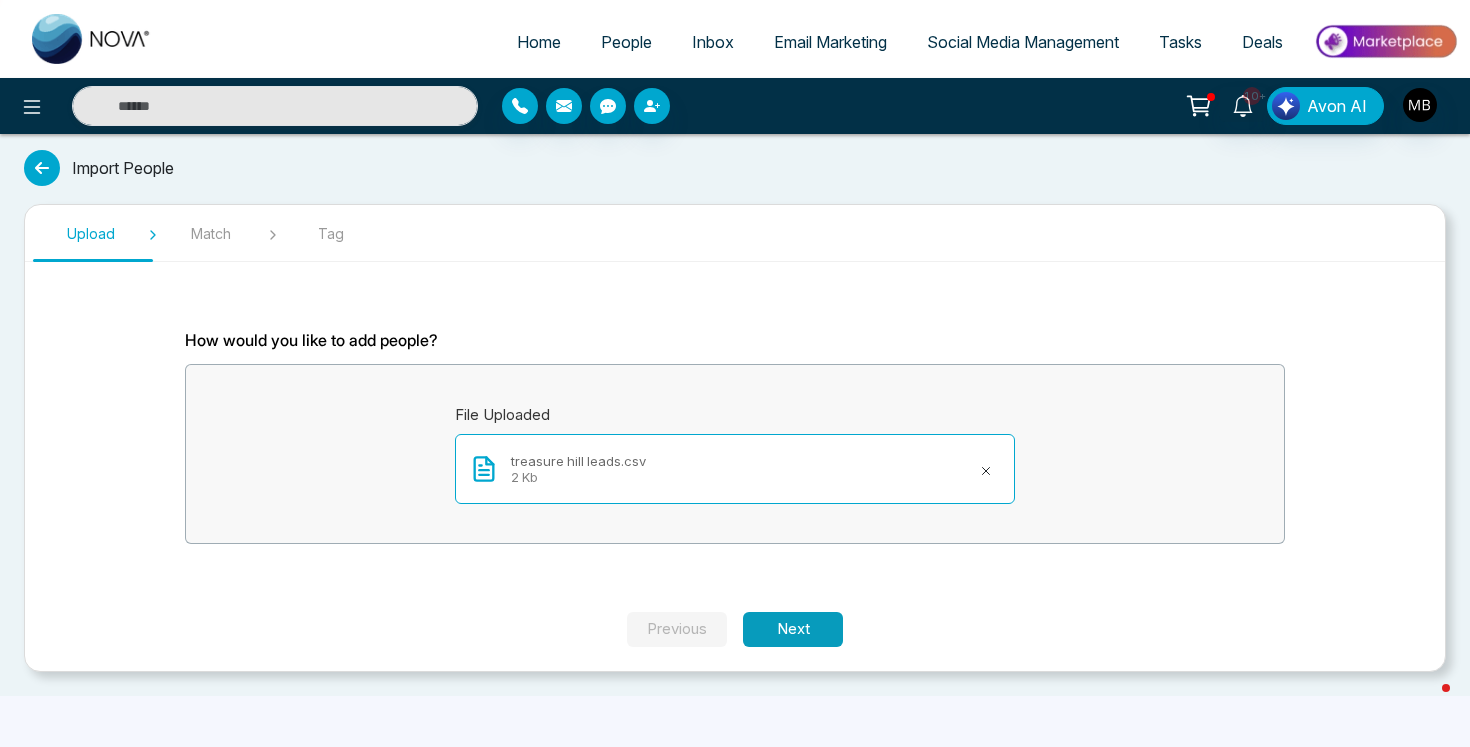 click on "Next" at bounding box center [793, 629] 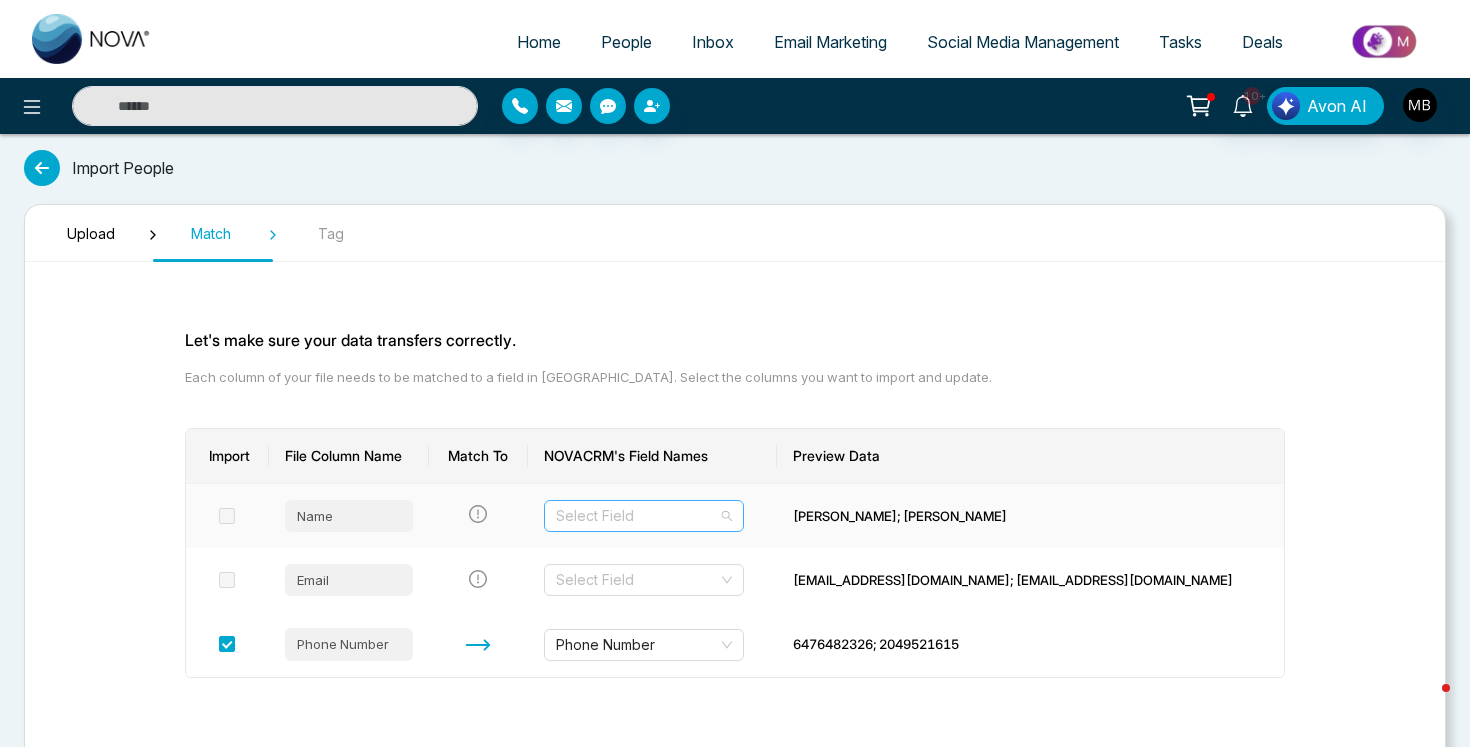 click at bounding box center (637, 516) 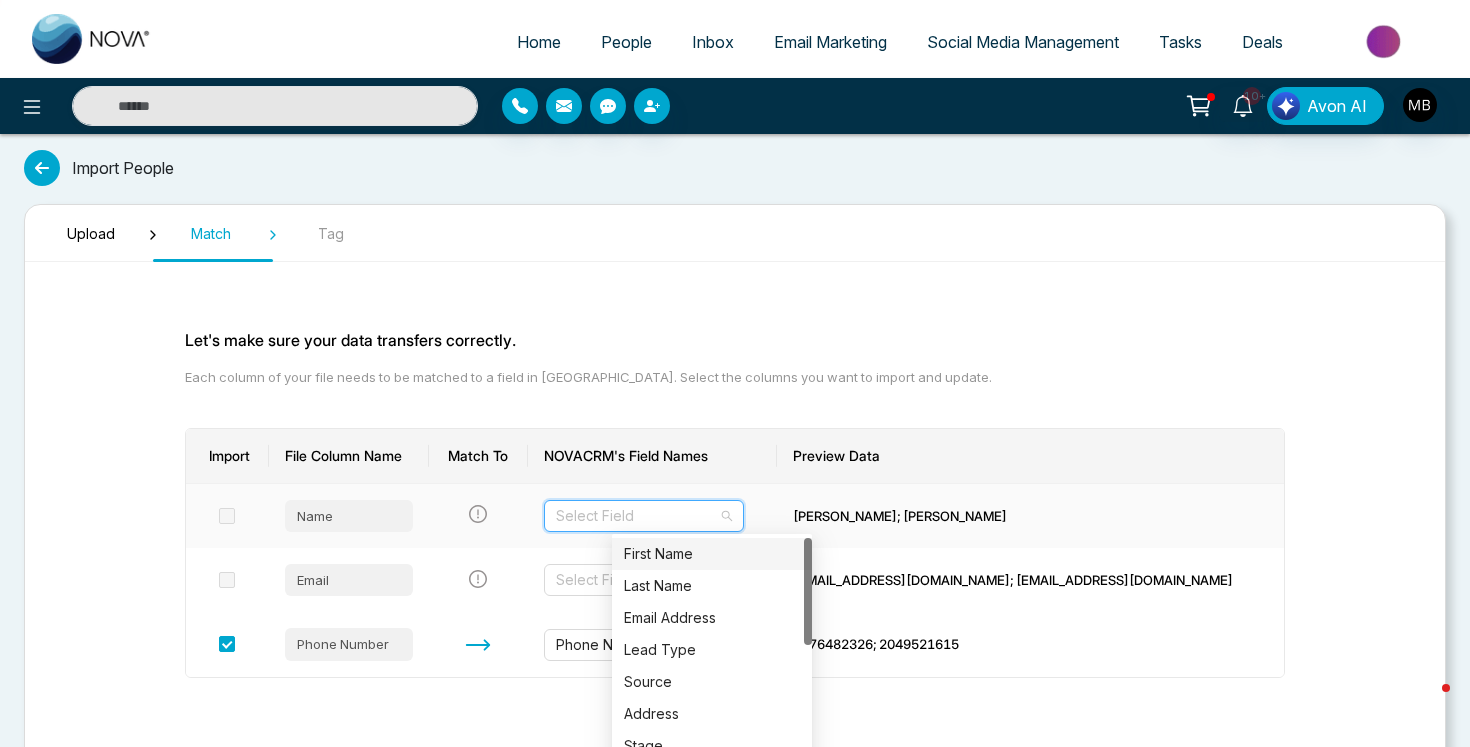click on "First Name" at bounding box center (712, 554) 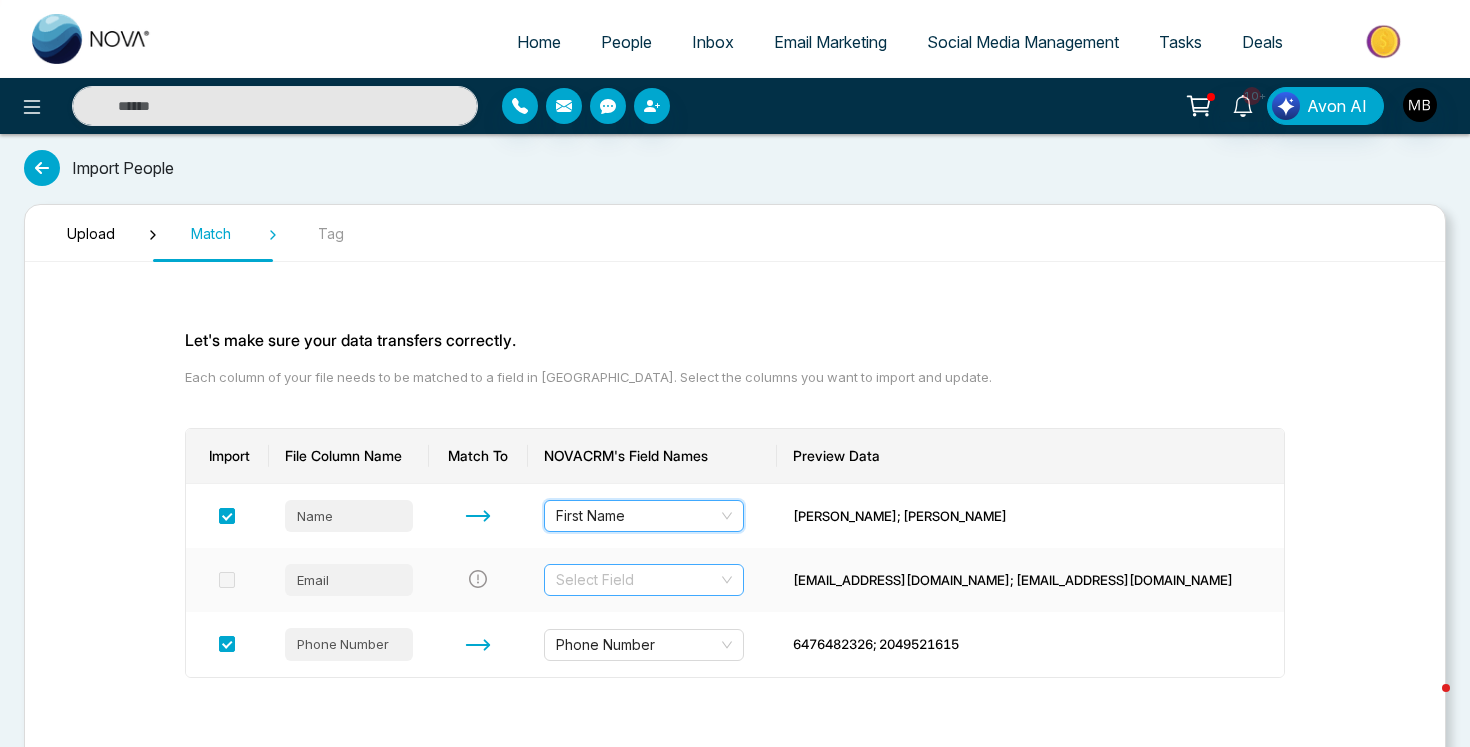 click at bounding box center [637, 580] 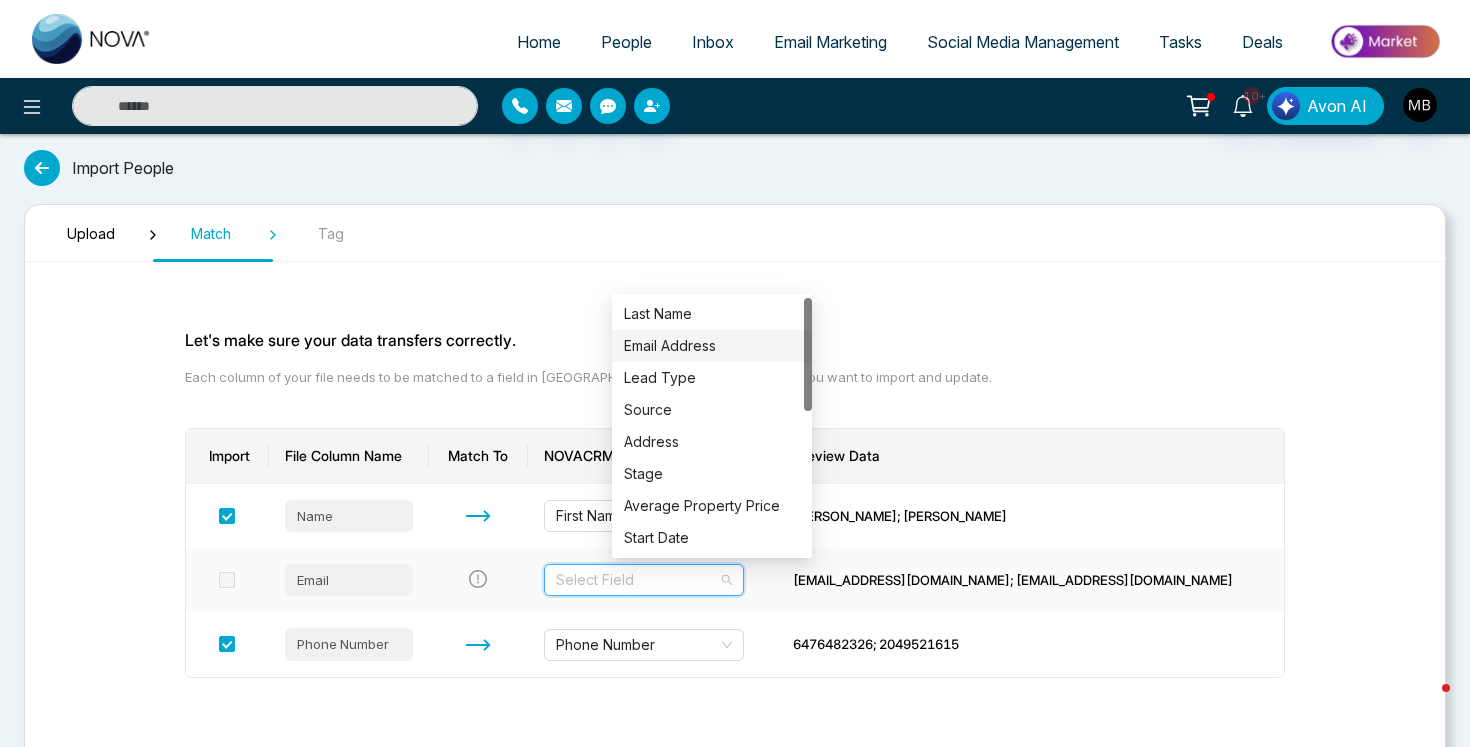 click on "Email Address" at bounding box center [712, 346] 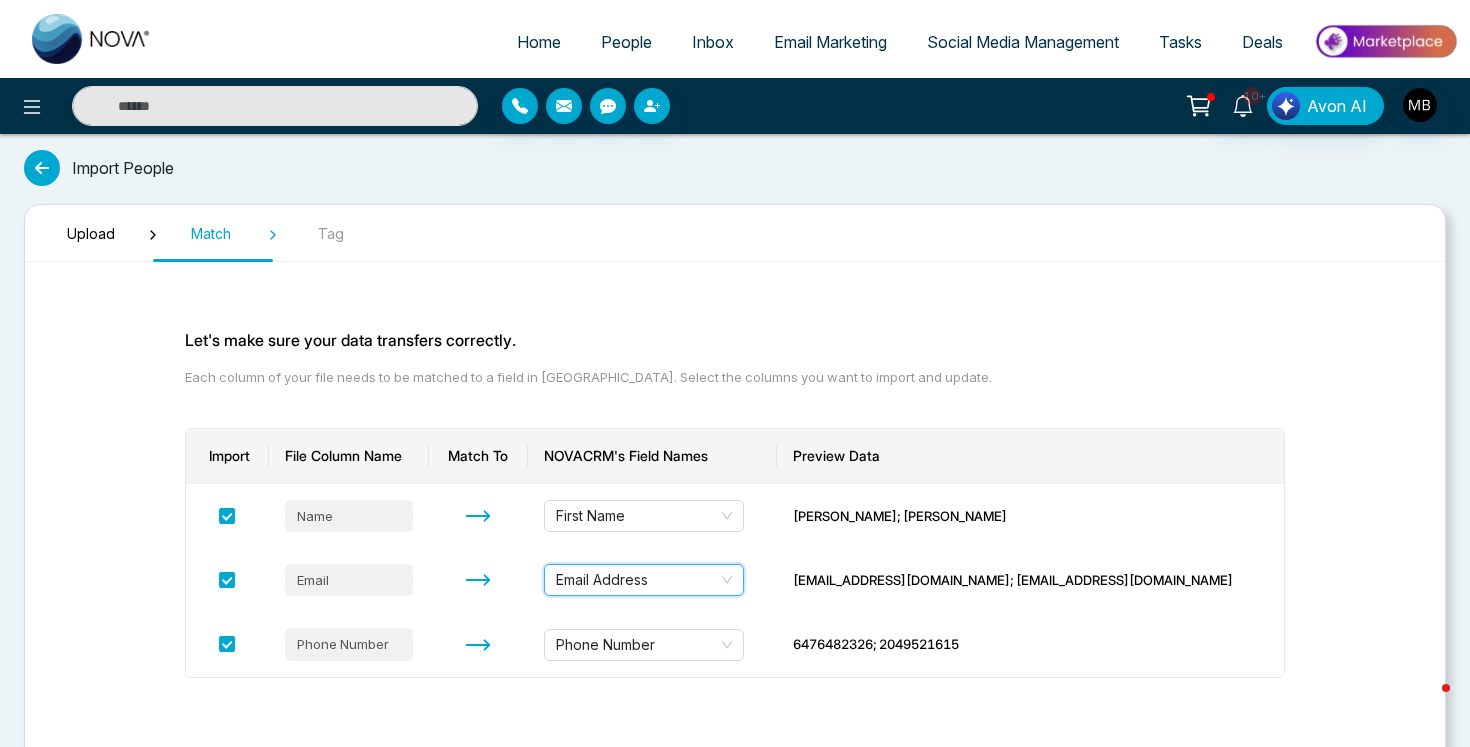 click on "Let's make sure your data transfers correctly. Each column of your file needs to be matched to a field in NOVACRM. Select the columns you want to import and update." at bounding box center (735, 358) 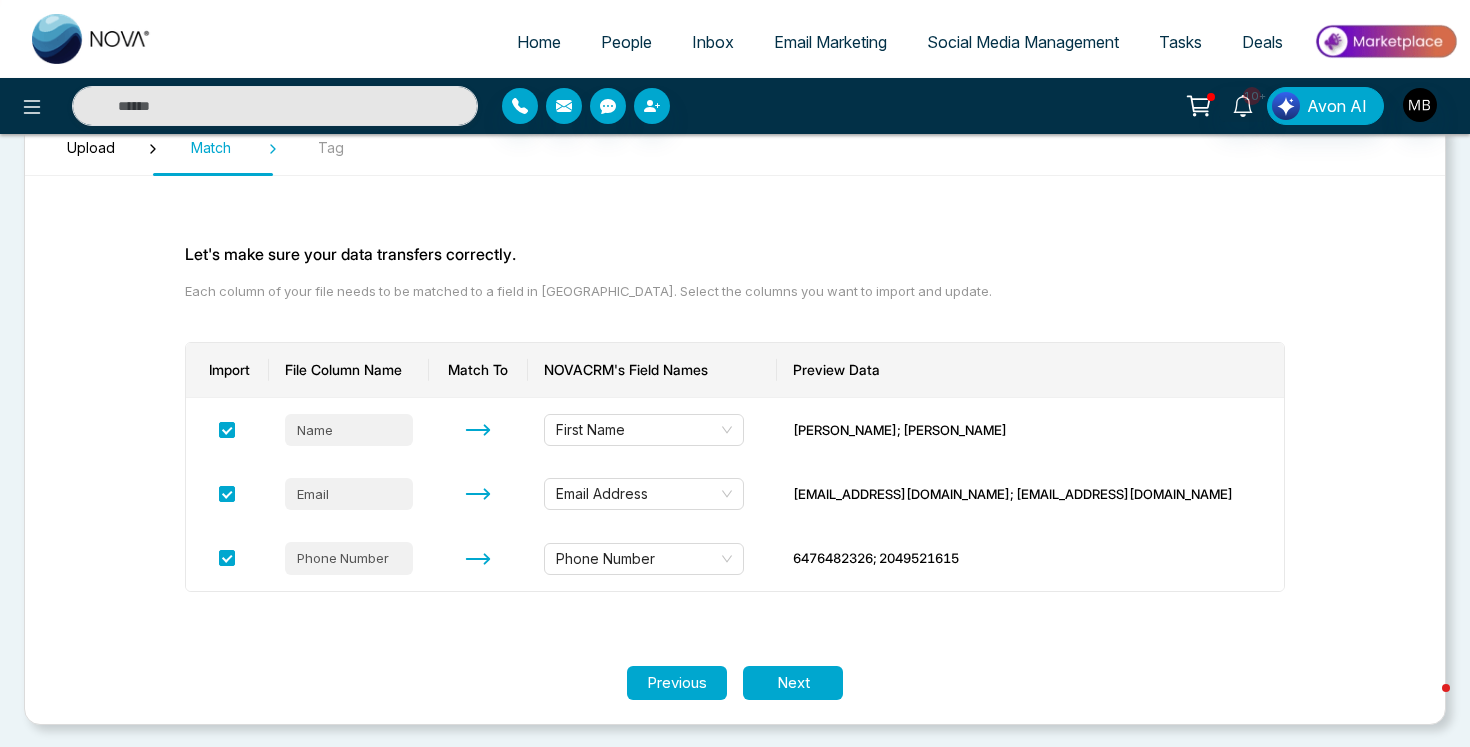 scroll, scrollTop: 85, scrollLeft: 0, axis: vertical 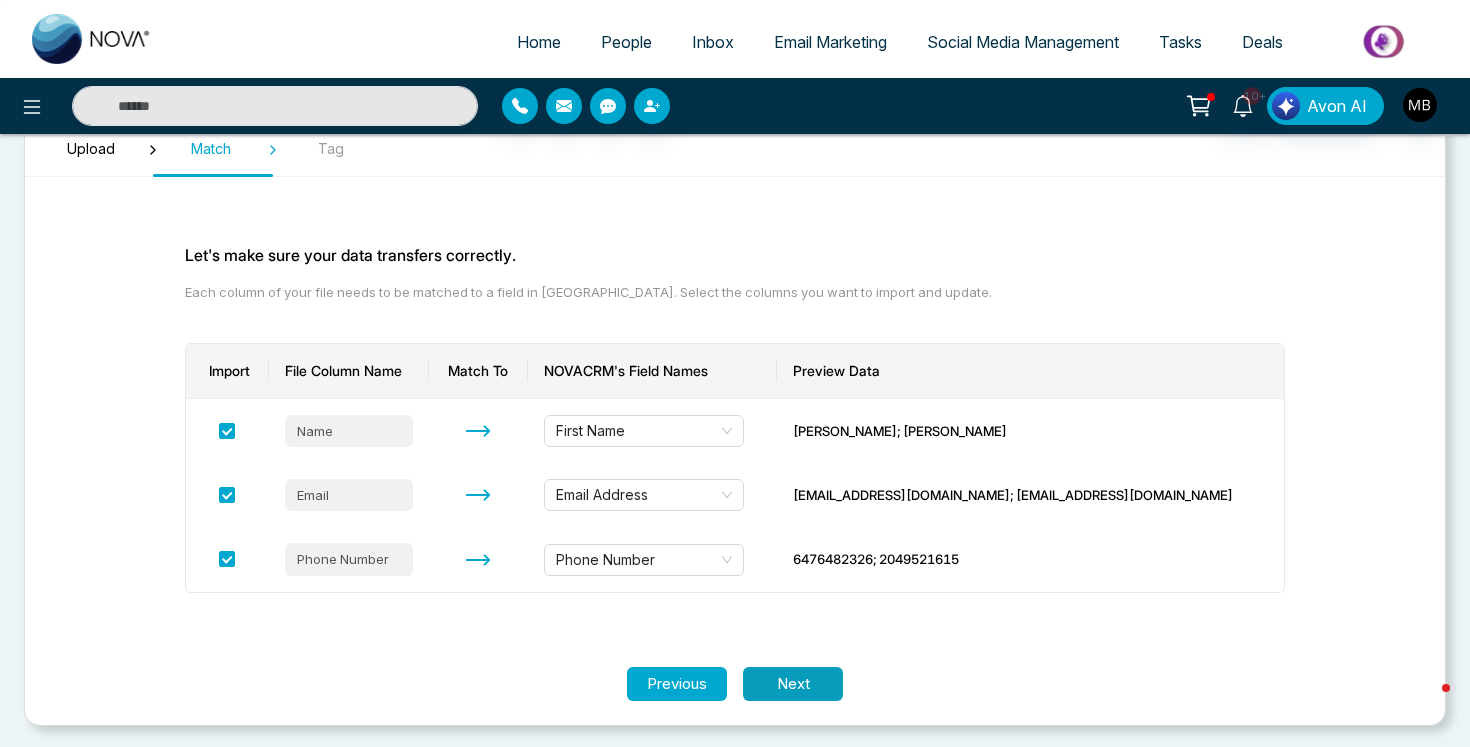 click on "Next" at bounding box center [793, 684] 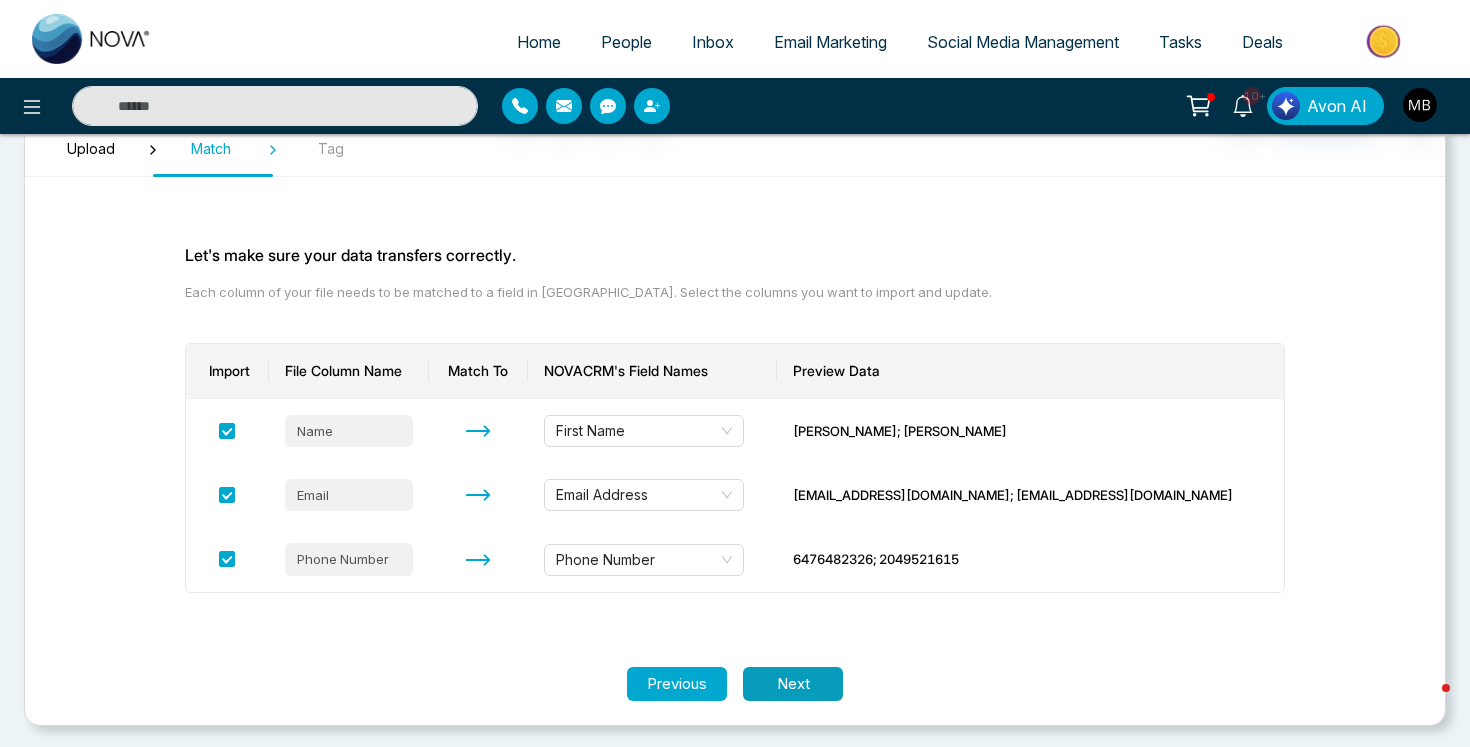 scroll, scrollTop: 0, scrollLeft: 0, axis: both 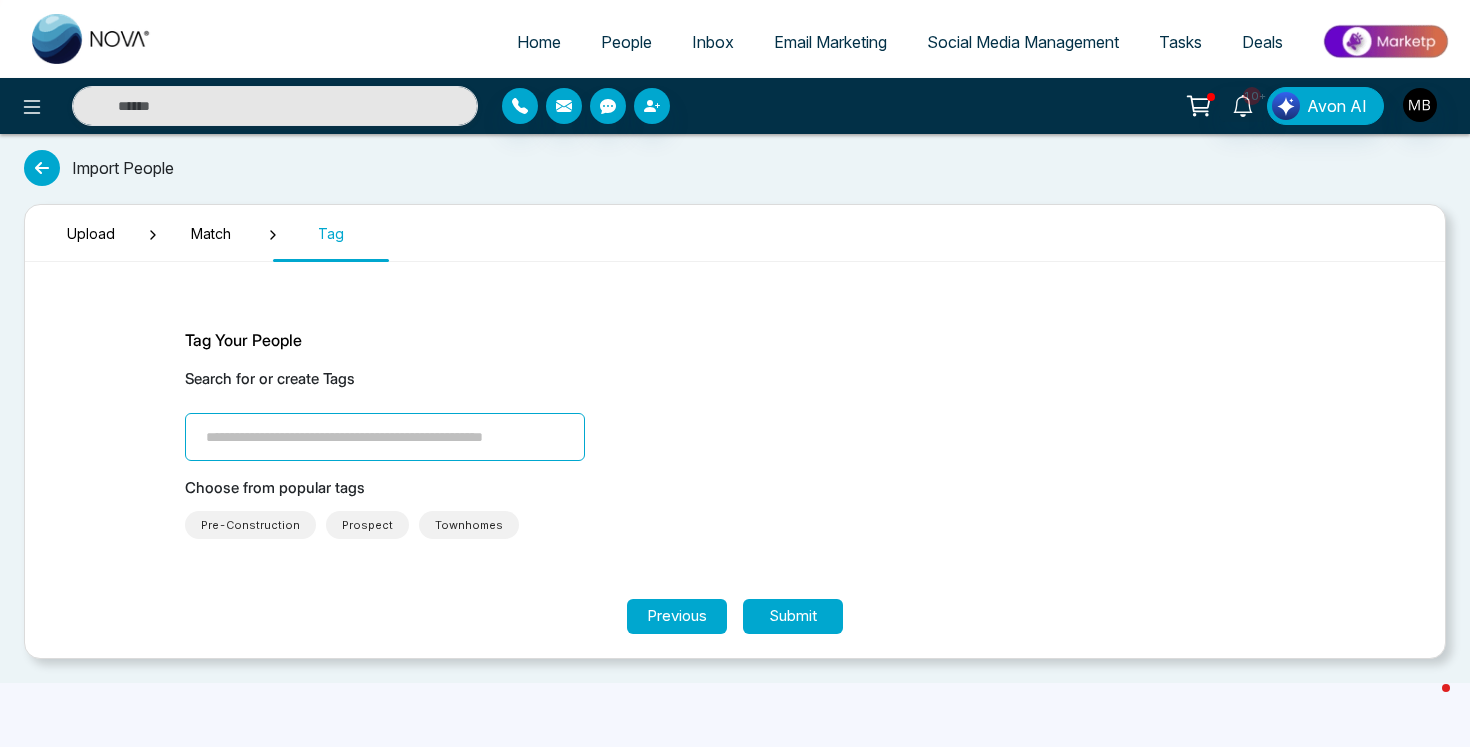 click at bounding box center (385, 437) 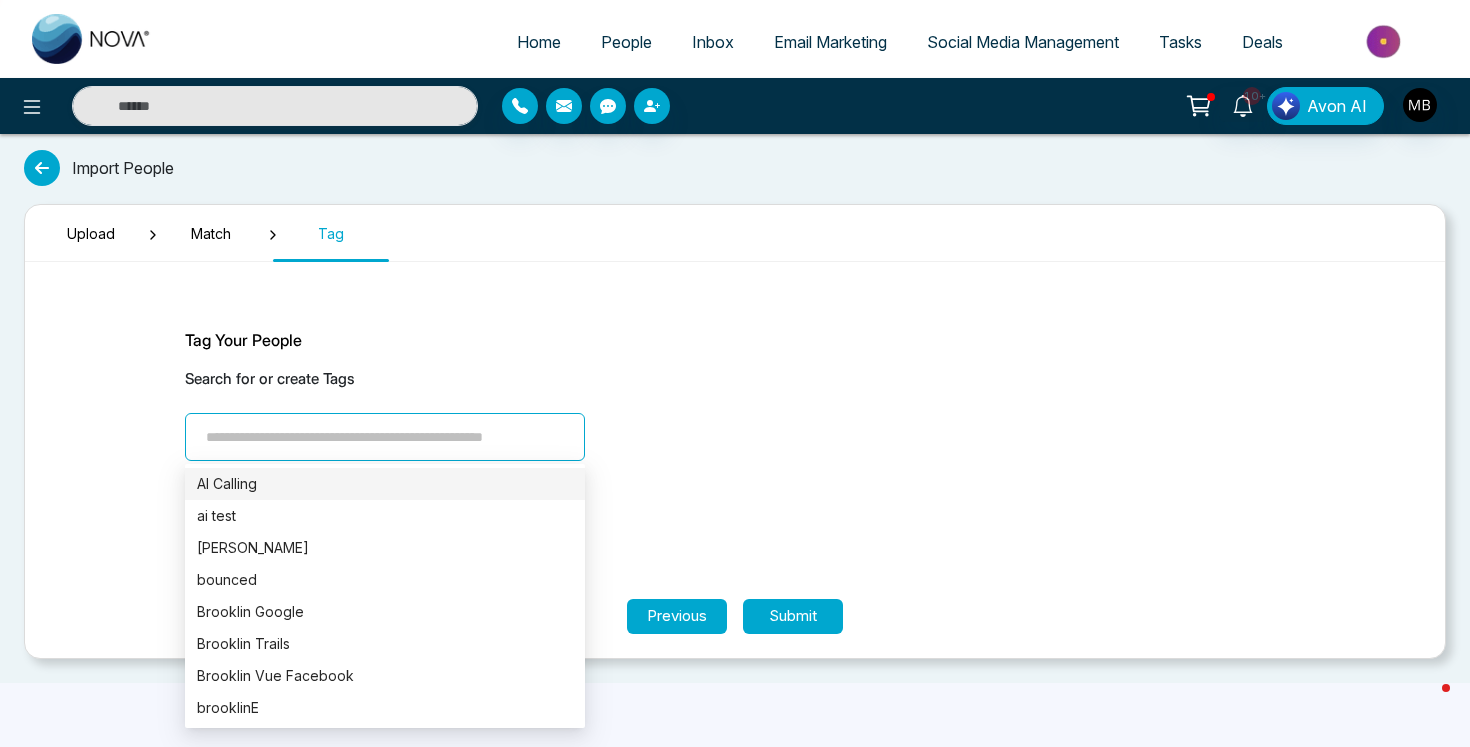 click at bounding box center [385, 437] 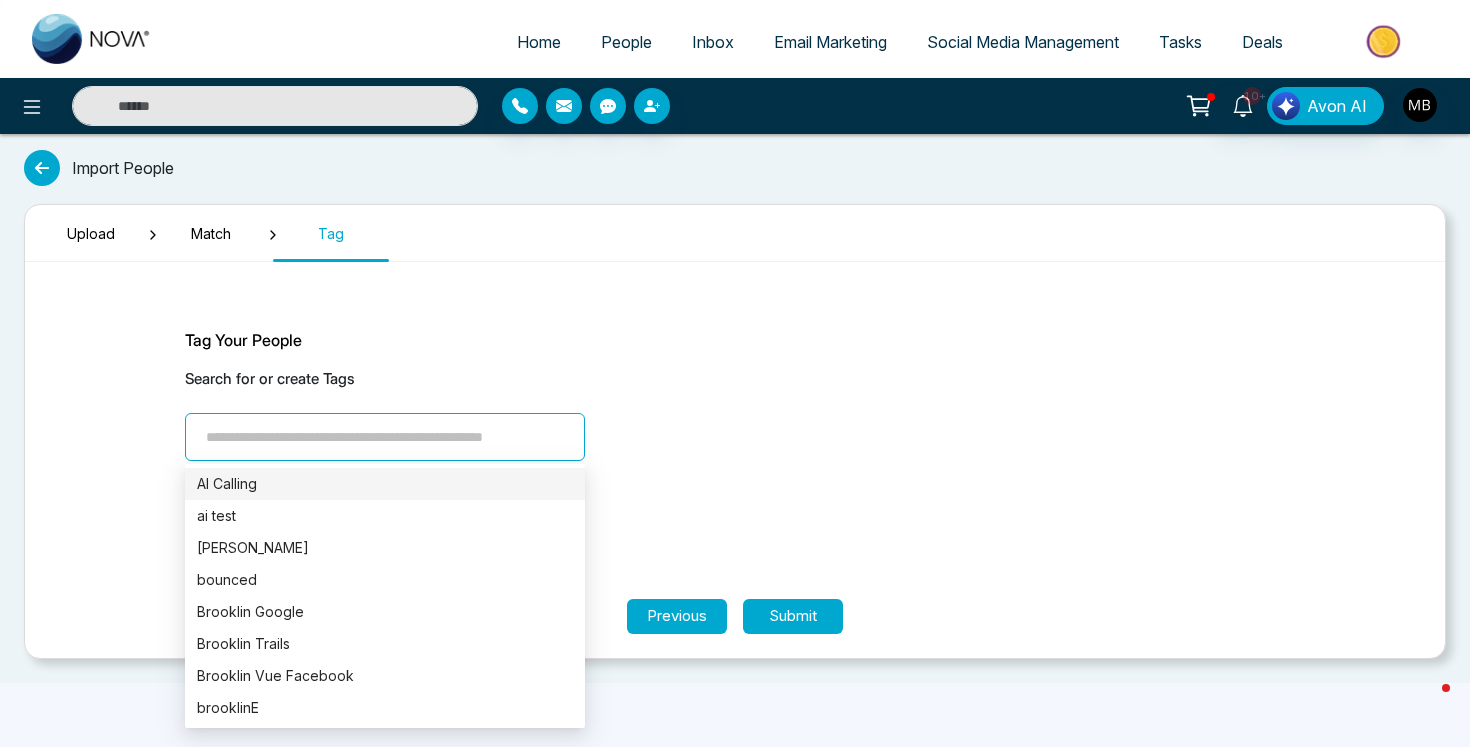click at bounding box center (385, 437) 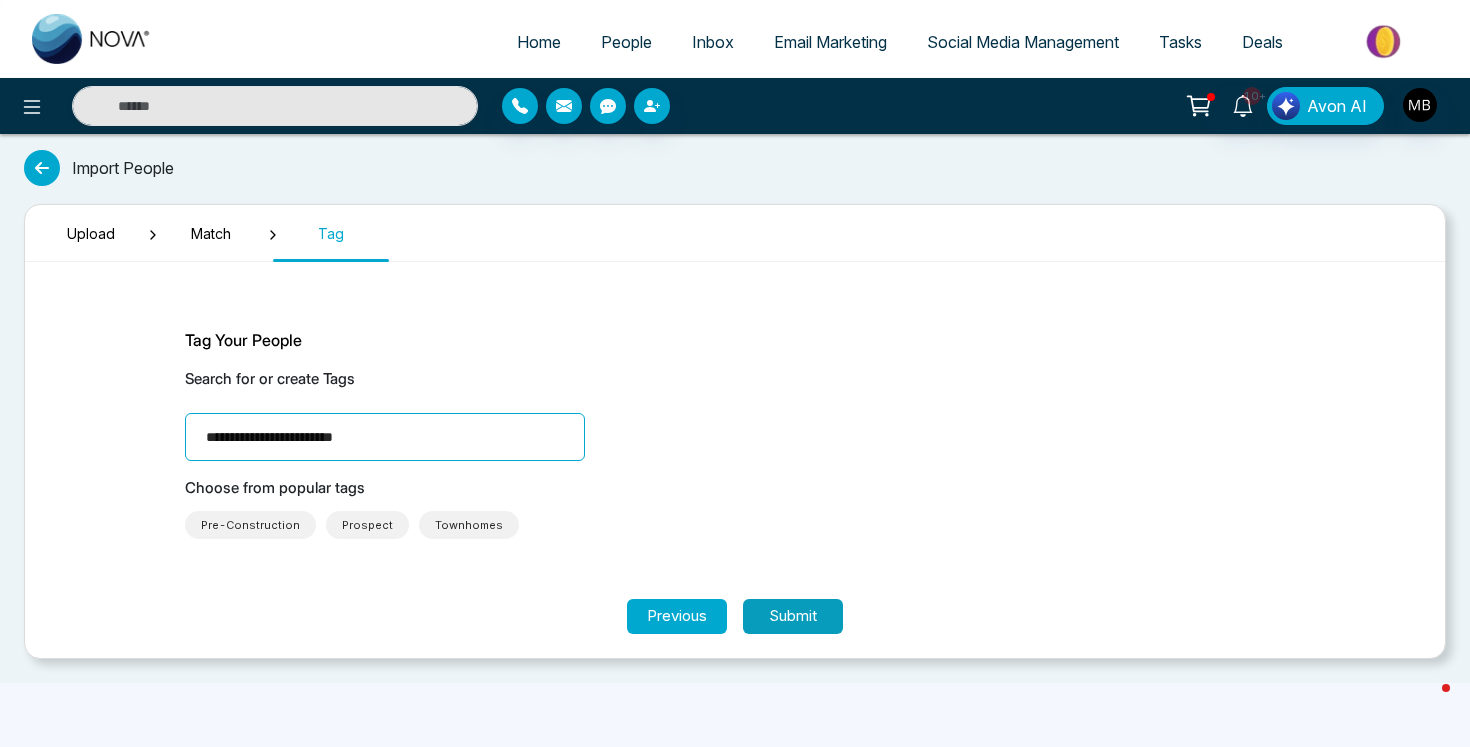 type on "**********" 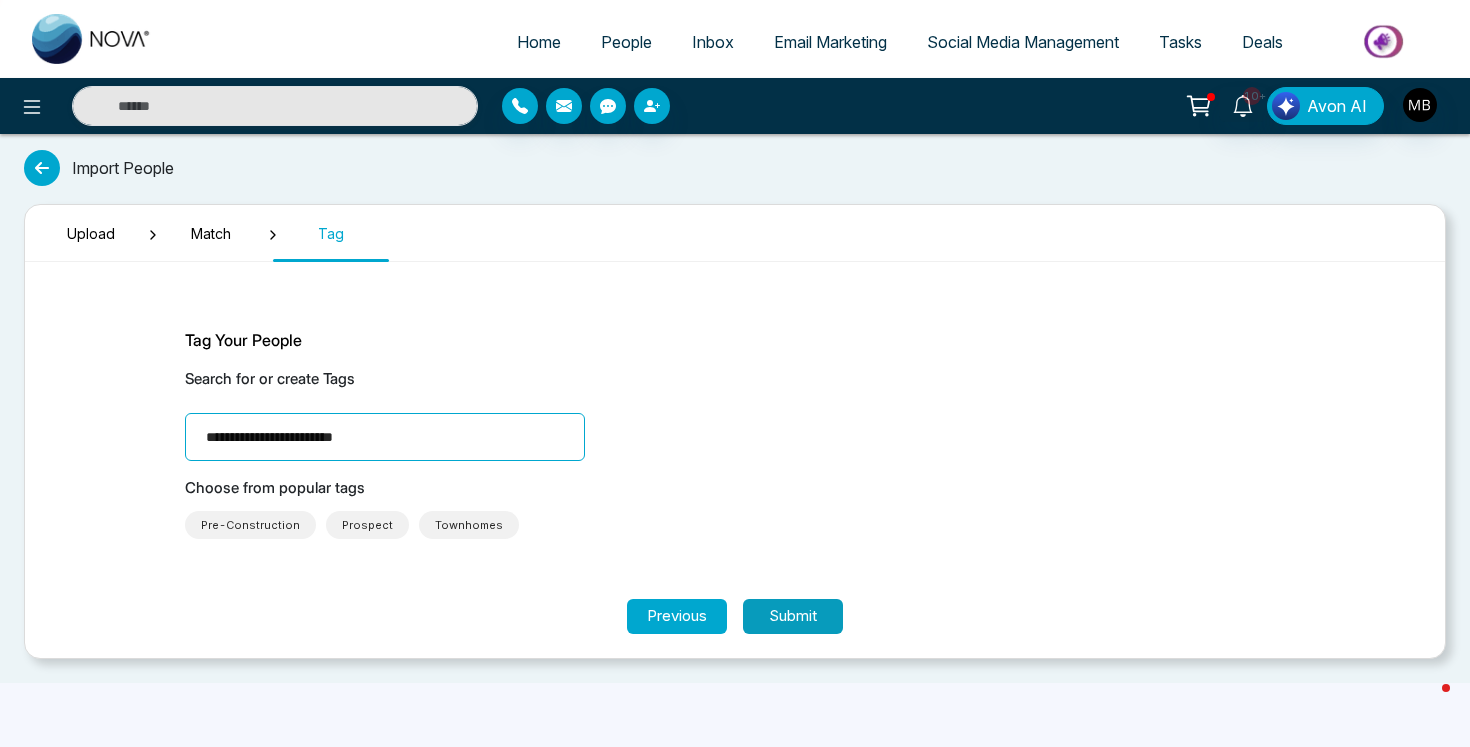 click on "Submit" at bounding box center (793, 616) 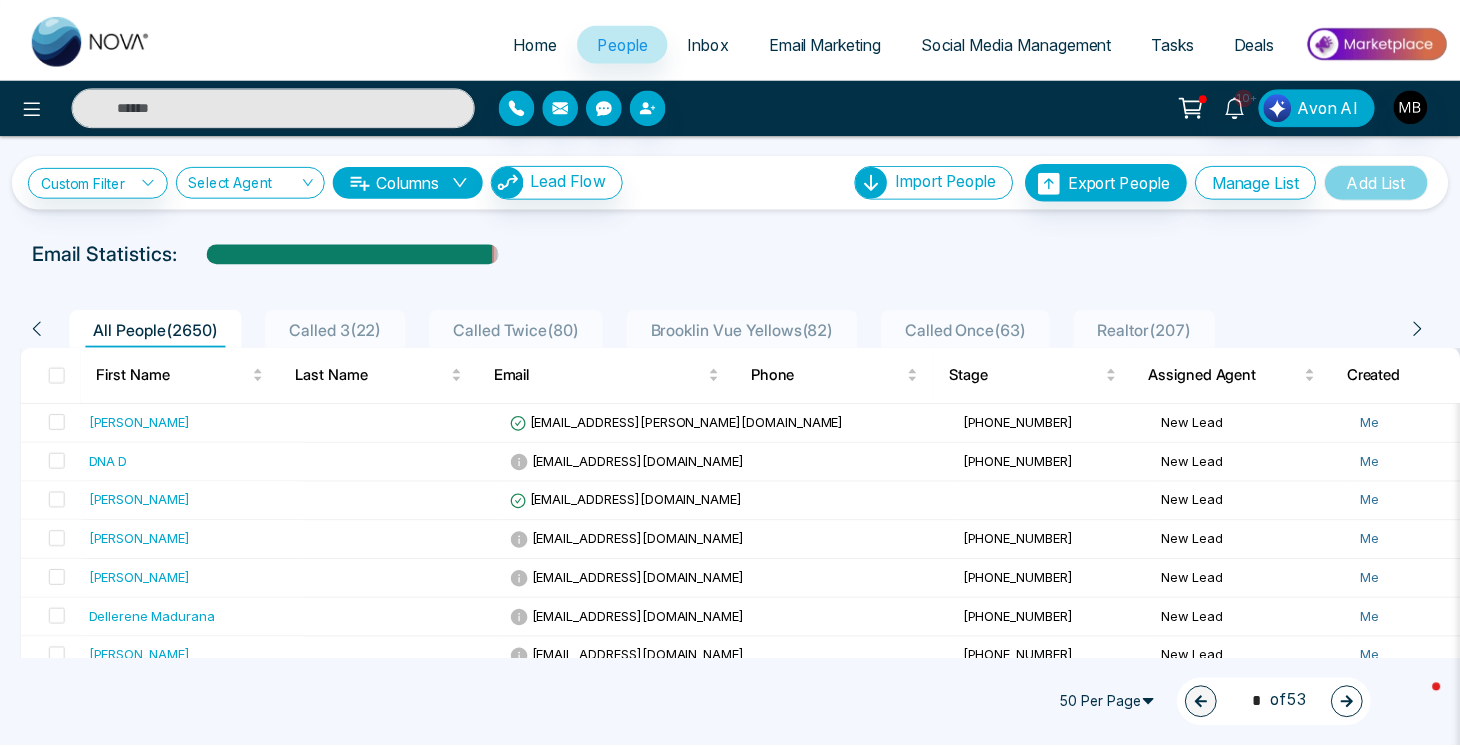 scroll, scrollTop: 0, scrollLeft: 0, axis: both 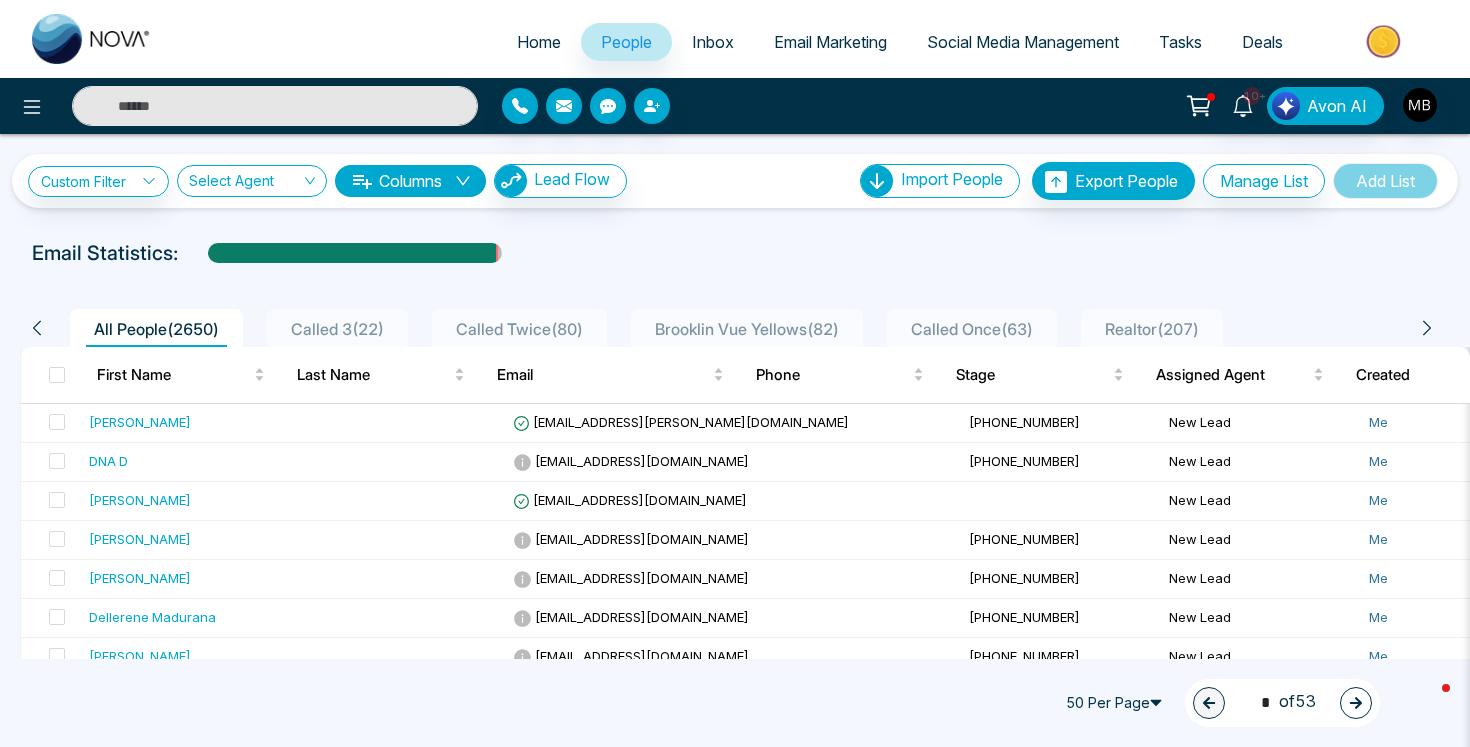 click at bounding box center [275, 106] 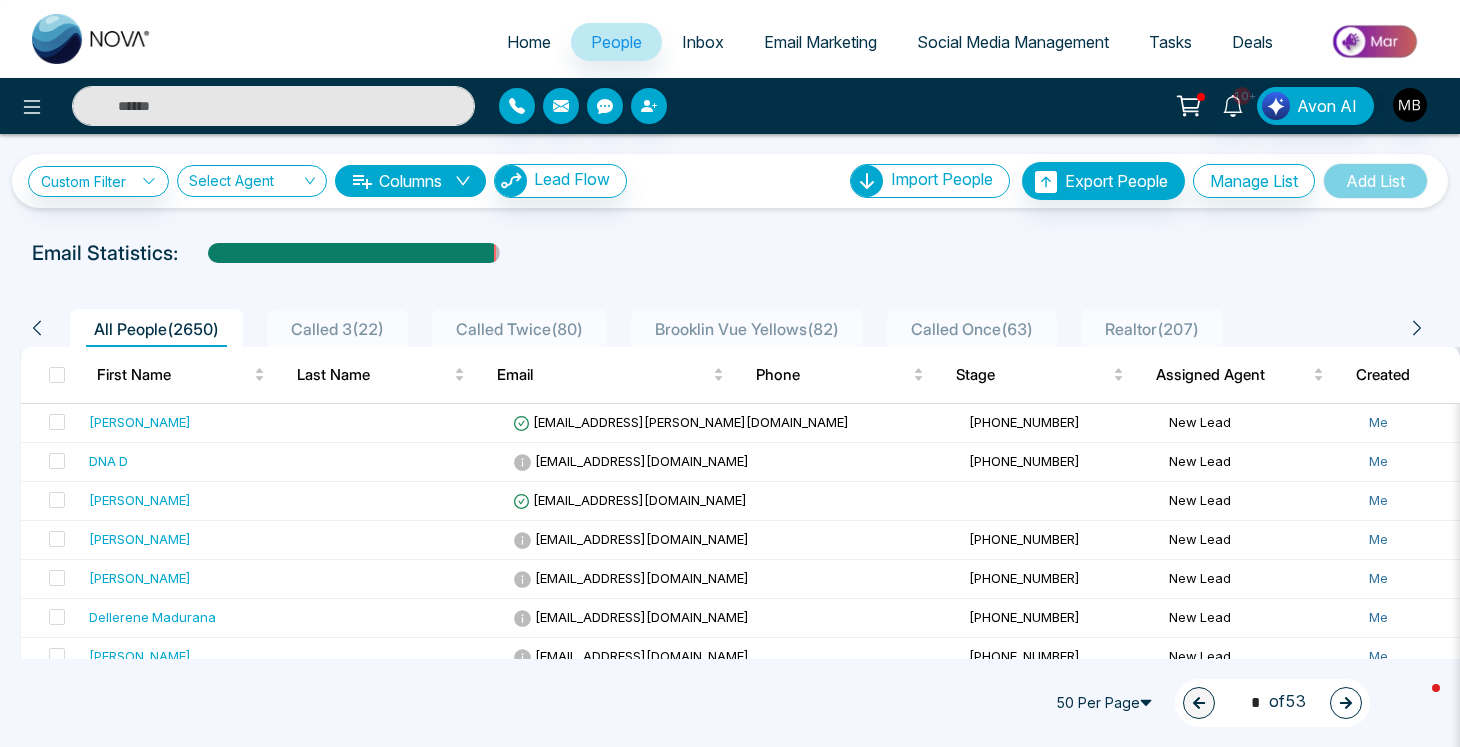 paste on "**********" 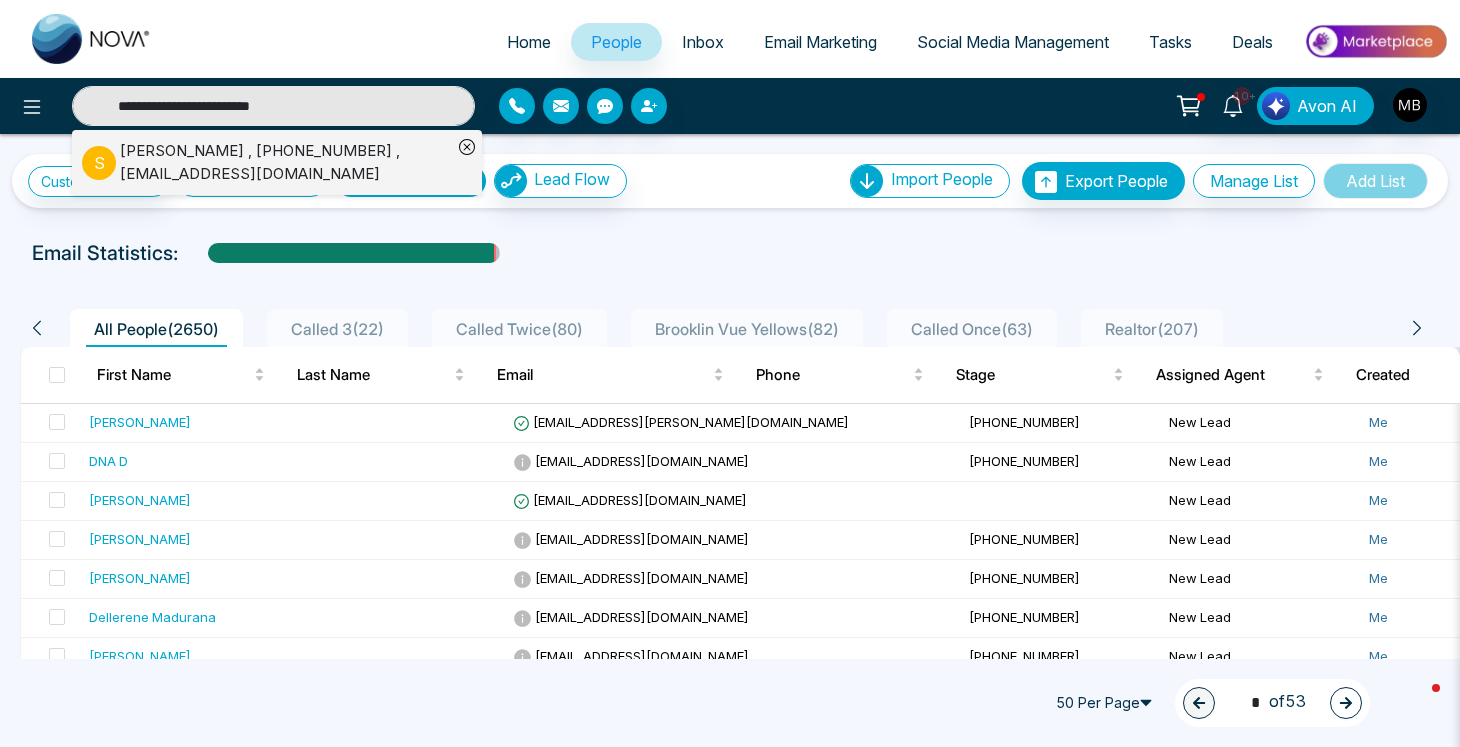 type on "**********" 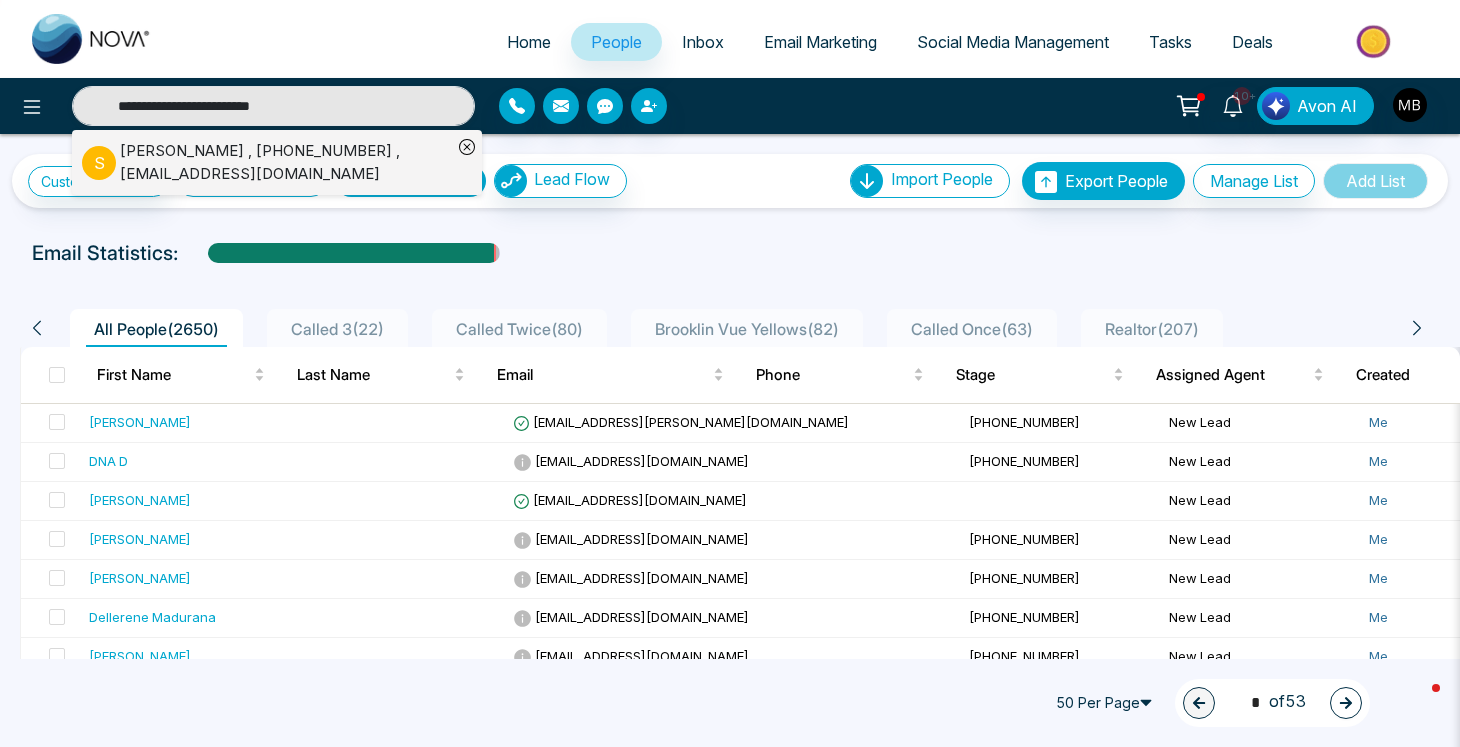 click on "SachIn MahaJan     , +16478043430   , sachiinmahajan@outlook.com" at bounding box center [286, 162] 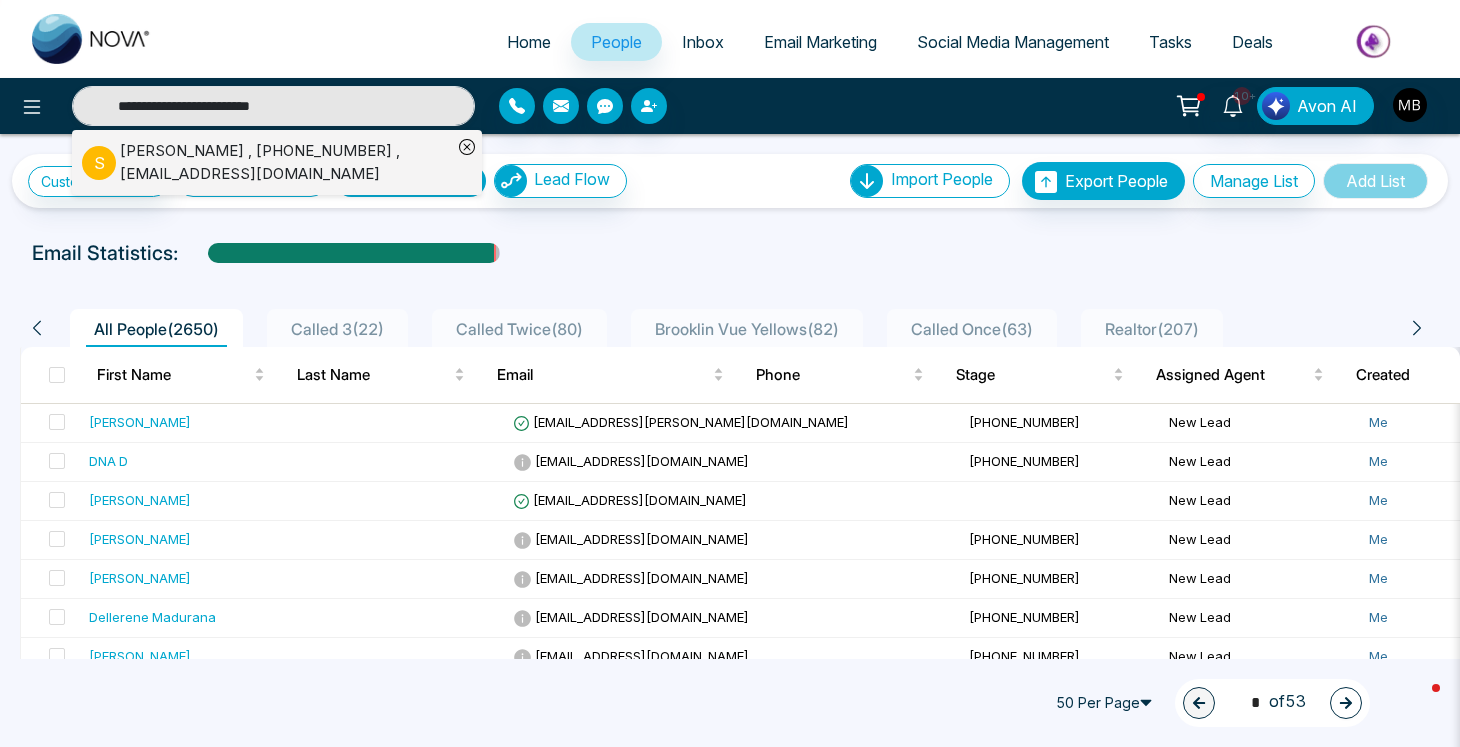 type 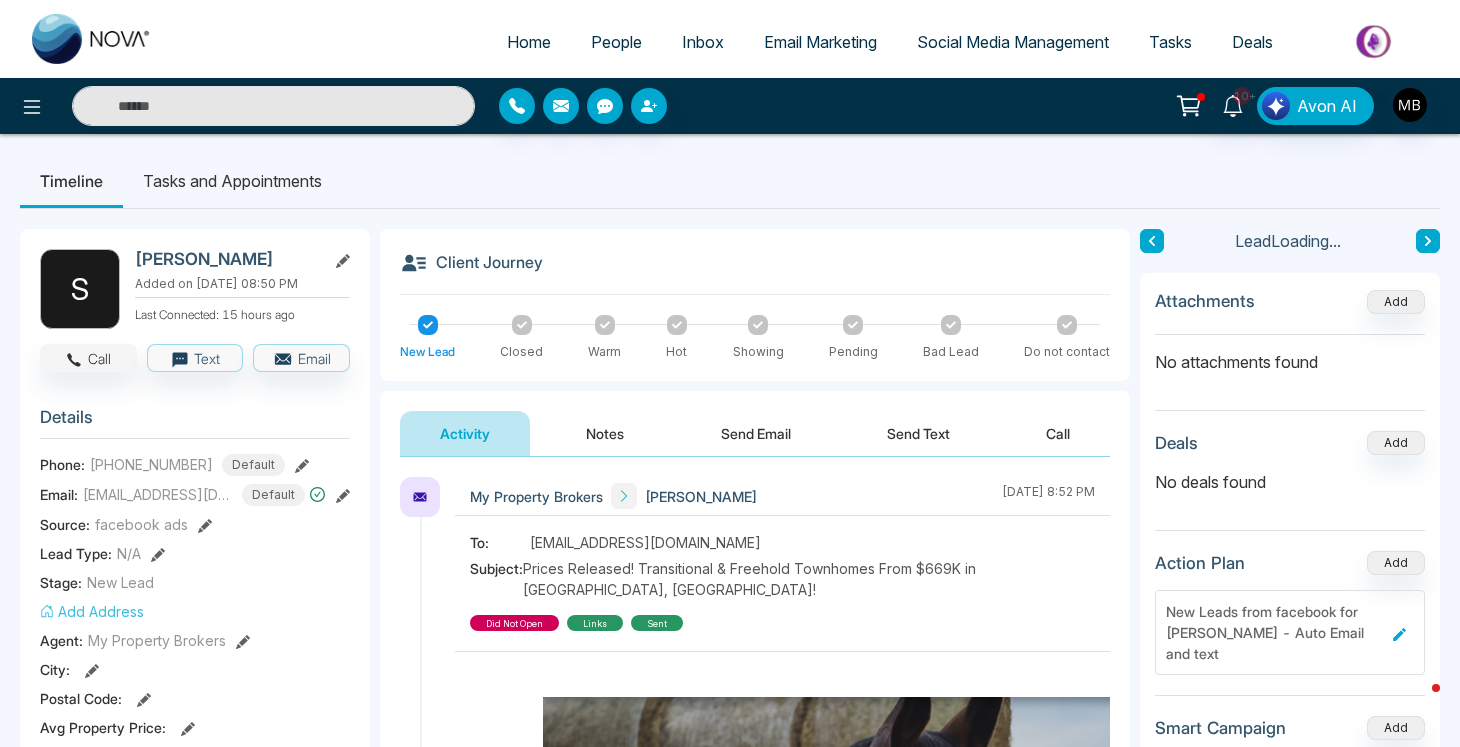 click on "Call" at bounding box center (88, 358) 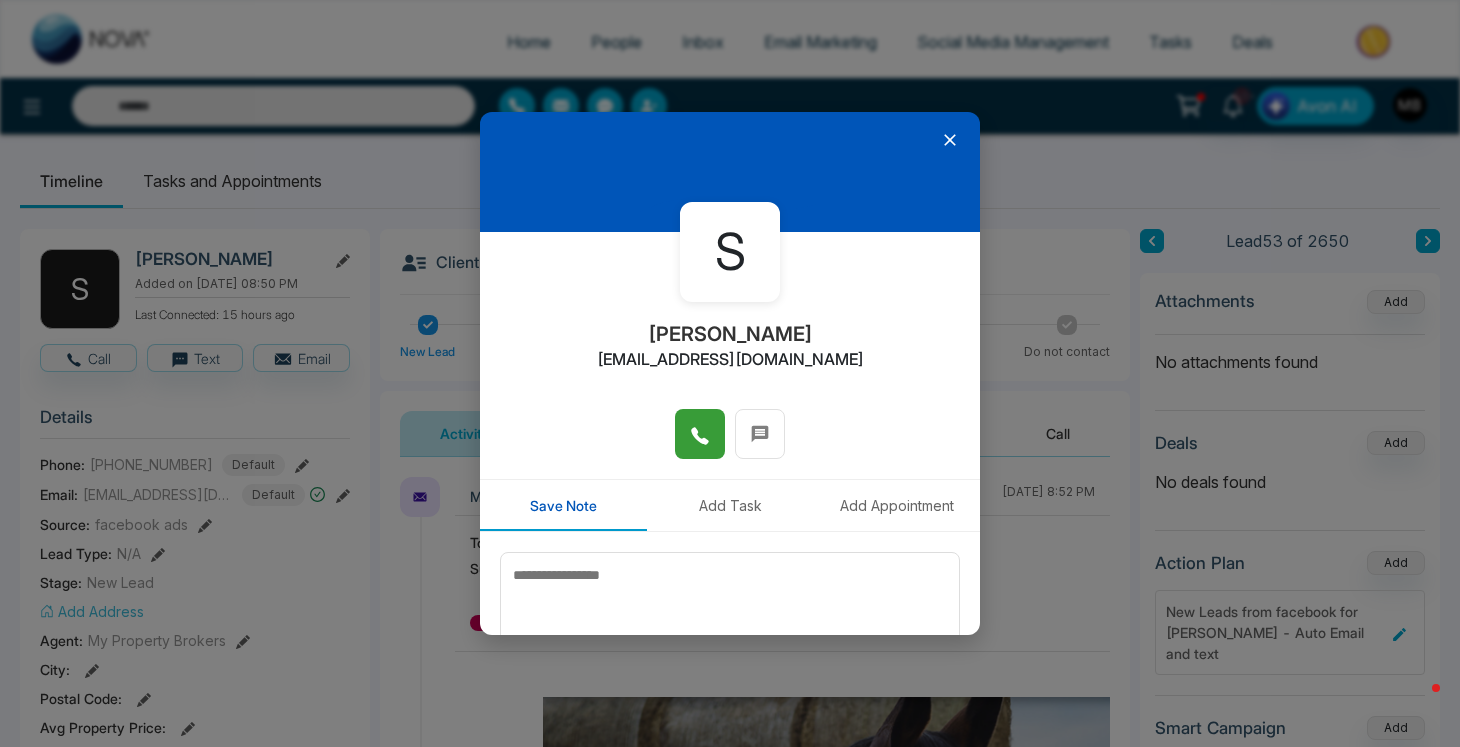 click 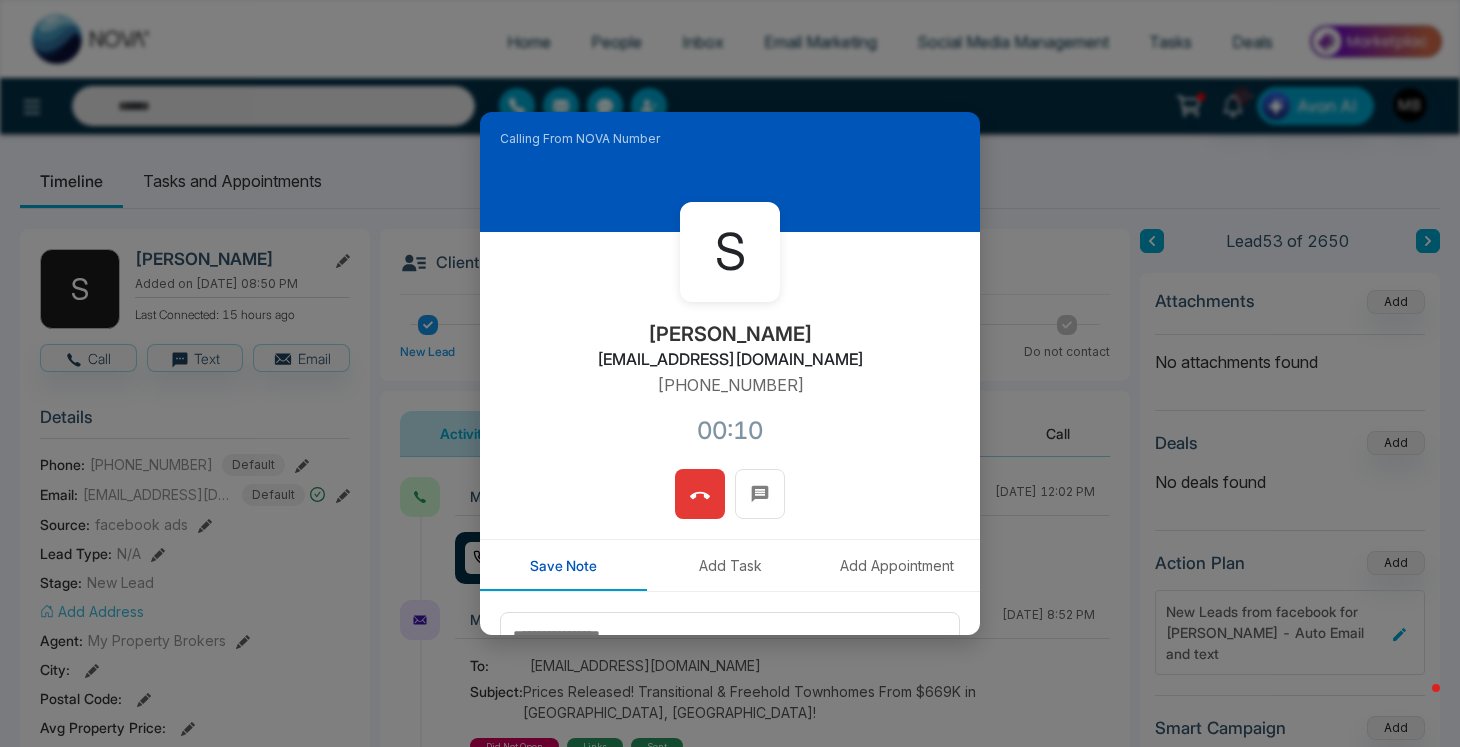 click 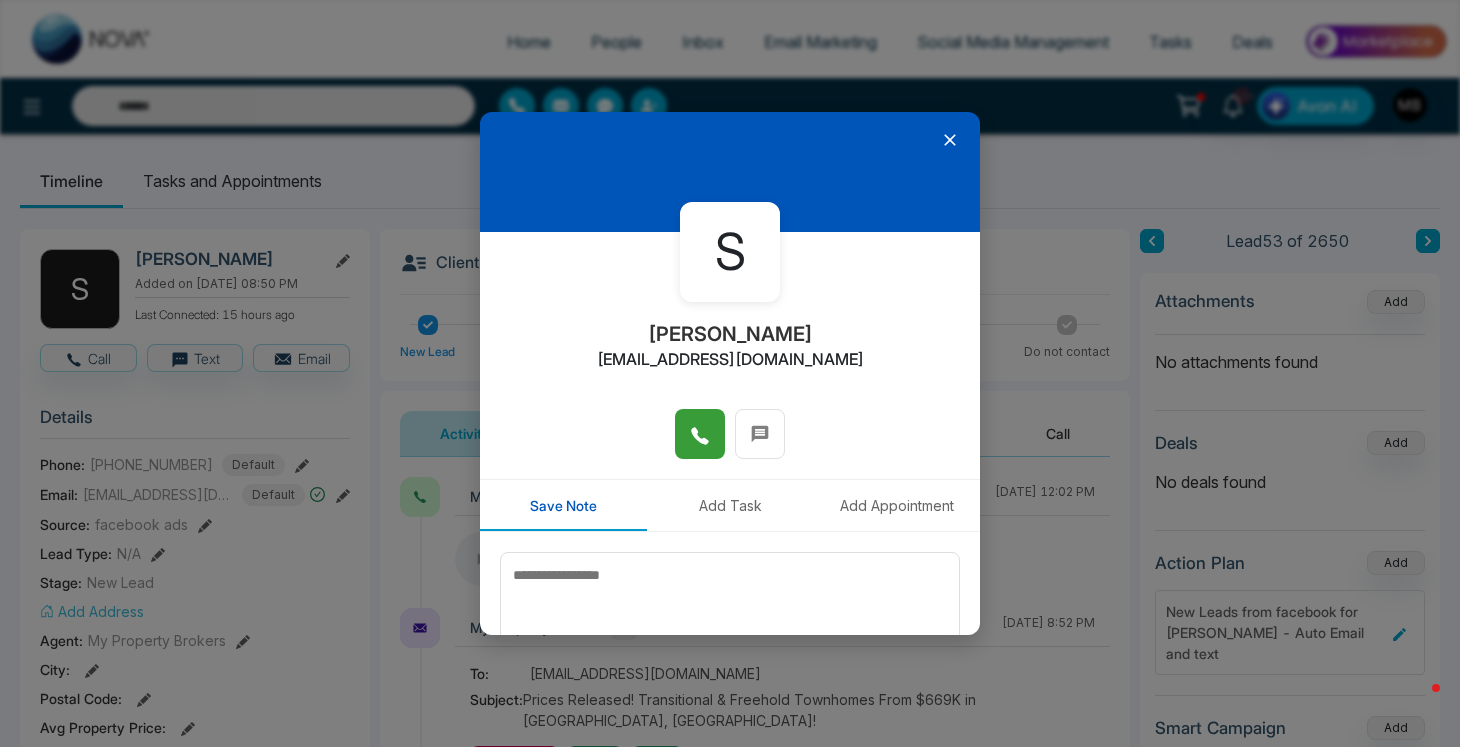 click 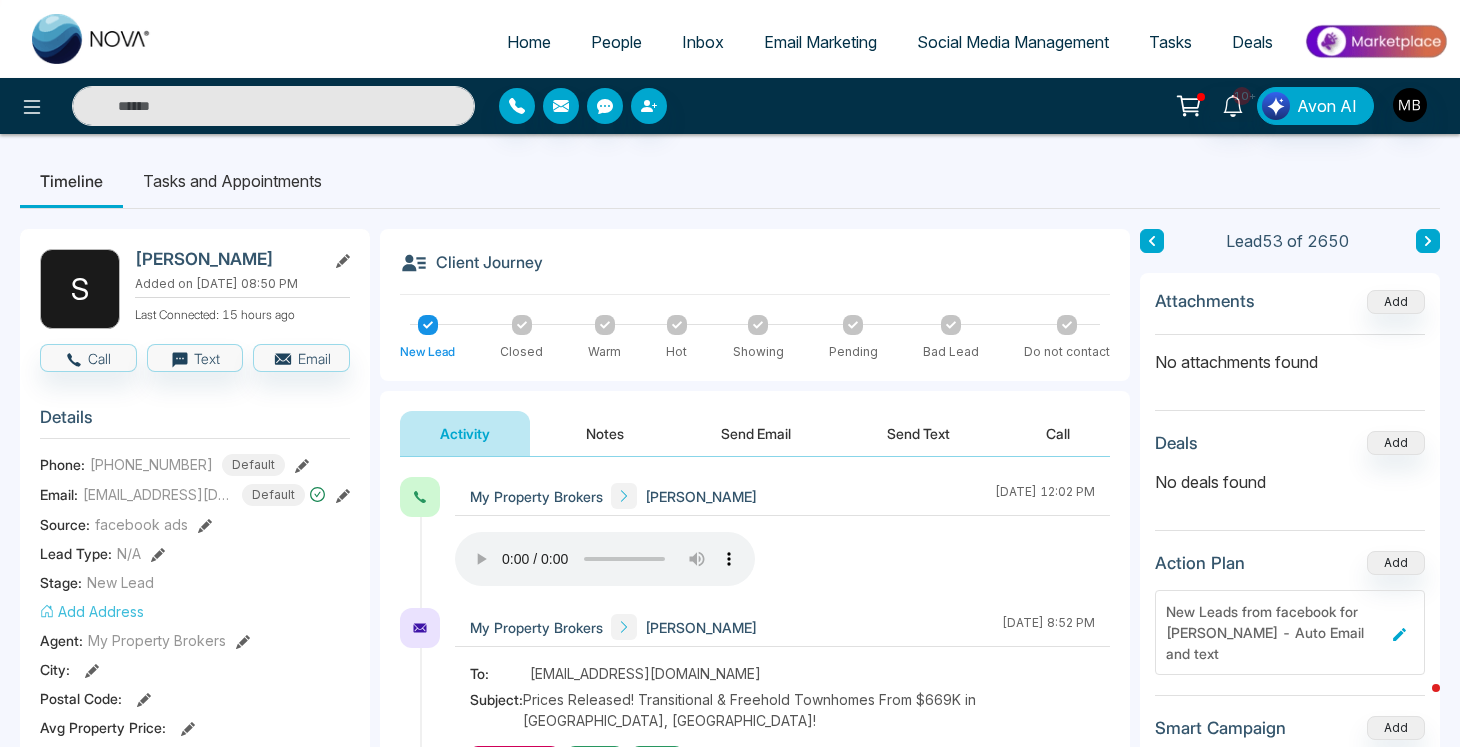 click at bounding box center (273, 106) 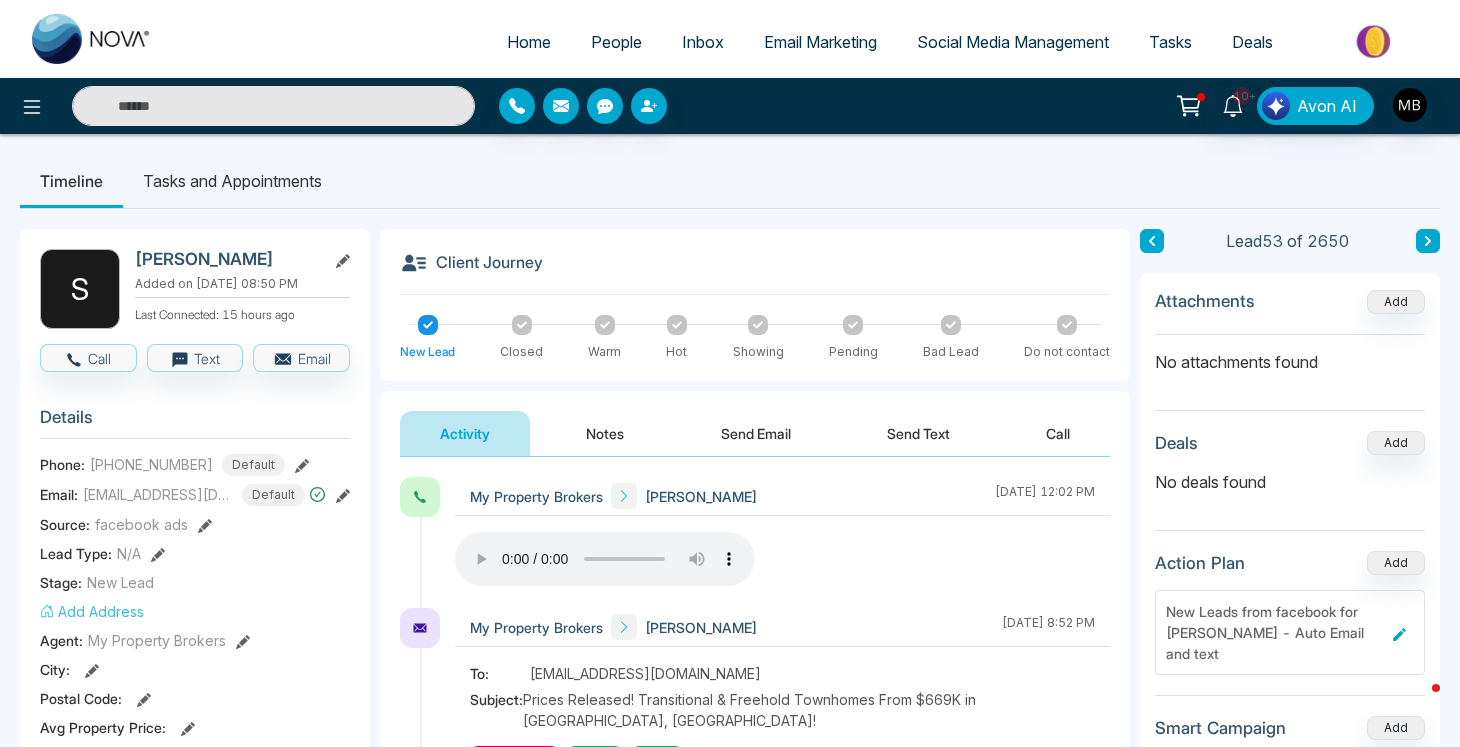 paste on "**********" 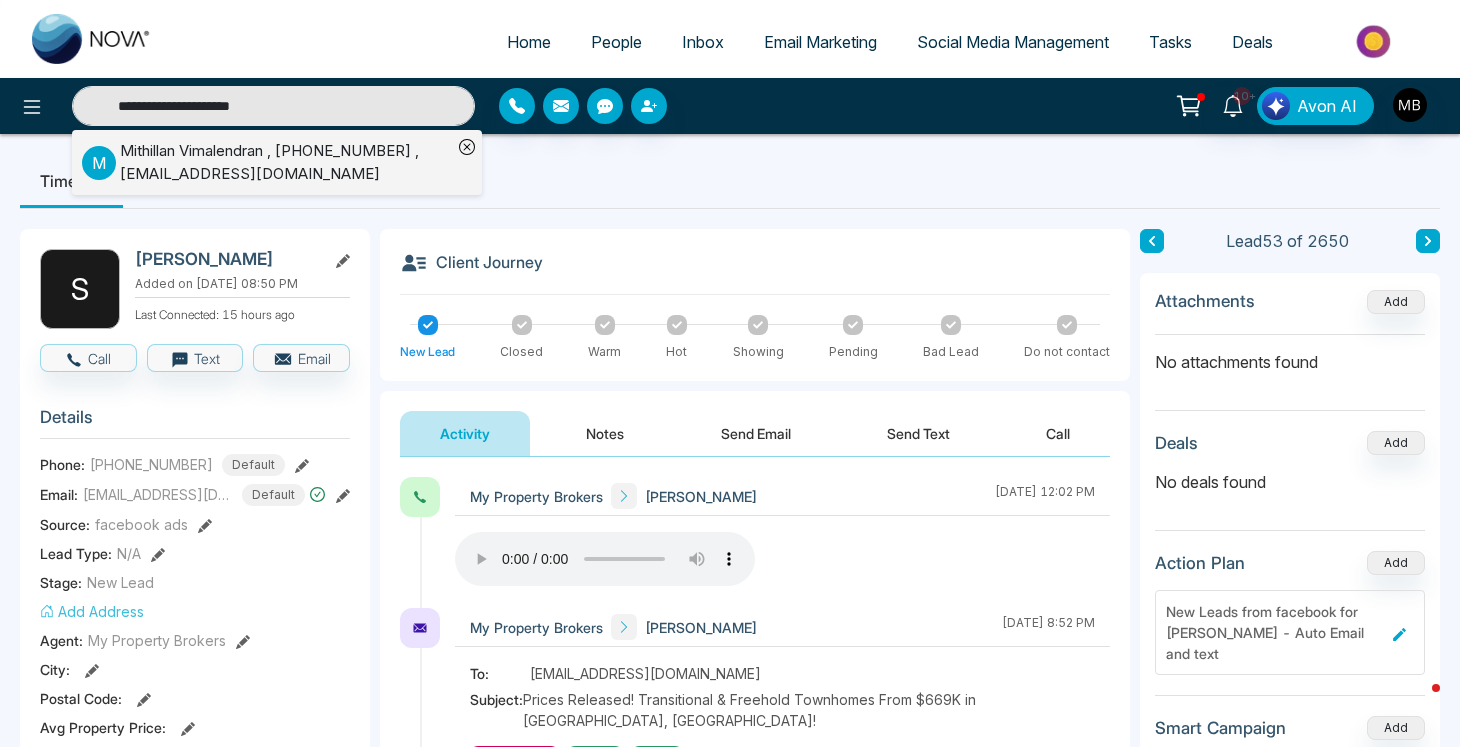 type on "**********" 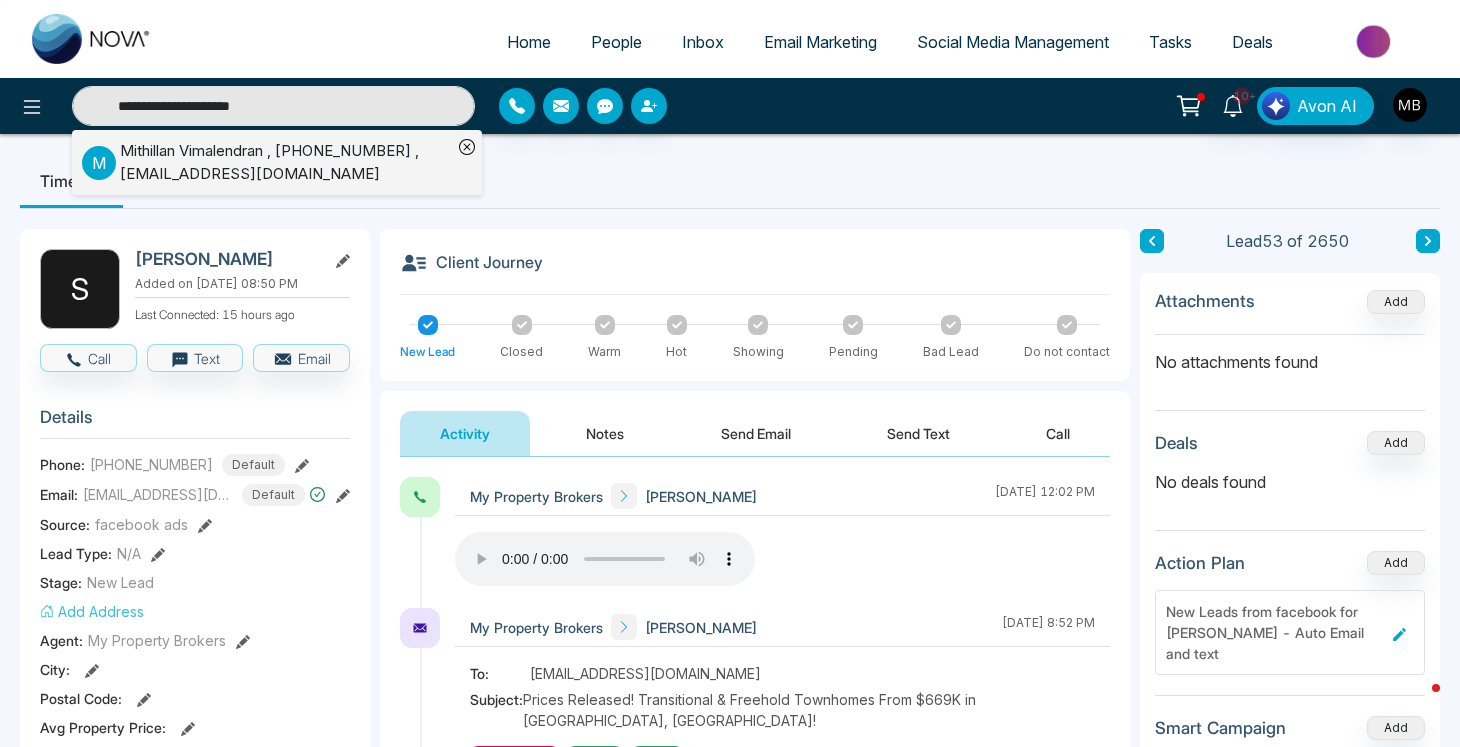 click on "Mithillan Vimalendran     , +16478959269   , mvimalendran@gmail.com" at bounding box center (286, 162) 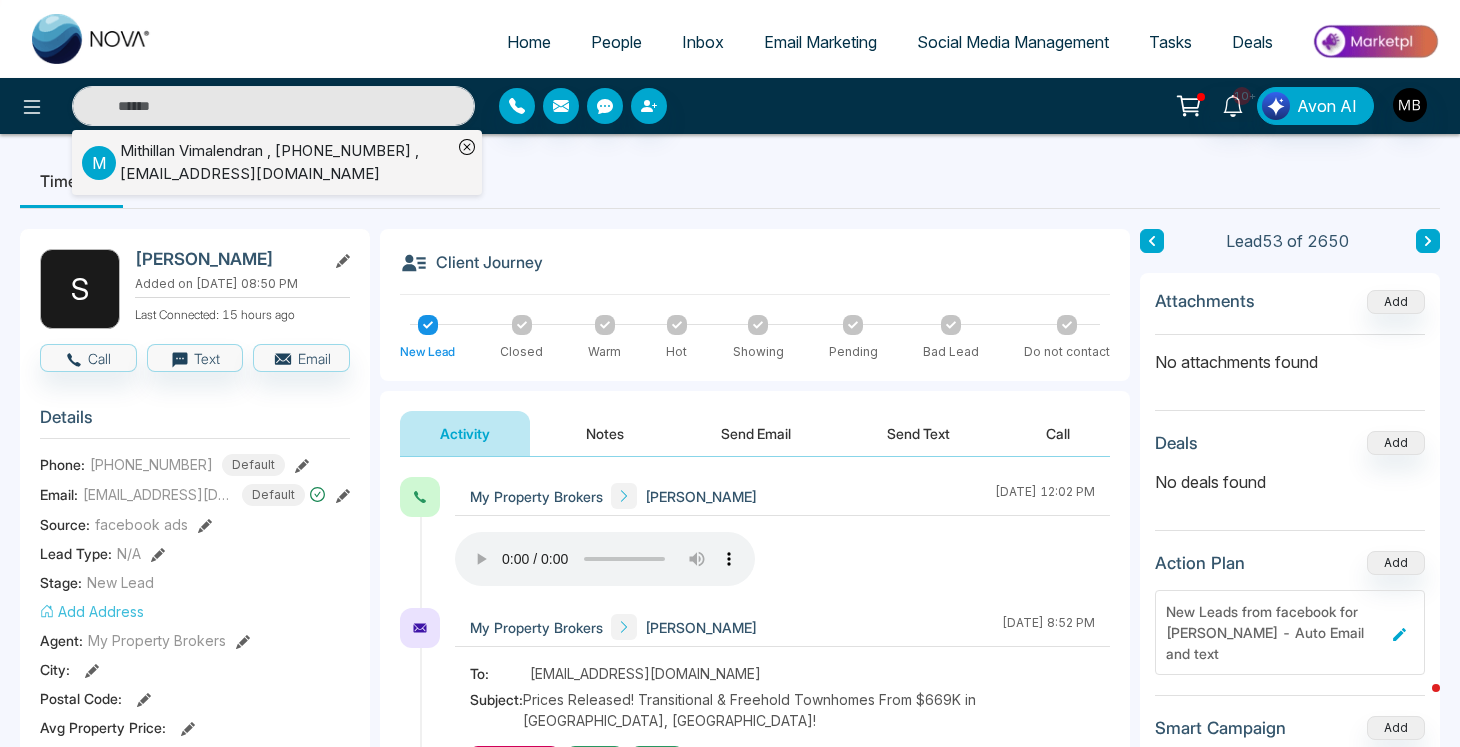 type on "**********" 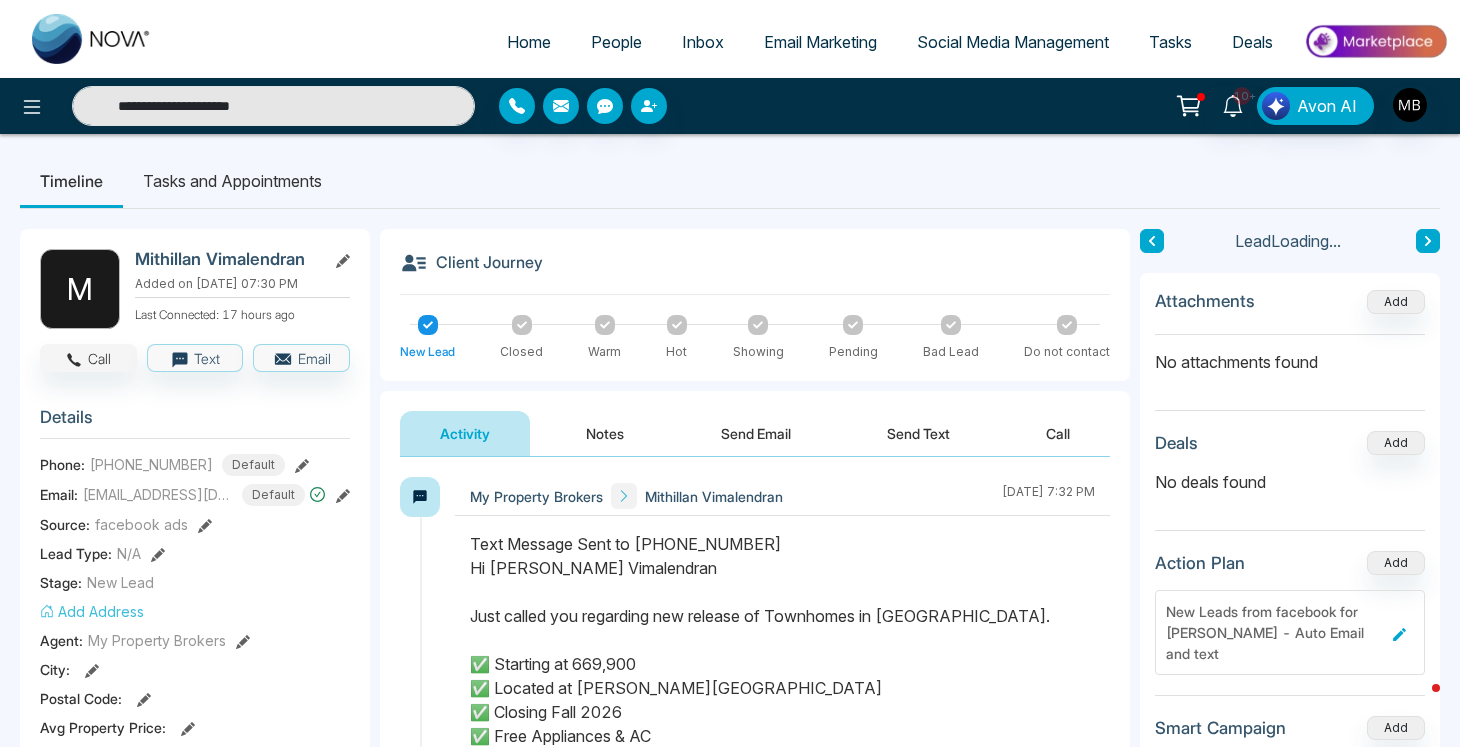 click on "Call" at bounding box center (88, 358) 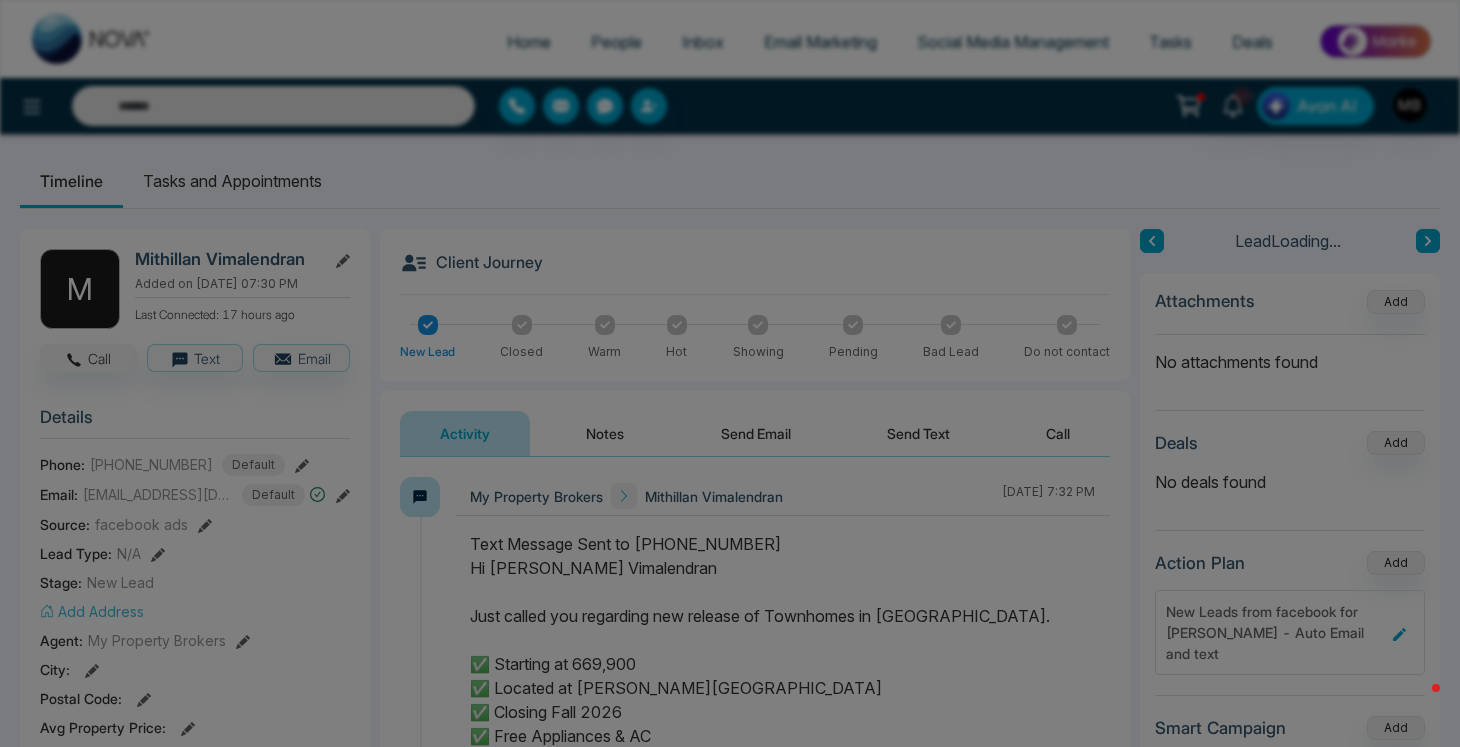 type on "**********" 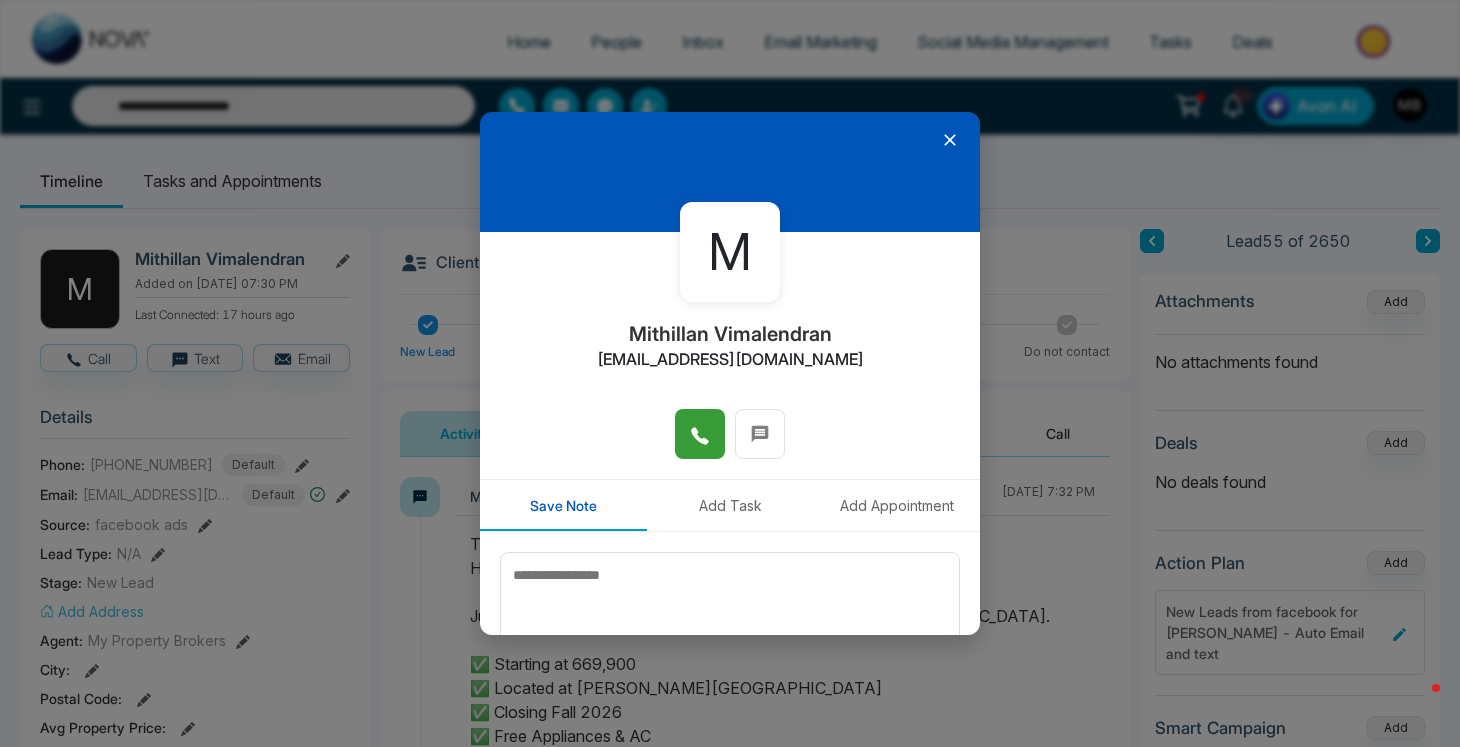 click 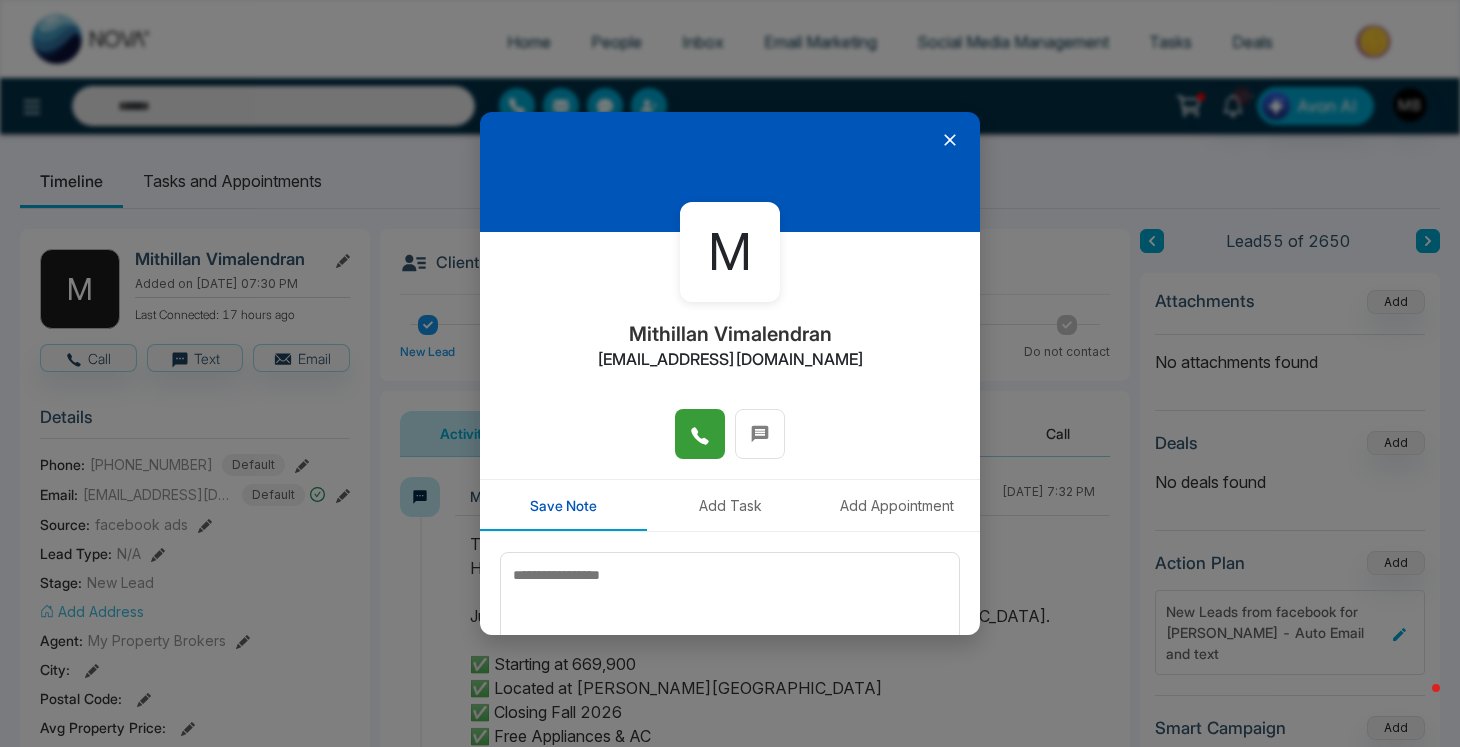 type on "**********" 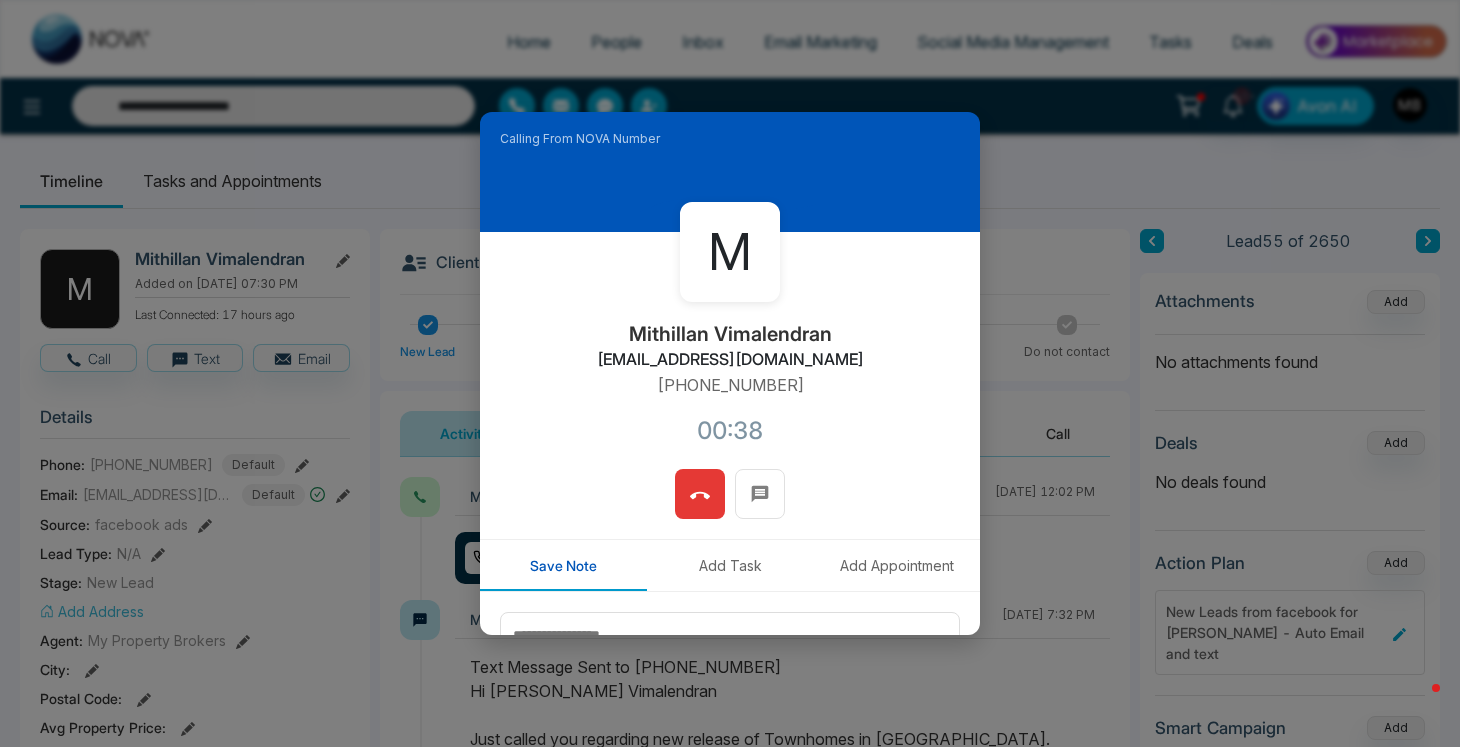 click at bounding box center (700, 494) 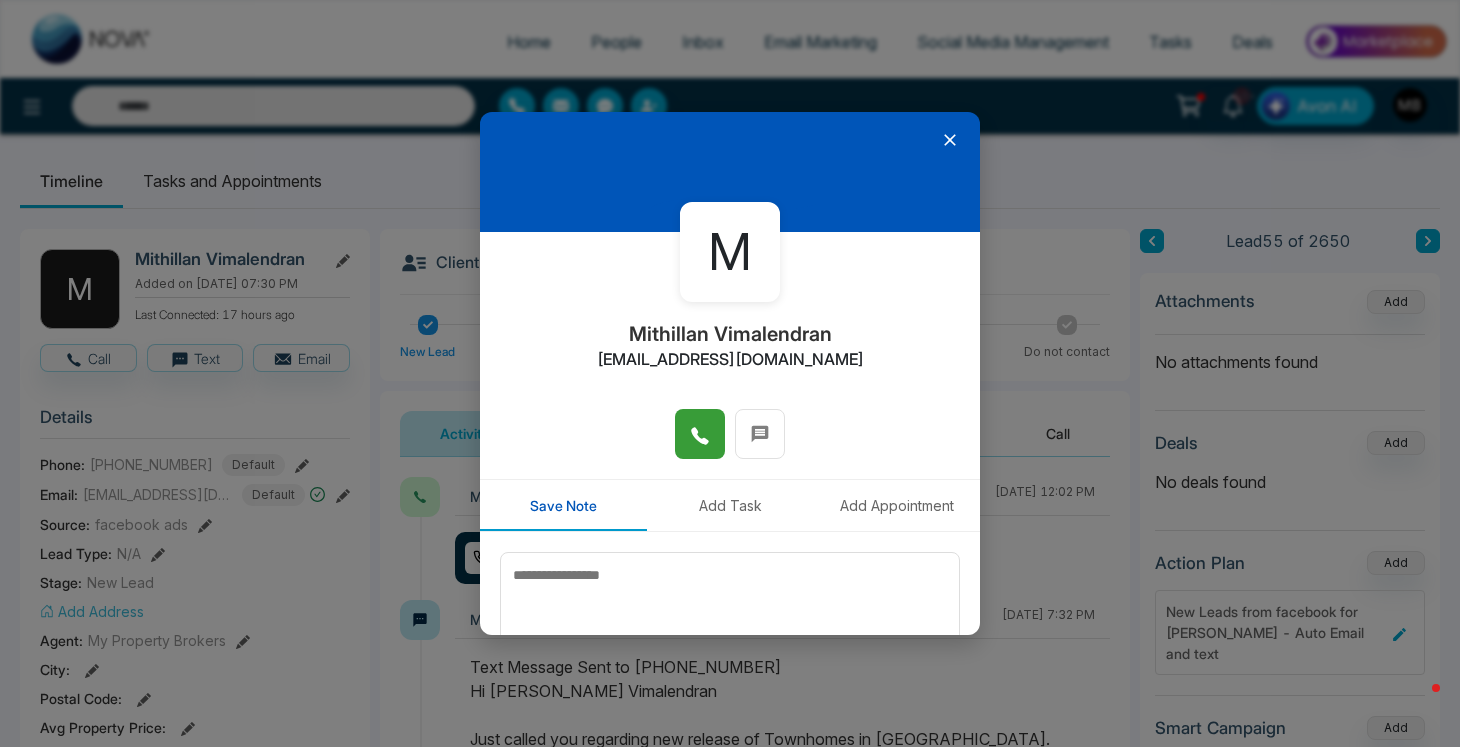 type on "**********" 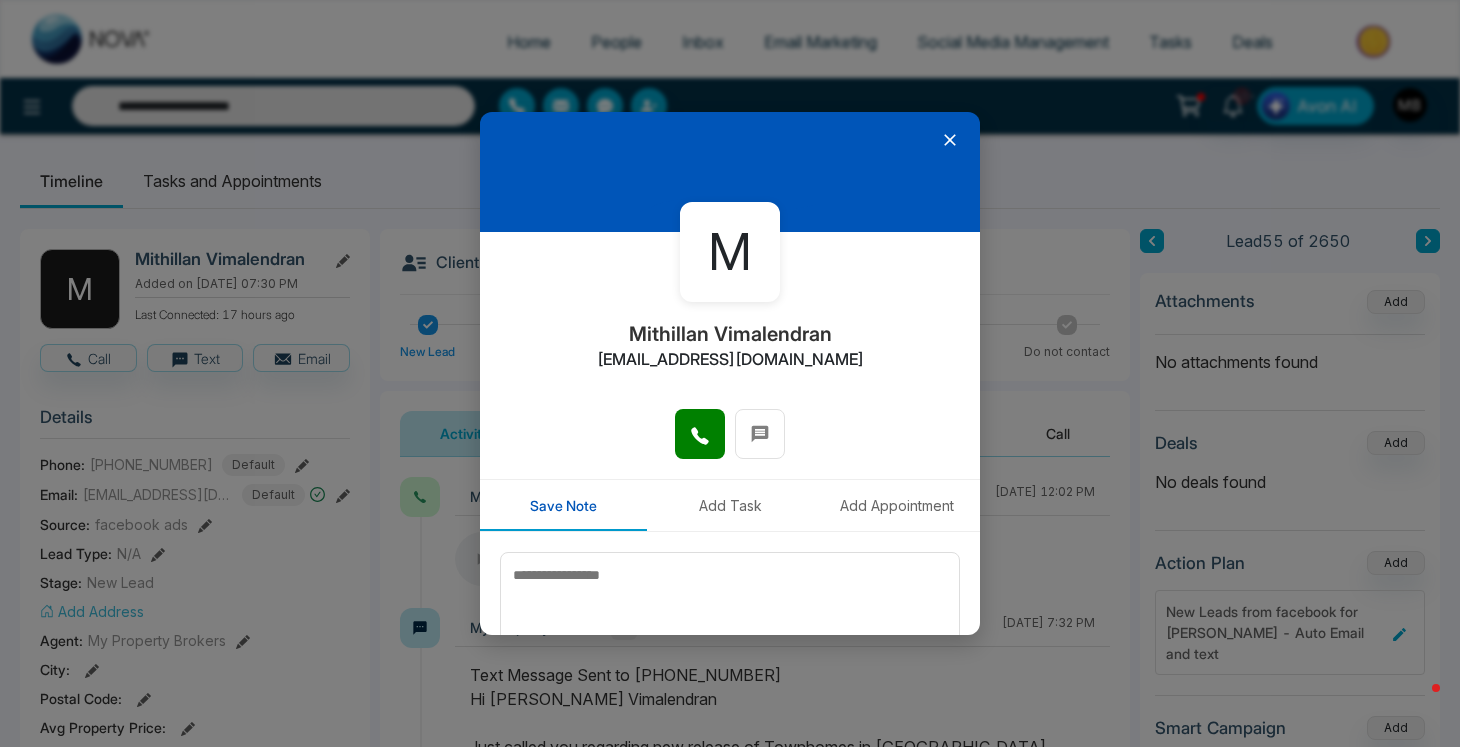 click 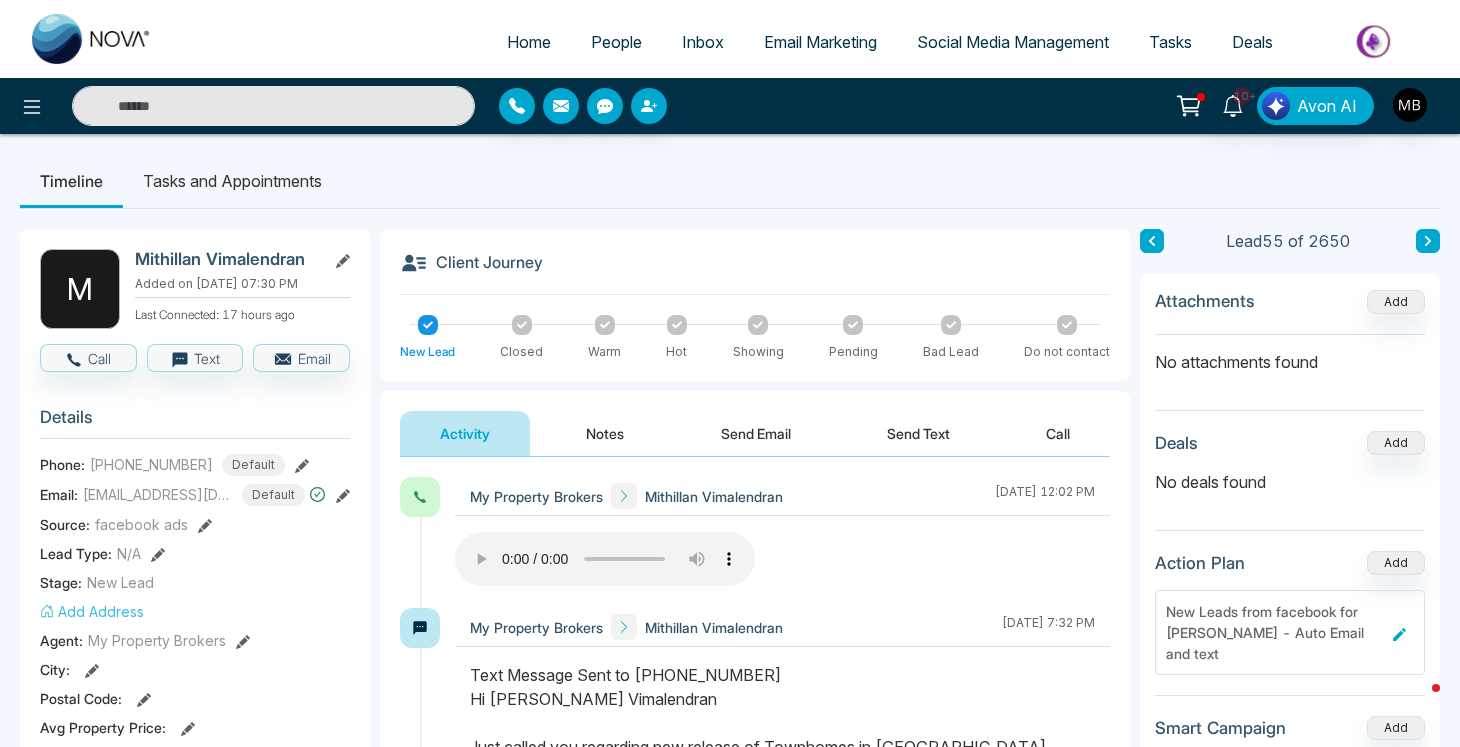 click at bounding box center [273, 106] 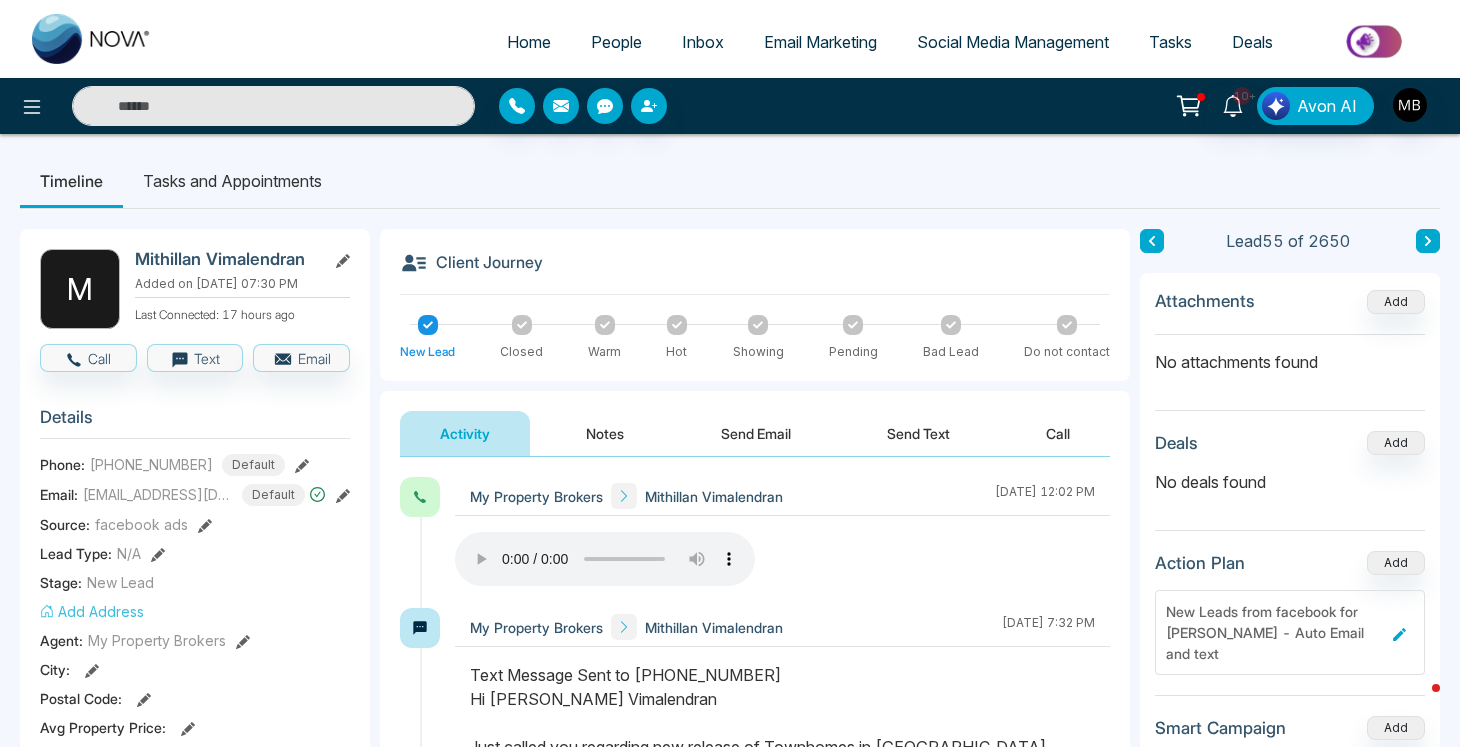 paste on "**********" 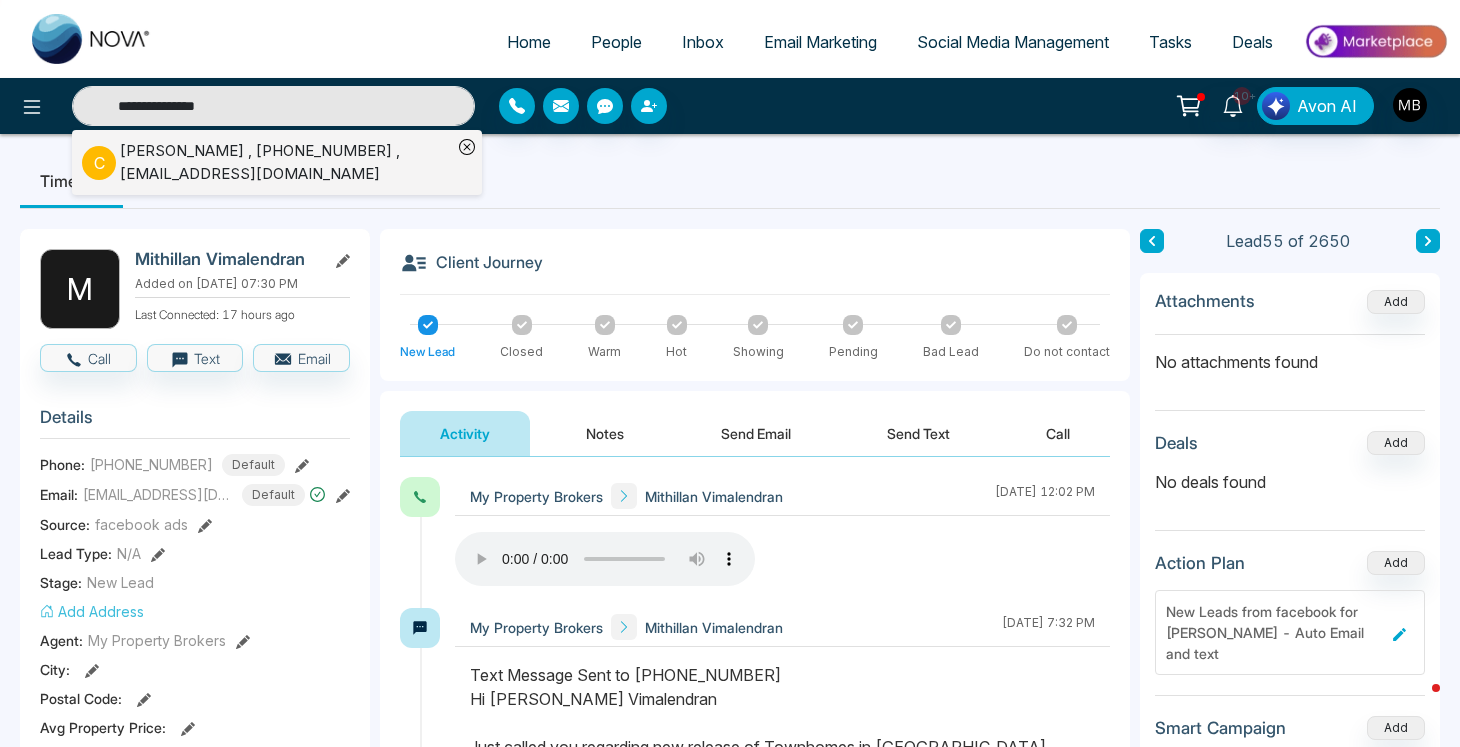 type on "**********" 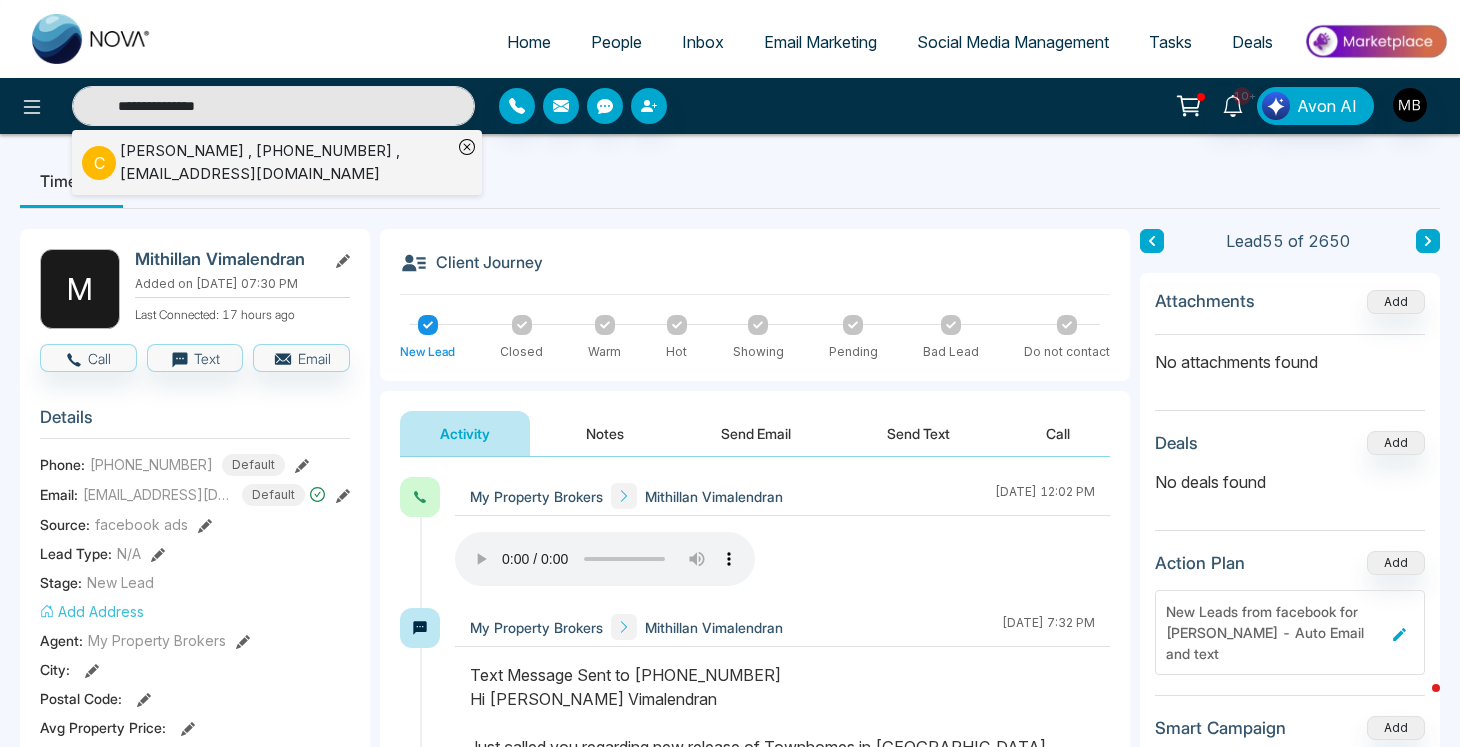 click on "Csaba Csekolov     , +4377479010   , ccsaba@mail.com" at bounding box center (286, 162) 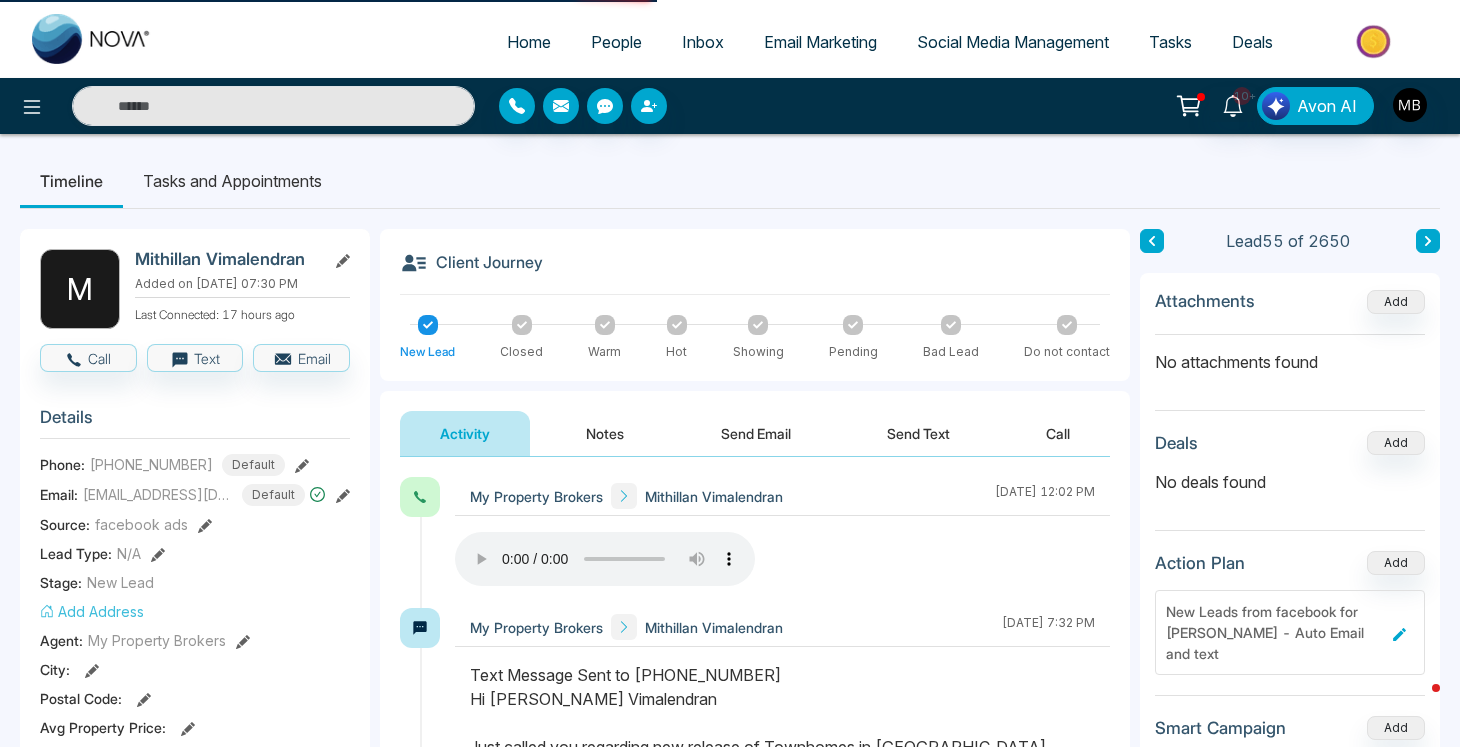 type on "**********" 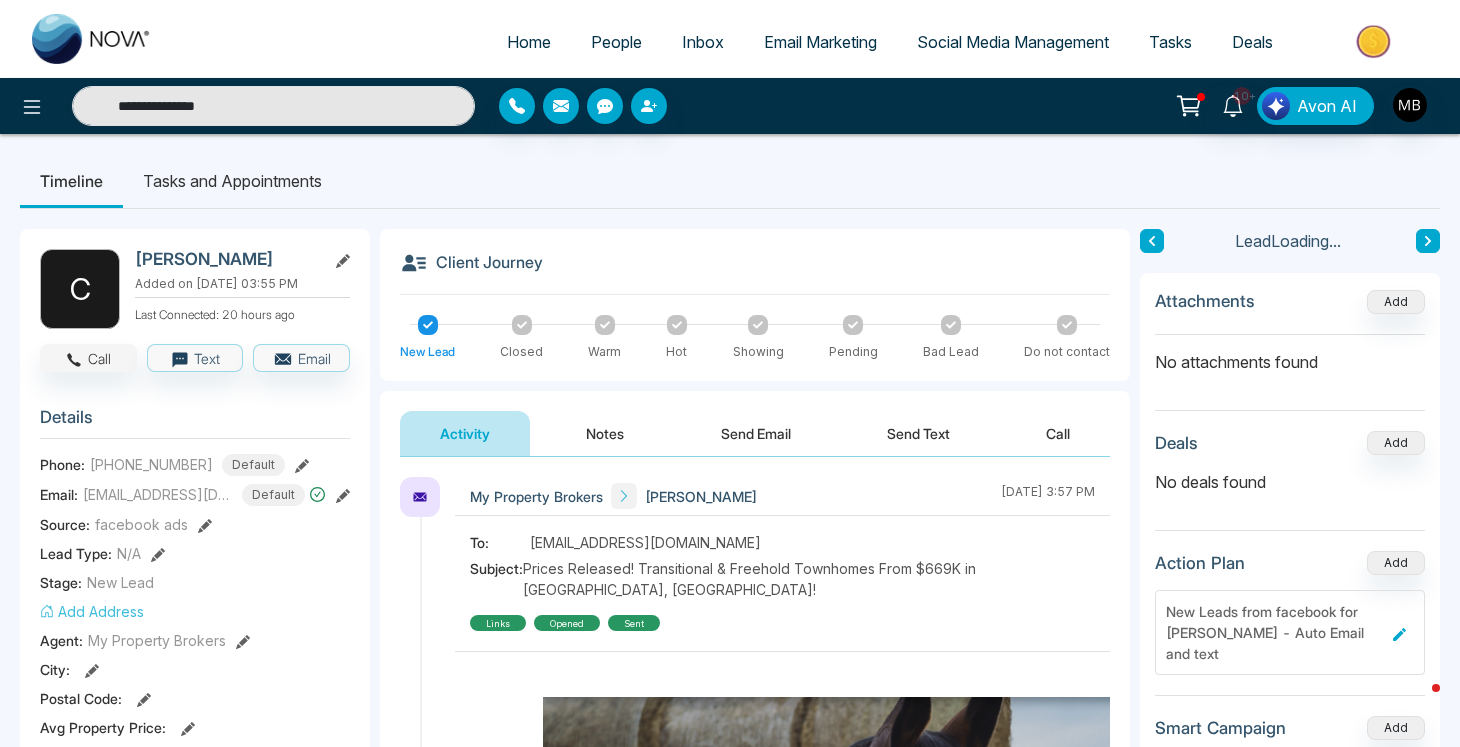click on "Call" at bounding box center (88, 358) 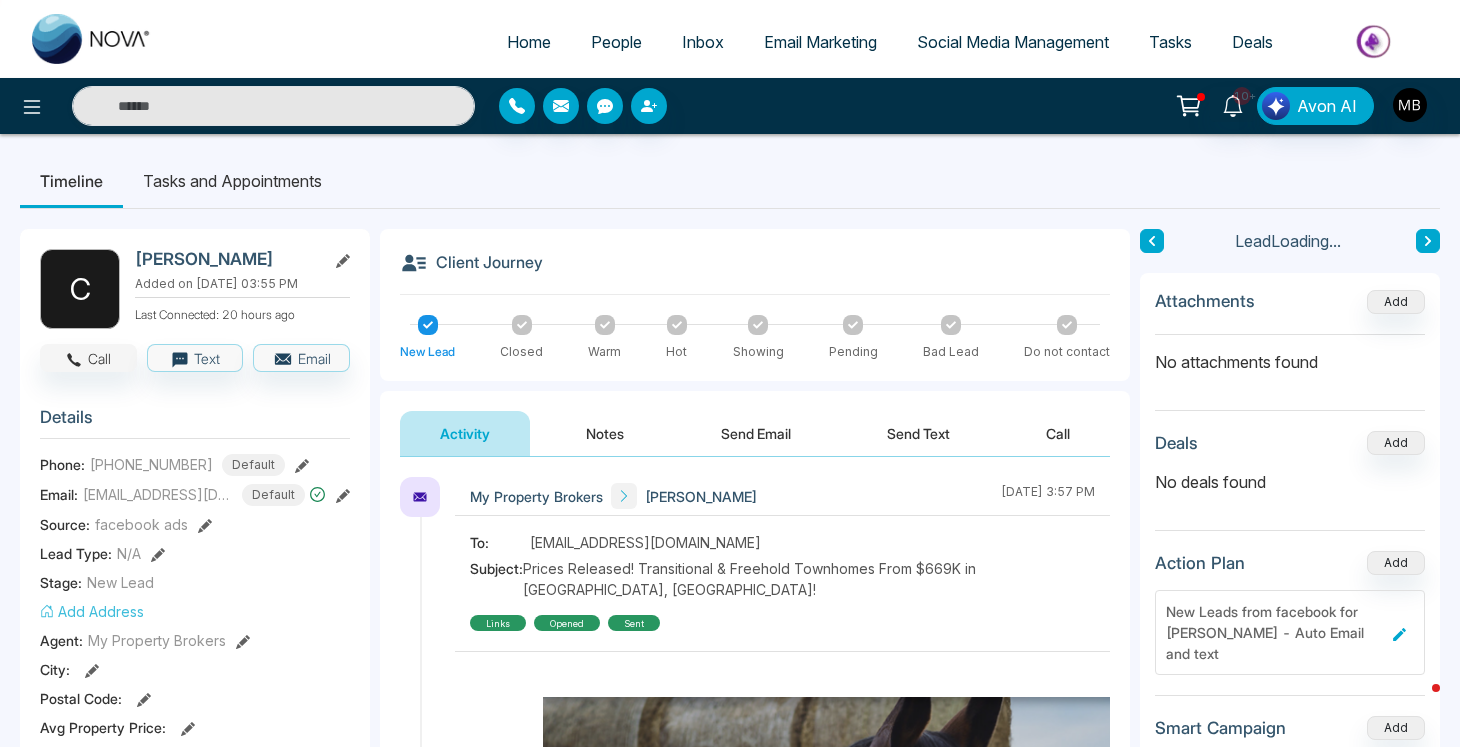 type on "**********" 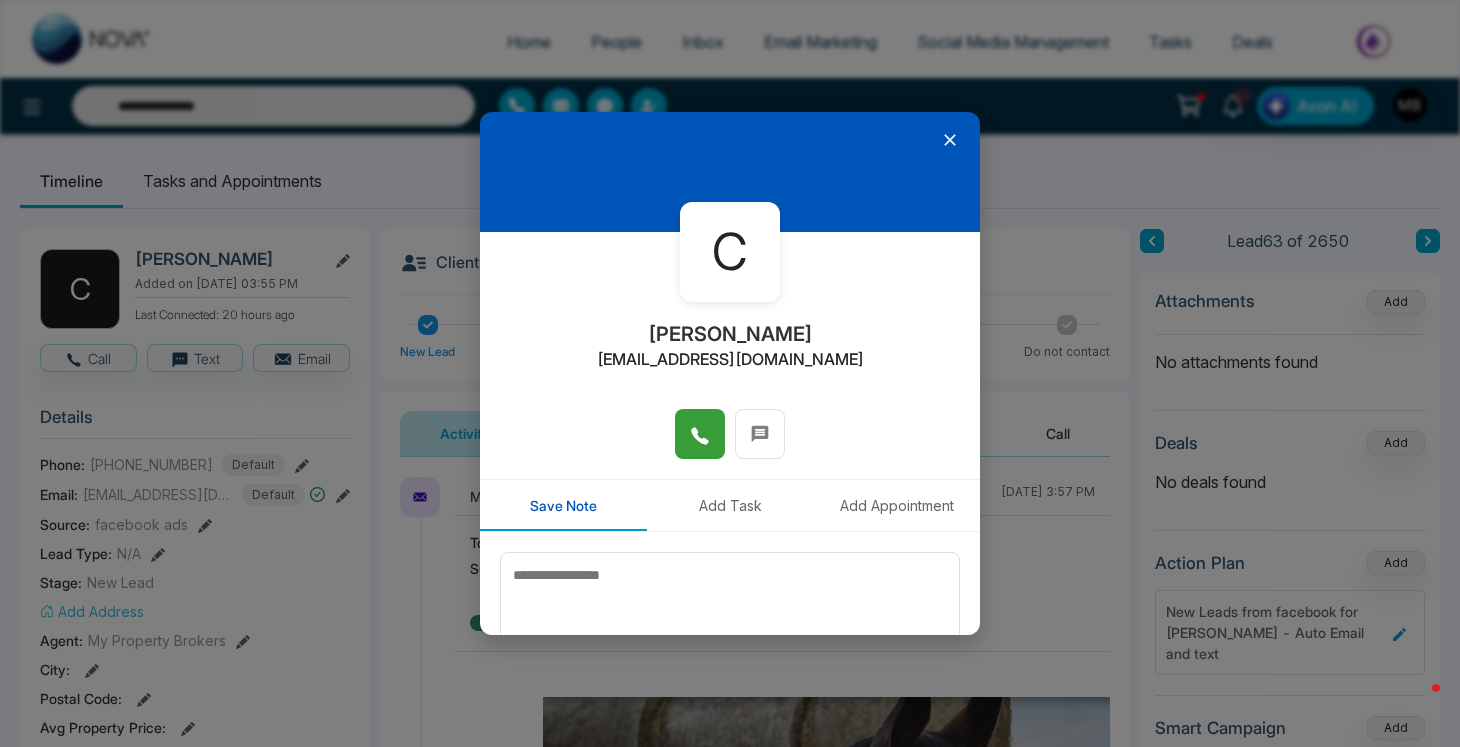 click 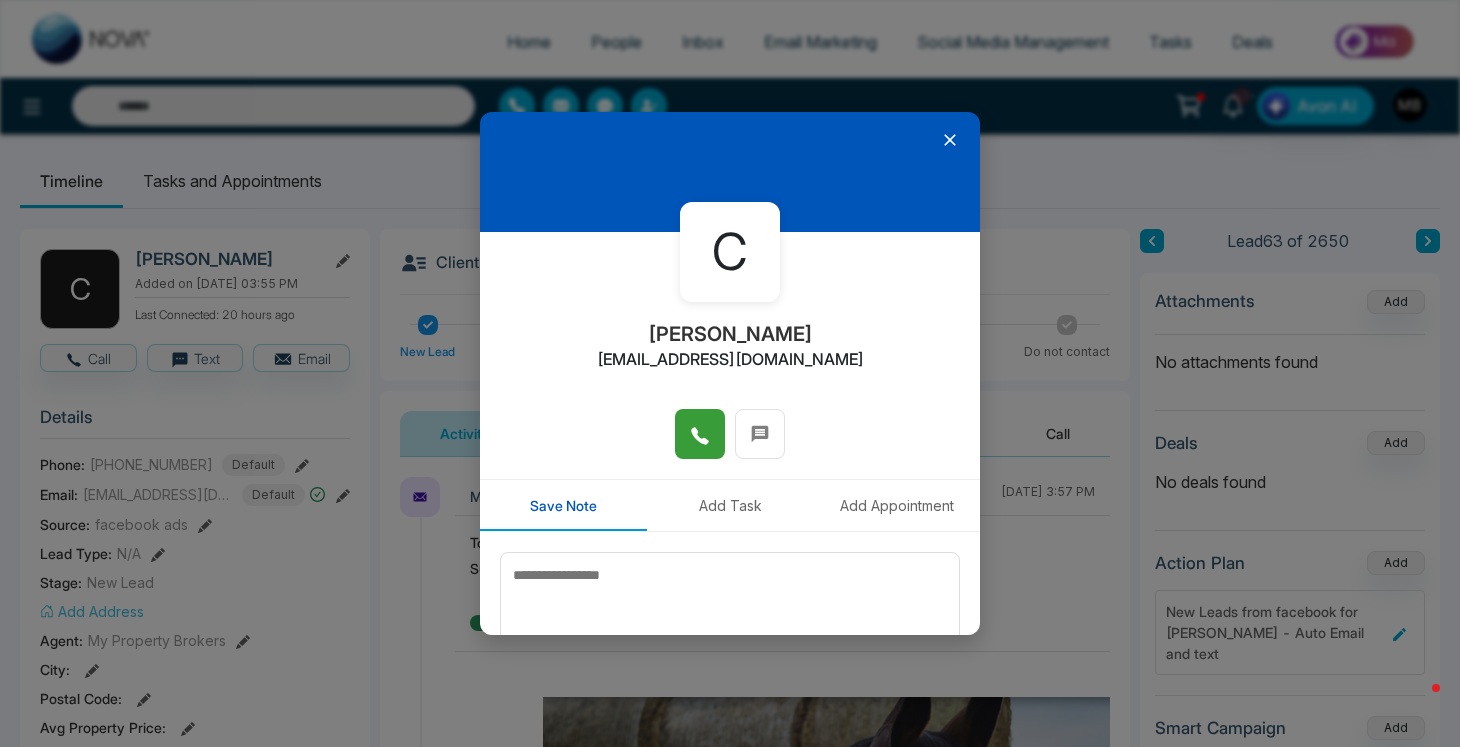 type on "**********" 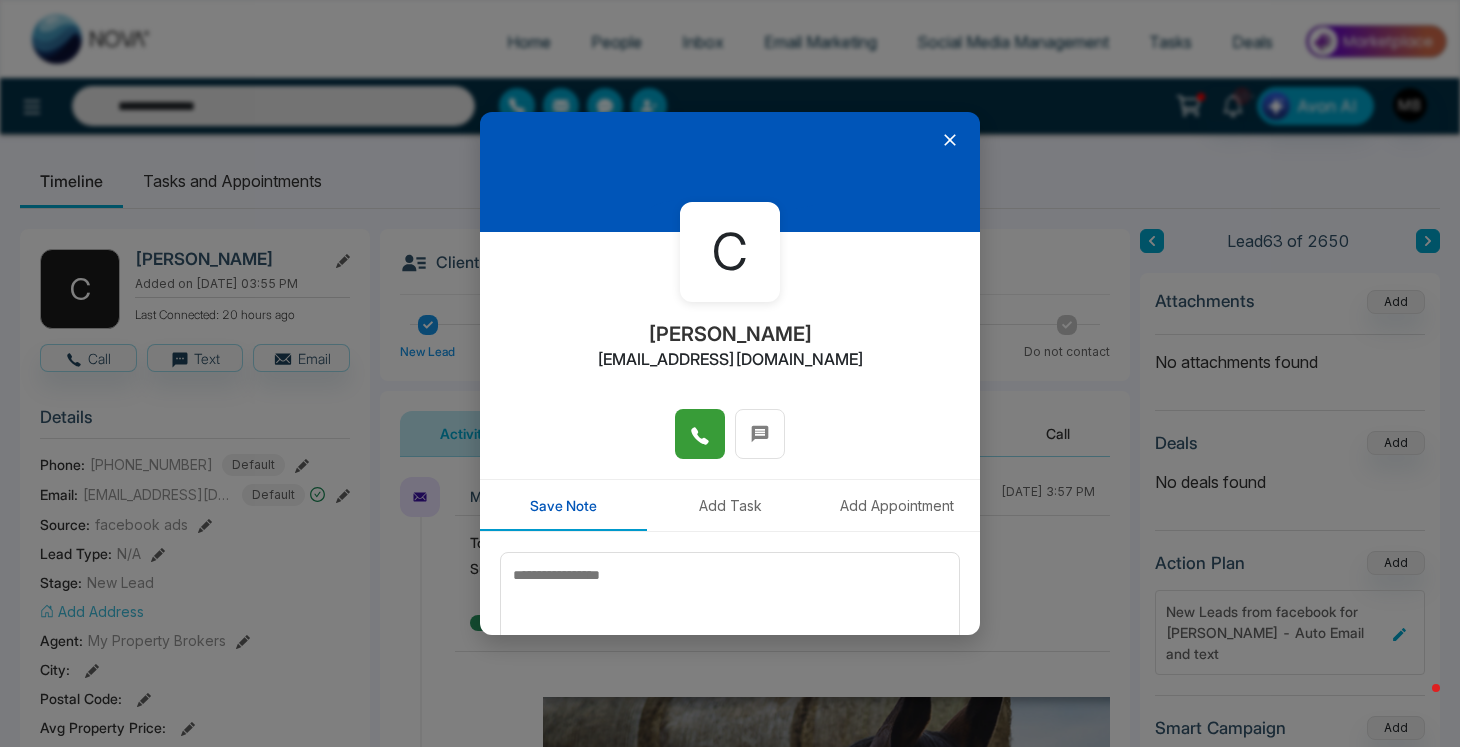 click 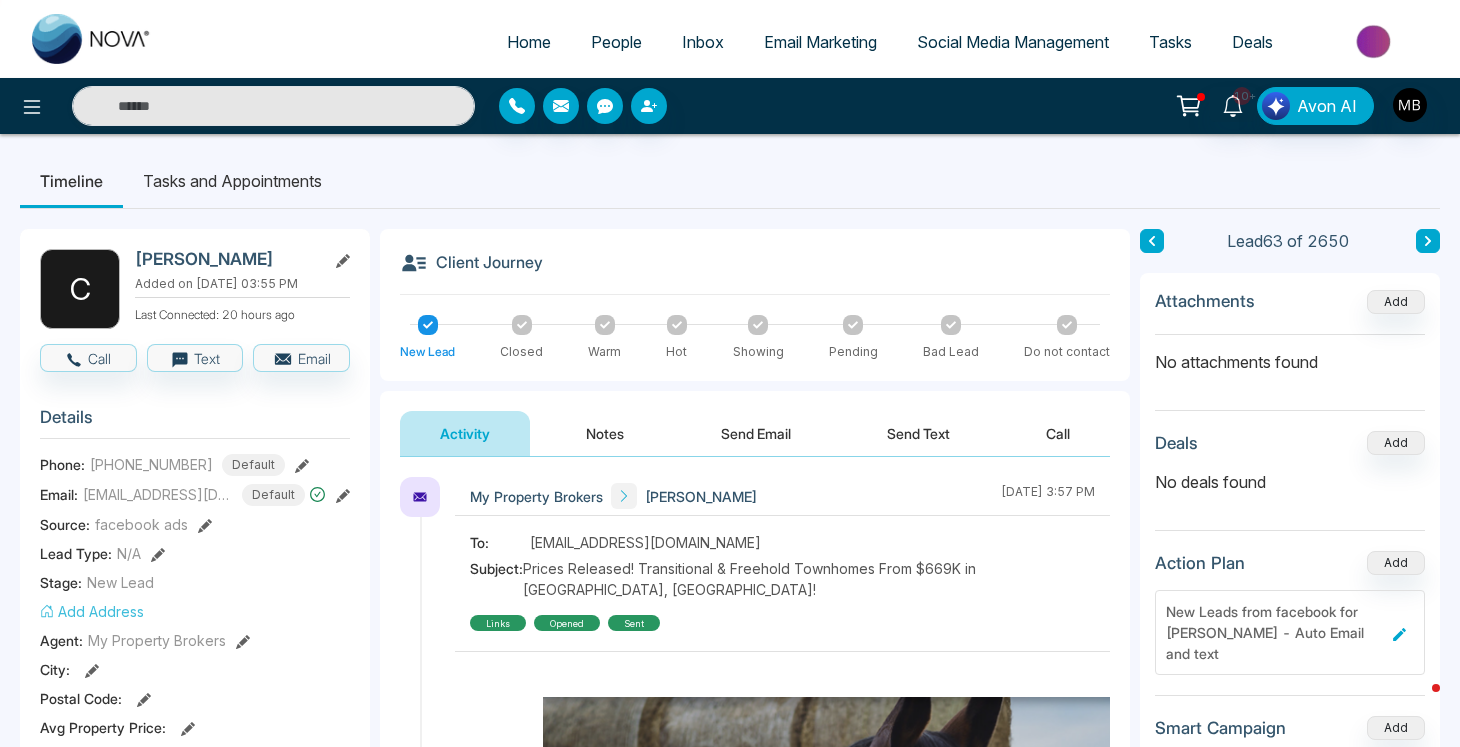 click 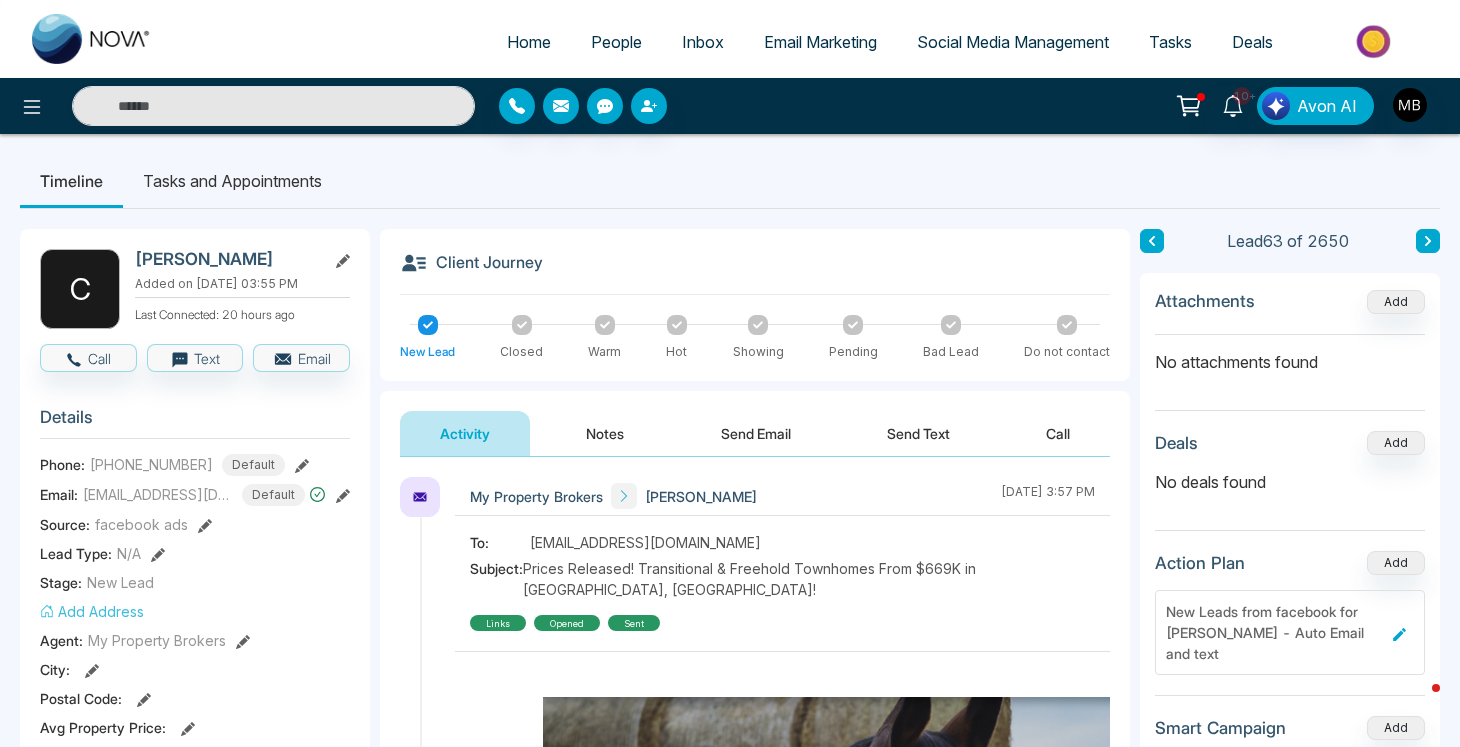 type on "**********" 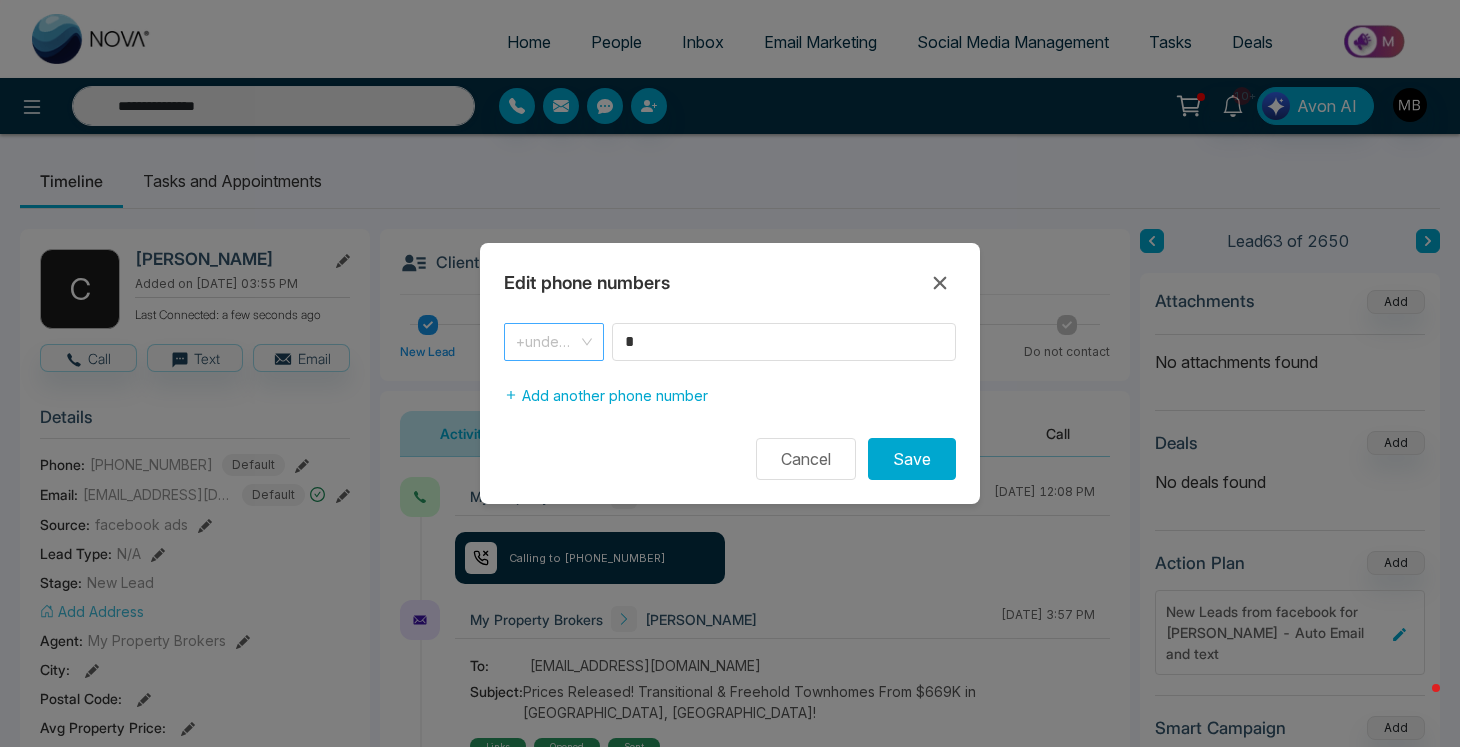 click on "+undefined" at bounding box center [554, 342] 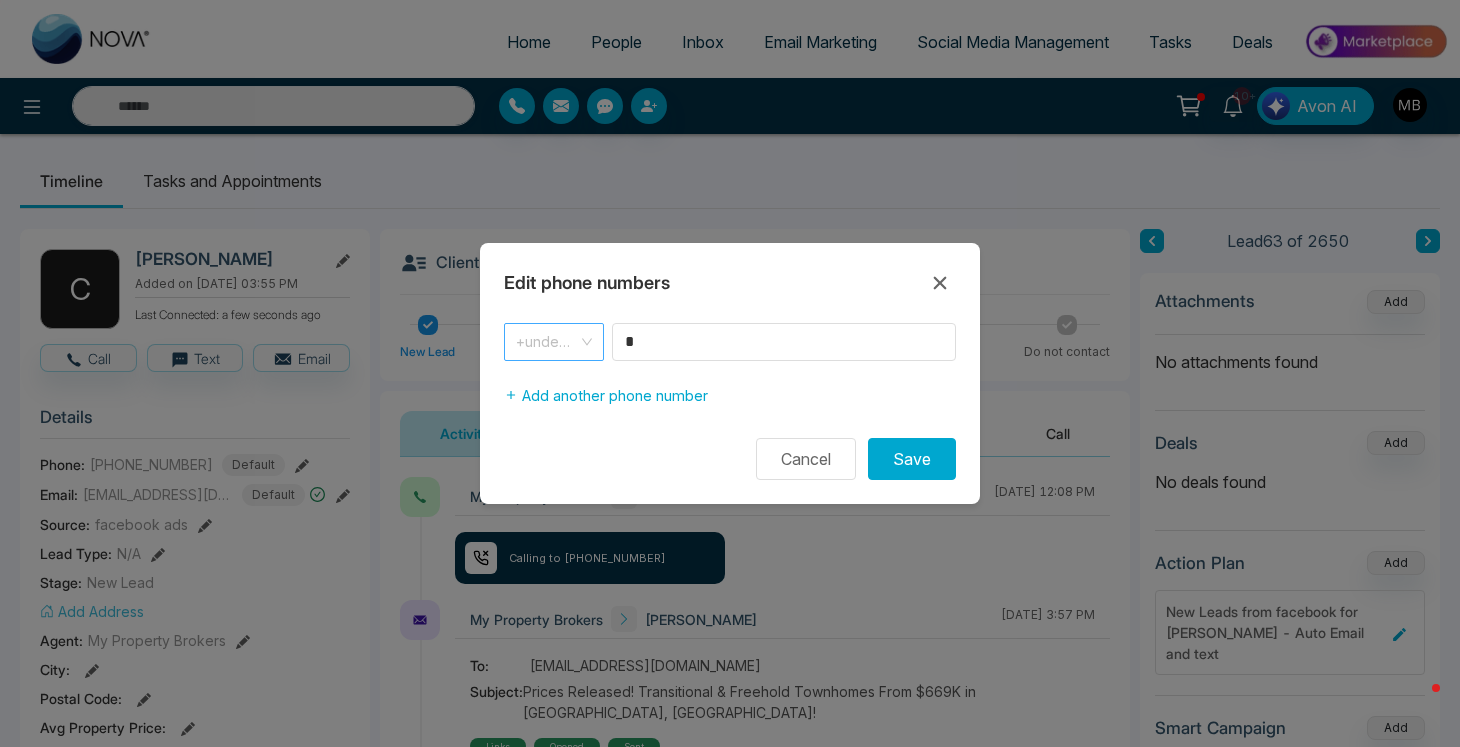 type on "**********" 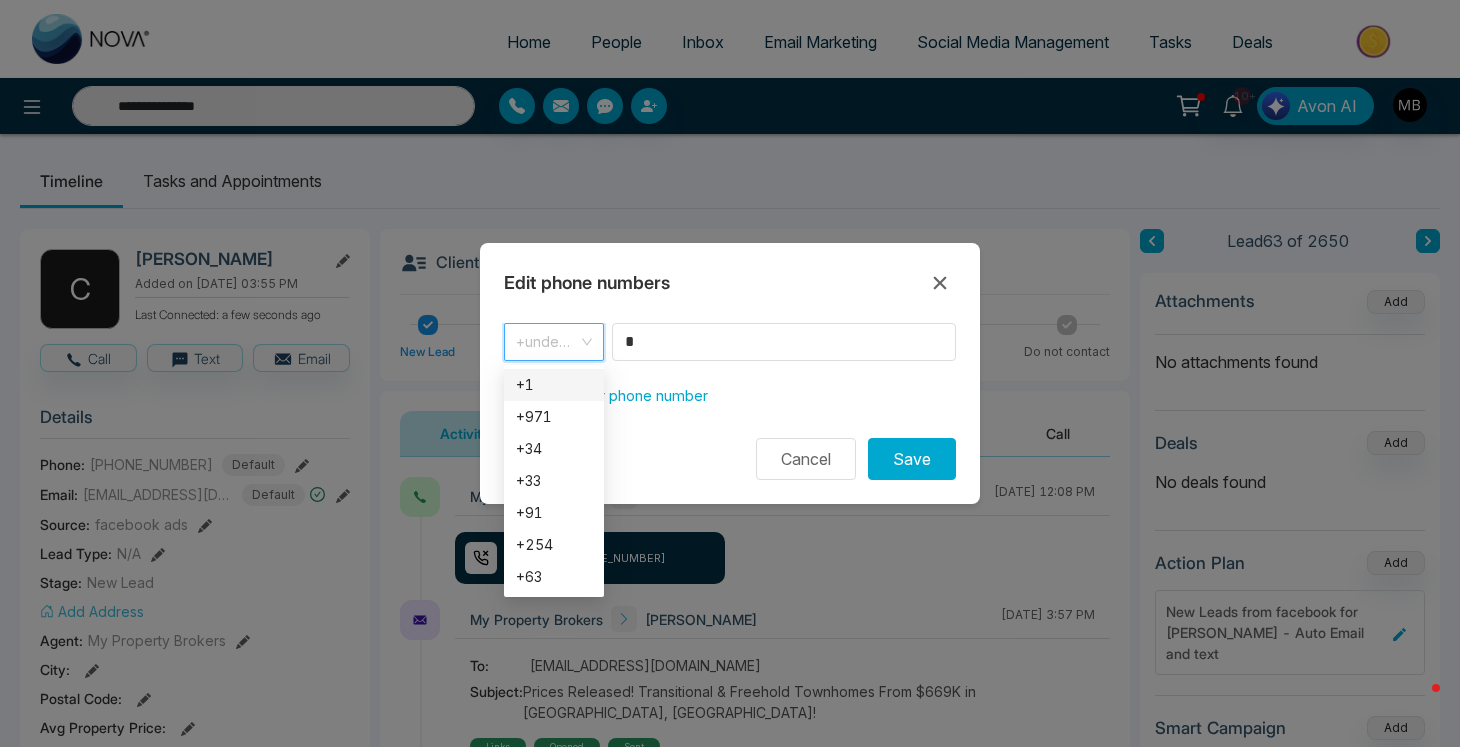 click on "+1" at bounding box center (554, 385) 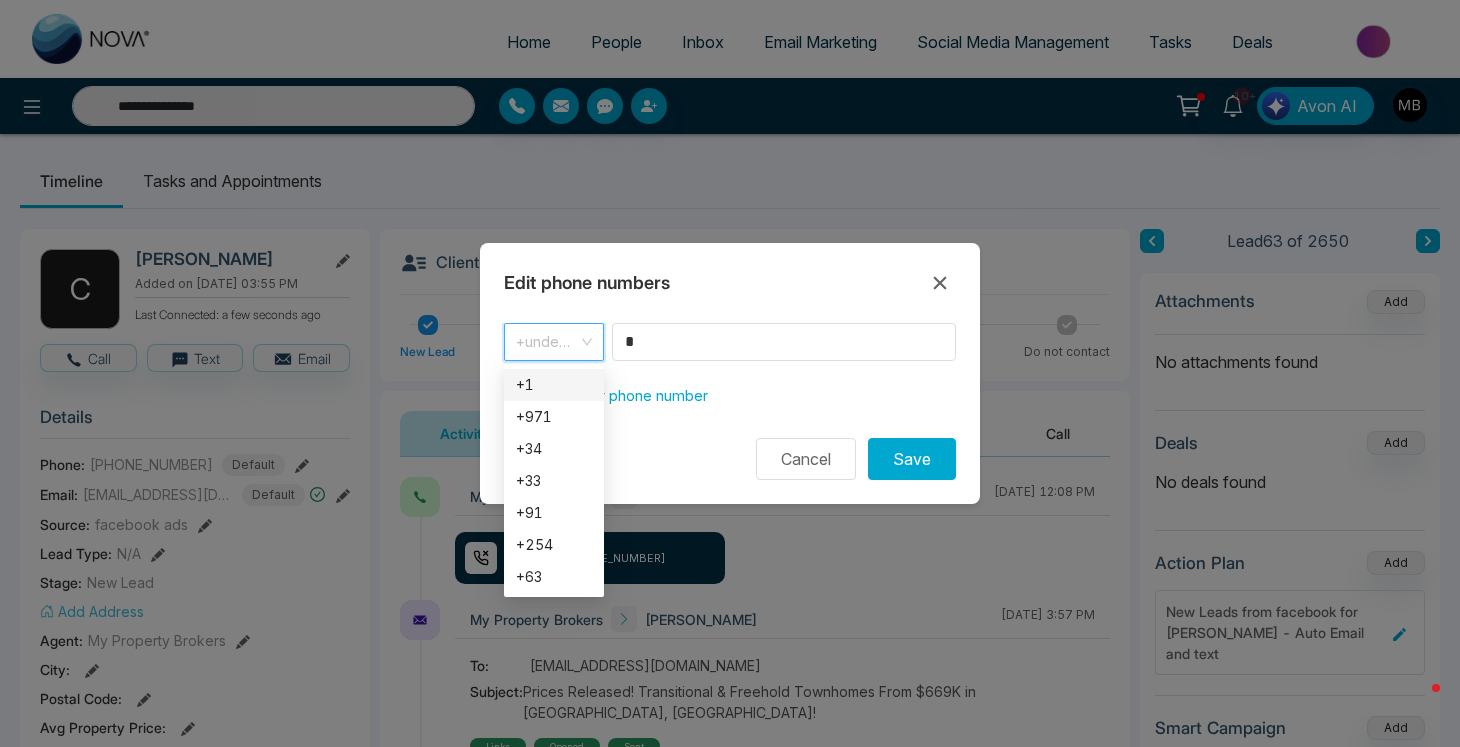 type 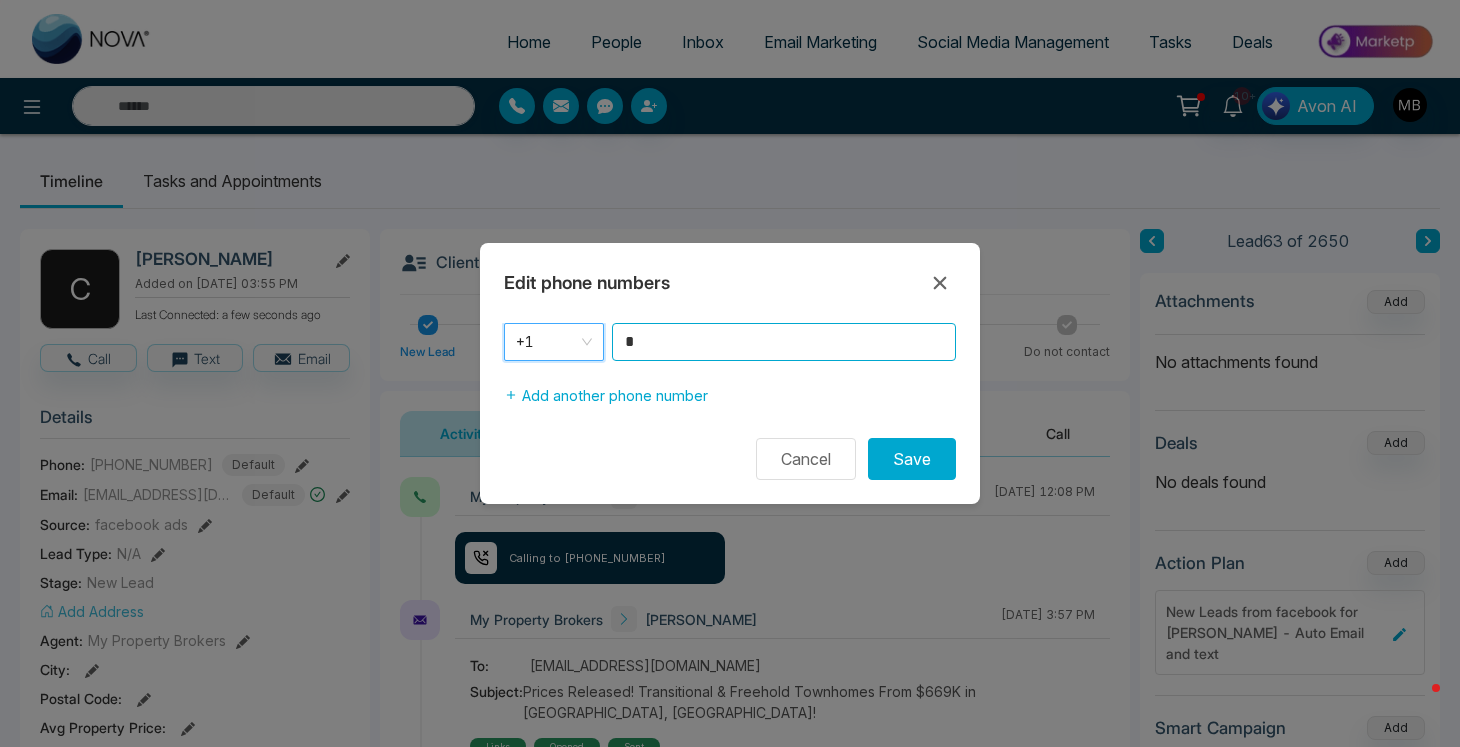 click on "*" at bounding box center (784, 342) 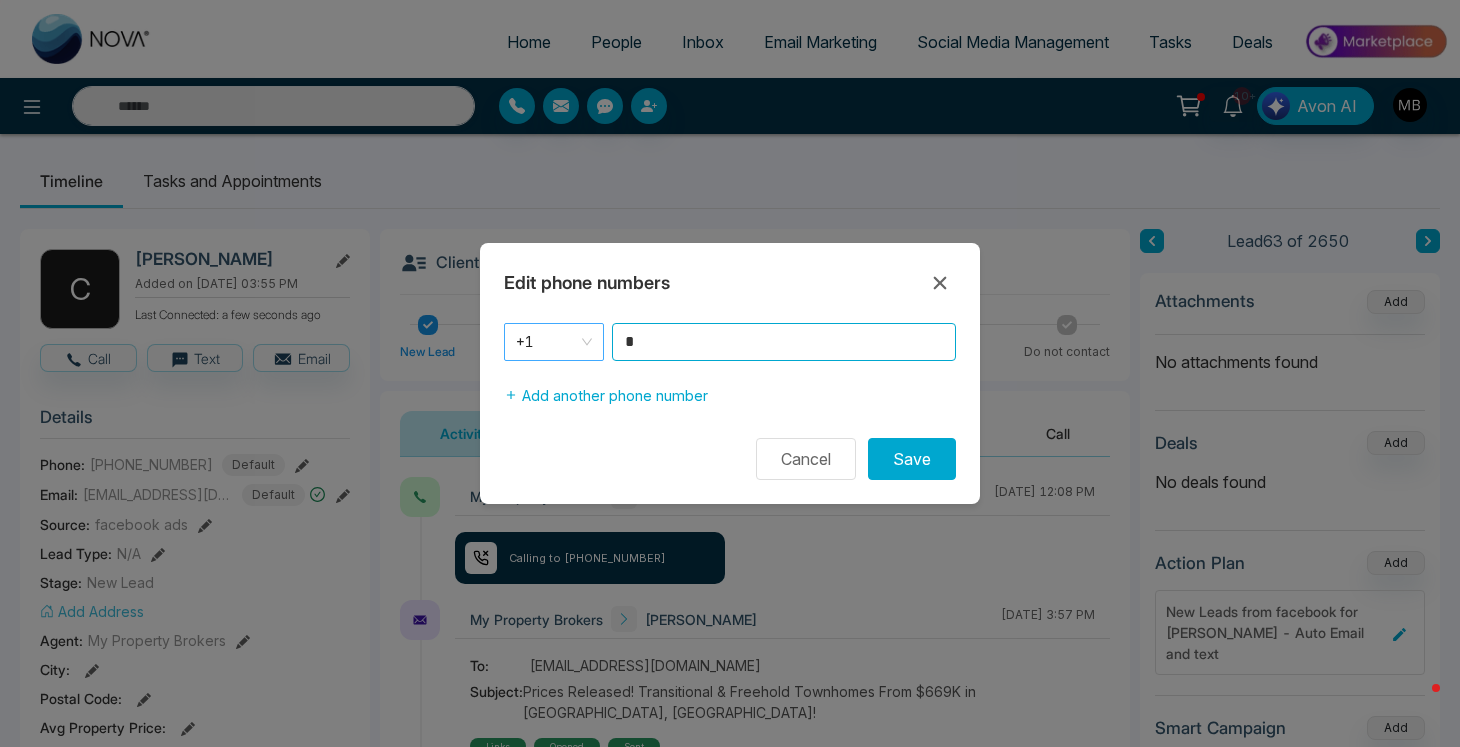 drag, startPoint x: 655, startPoint y: 345, endPoint x: 603, endPoint y: 342, distance: 52.086468 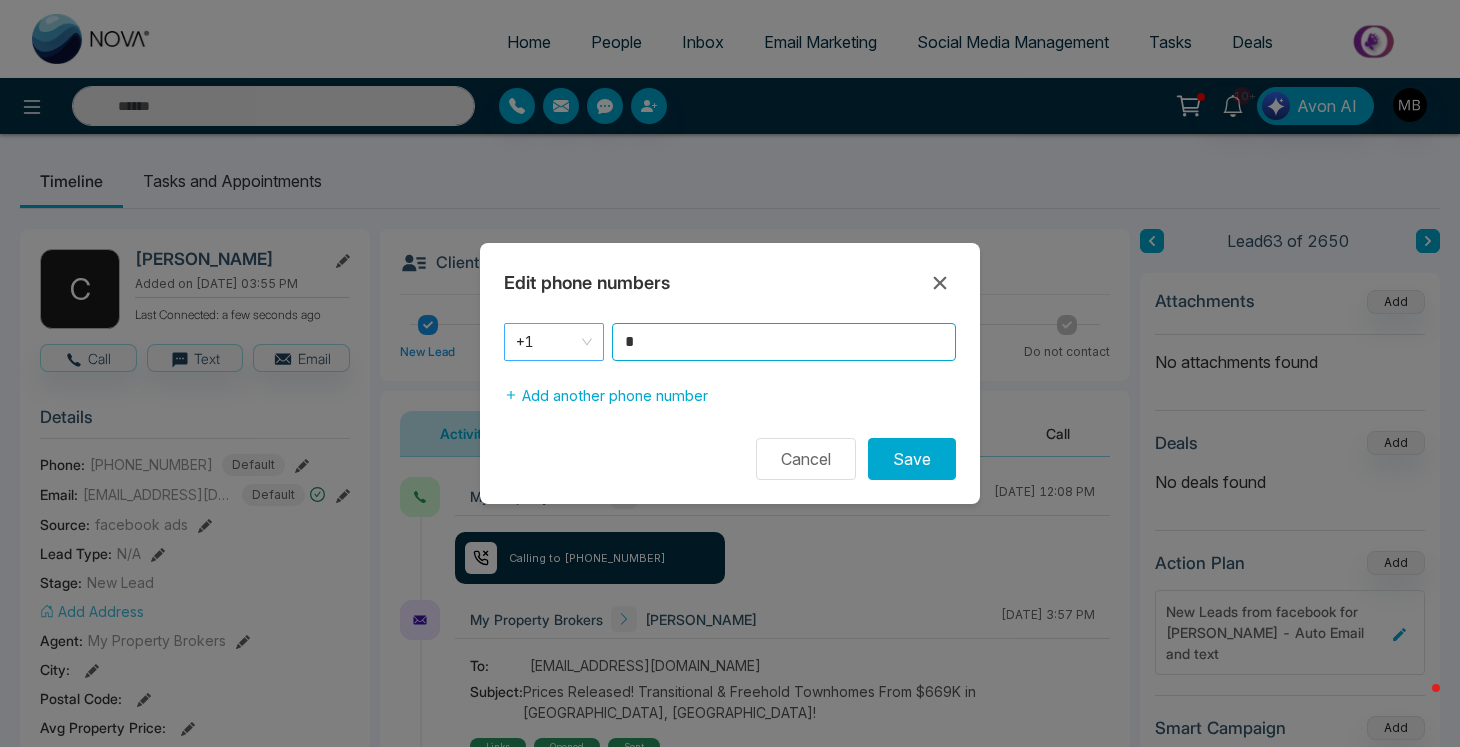 click on "+1 *" at bounding box center [730, 342] 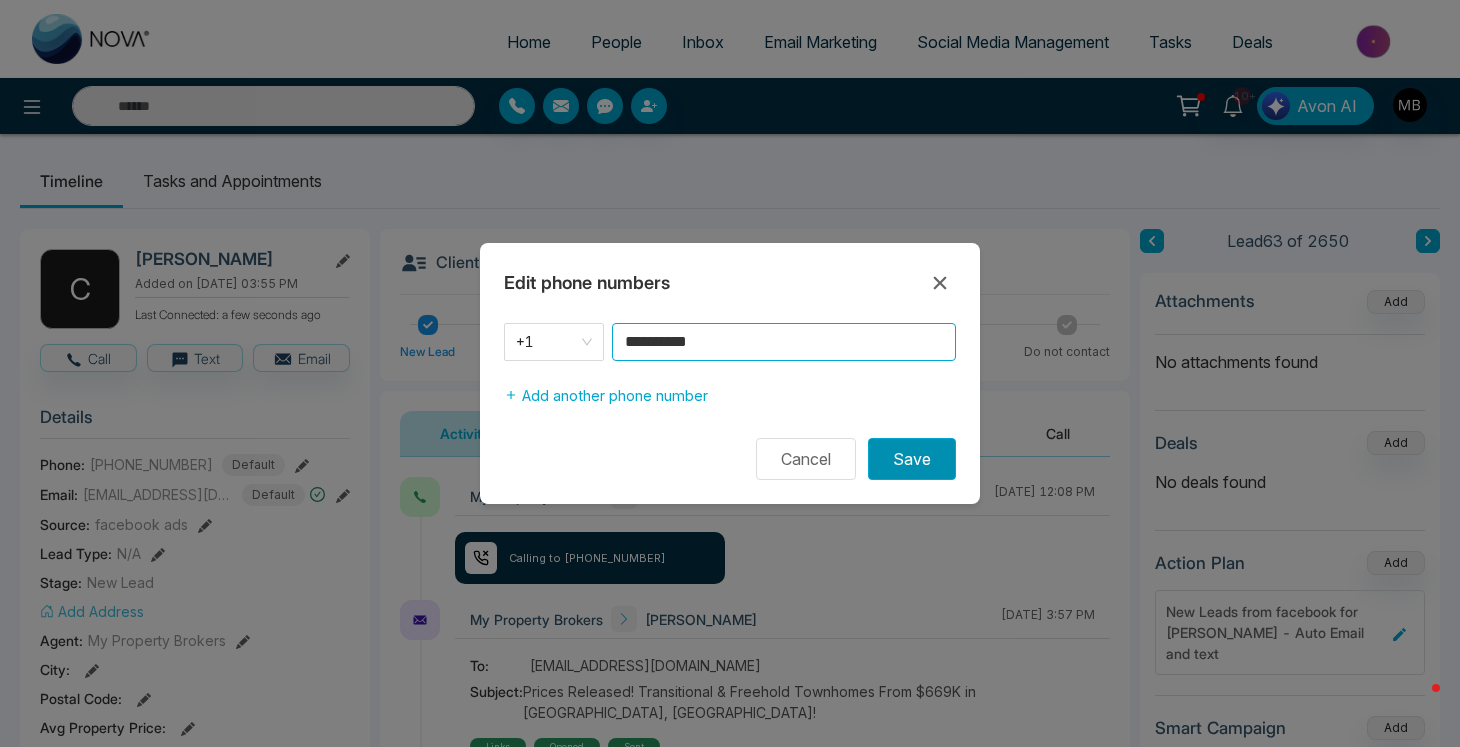 type on "**********" 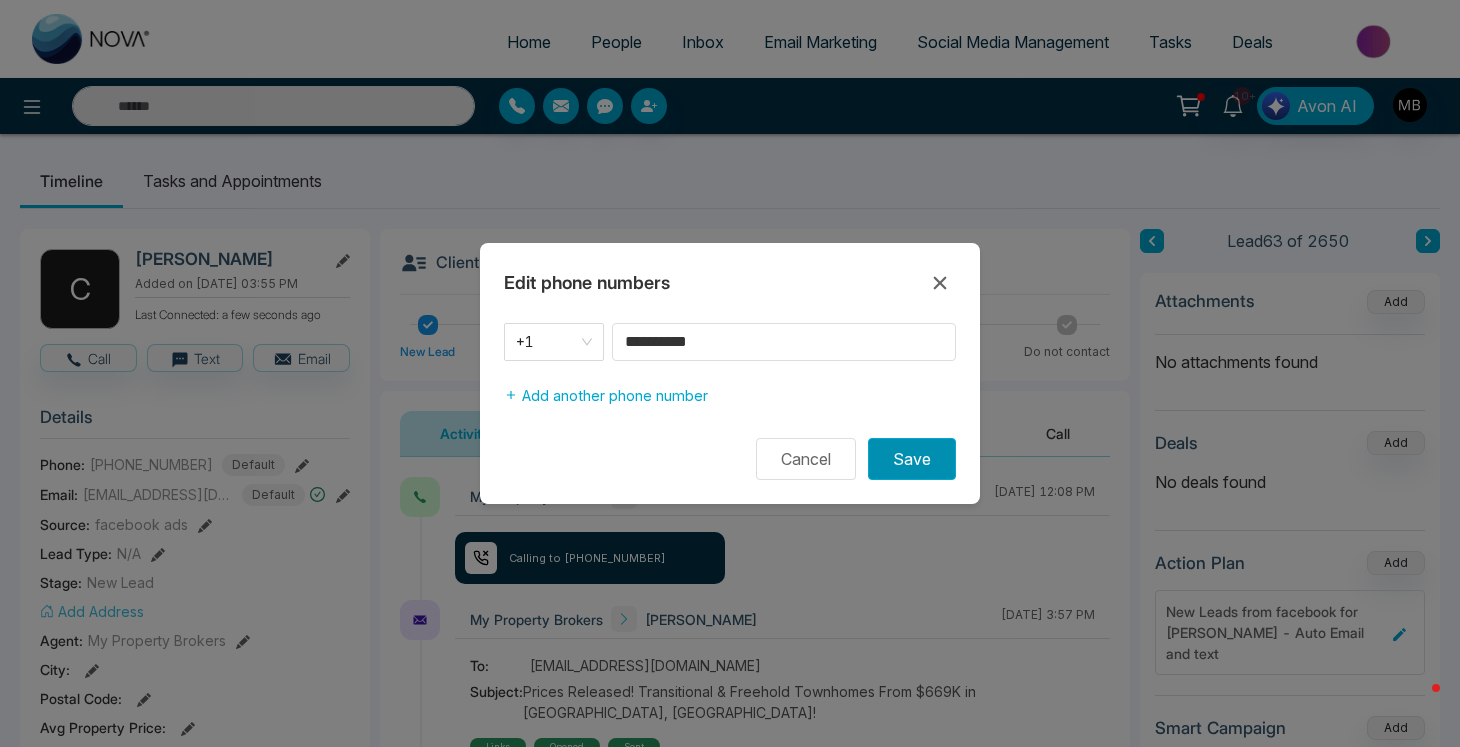 click on "Save" at bounding box center [912, 459] 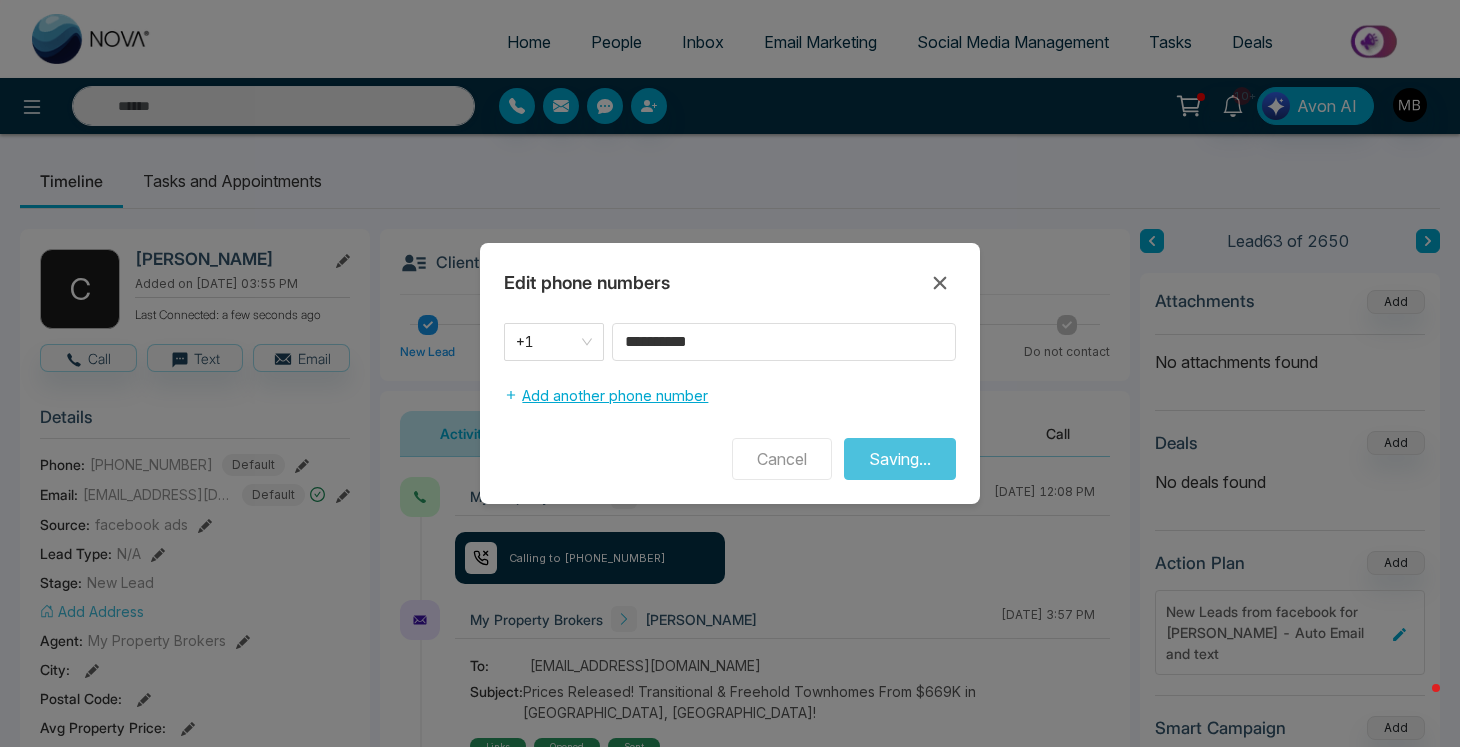 type on "**********" 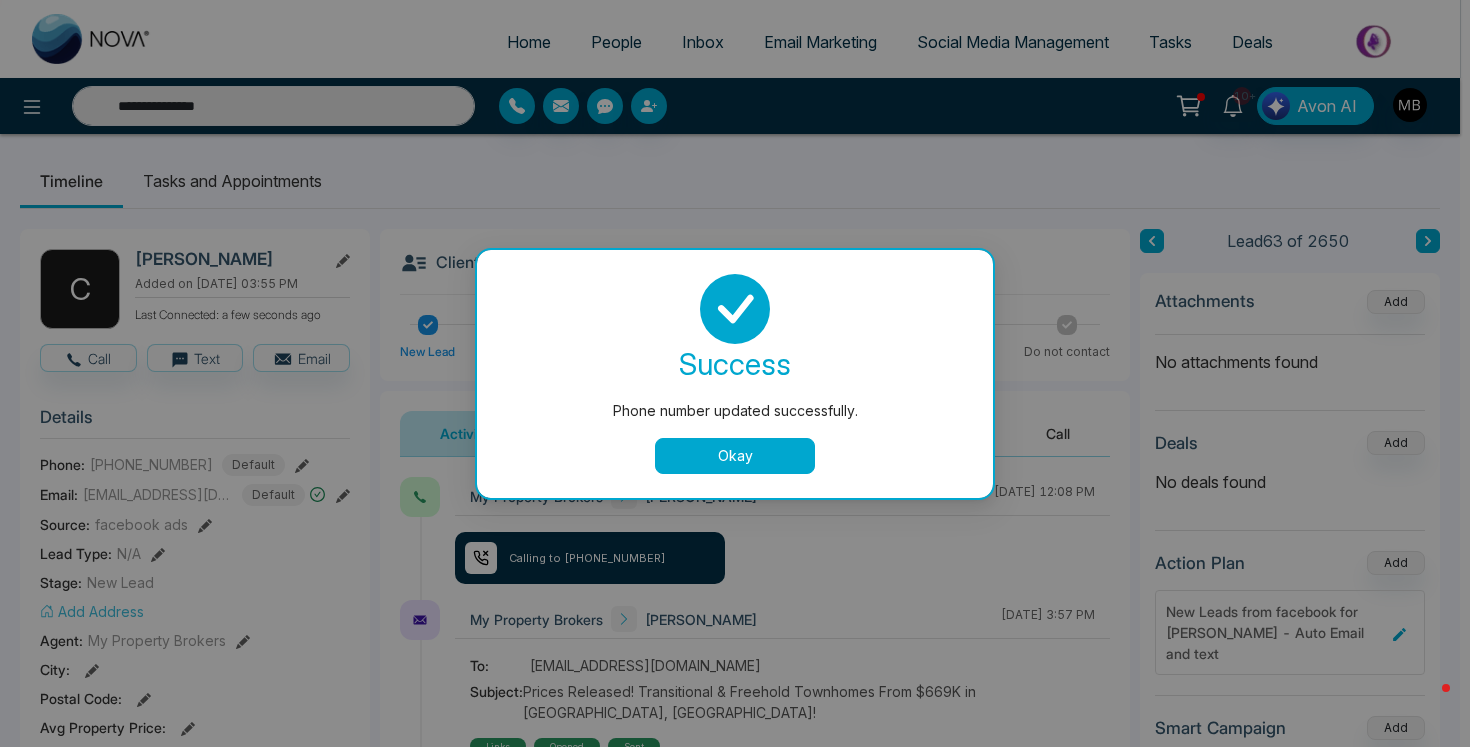 click on "Okay" at bounding box center [735, 456] 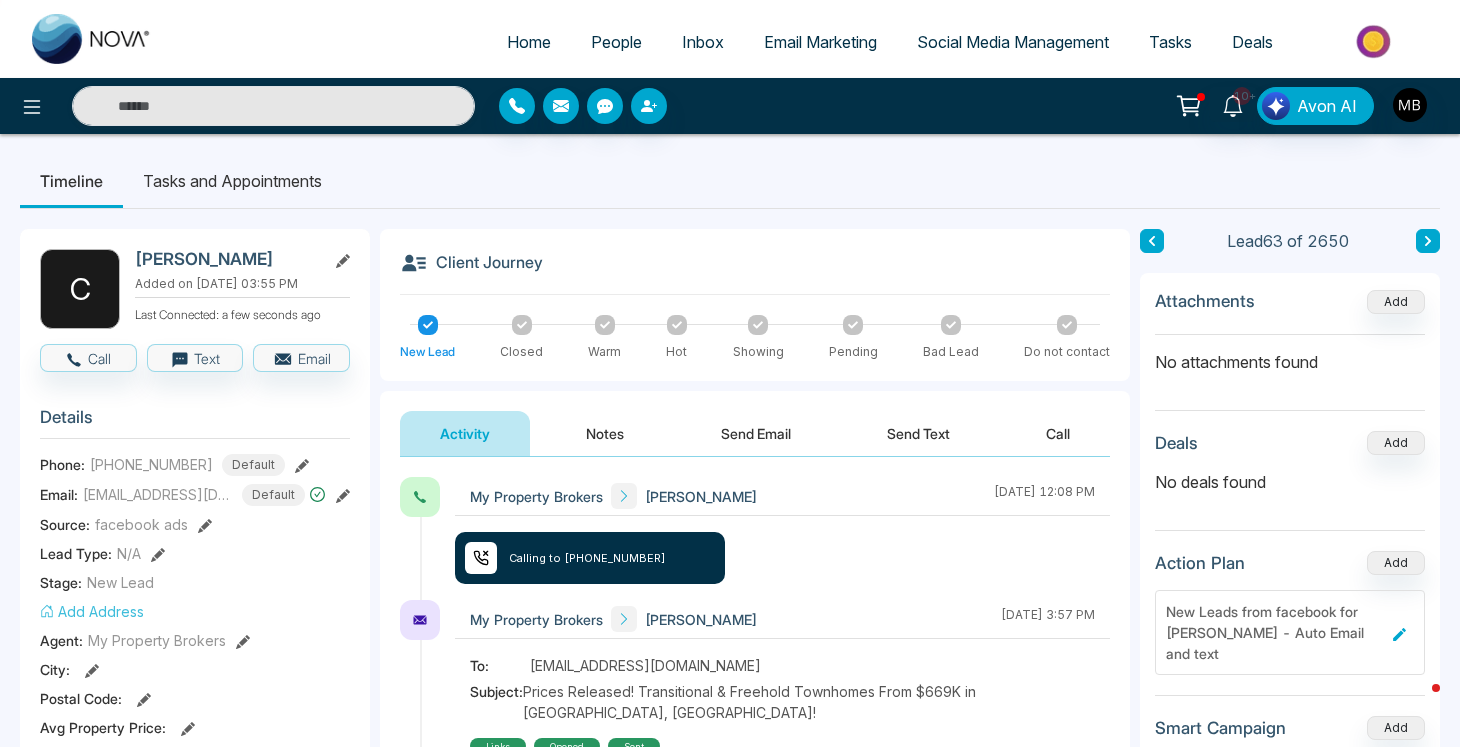 type on "**********" 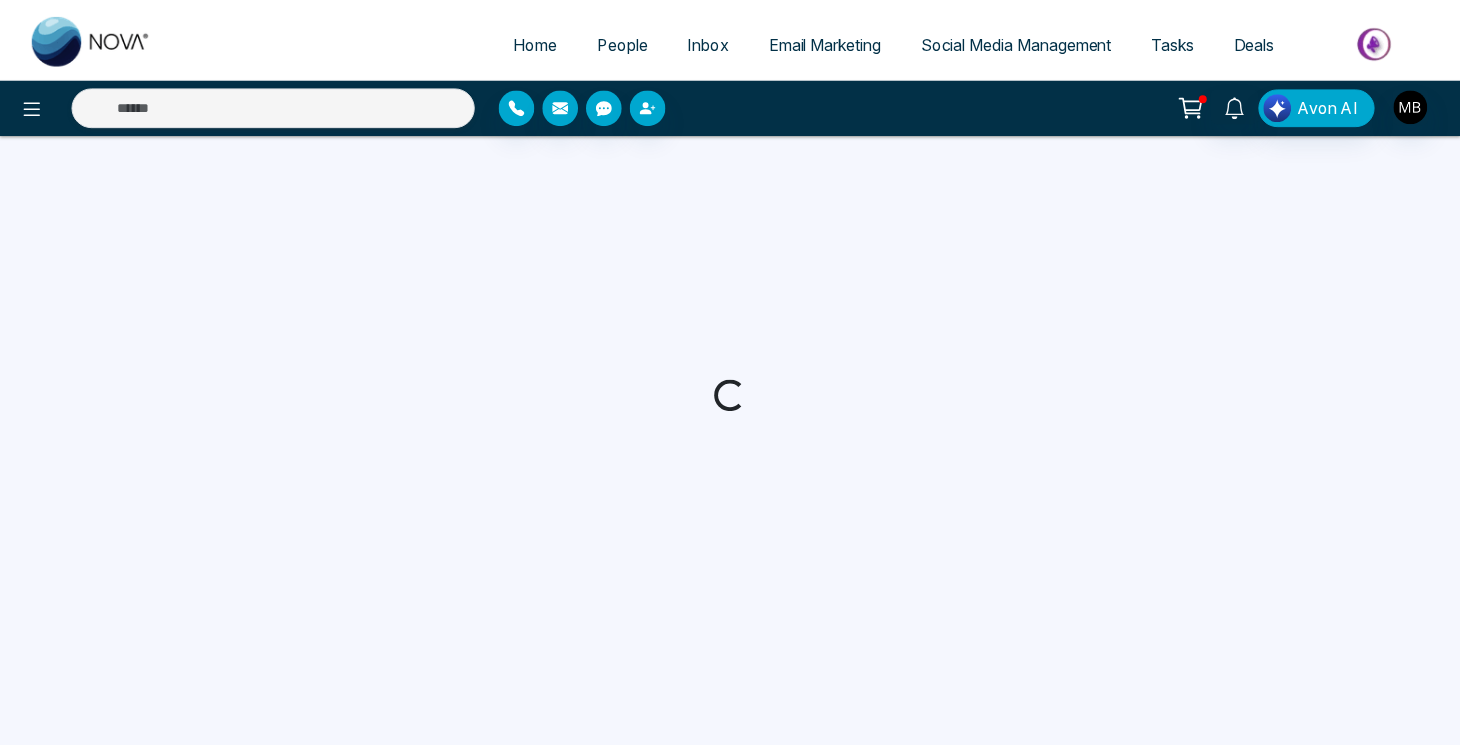 scroll, scrollTop: 0, scrollLeft: 0, axis: both 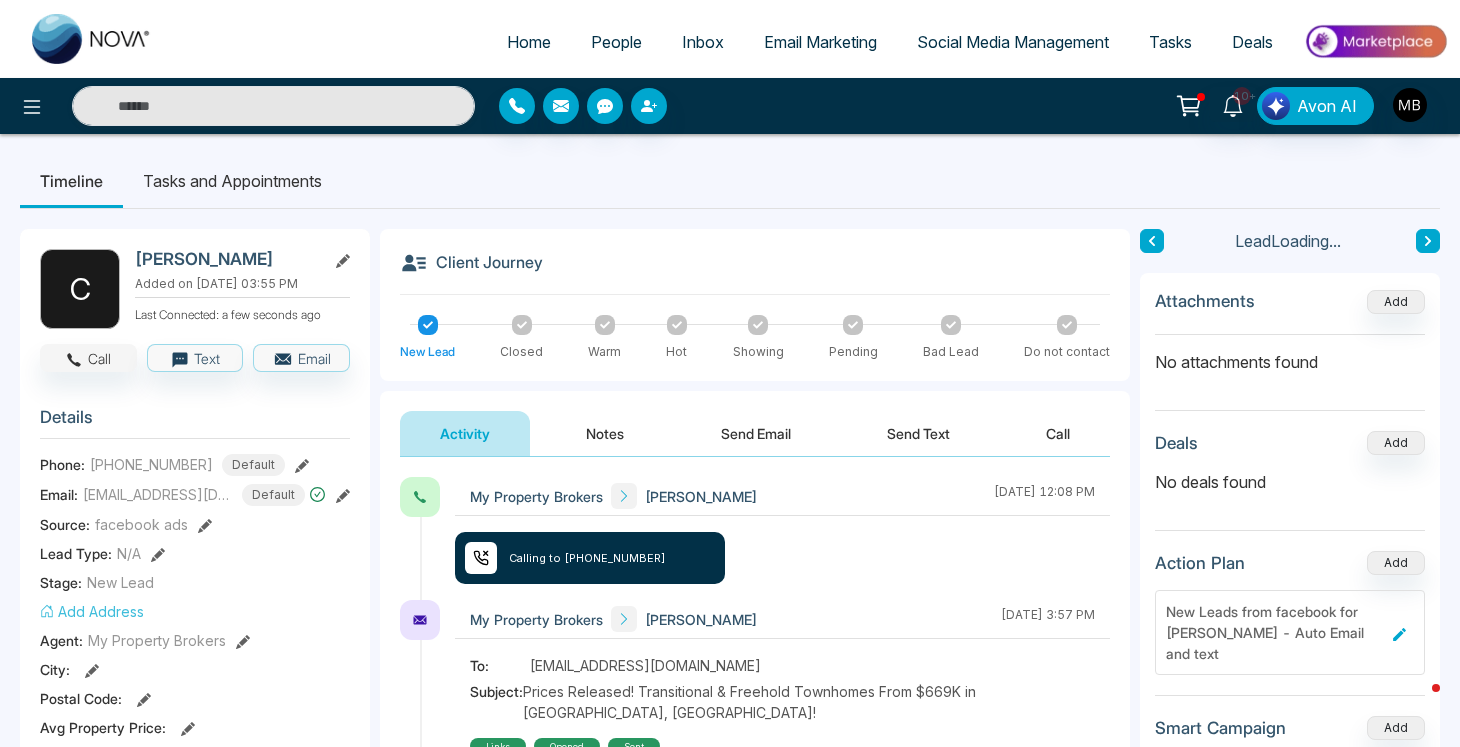 click on "Call" at bounding box center (88, 358) 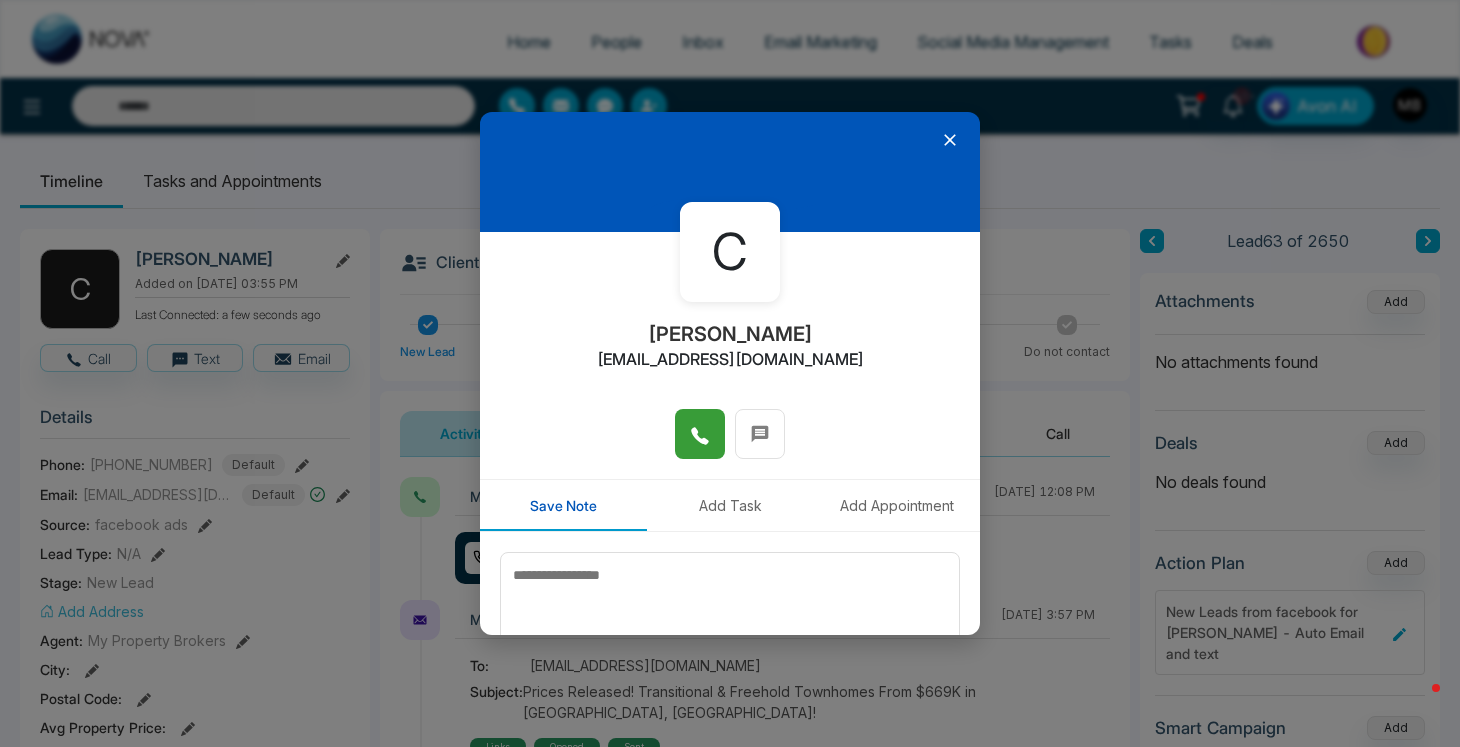 click 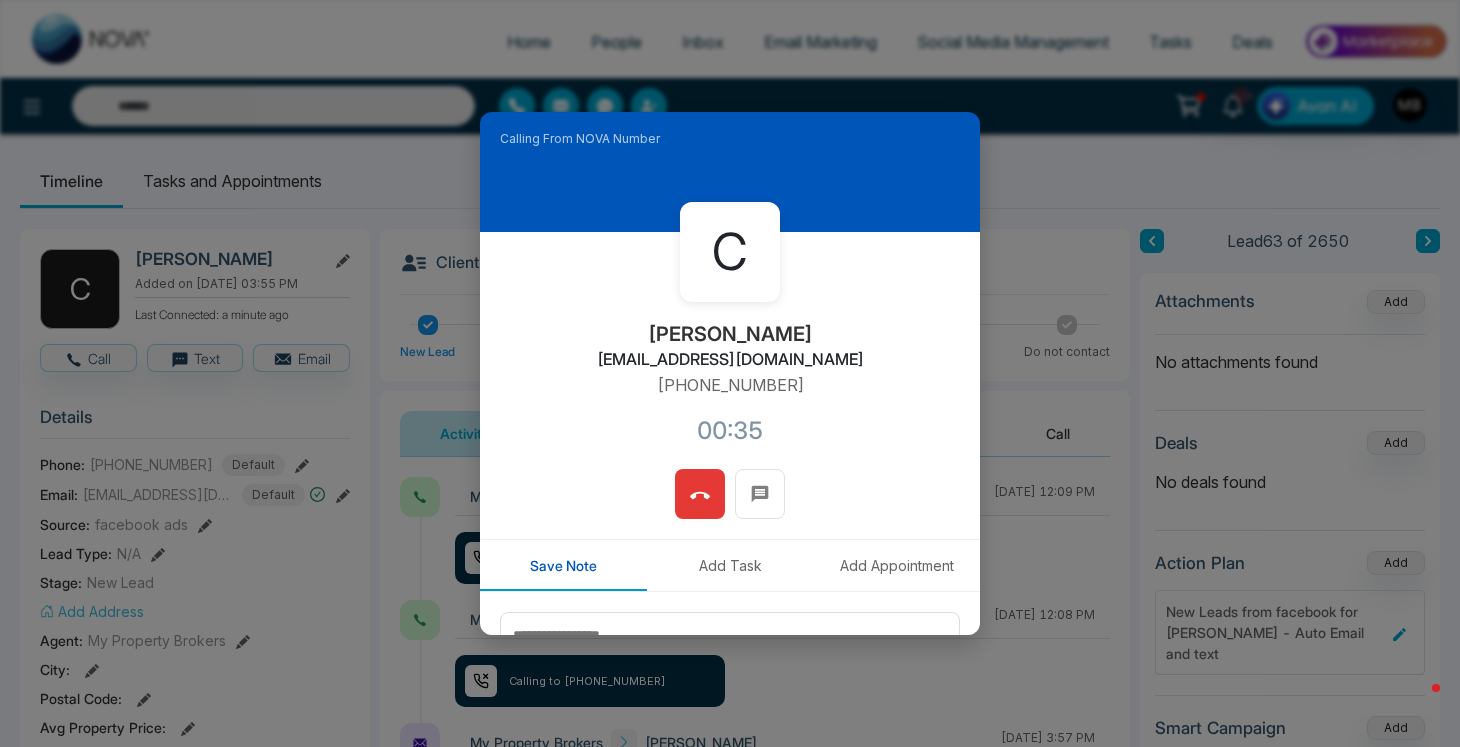 click 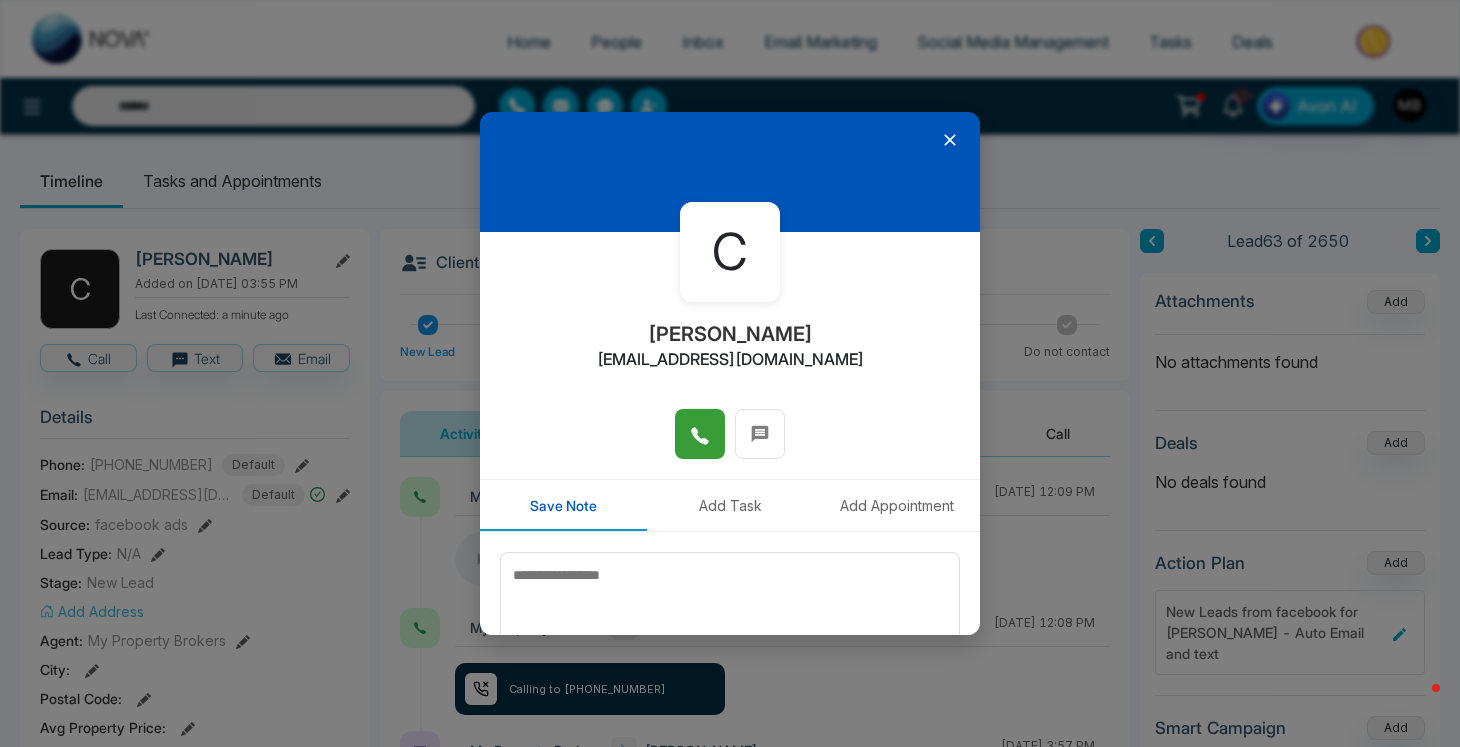 click 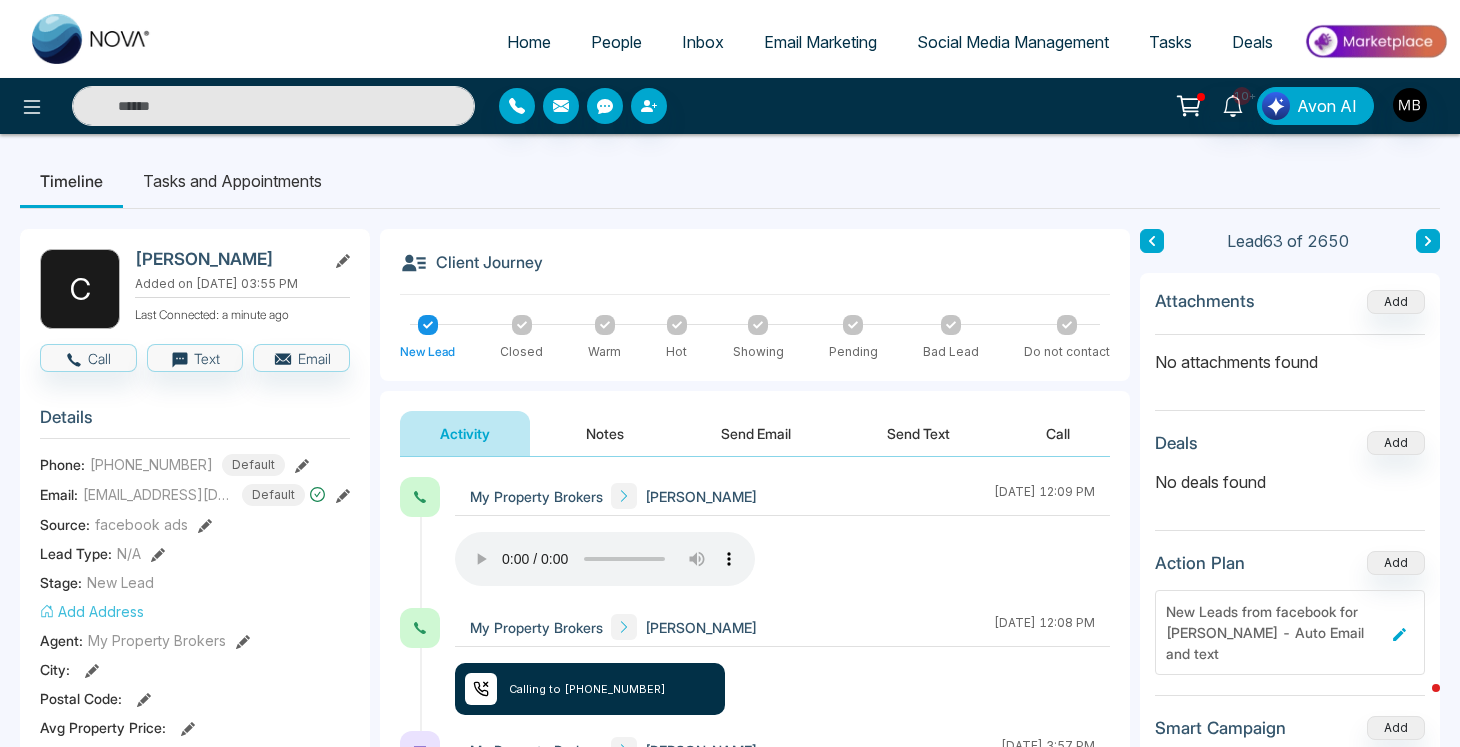 click at bounding box center (273, 106) 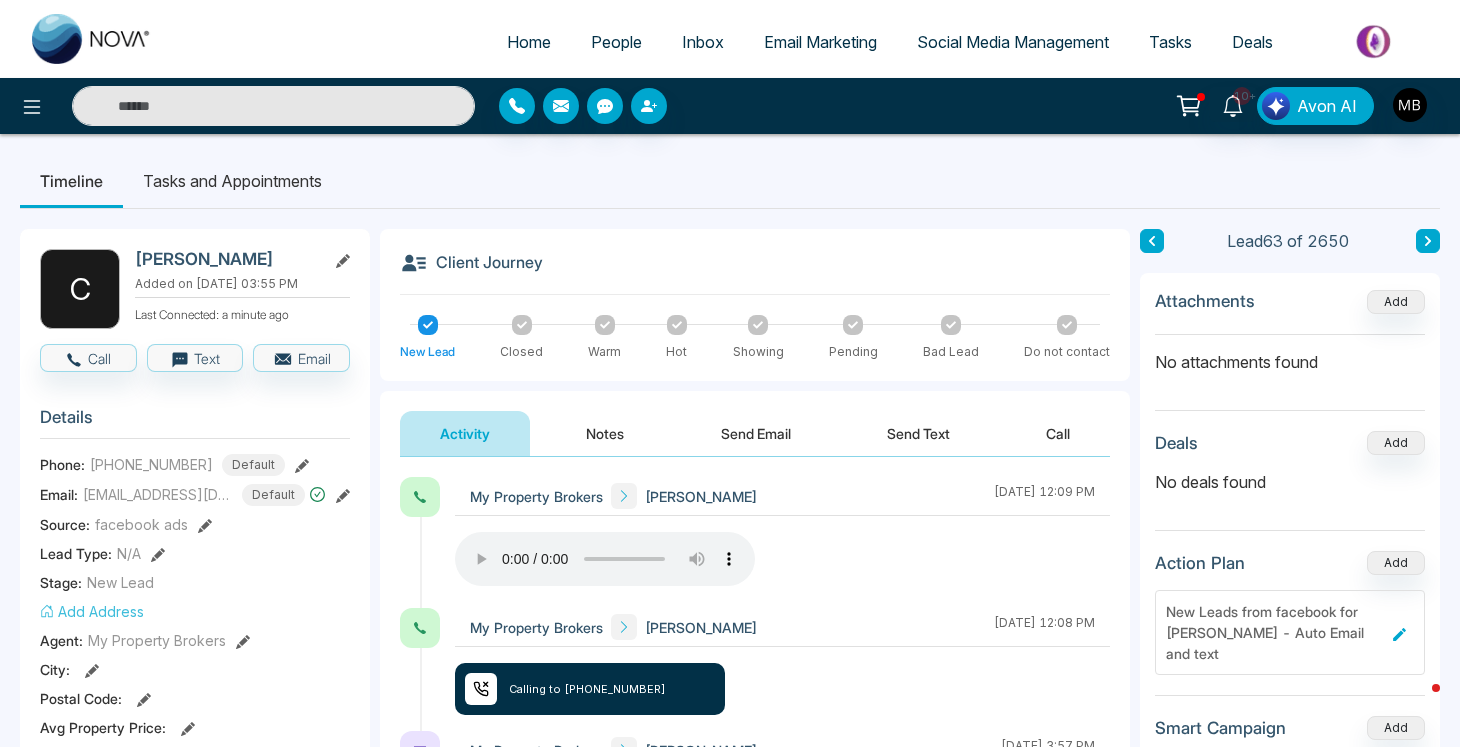 paste on "**********" 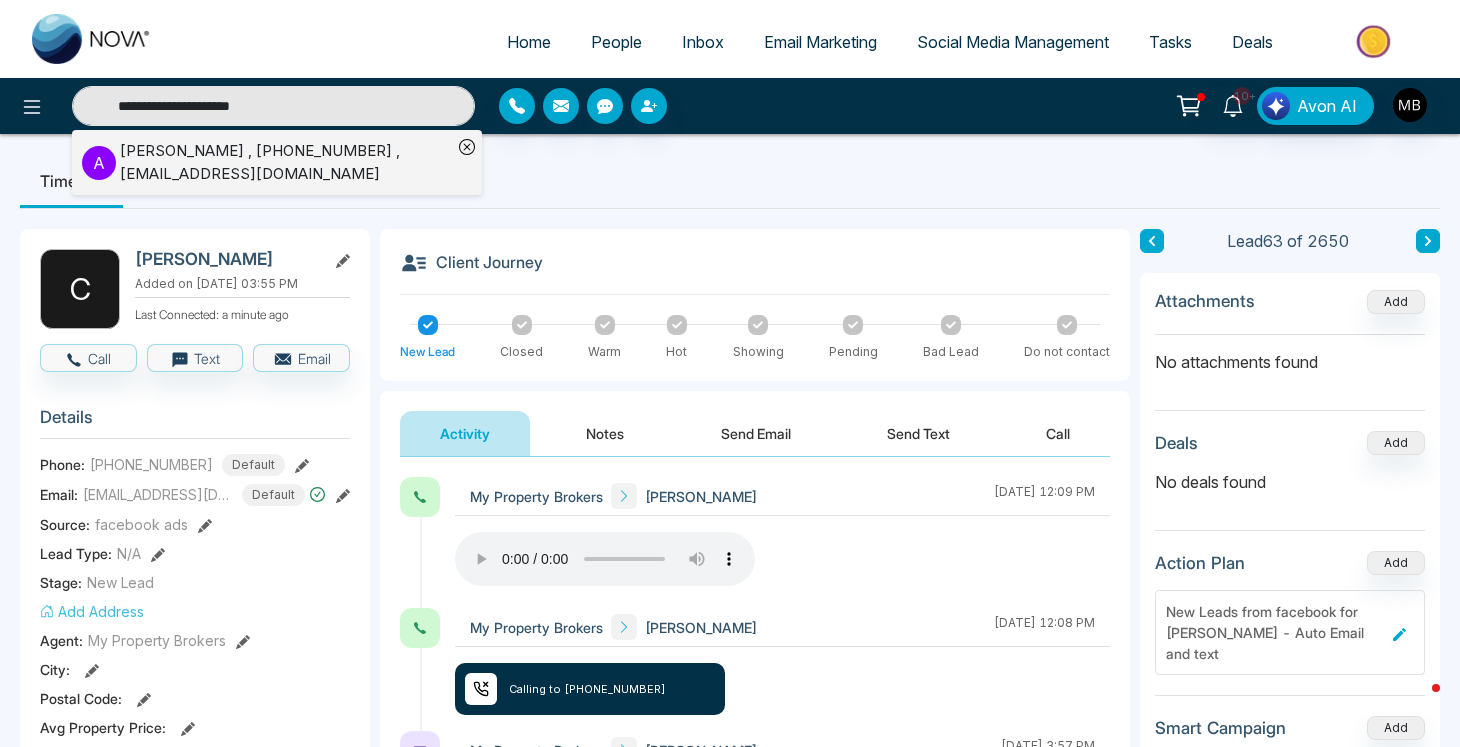 type on "**********" 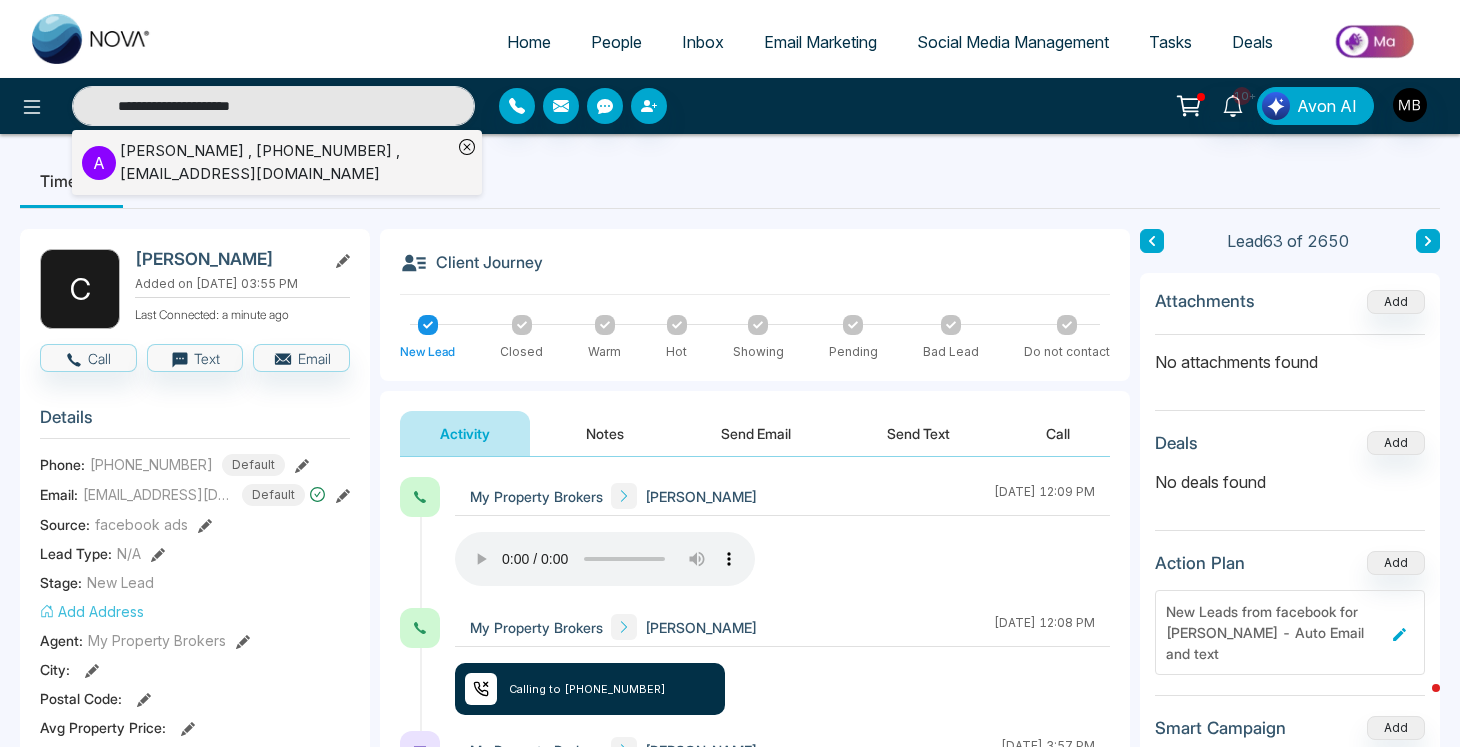 click on "[PERSON_NAME]     , [PHONE_NUMBER]   , [EMAIL_ADDRESS][DOMAIN_NAME]" at bounding box center (286, 162) 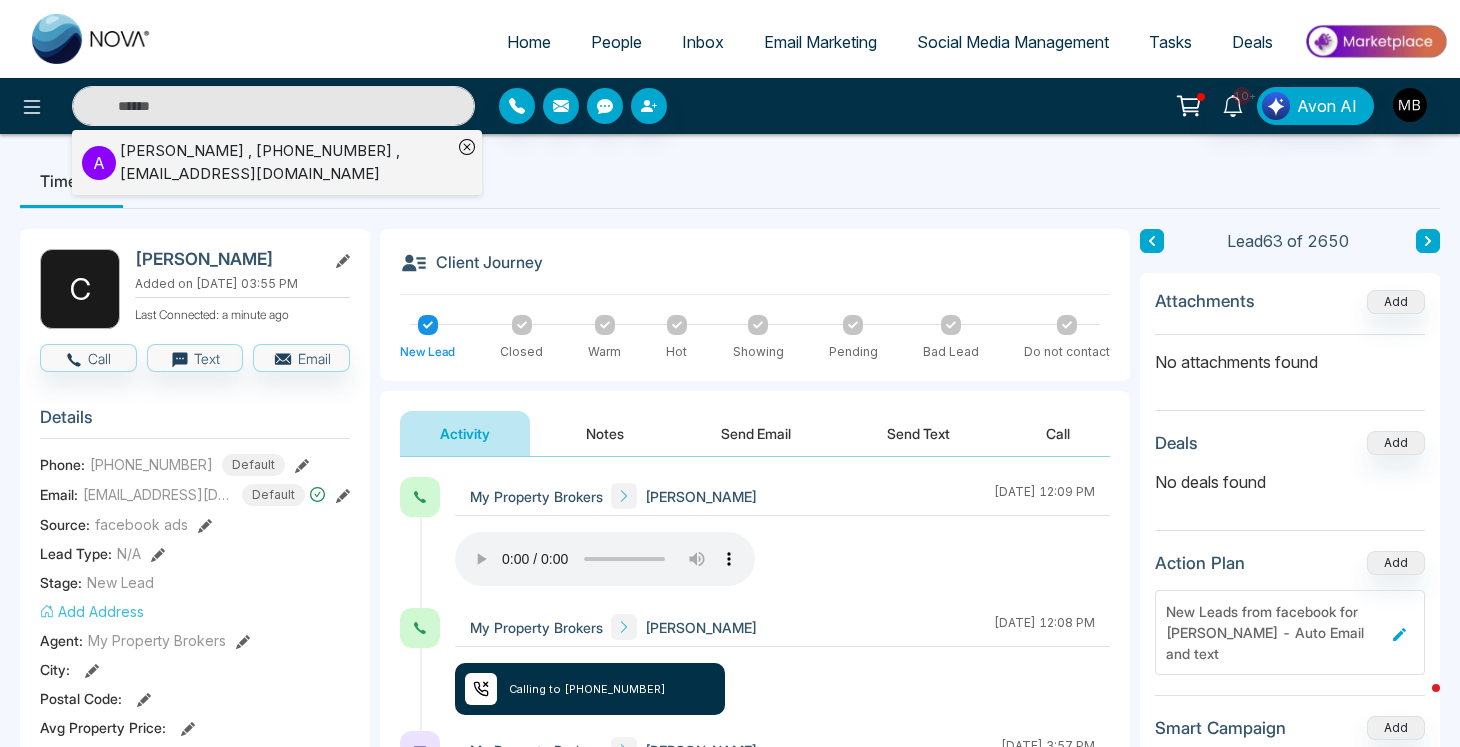 type on "**********" 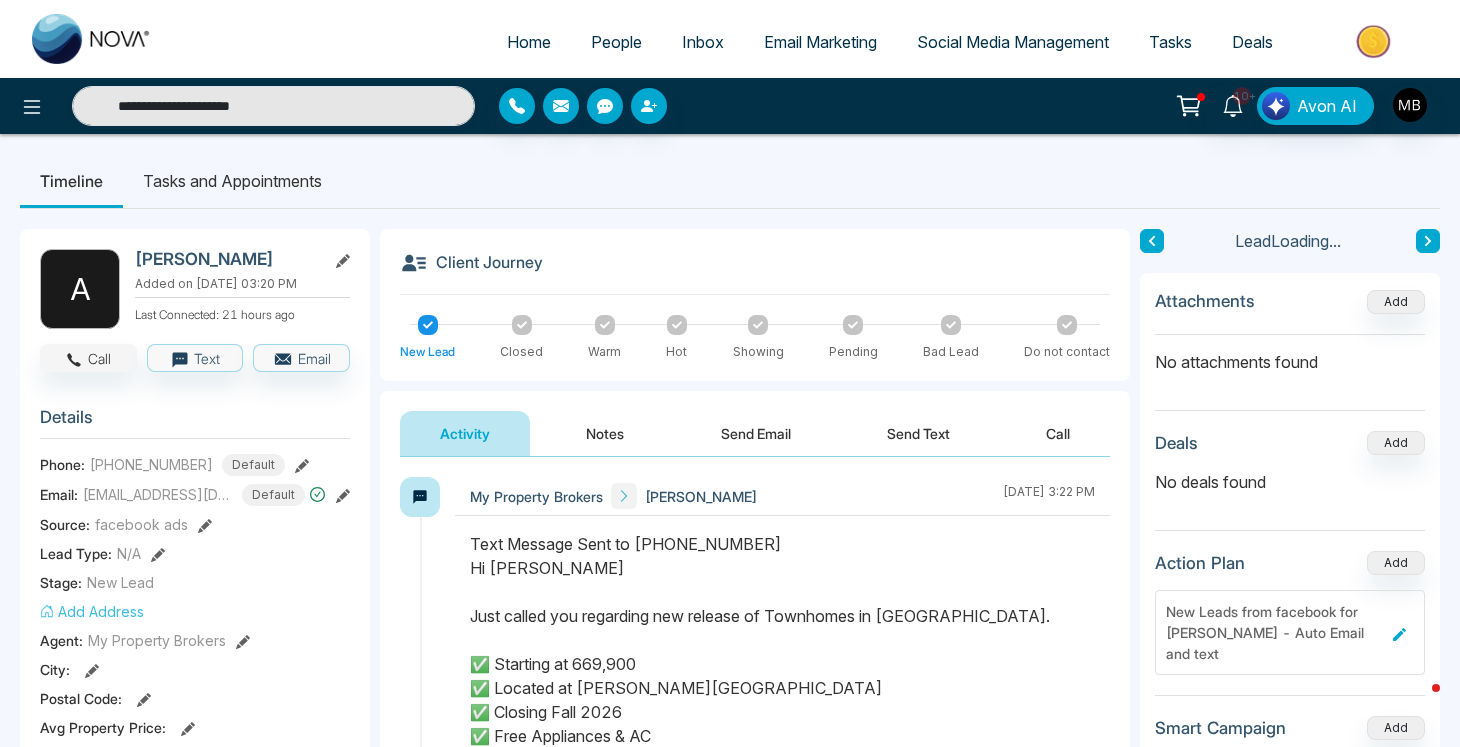 click on "Call" at bounding box center [88, 358] 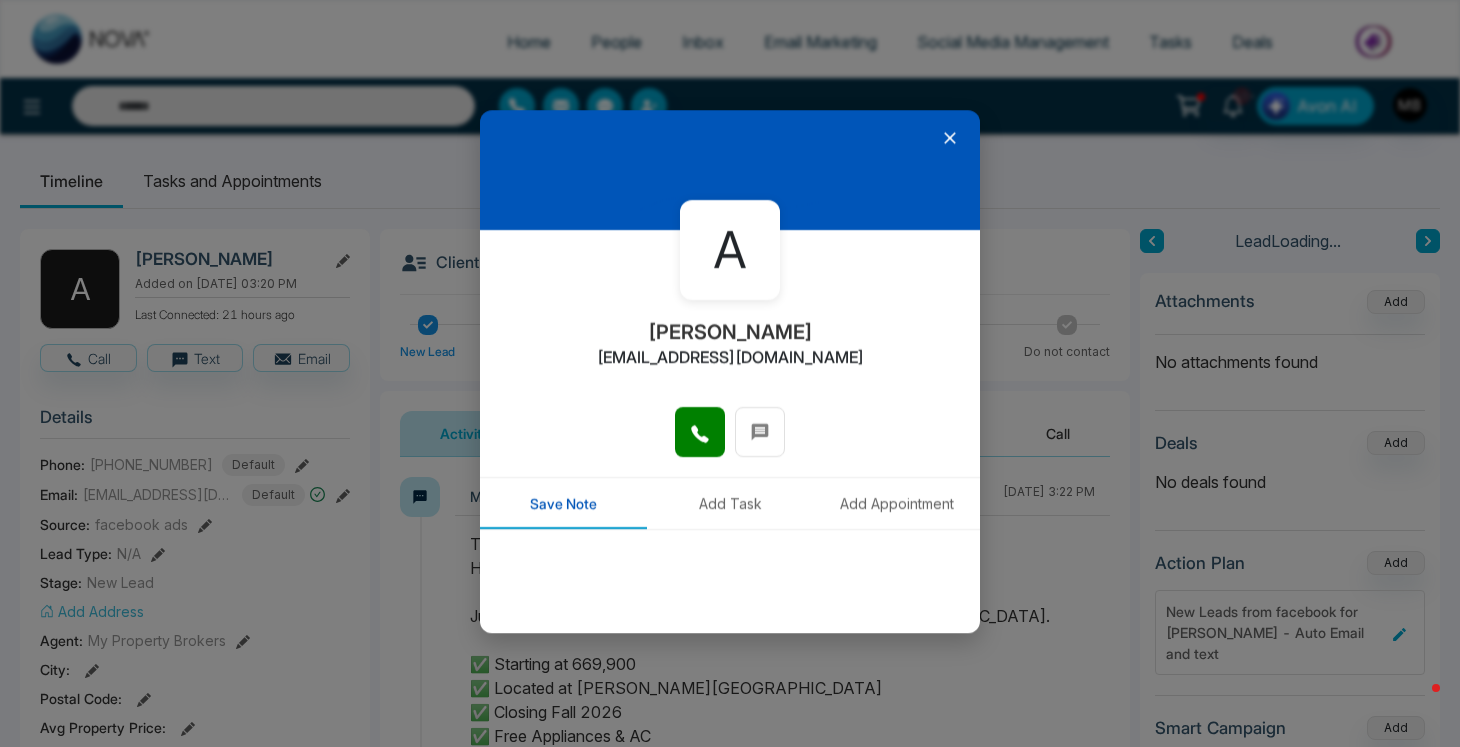 type on "**********" 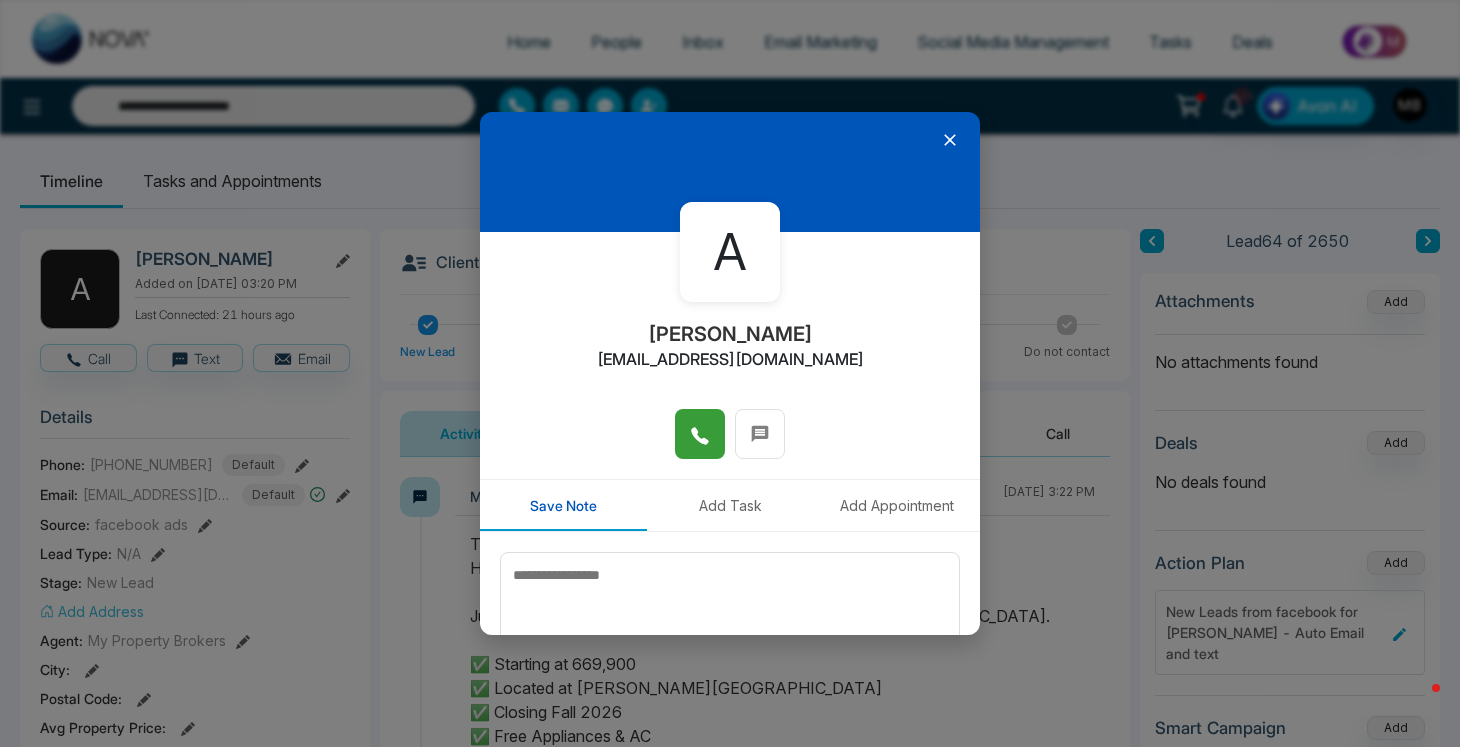 click 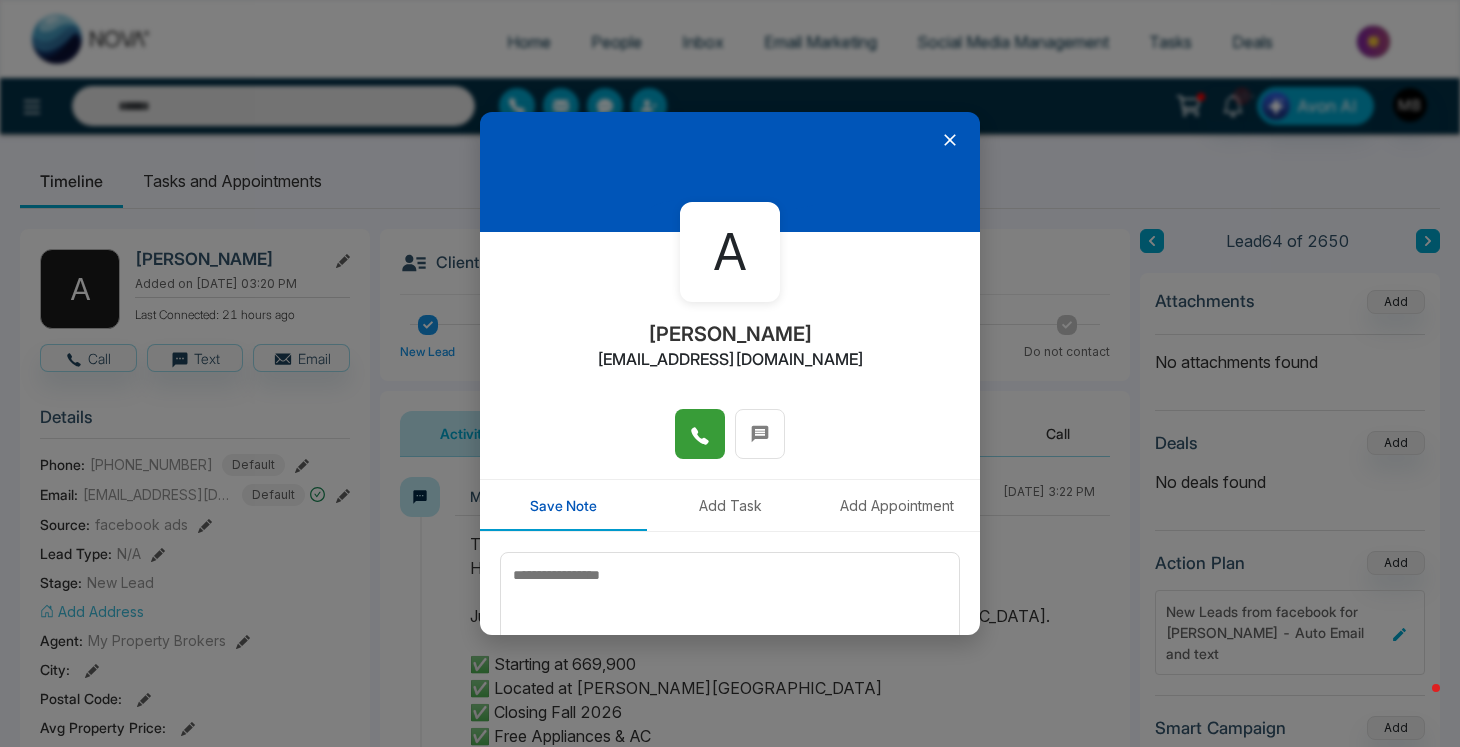 type on "**********" 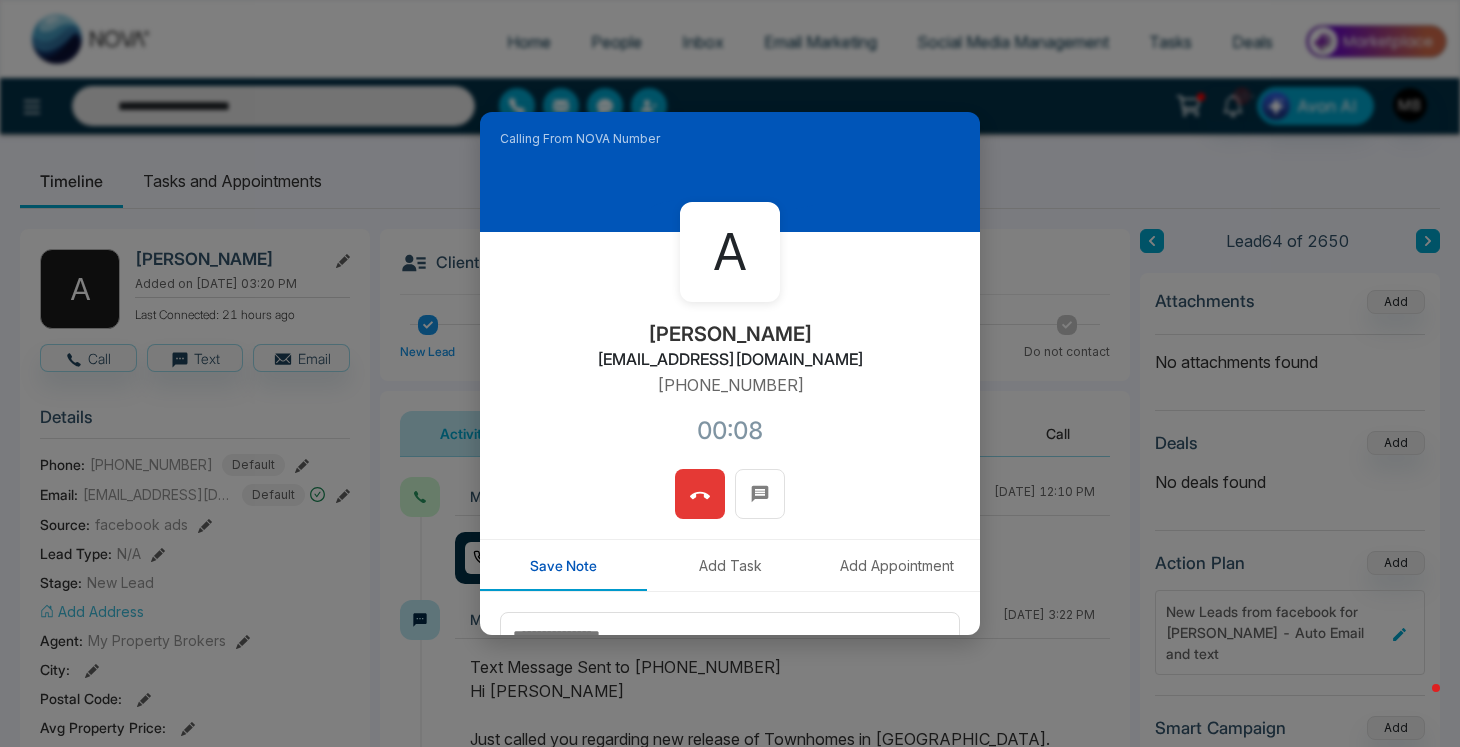 click 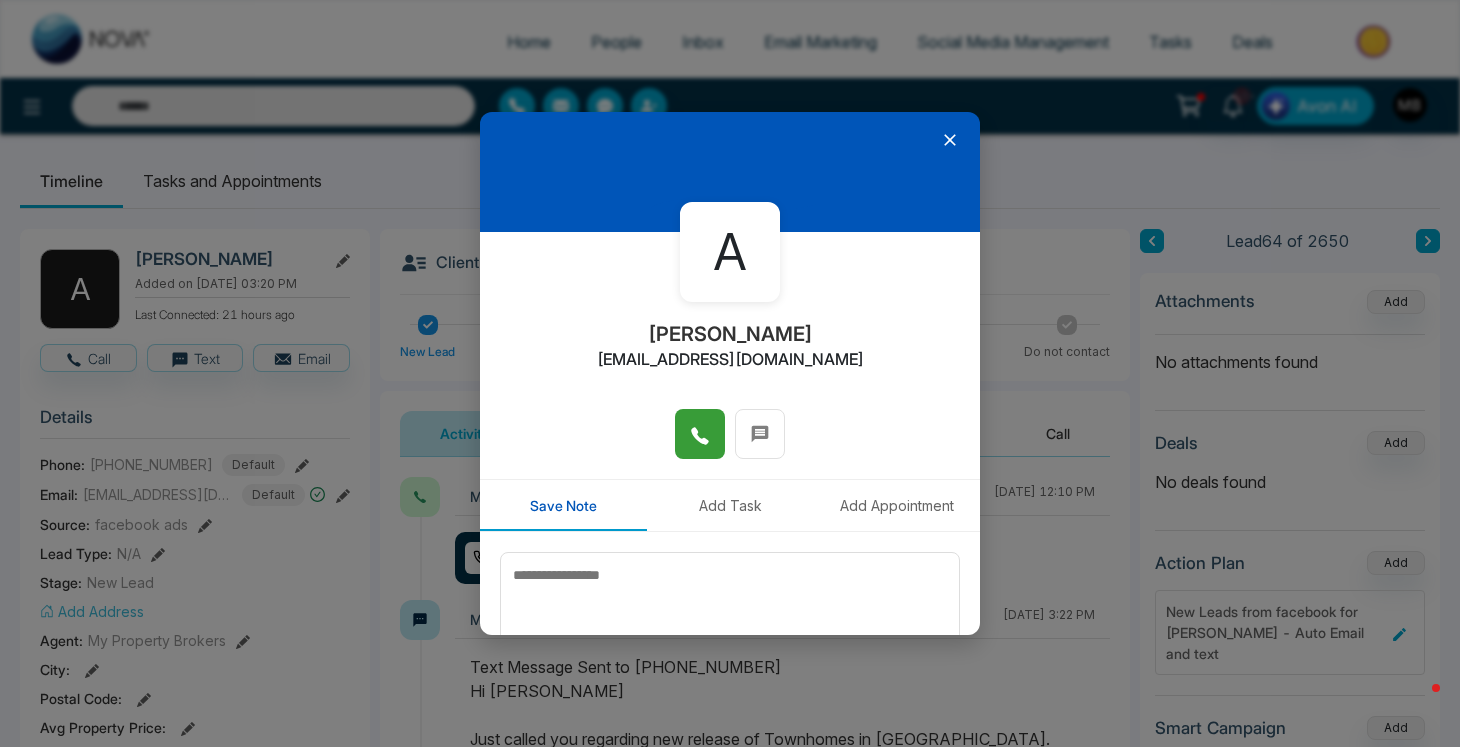 click 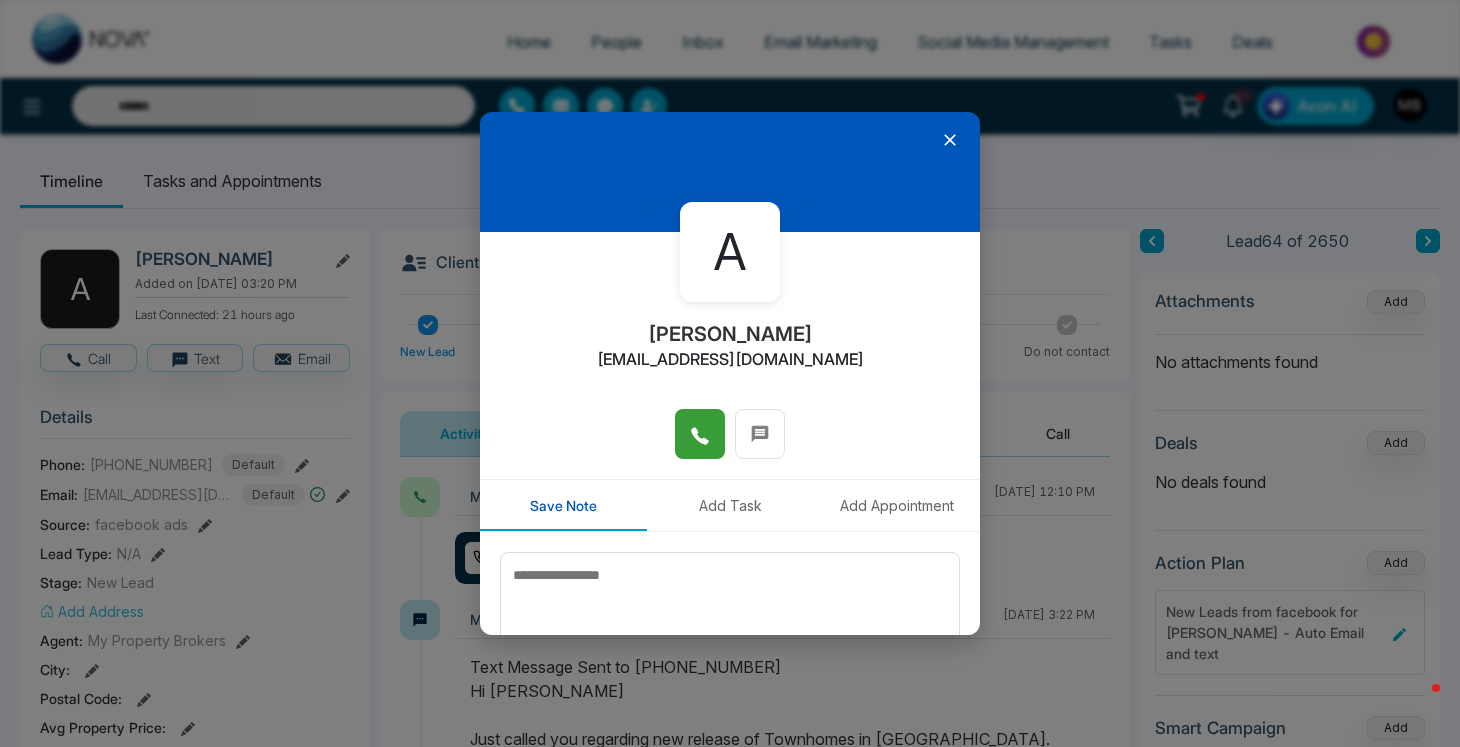 type on "**********" 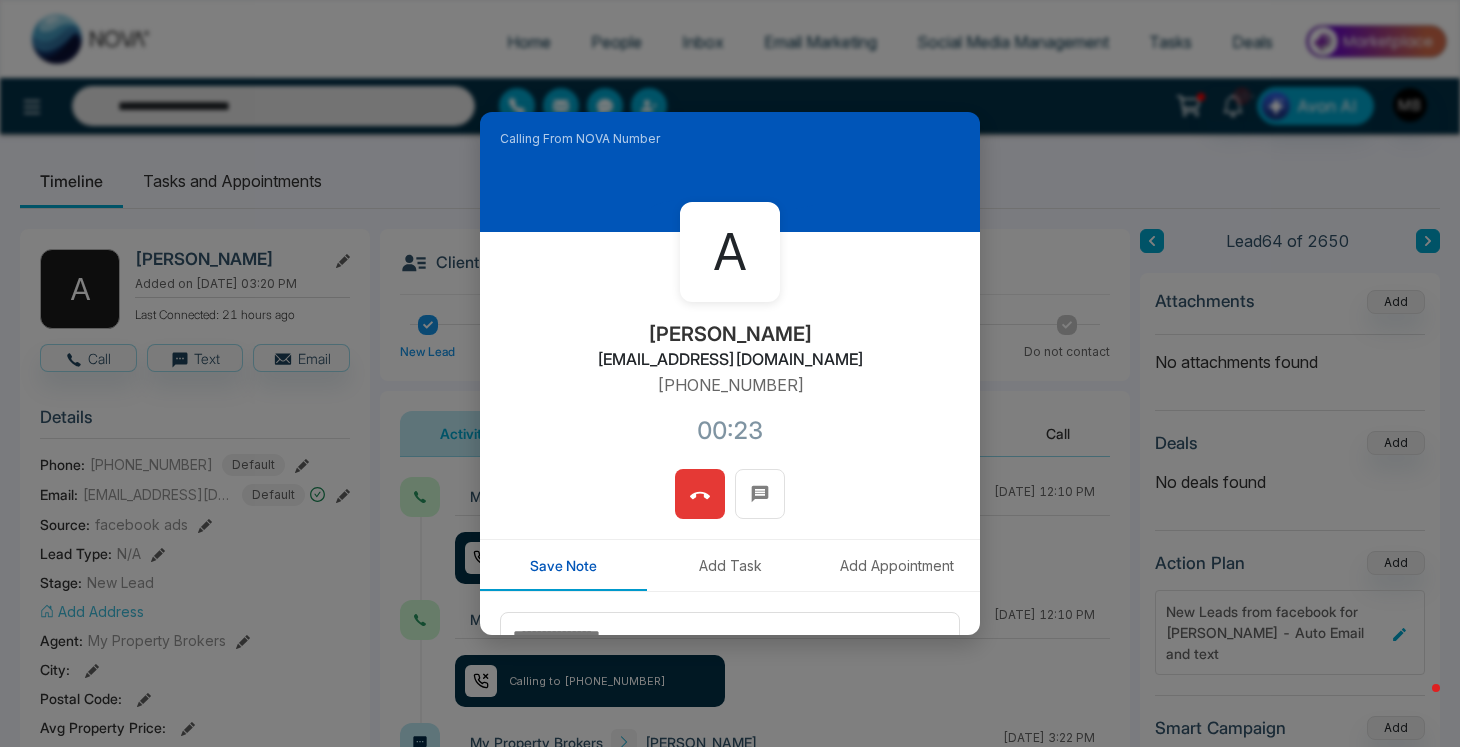 click 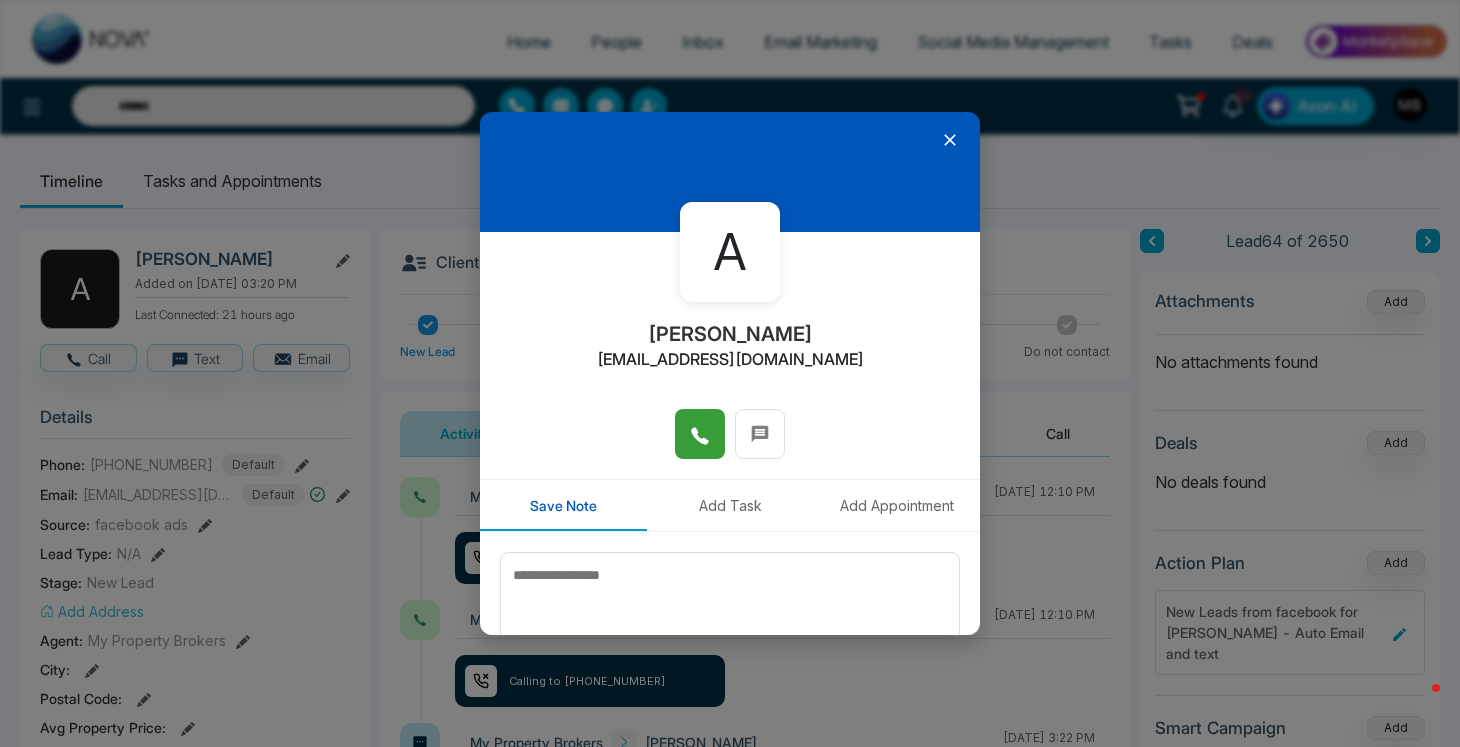 type on "**********" 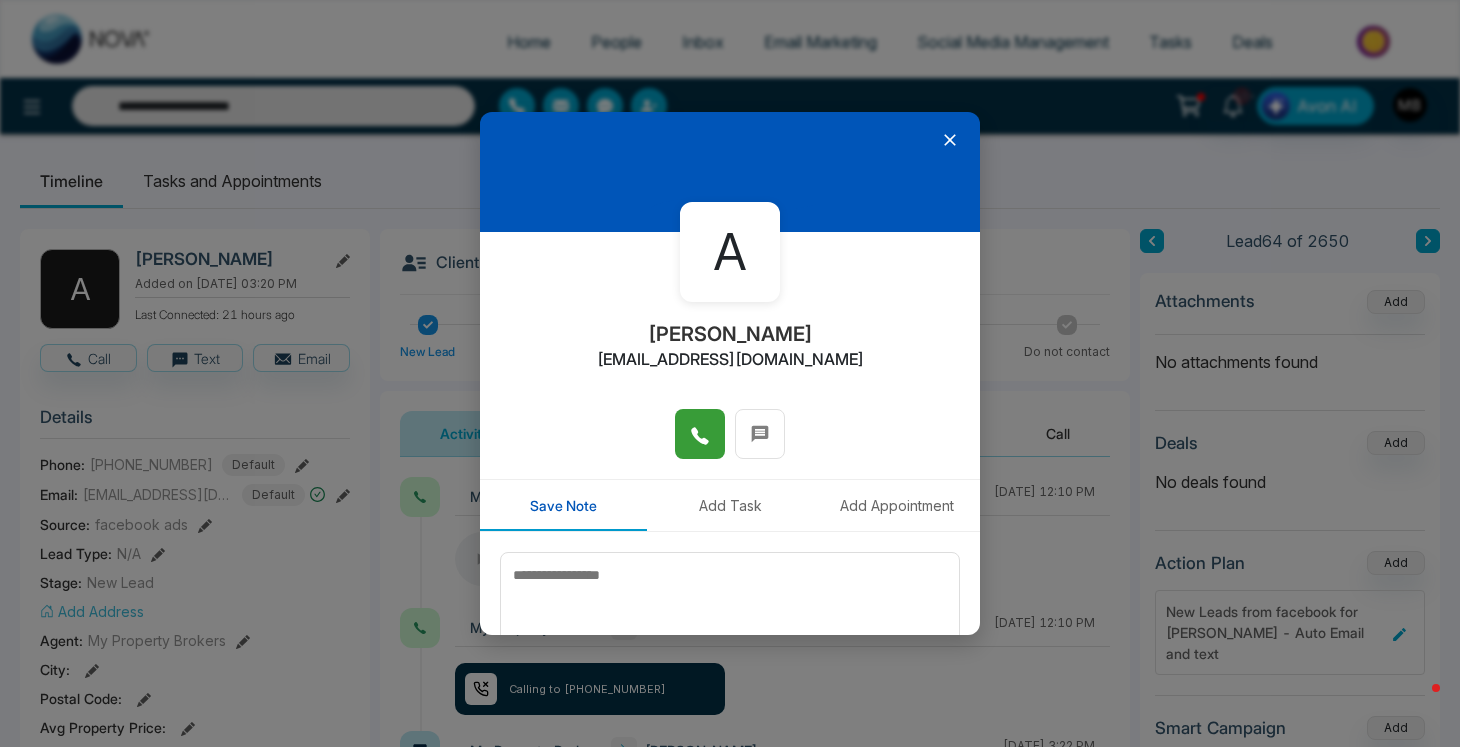 click 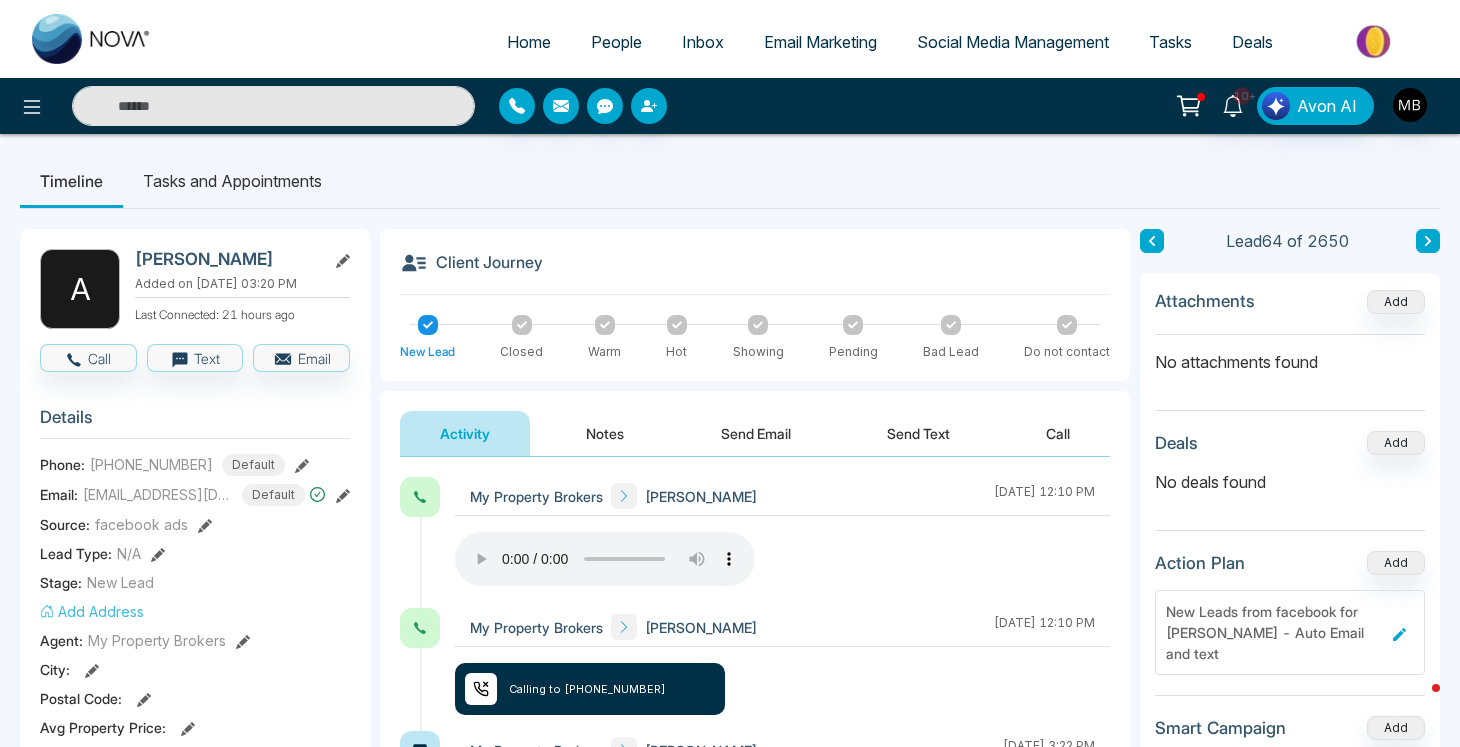 type on "**********" 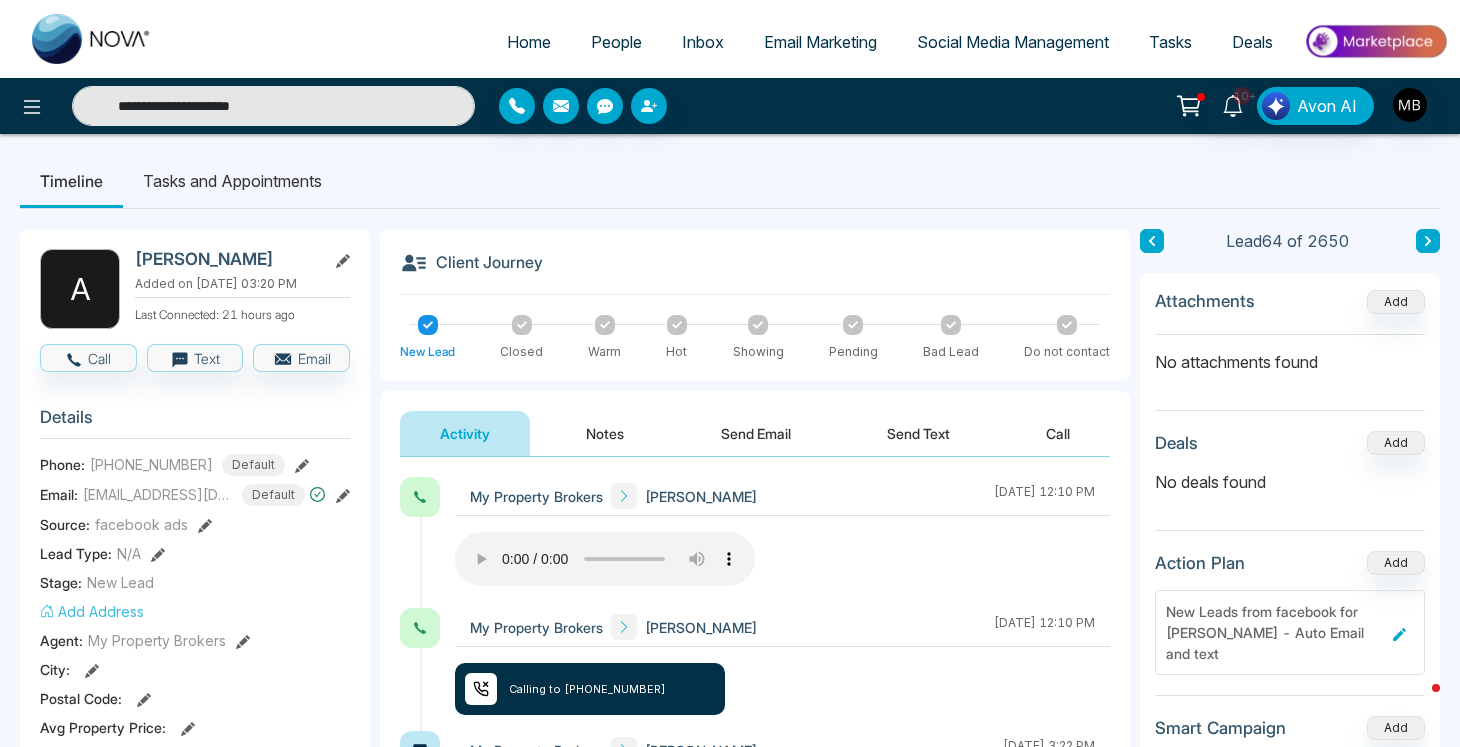 click on "**********" at bounding box center [273, 106] 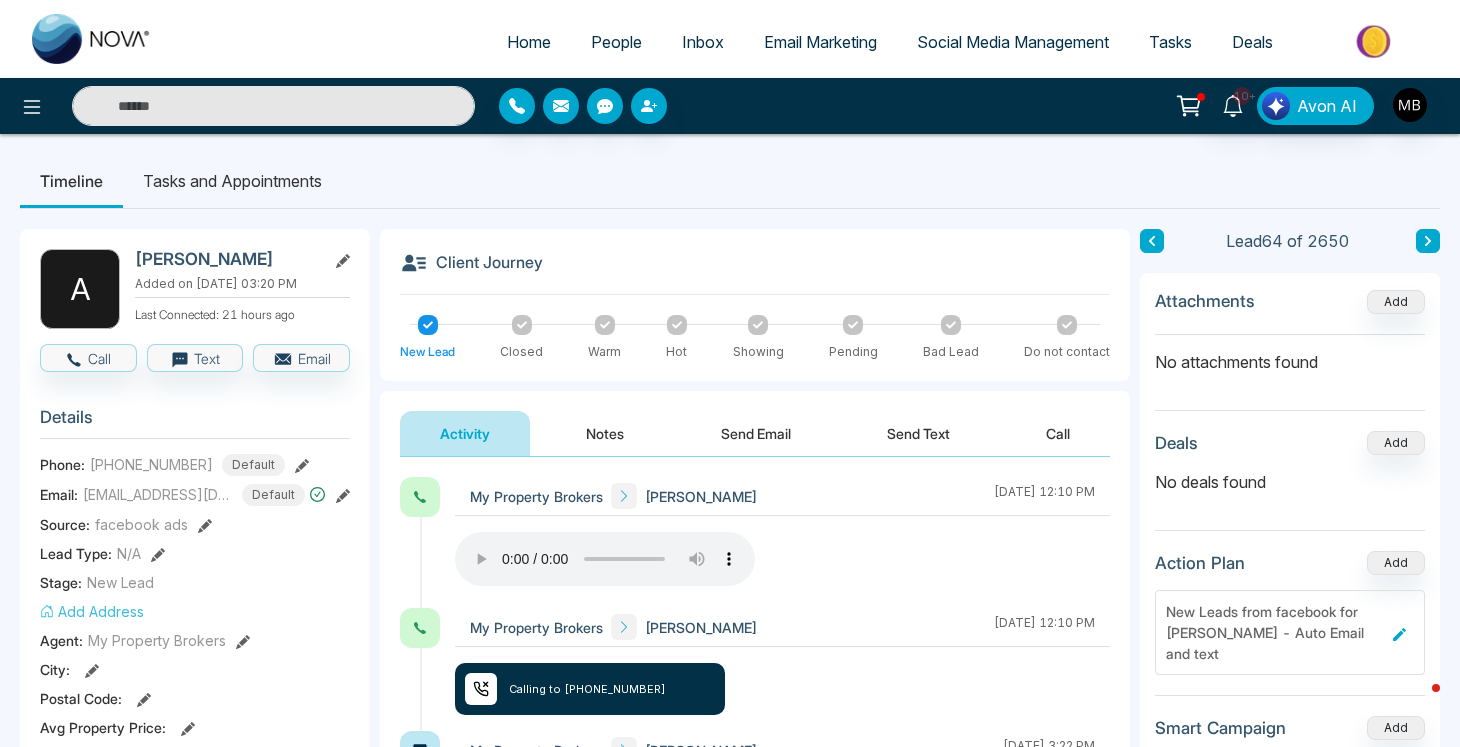 paste on "**********" 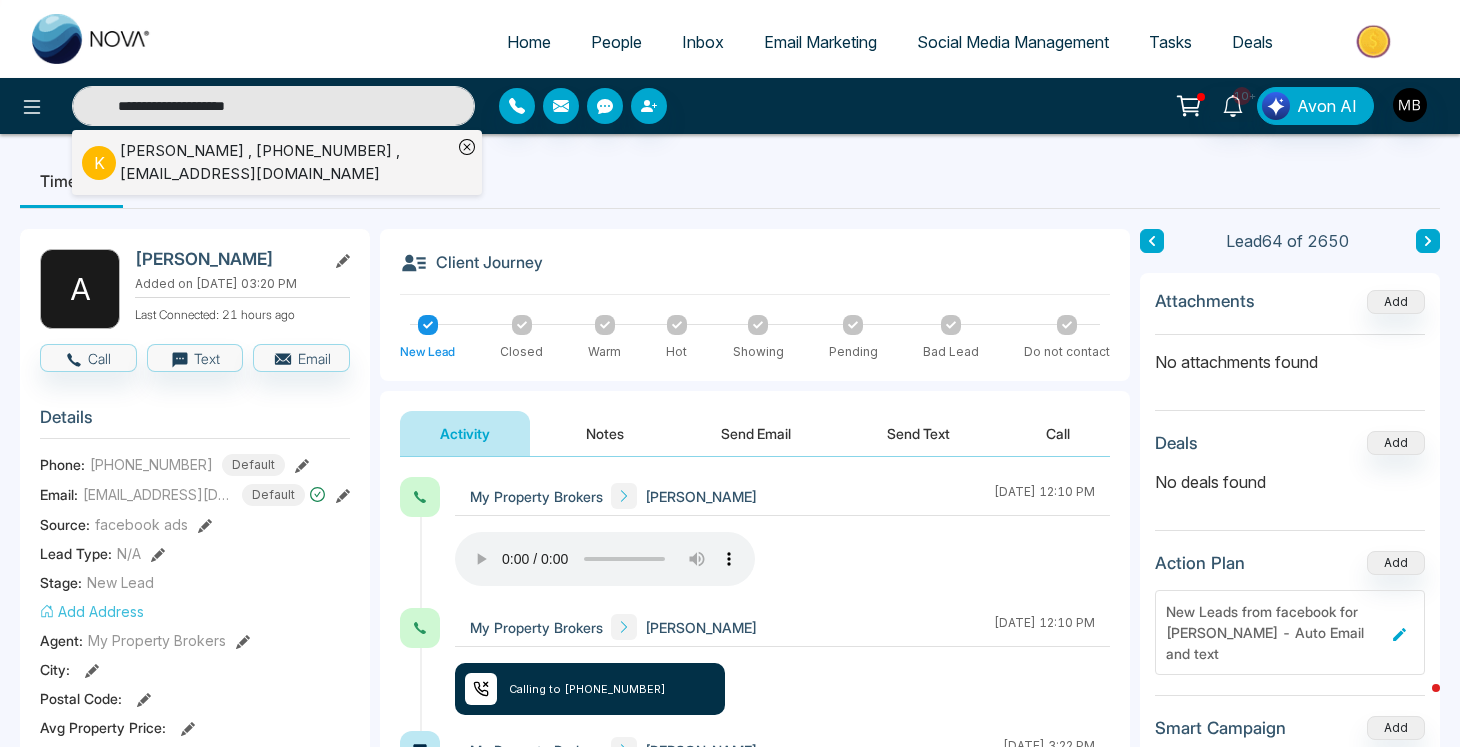 type on "**********" 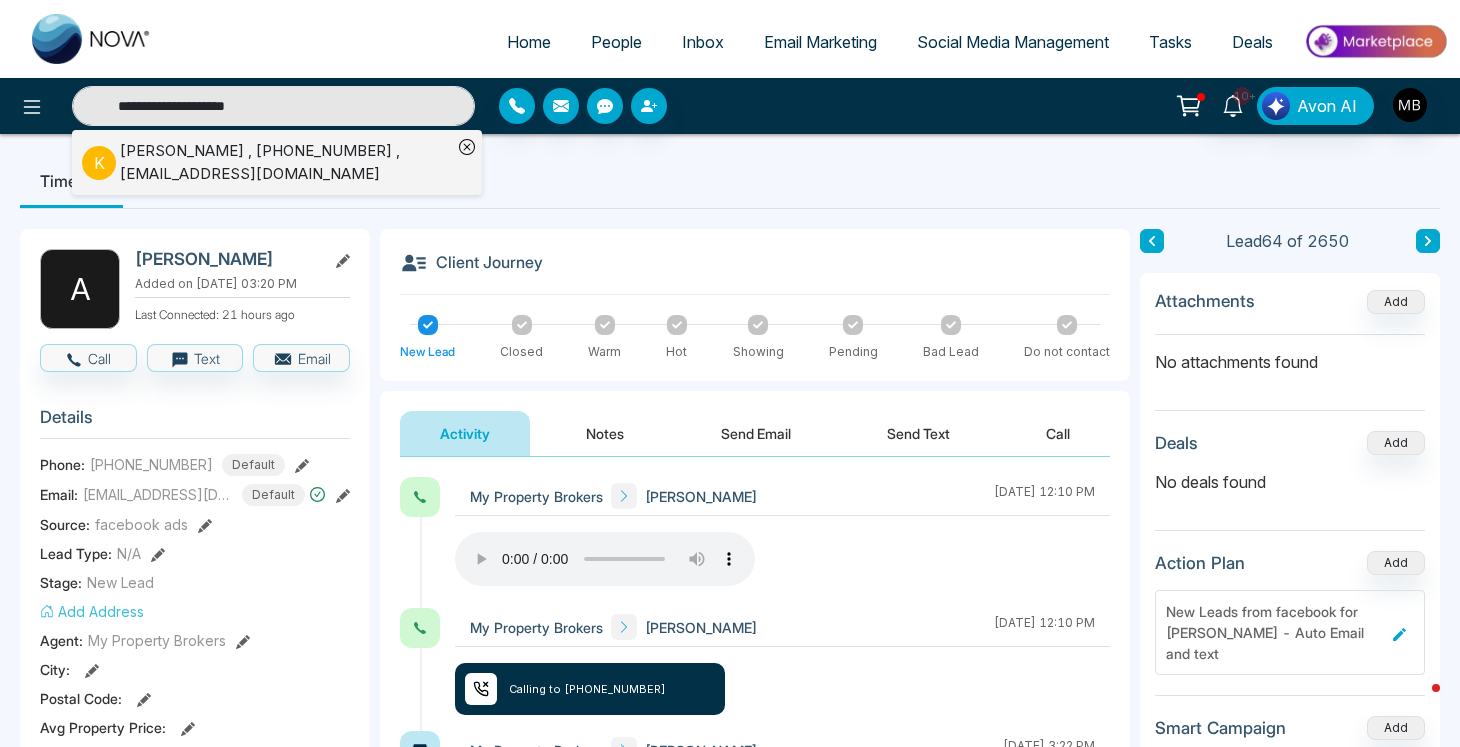 click on "[PERSON_NAME]     , [PHONE_NUMBER]   , [EMAIL_ADDRESS][DOMAIN_NAME]" at bounding box center [286, 162] 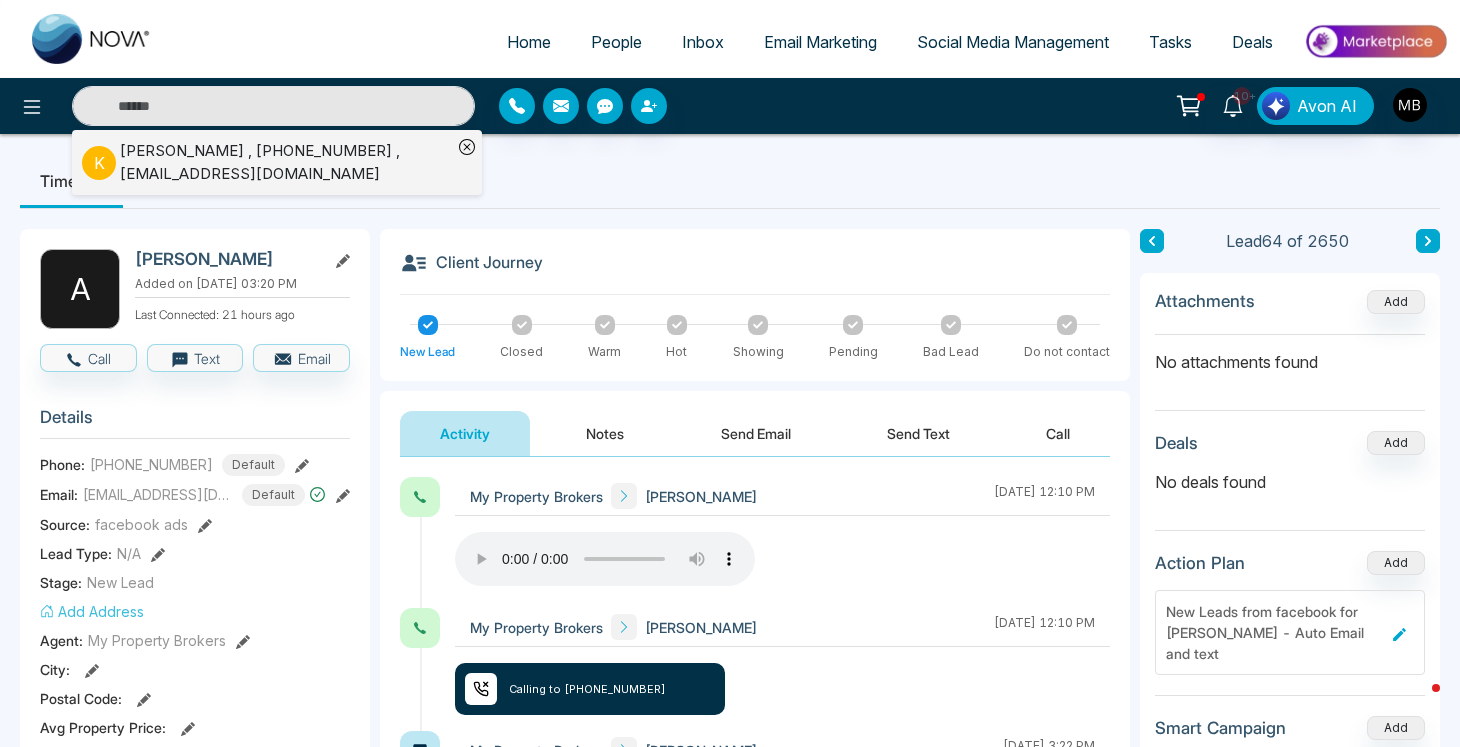 type on "**********" 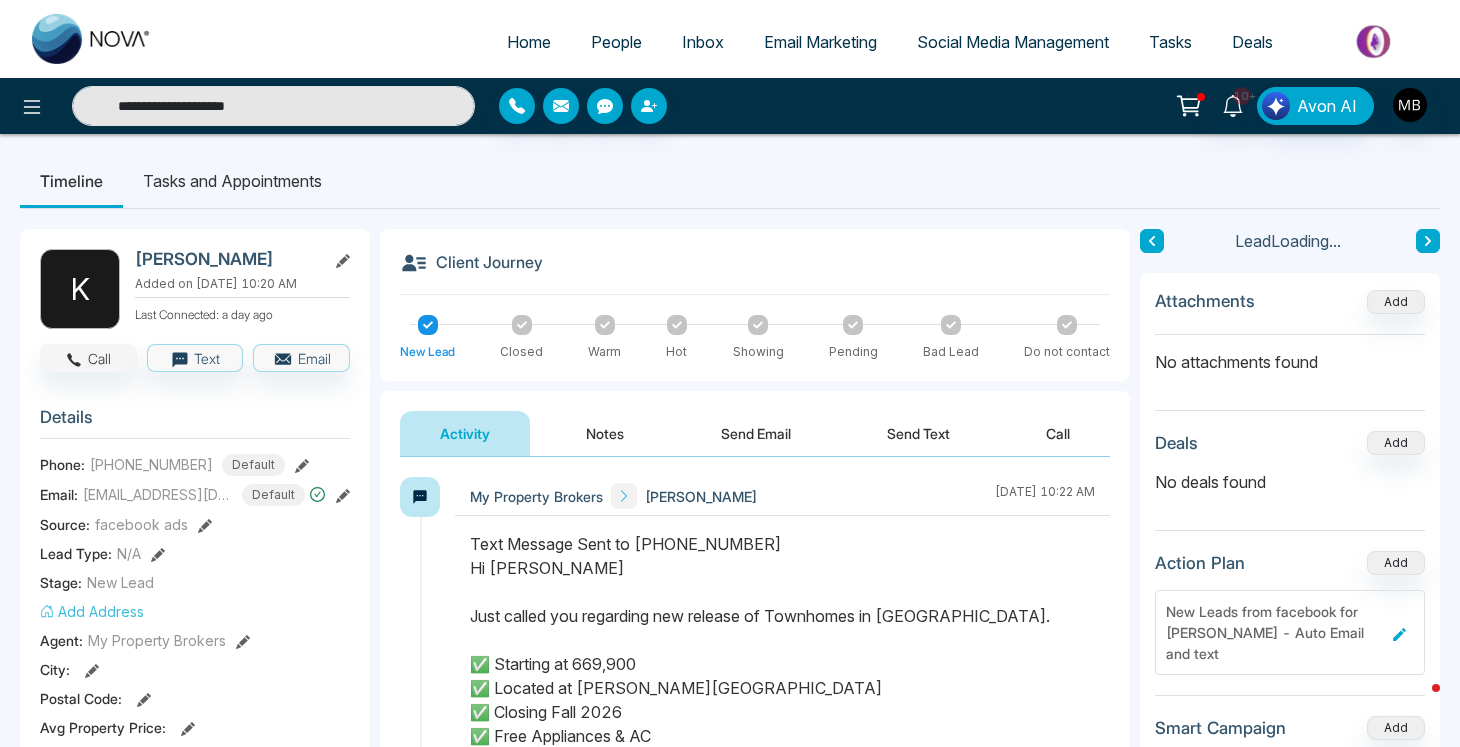 click 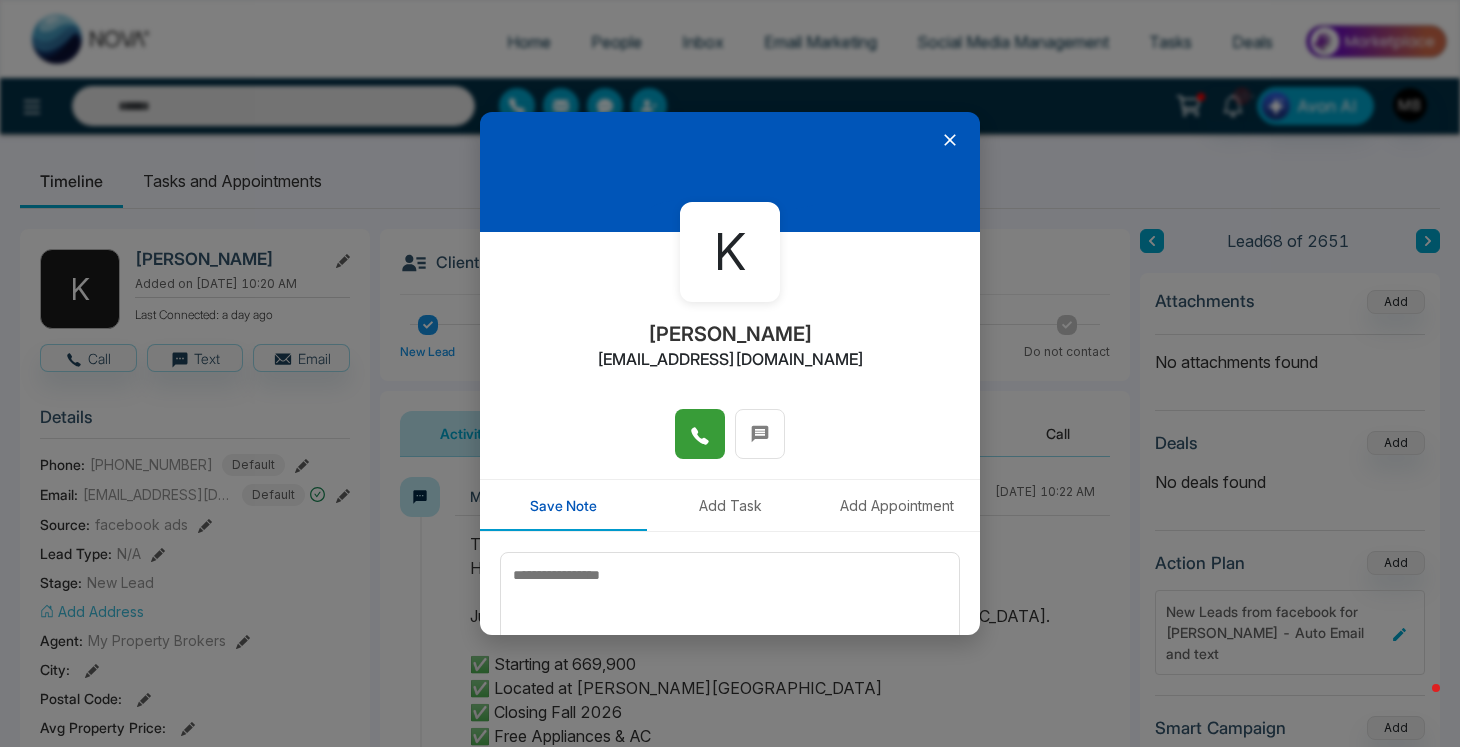 click 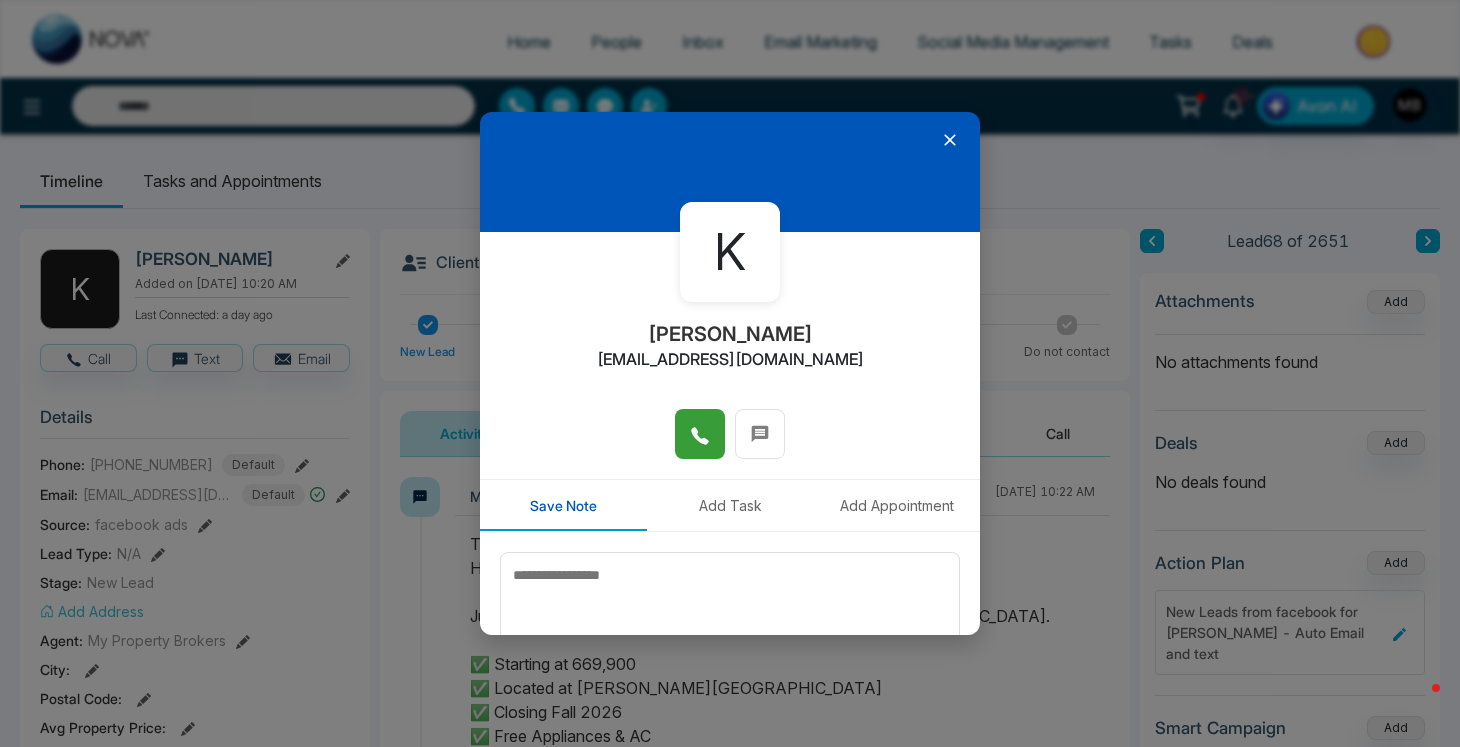 type on "**********" 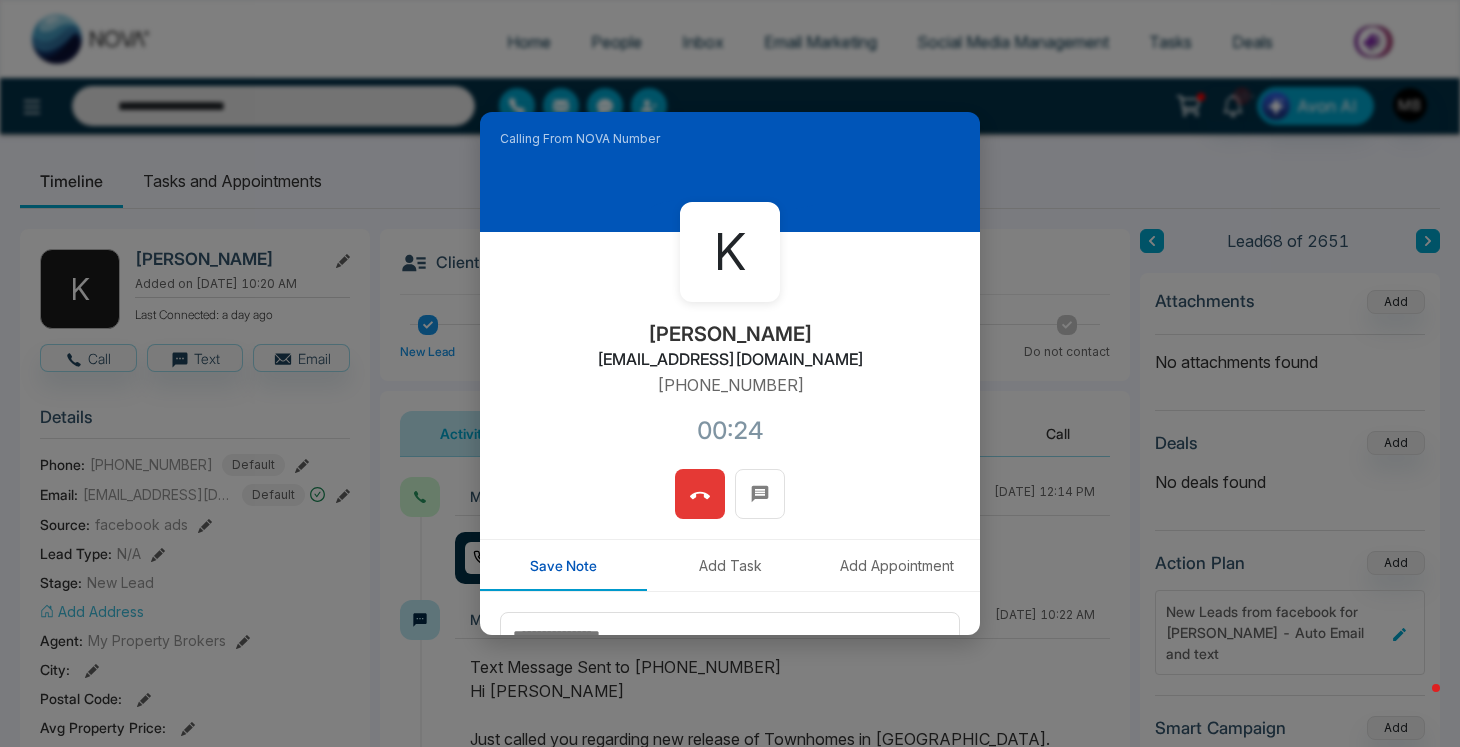 click 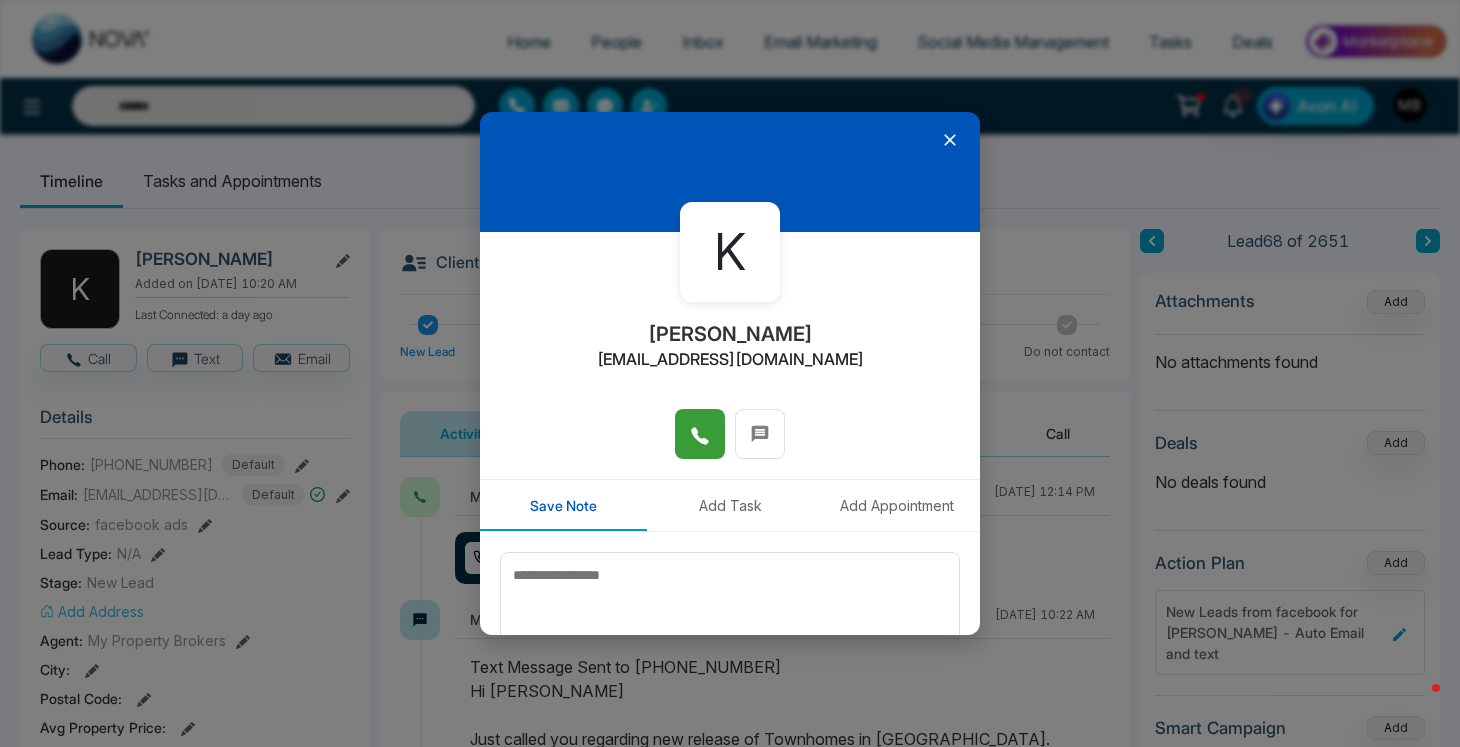 type on "**********" 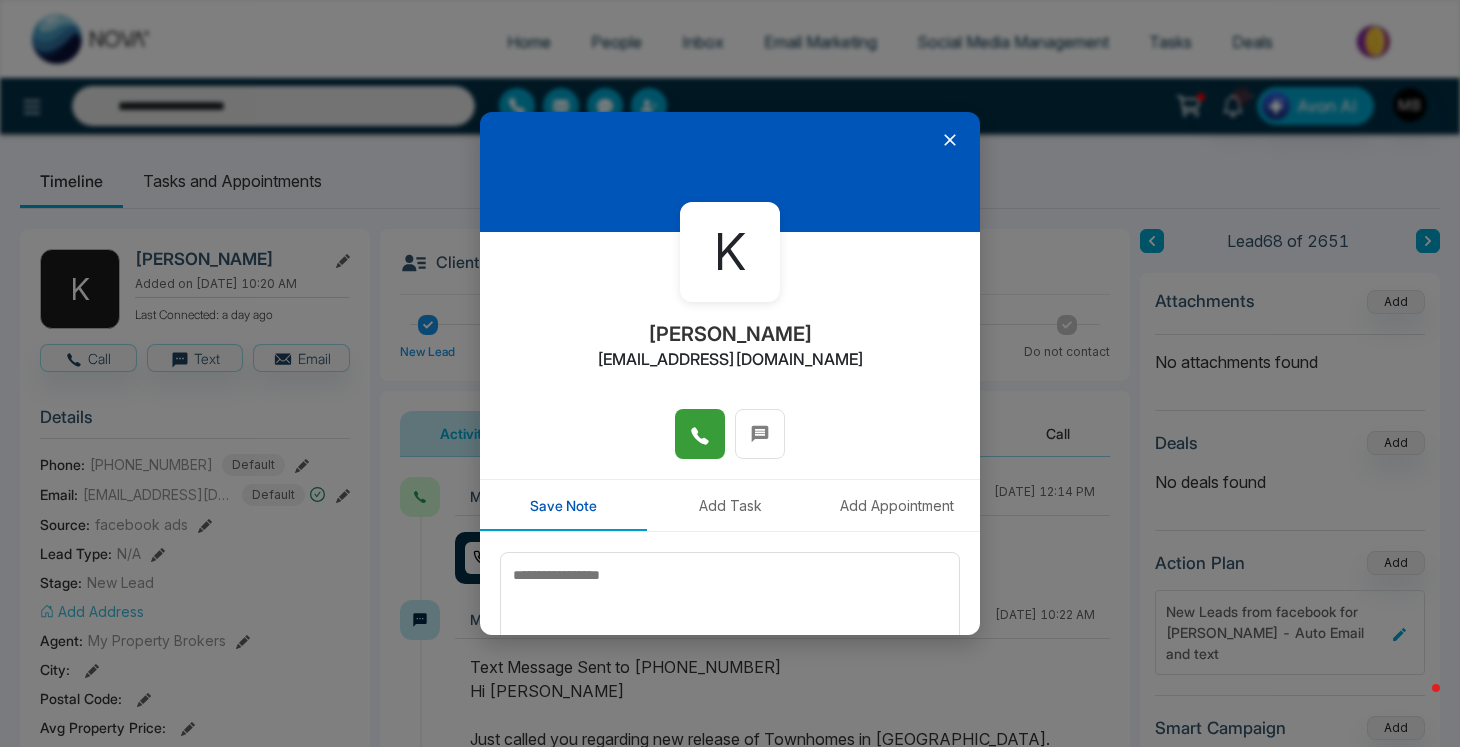 click 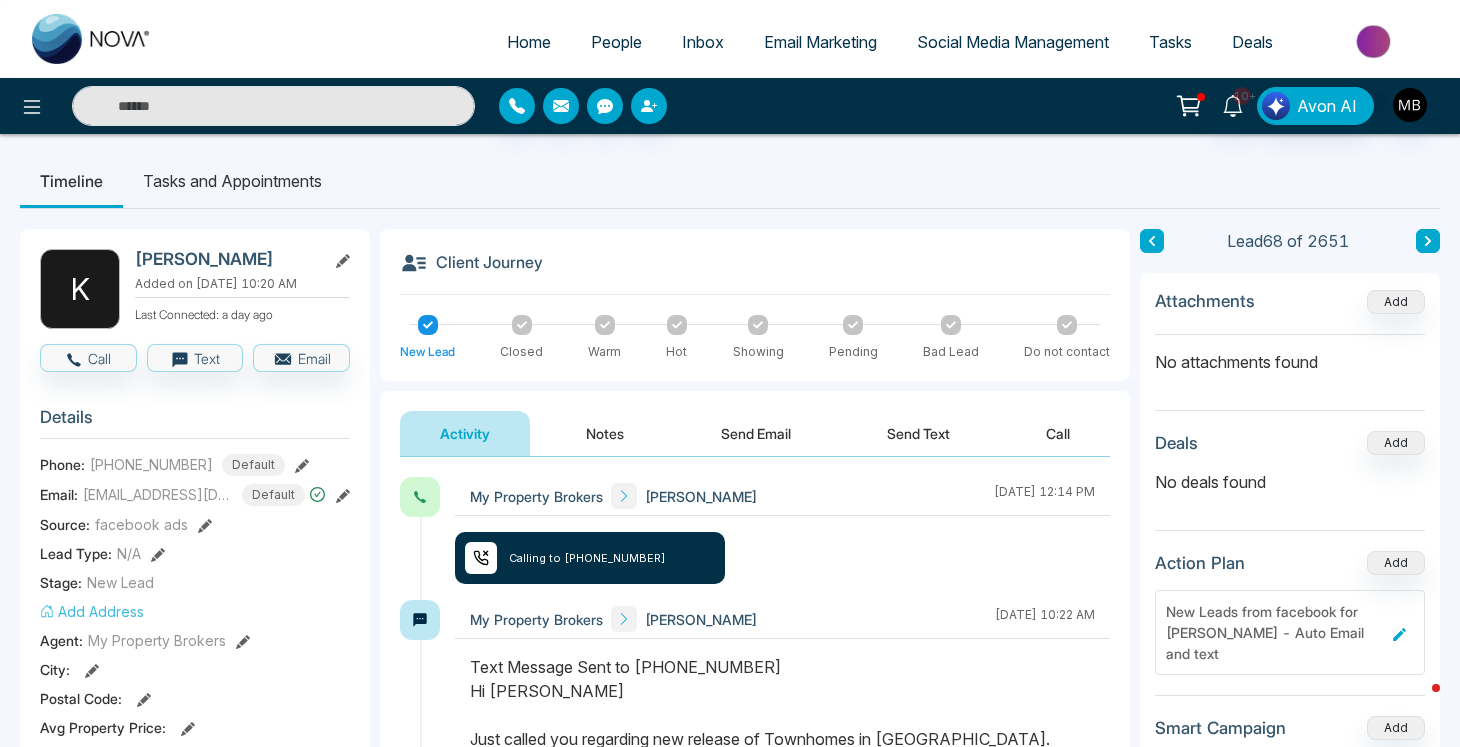 type on "**********" 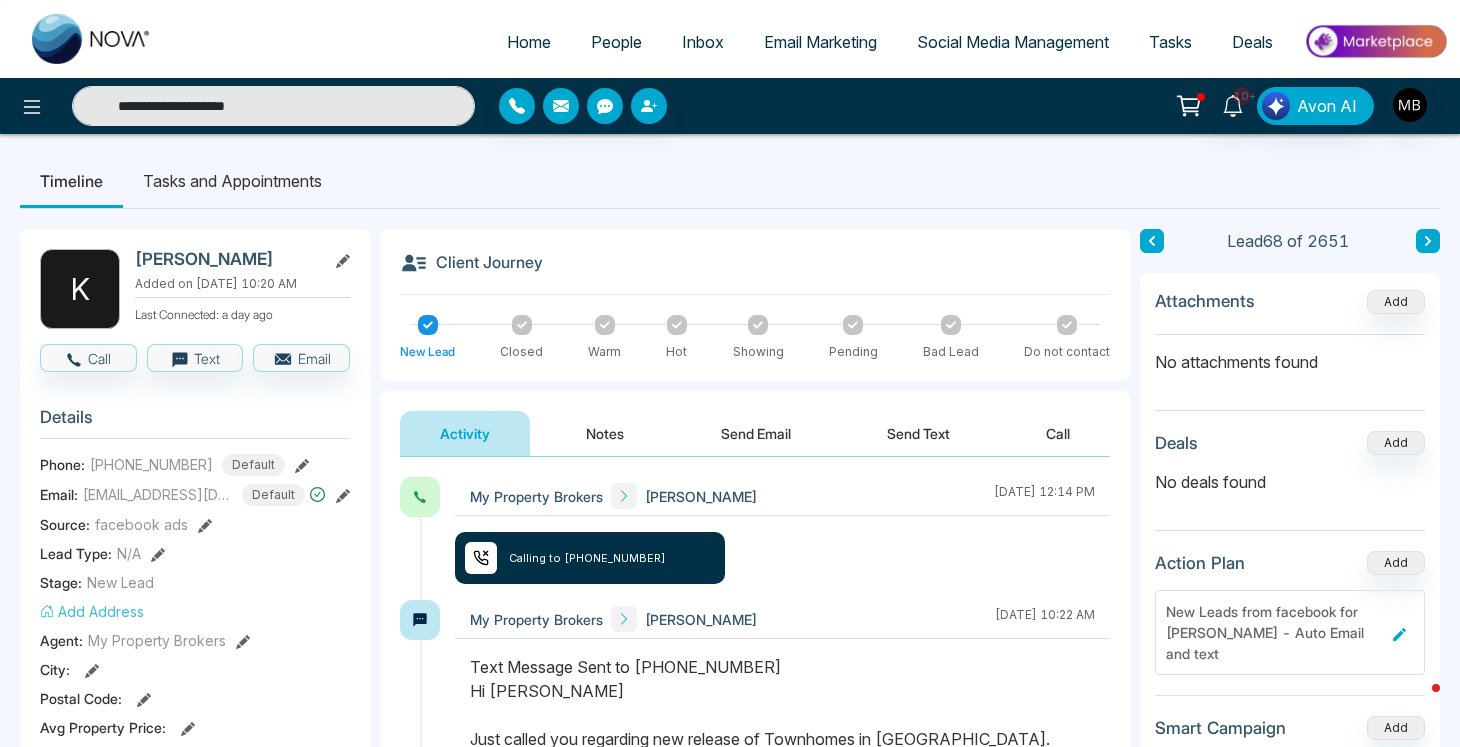 click on "**********" at bounding box center (273, 106) 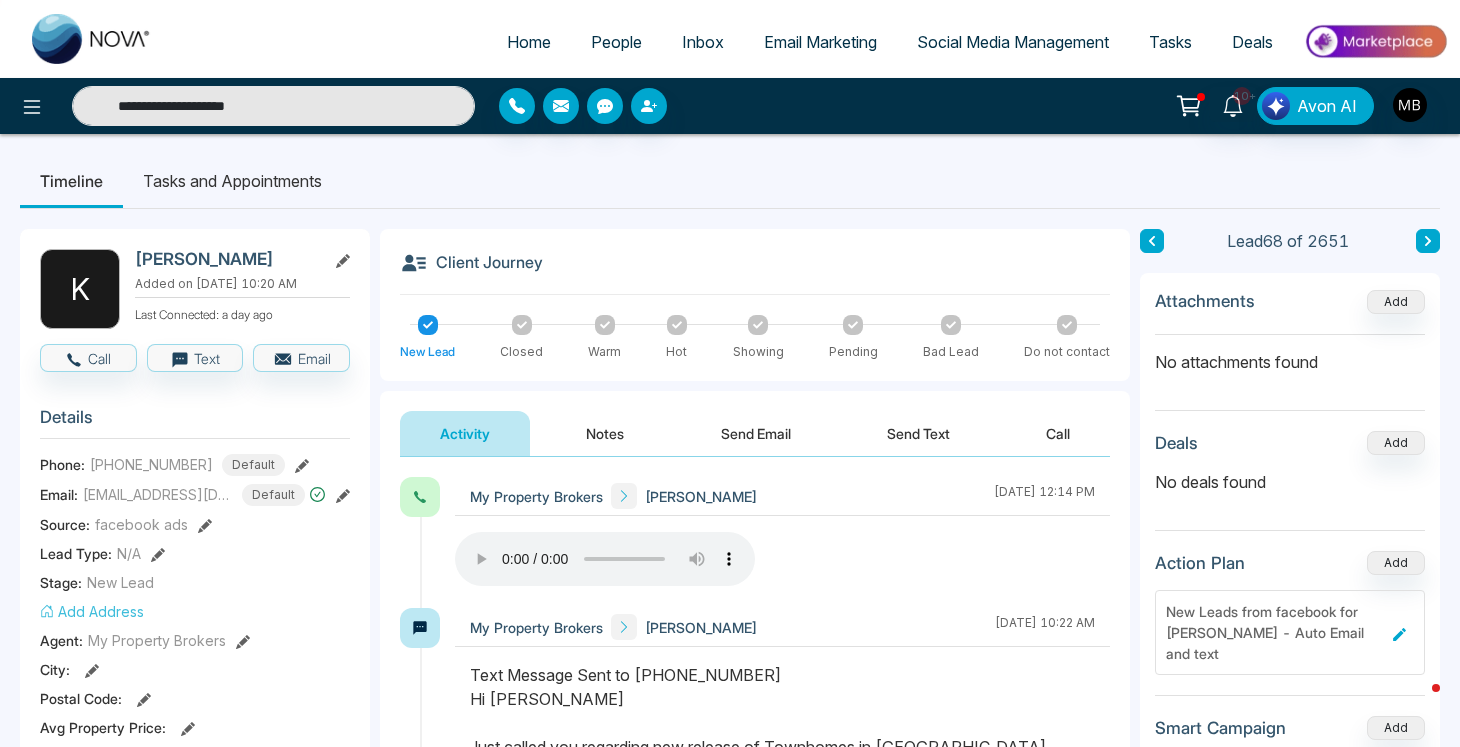 paste on "**********" 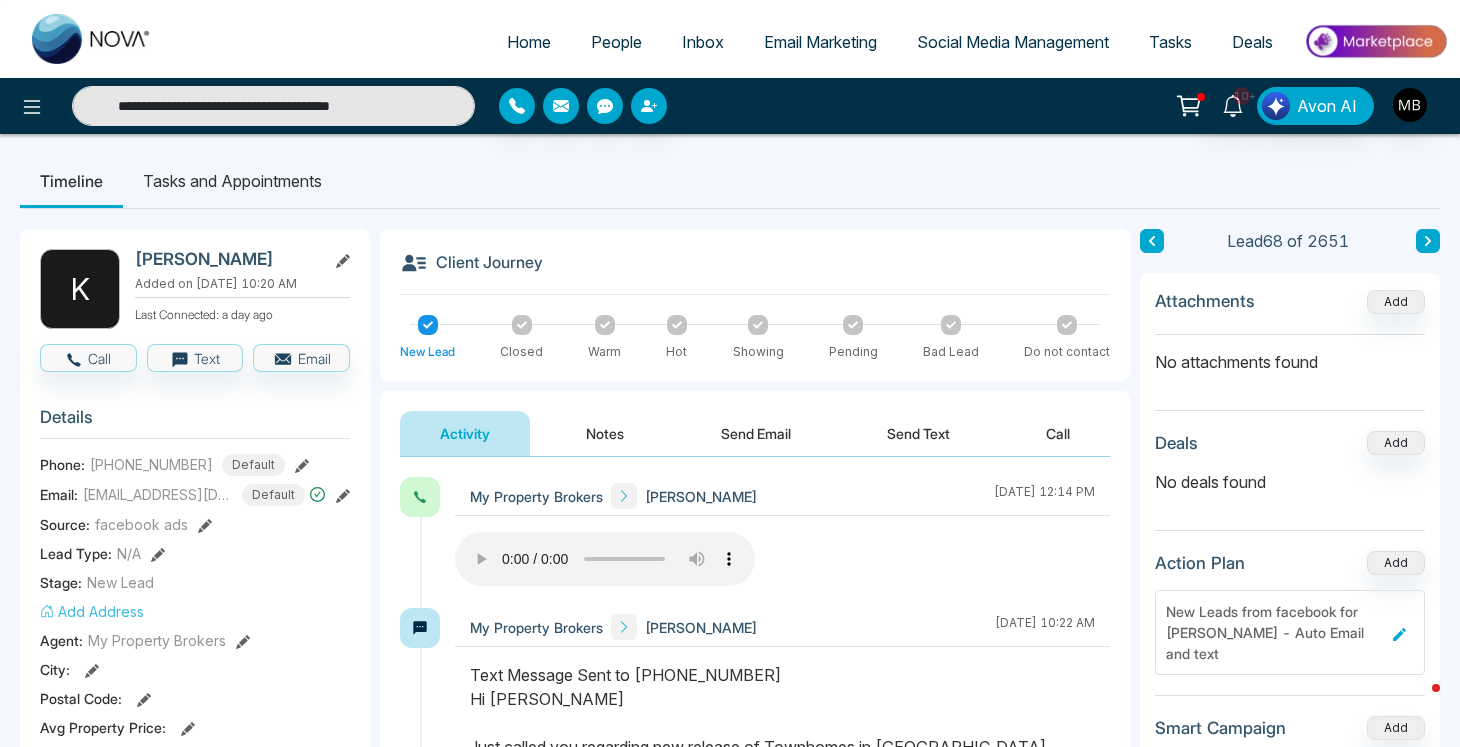 paste 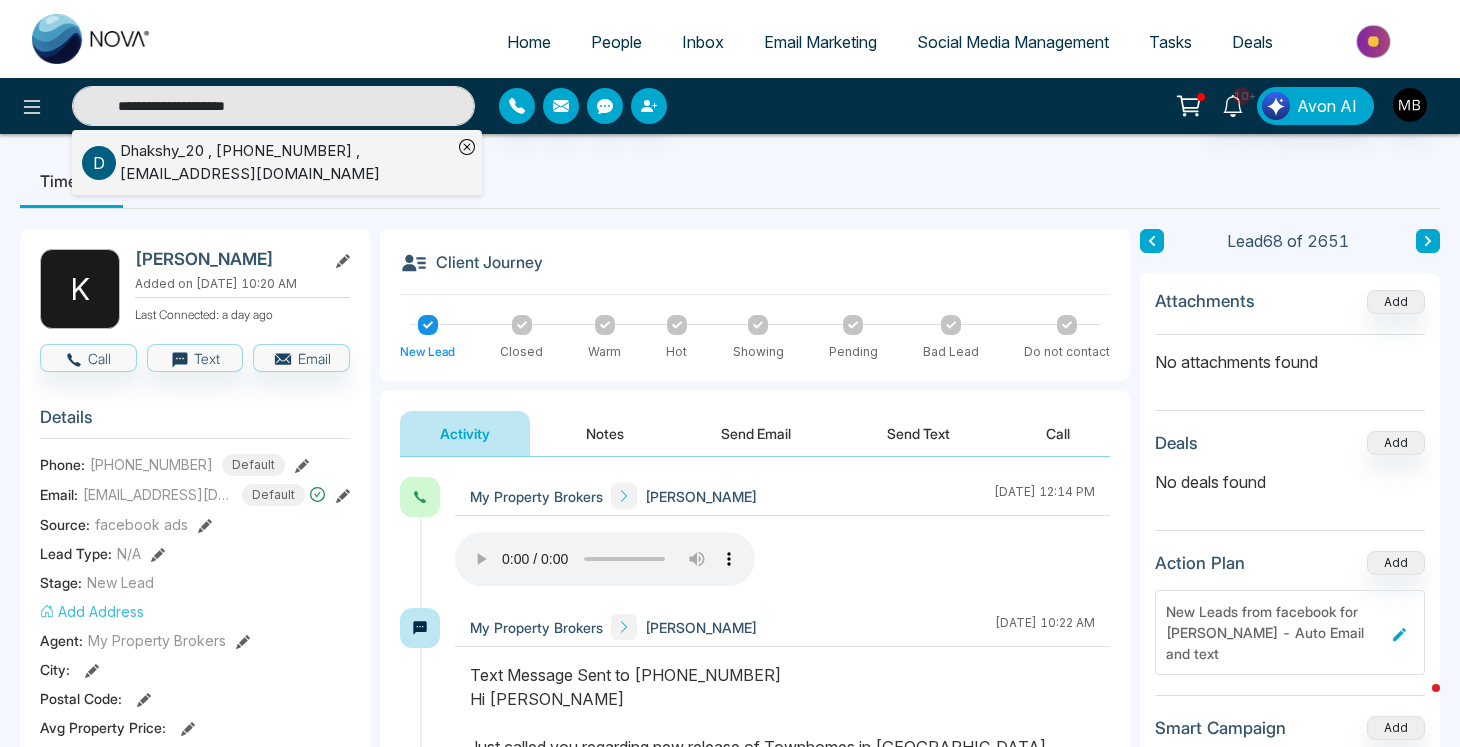 type on "**********" 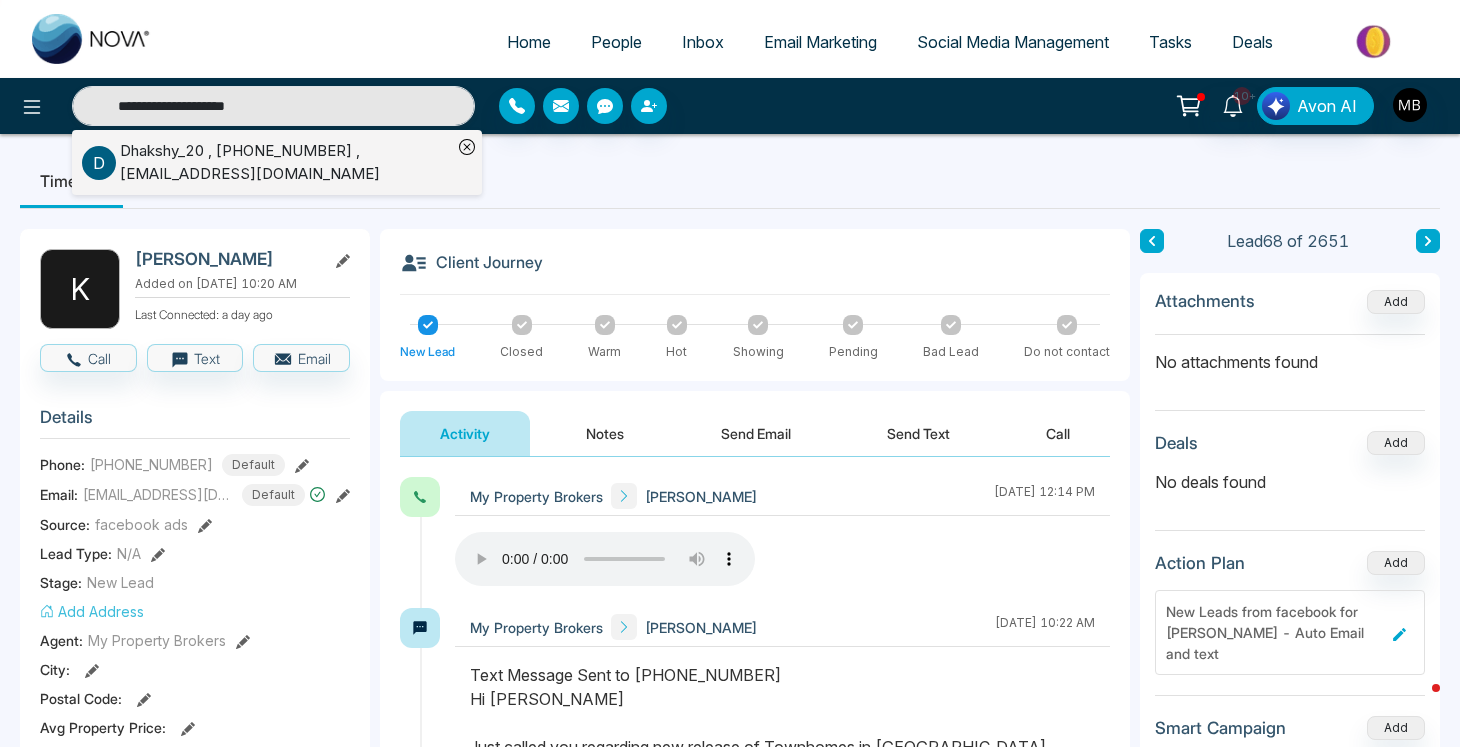 click on "Dhakshy_20     , [PHONE_NUMBER]   , [EMAIL_ADDRESS][DOMAIN_NAME]" at bounding box center (286, 162) 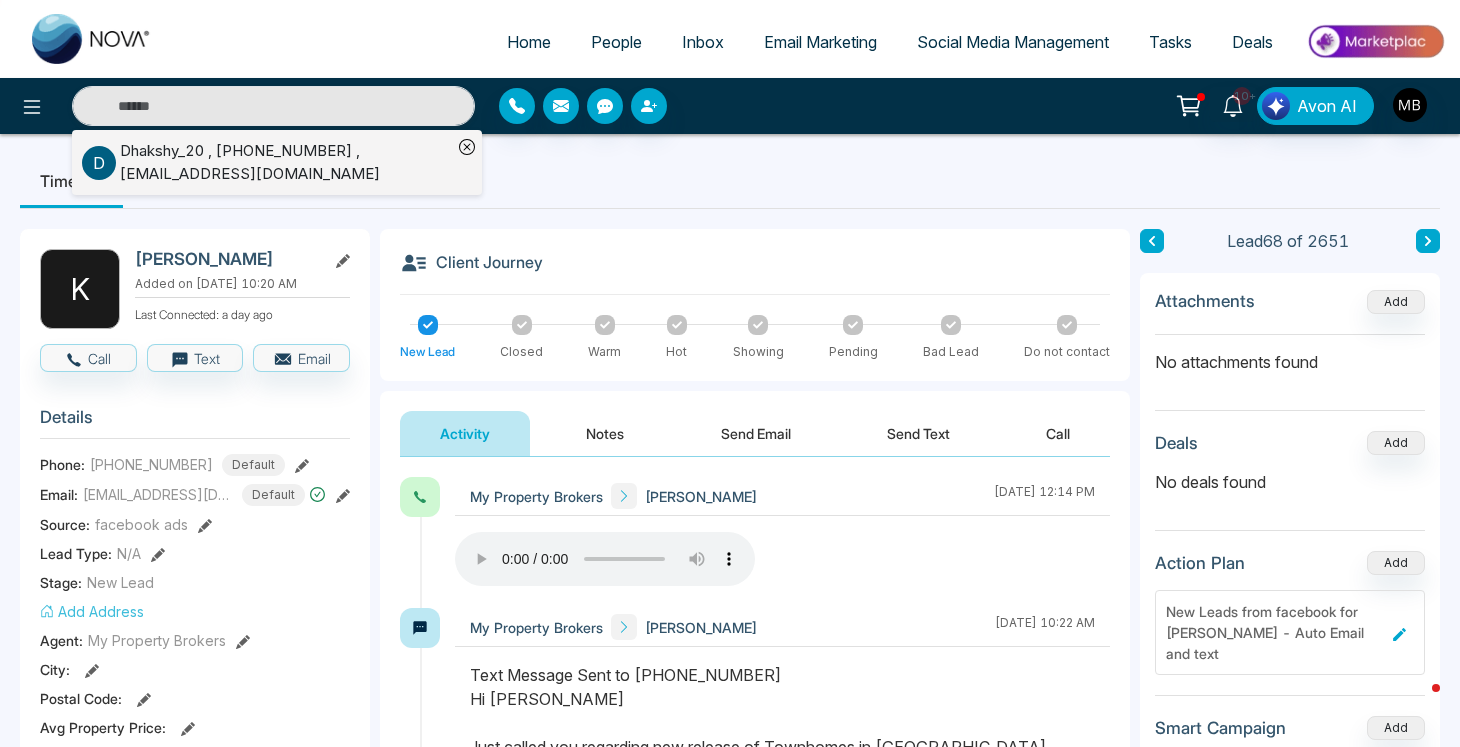 type on "**********" 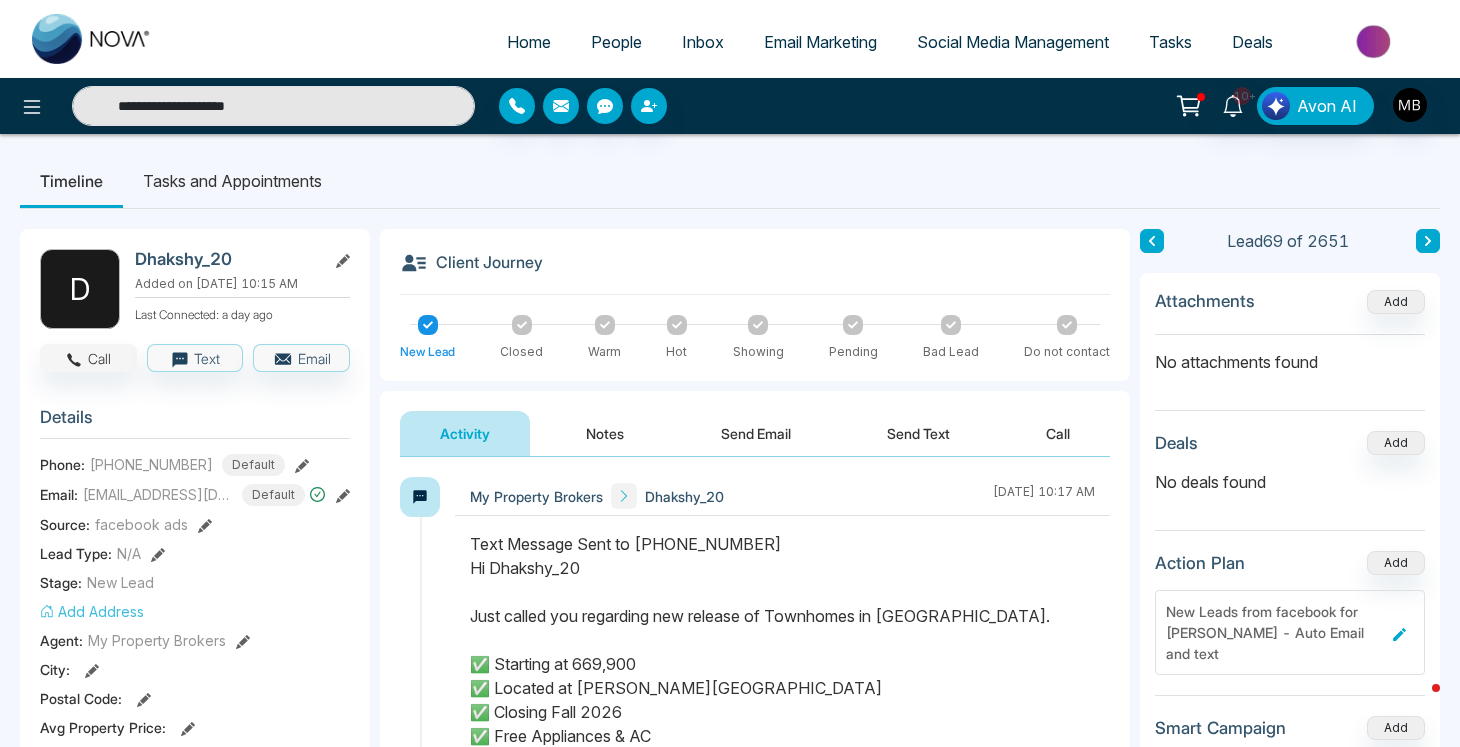 click on "Call" at bounding box center (88, 358) 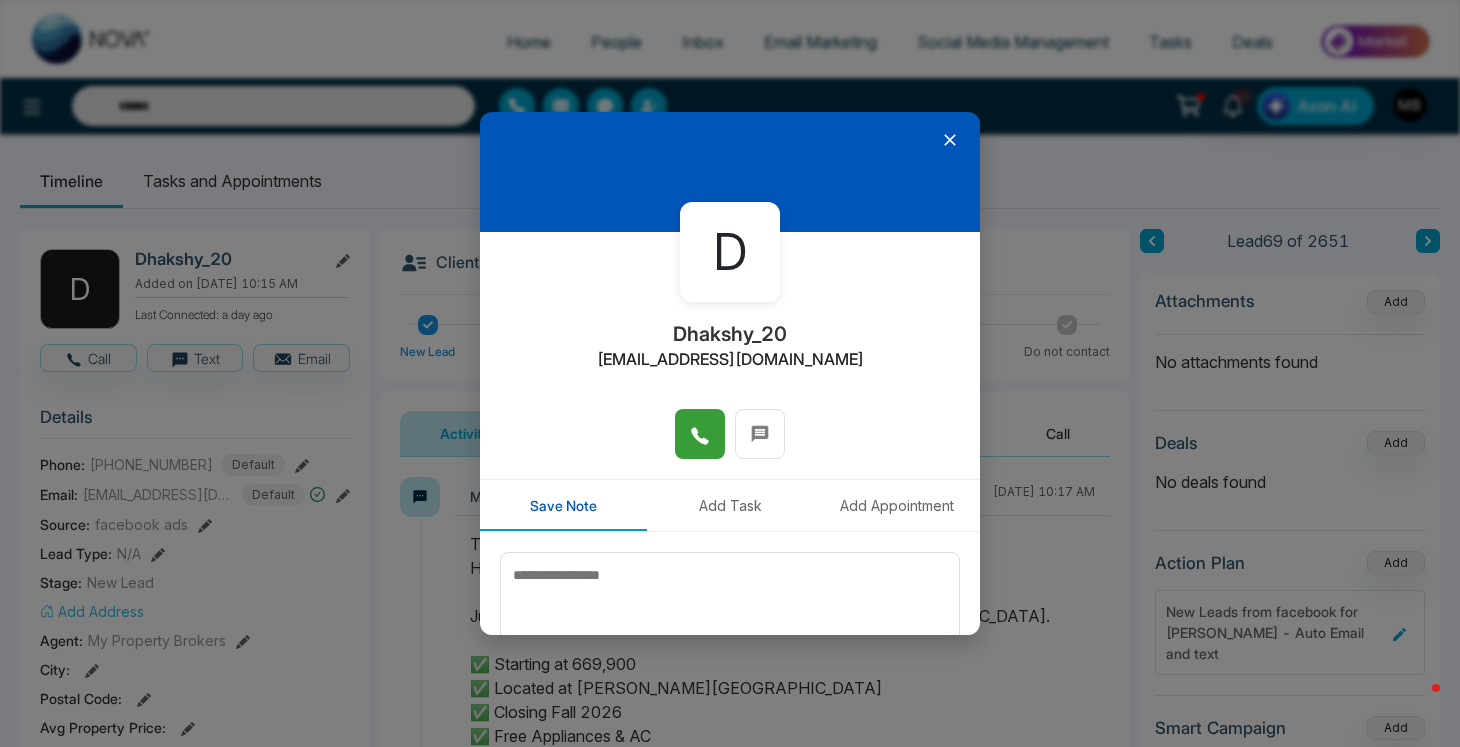 click 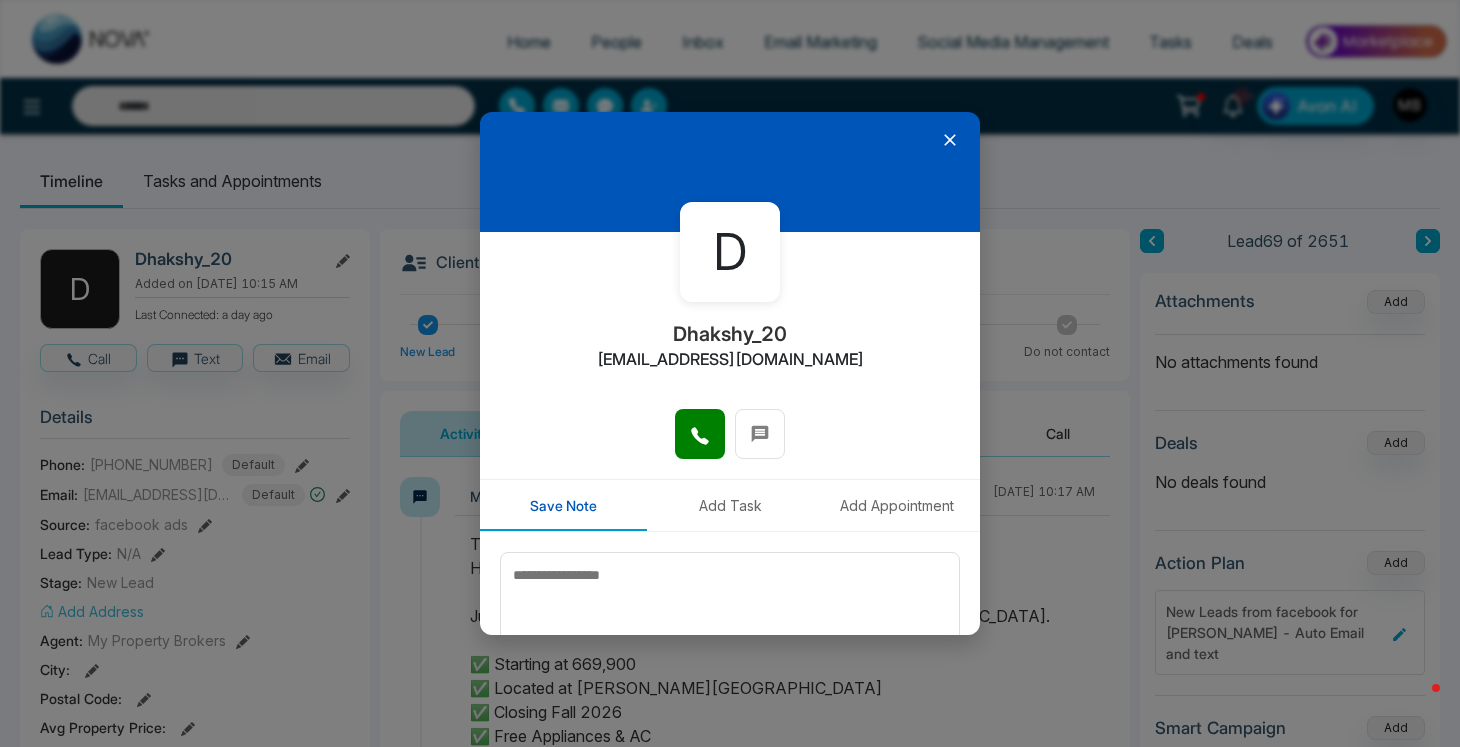 type on "**********" 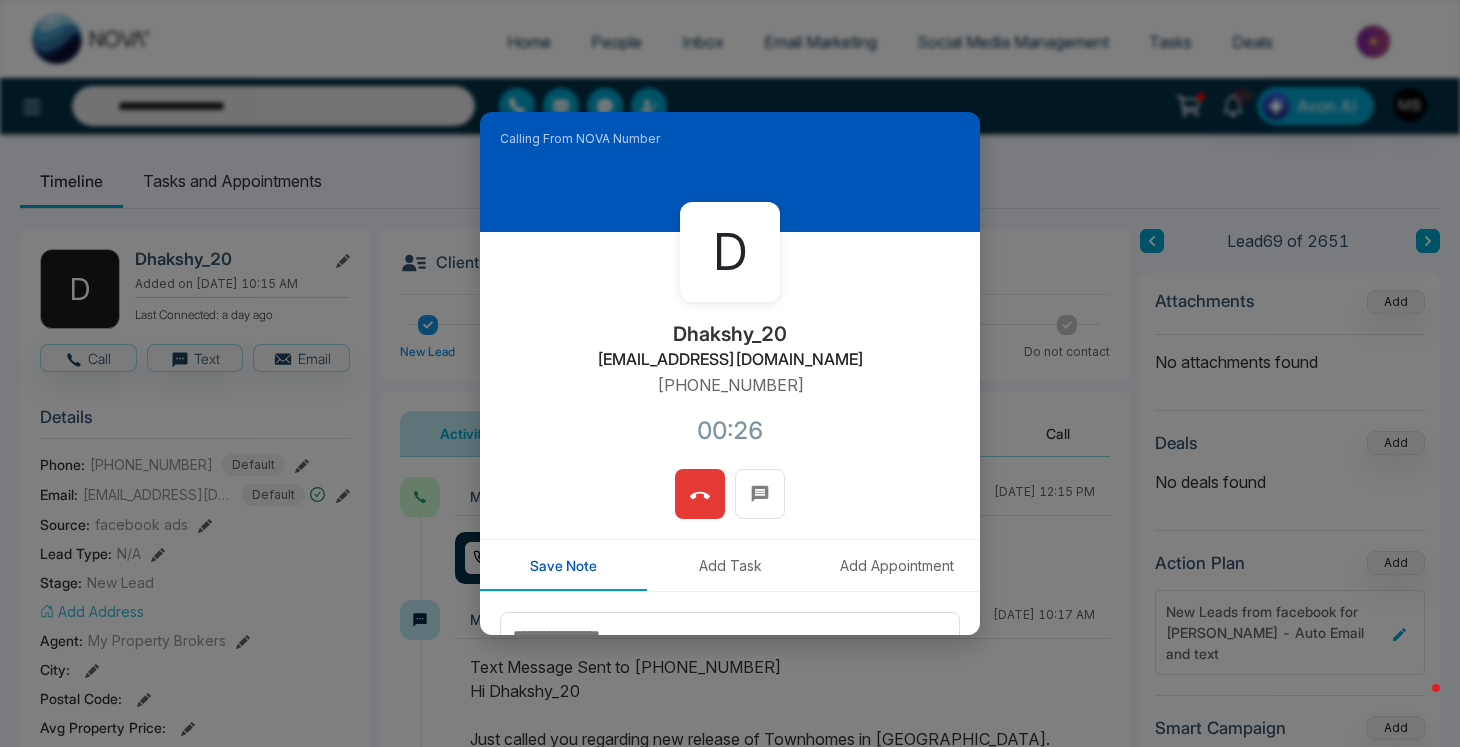 click at bounding box center [700, 494] 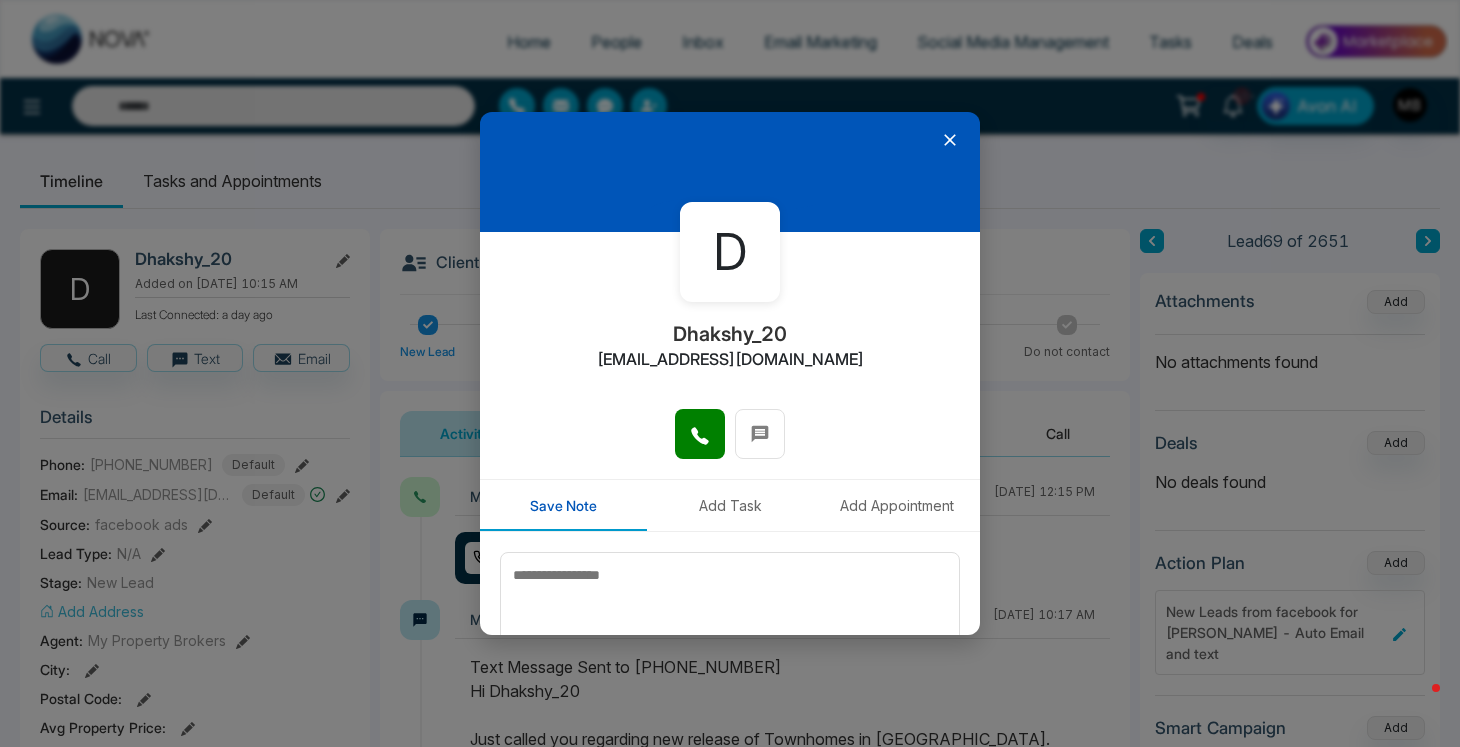 click 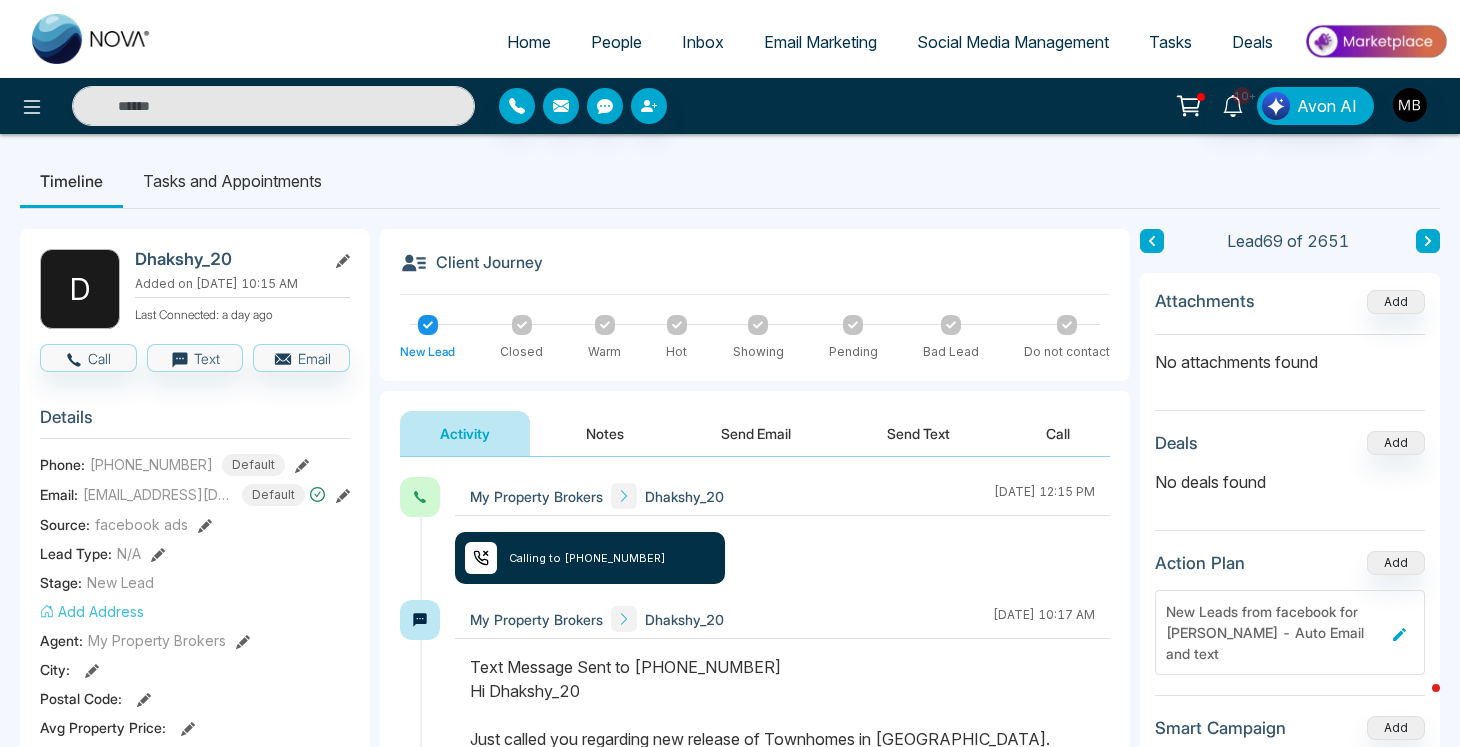type on "**********" 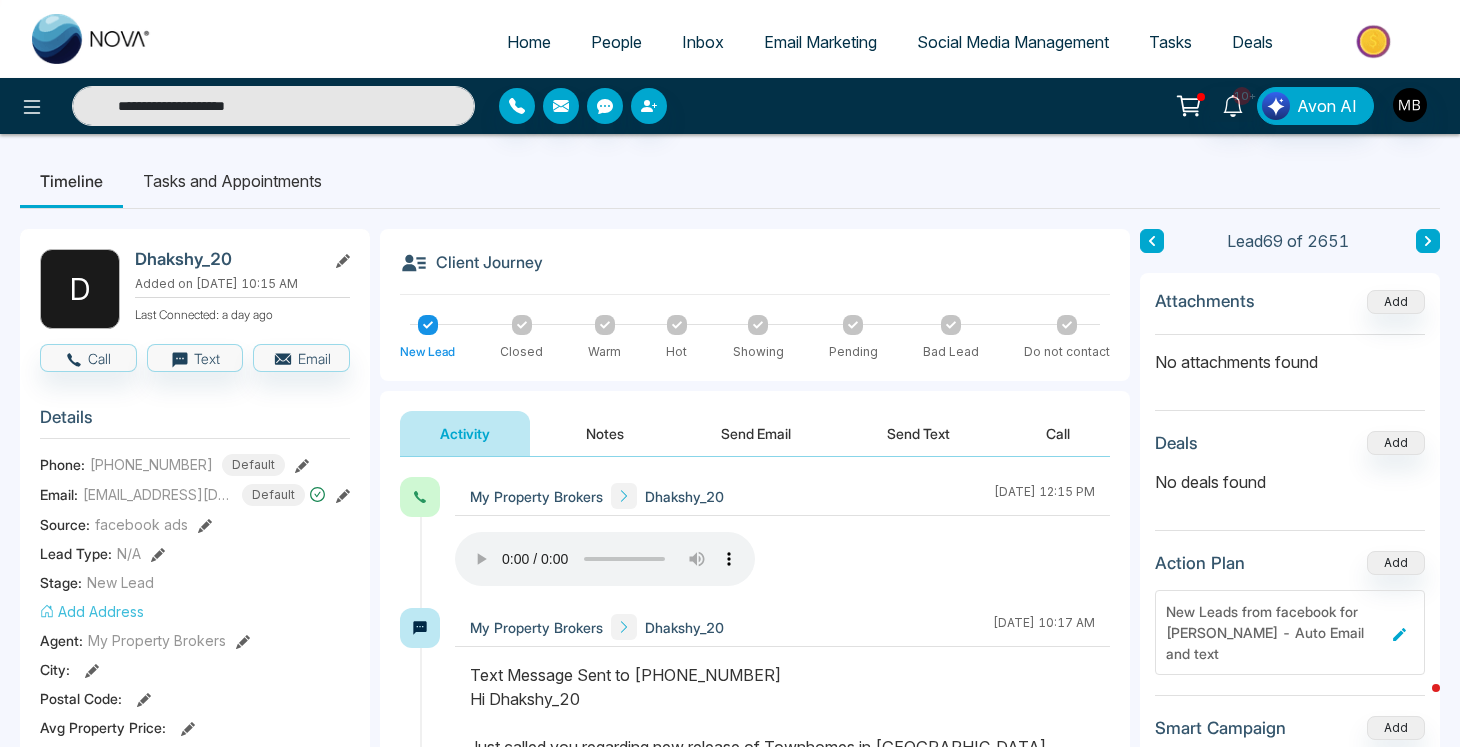 click on "**********" at bounding box center [273, 106] 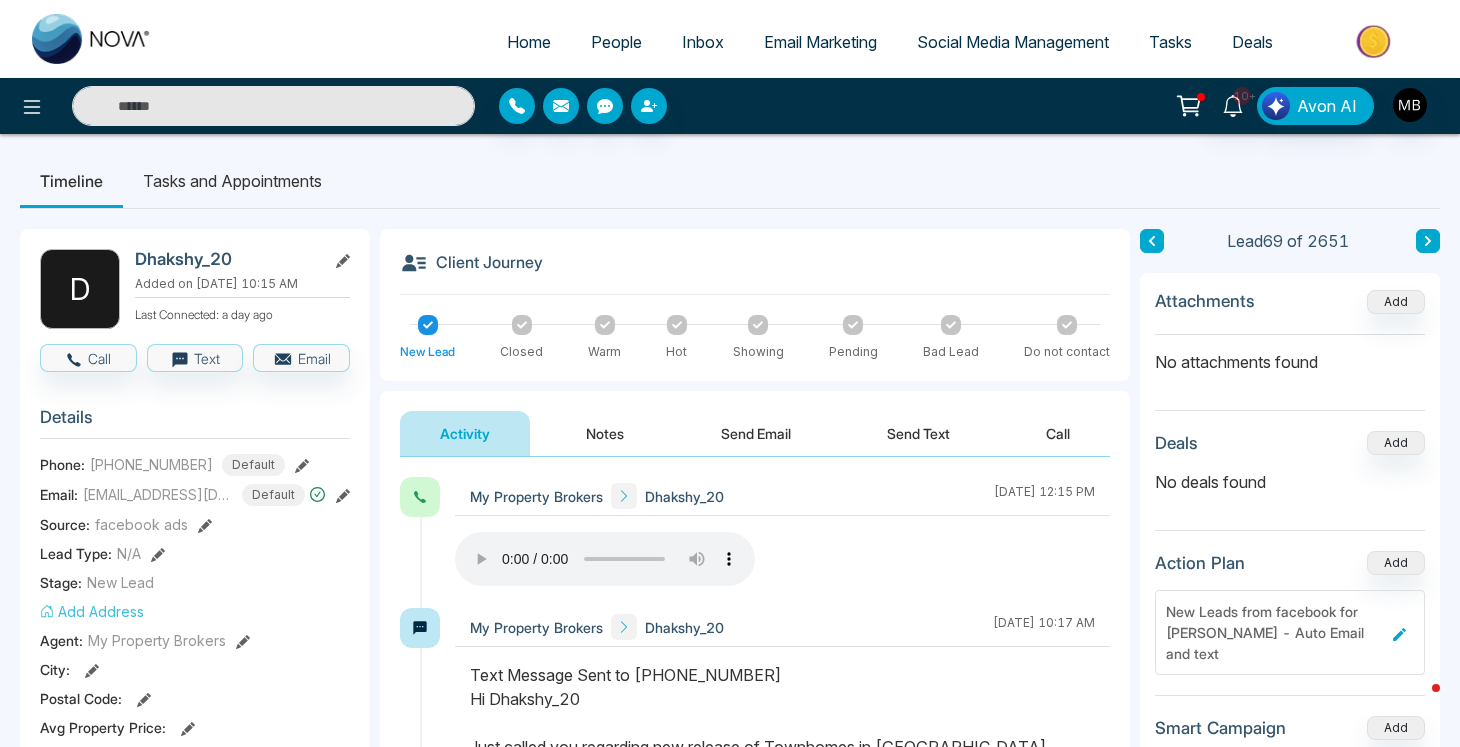 paste on "**********" 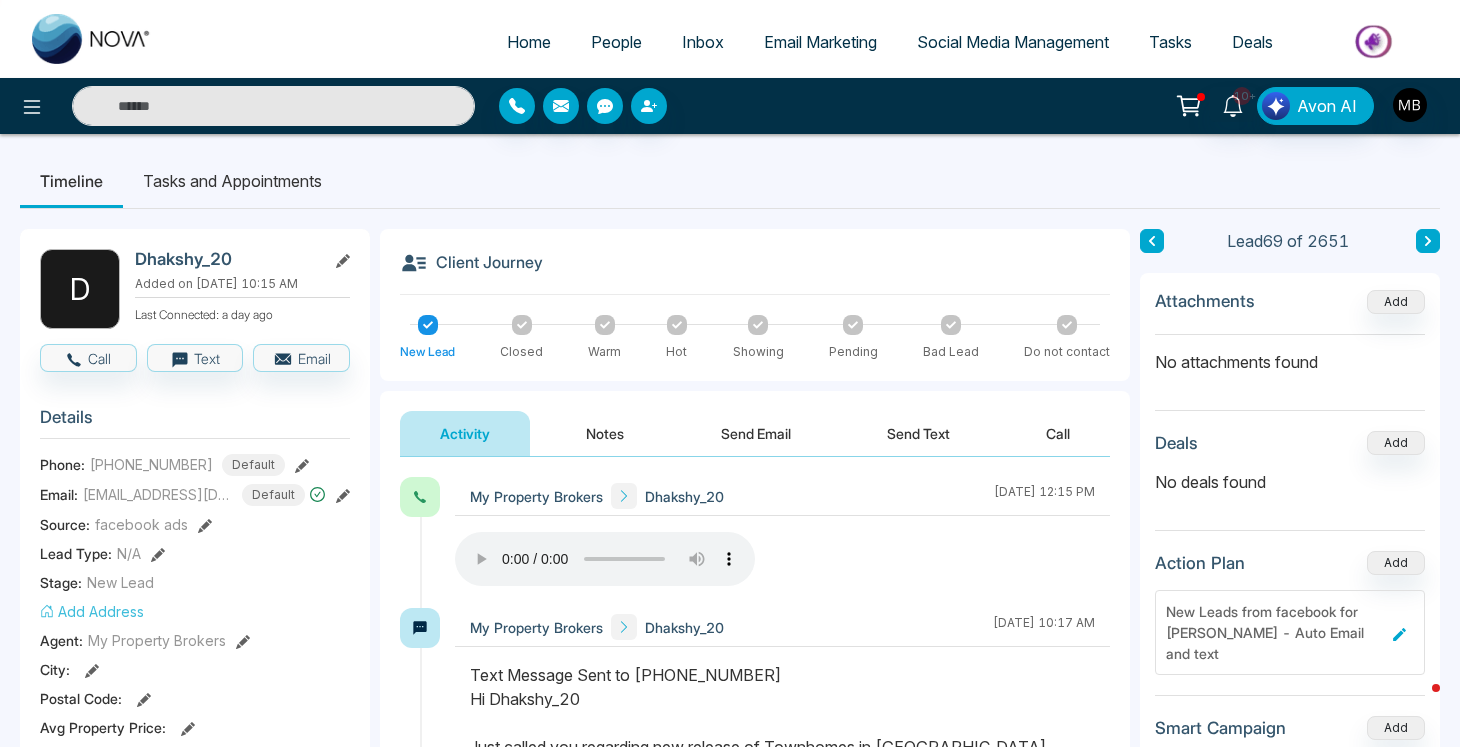type on "**********" 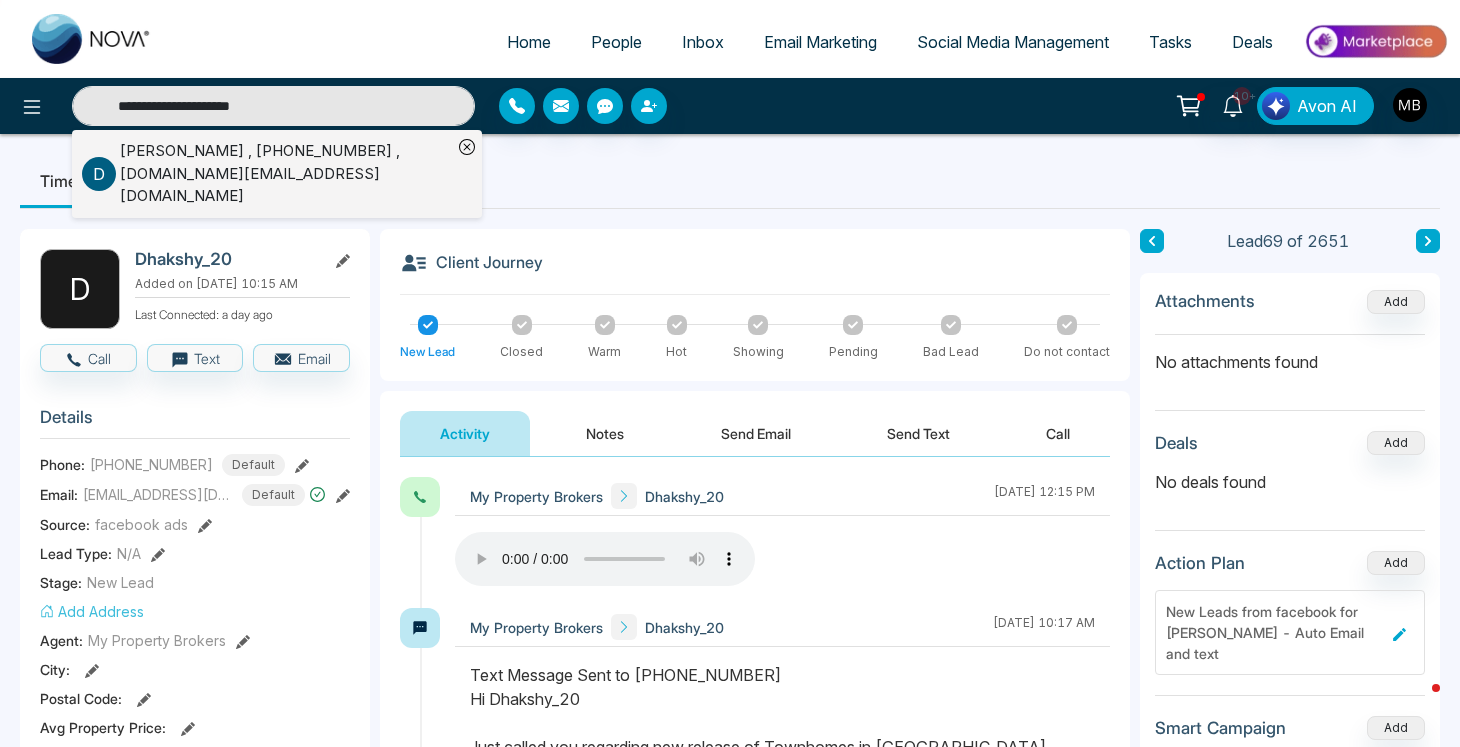 drag, startPoint x: 339, startPoint y: 100, endPoint x: 102, endPoint y: 89, distance: 237.25514 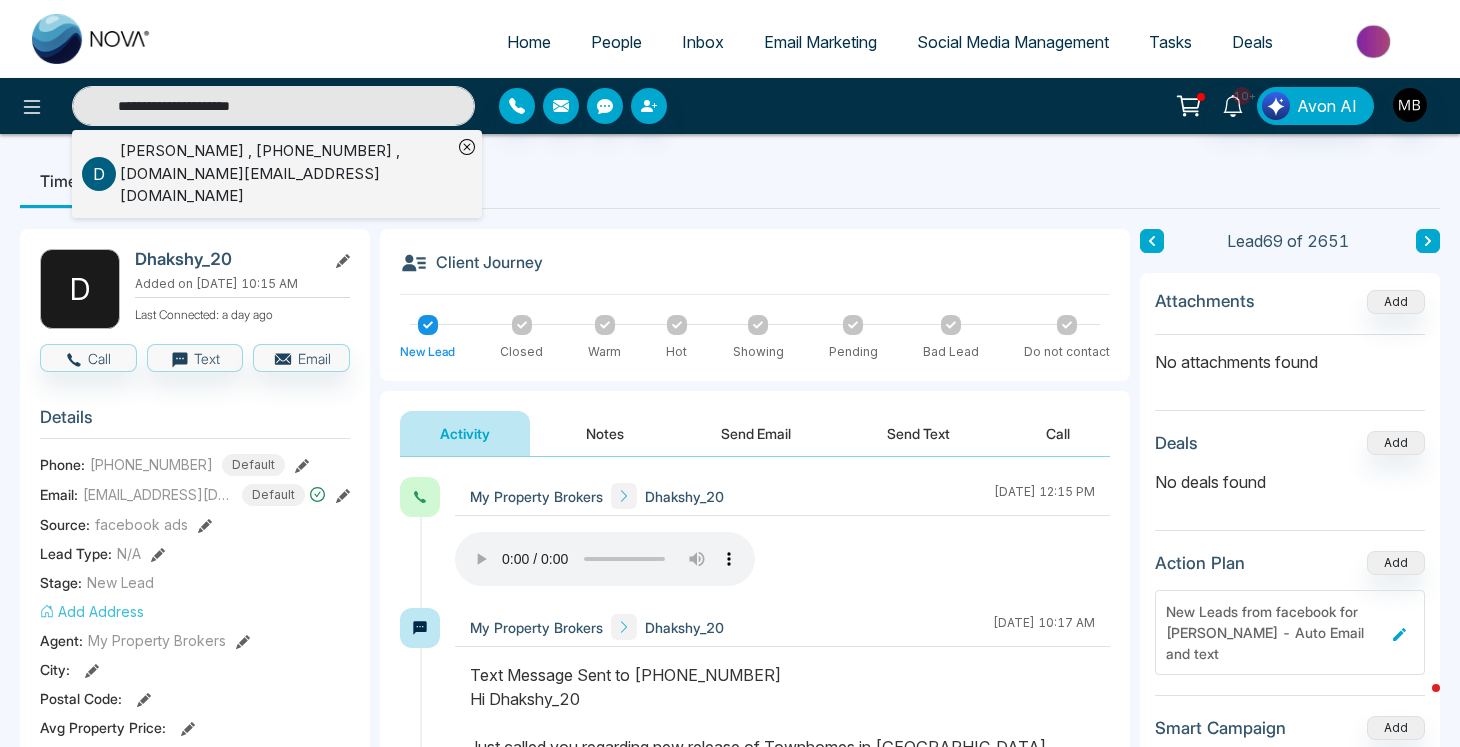 click on "**********" at bounding box center (273, 106) 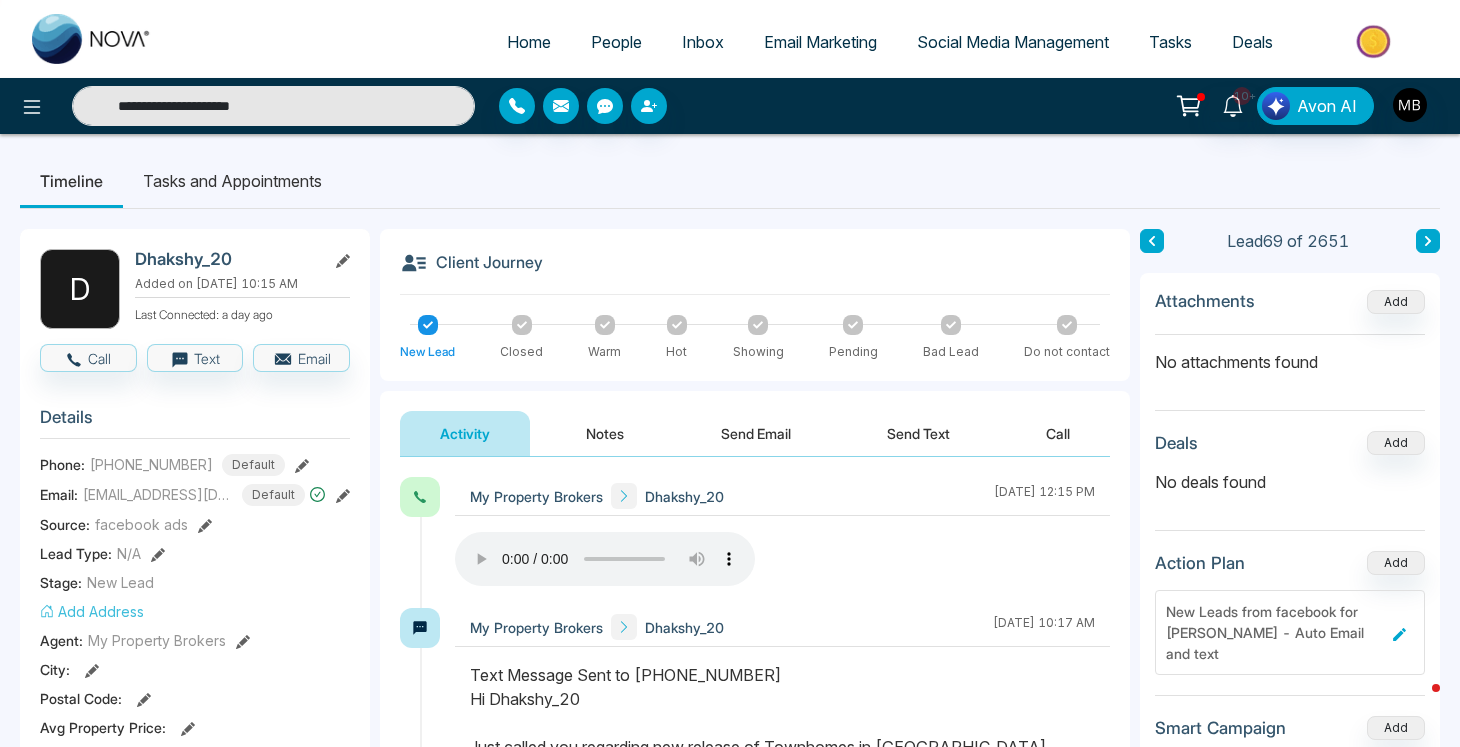 paste on "**********" 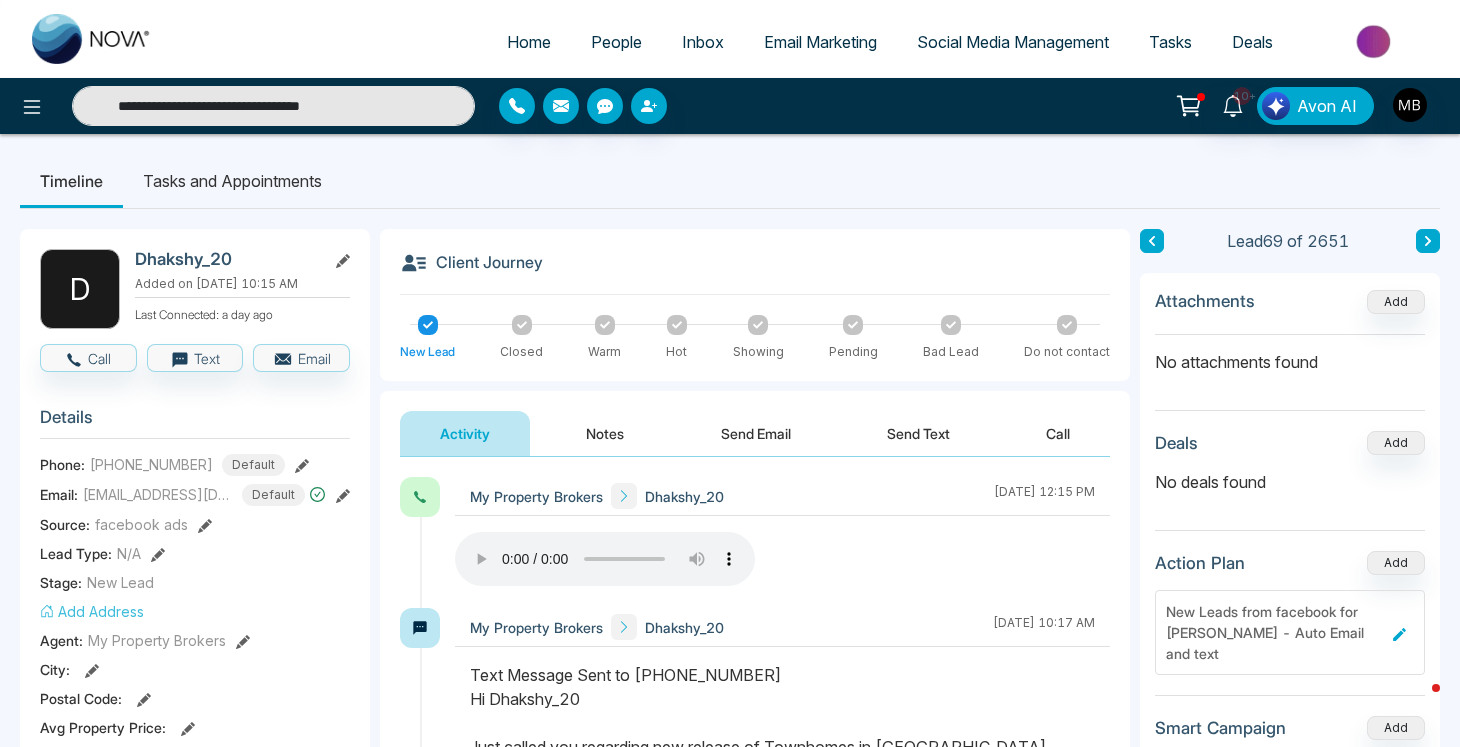 paste 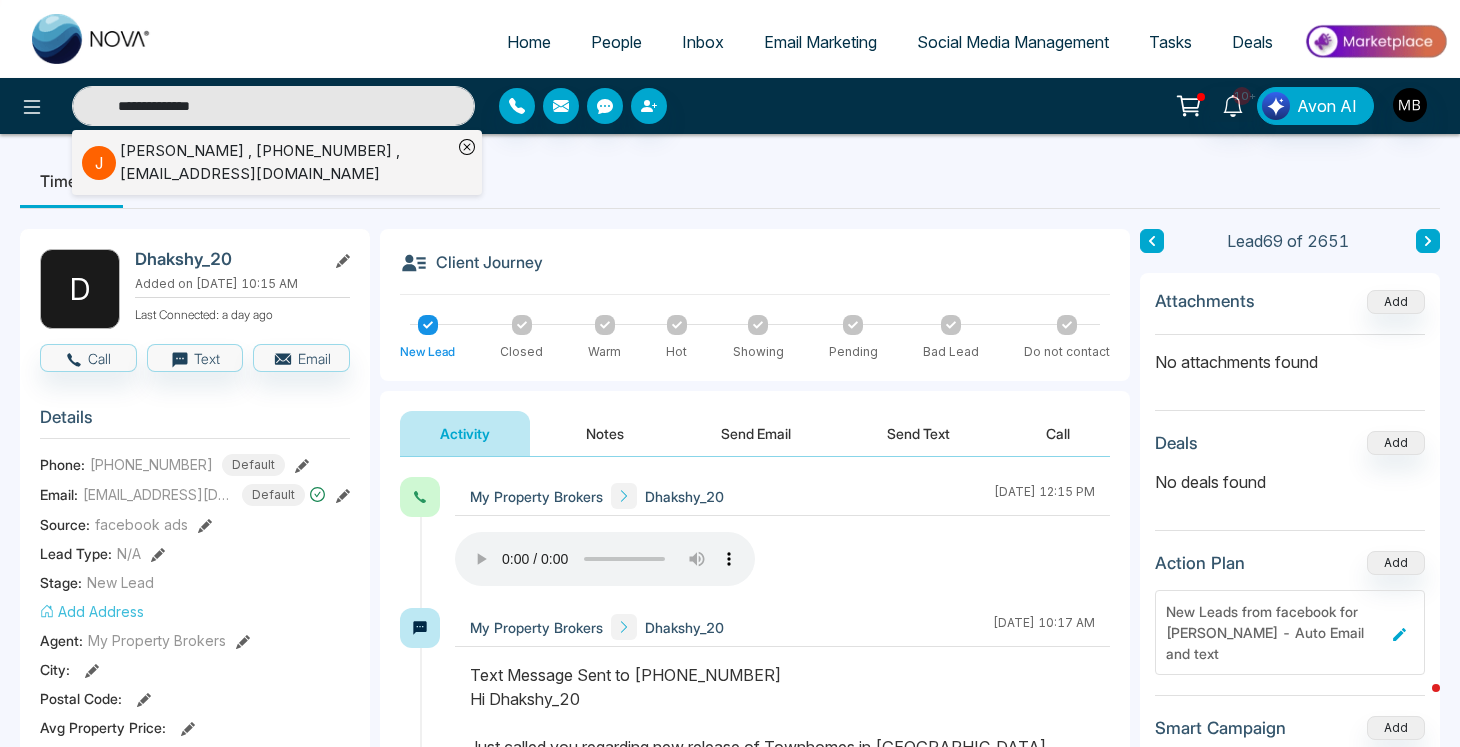 type on "**********" 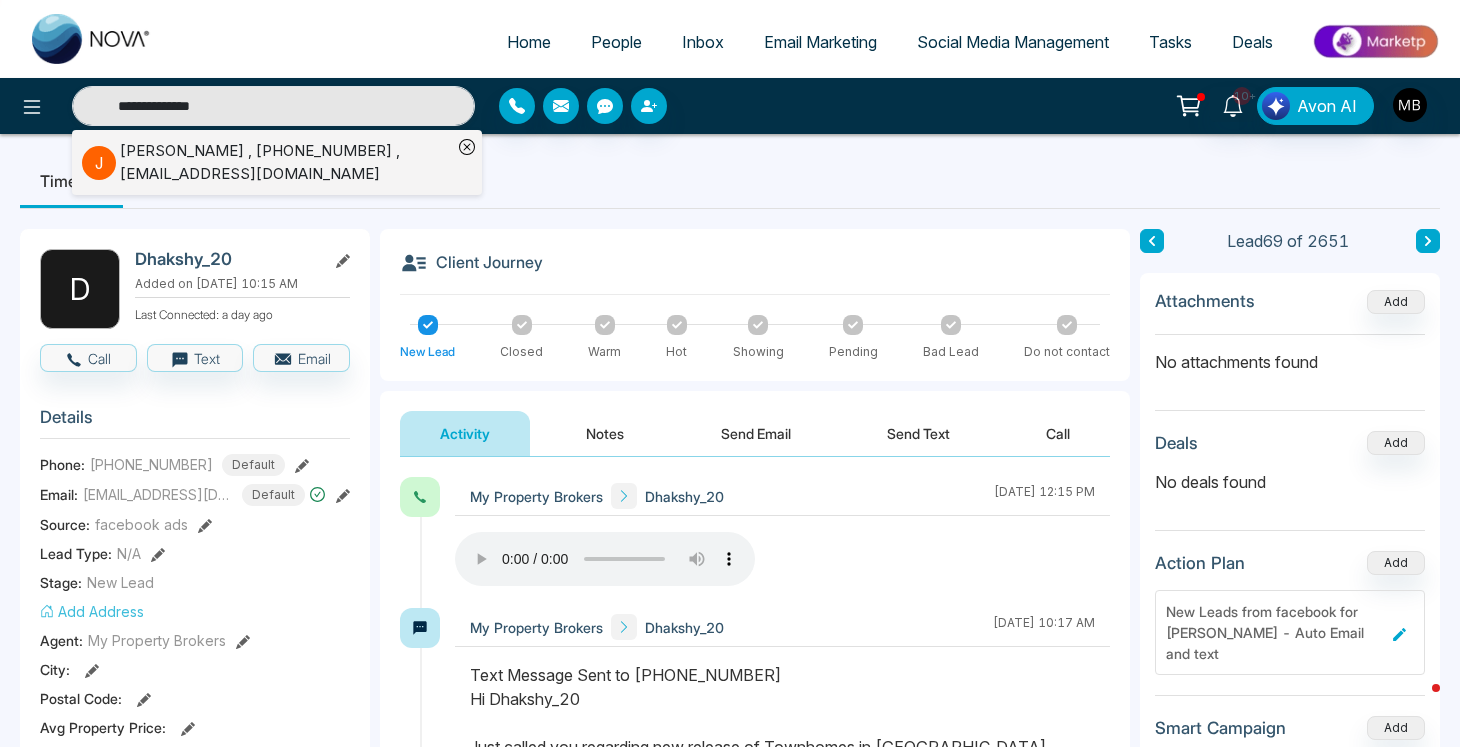 click on "[PERSON_NAME]     , [PHONE_NUMBER]   , [EMAIL_ADDRESS][DOMAIN_NAME]" at bounding box center (267, 162) 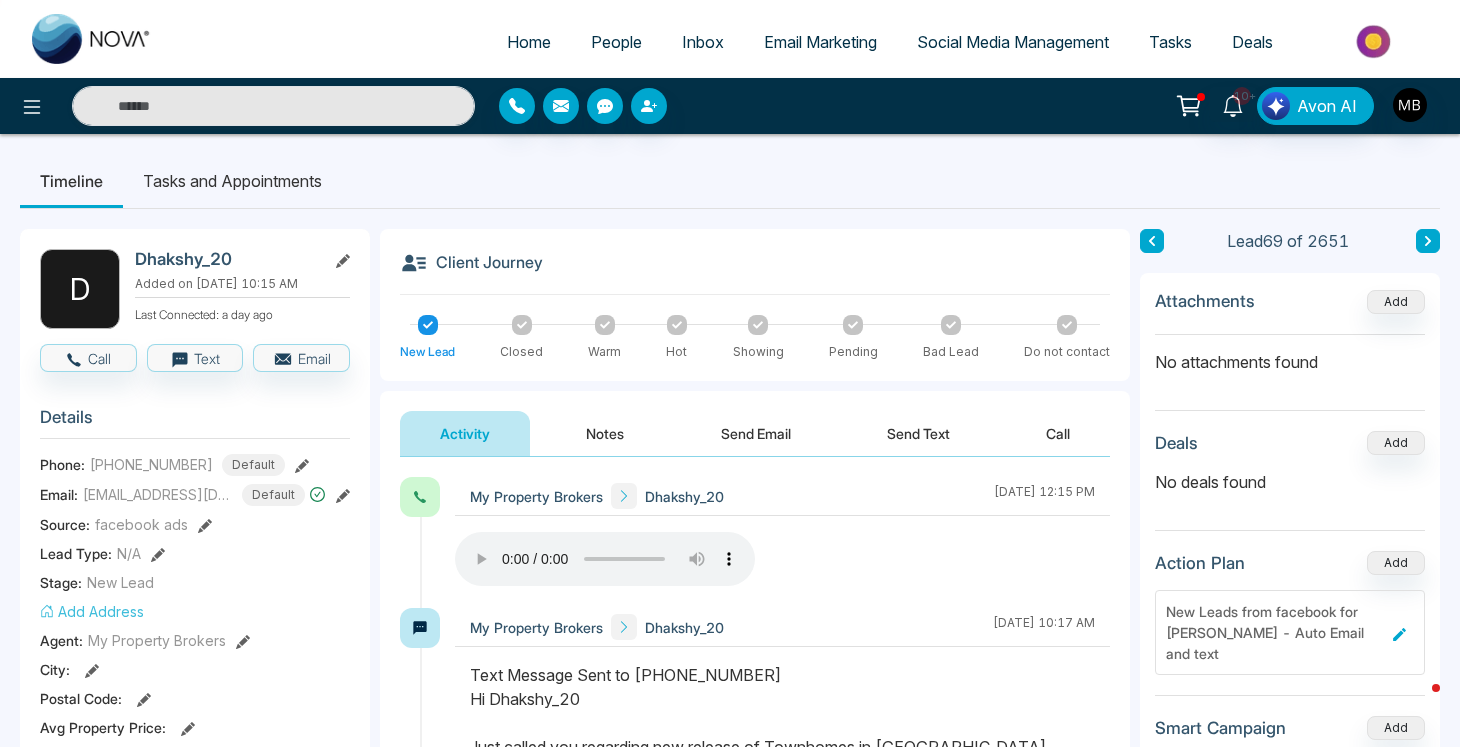 type on "**********" 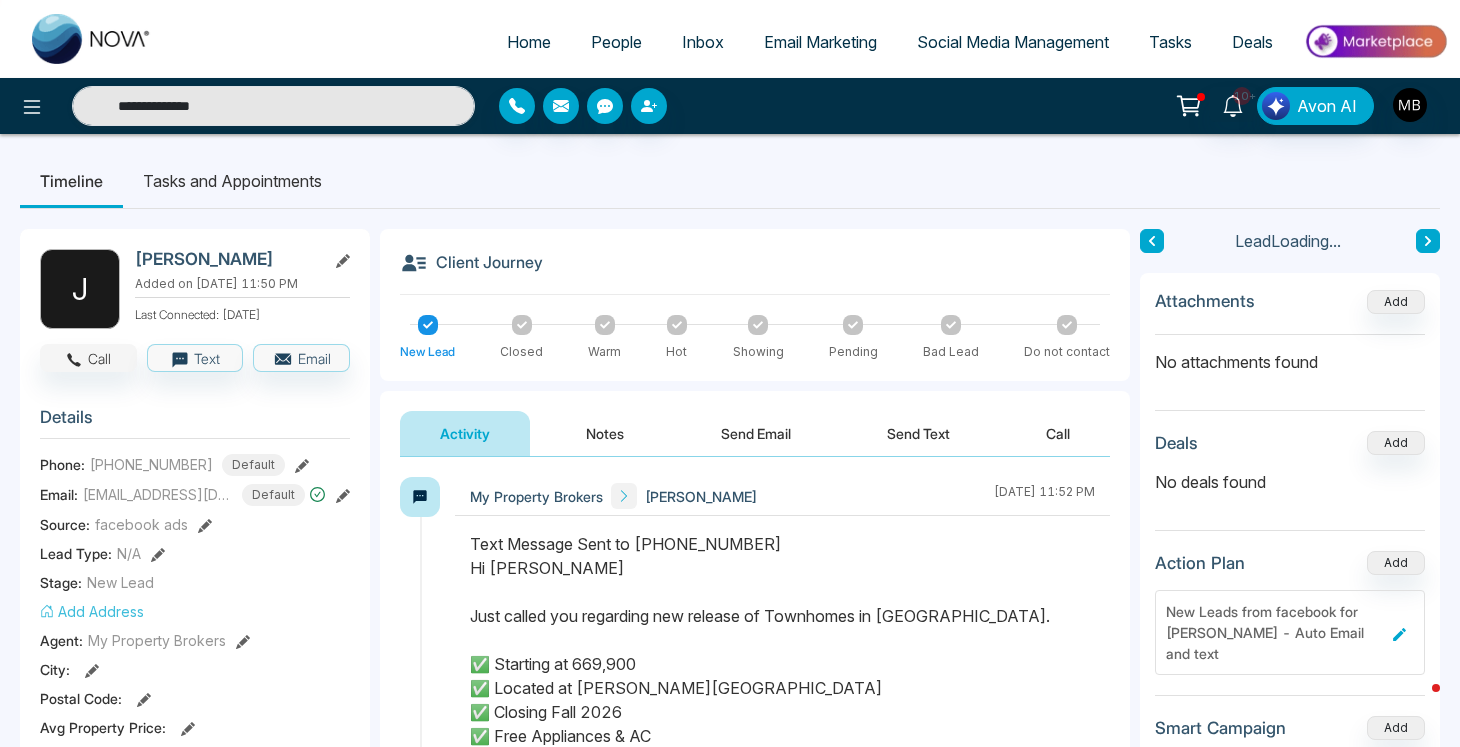 click on "Call" at bounding box center [88, 358] 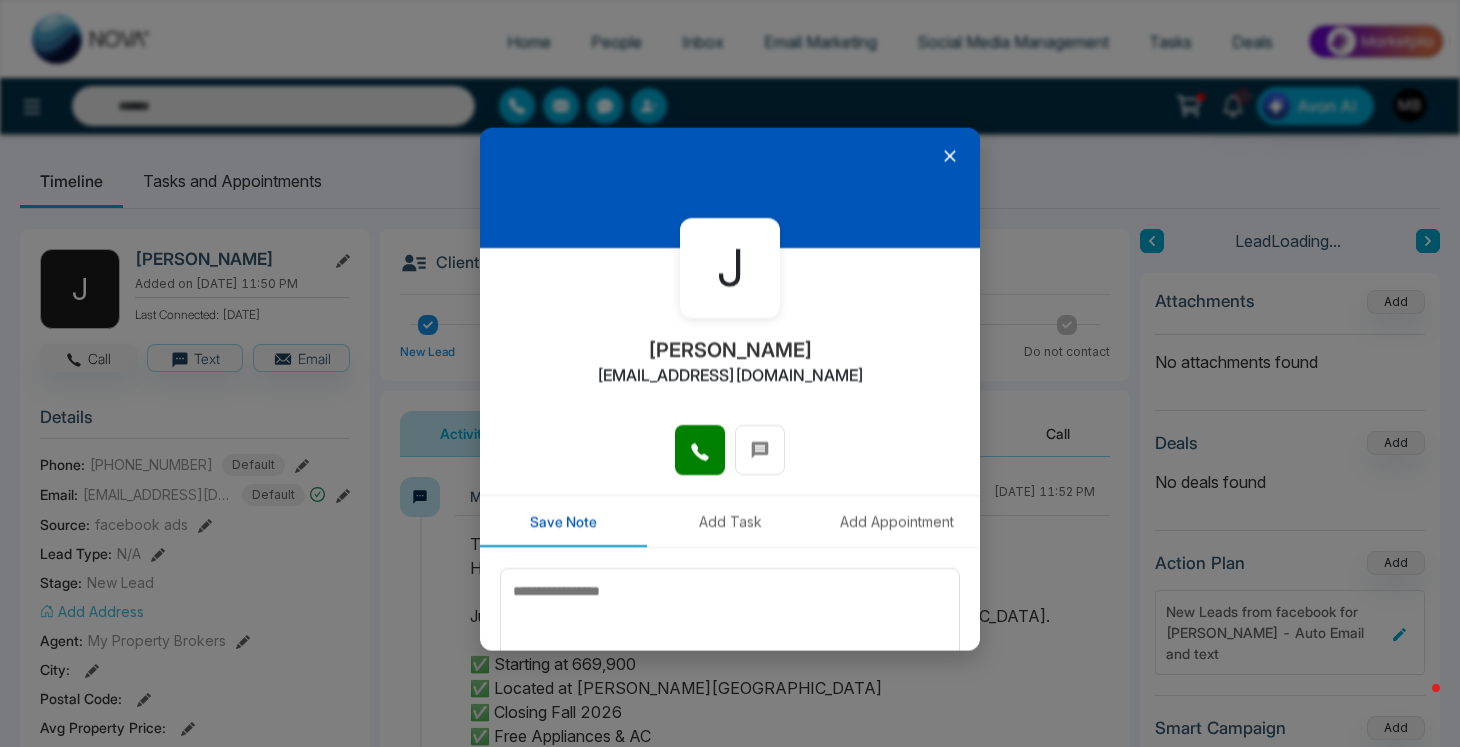 type on "**********" 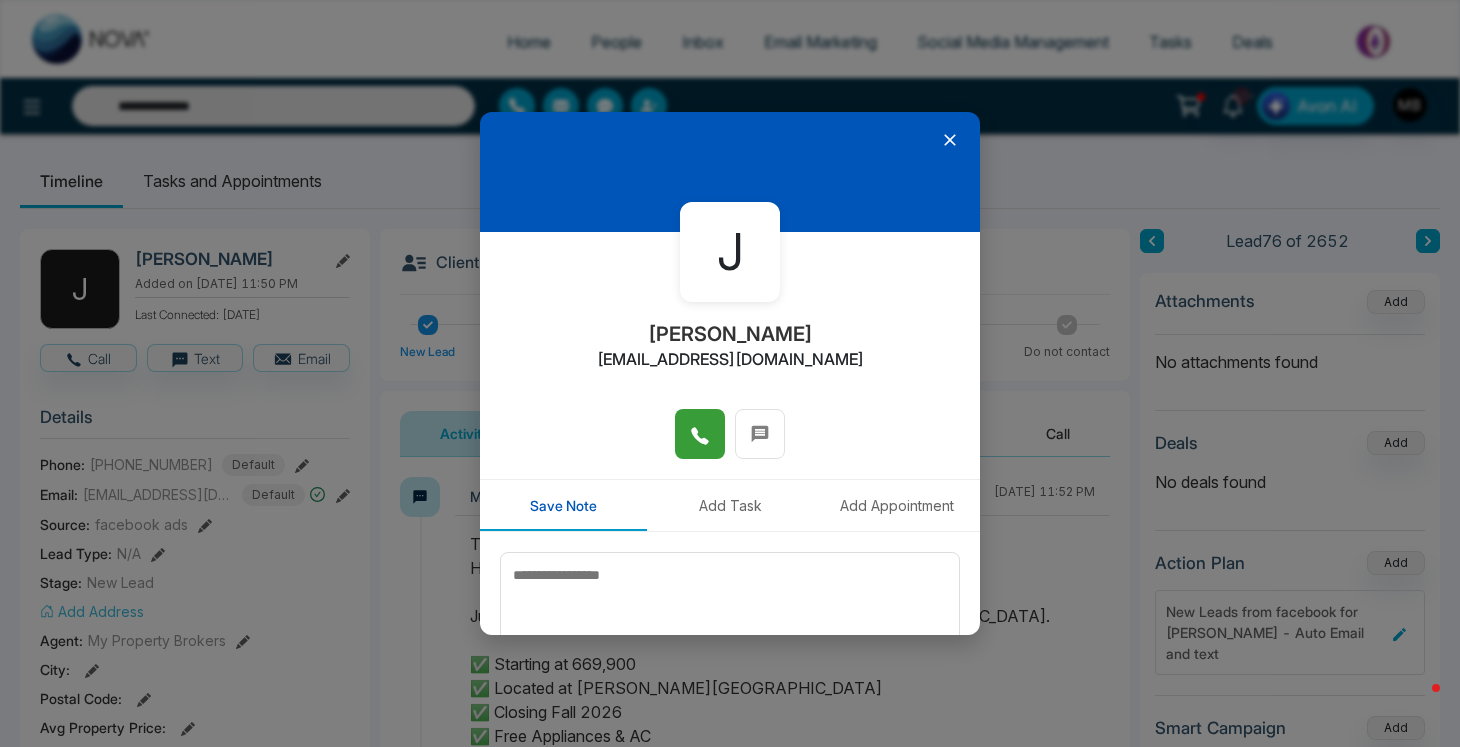 click 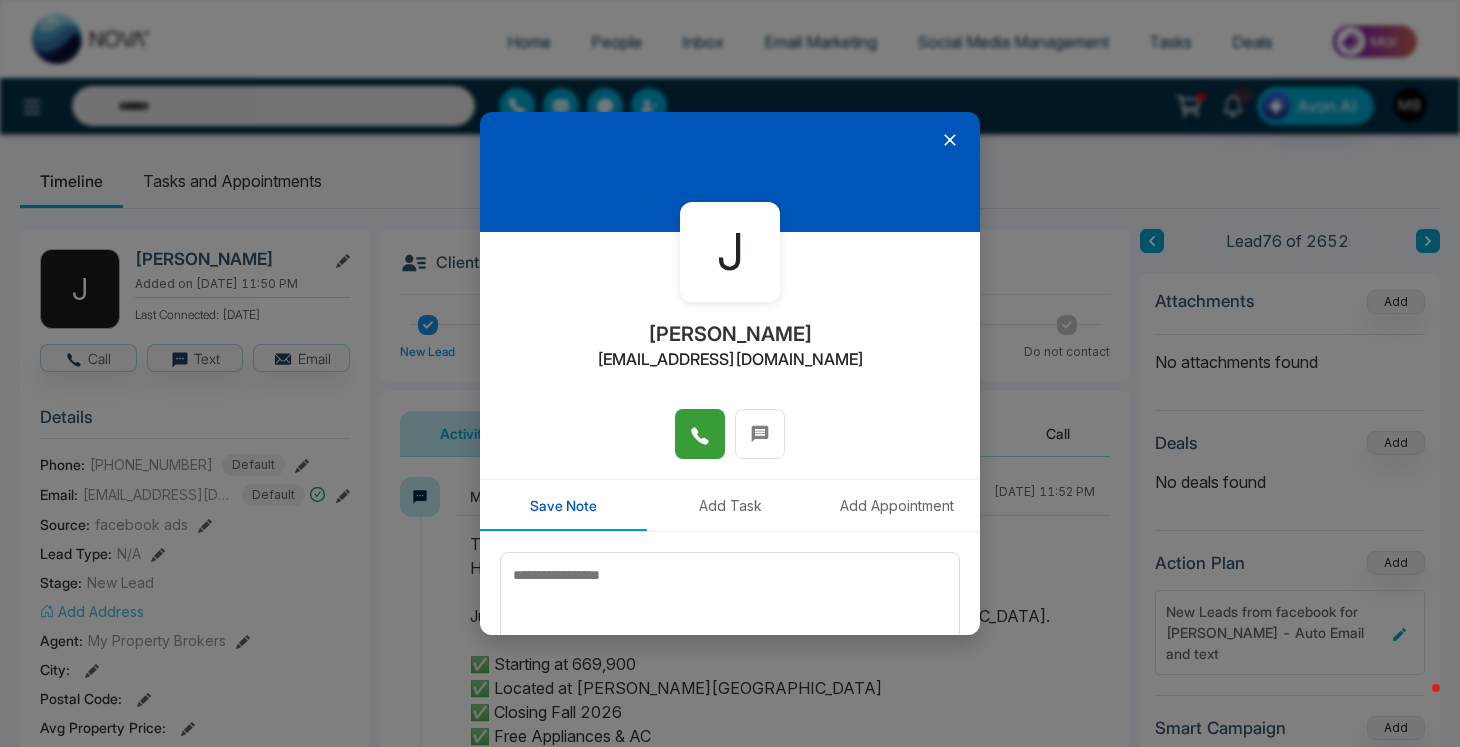 type on "**********" 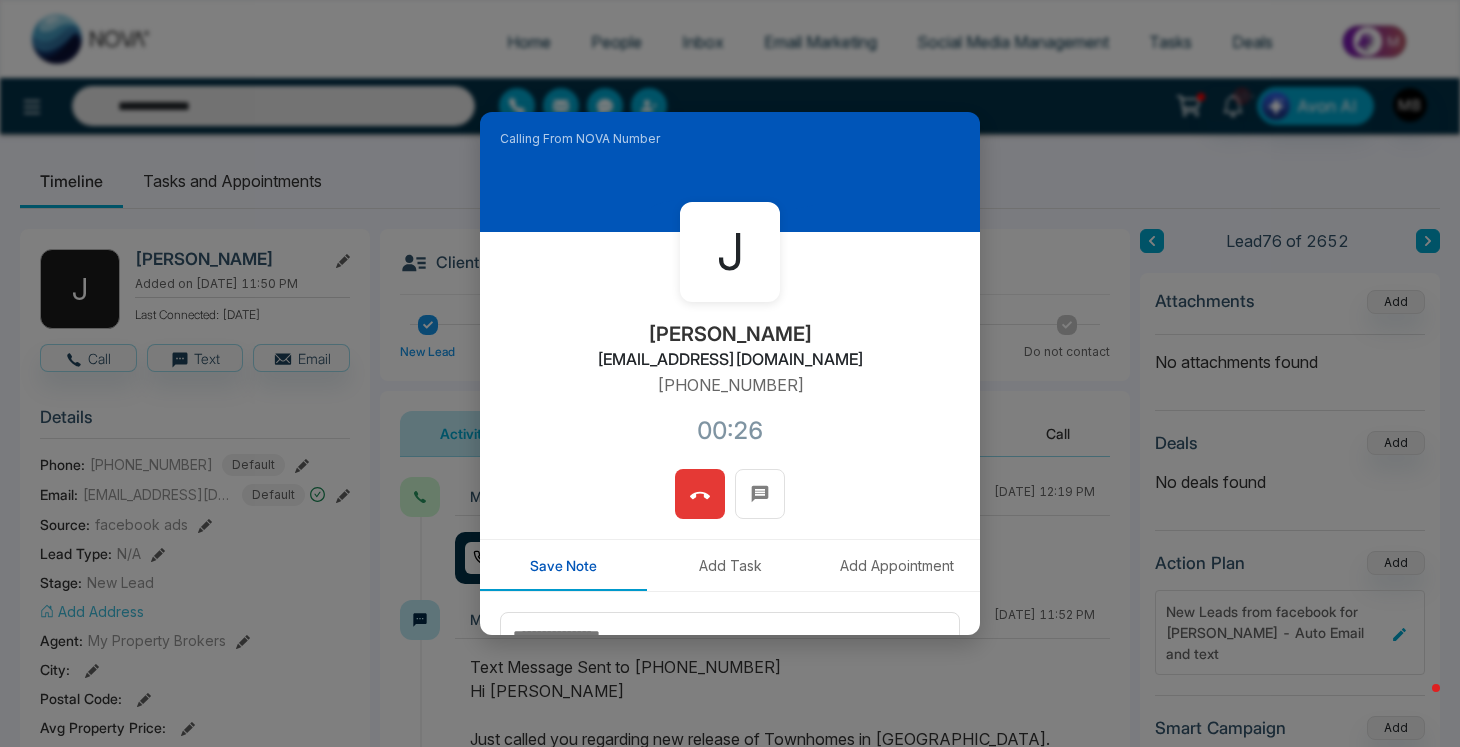 click 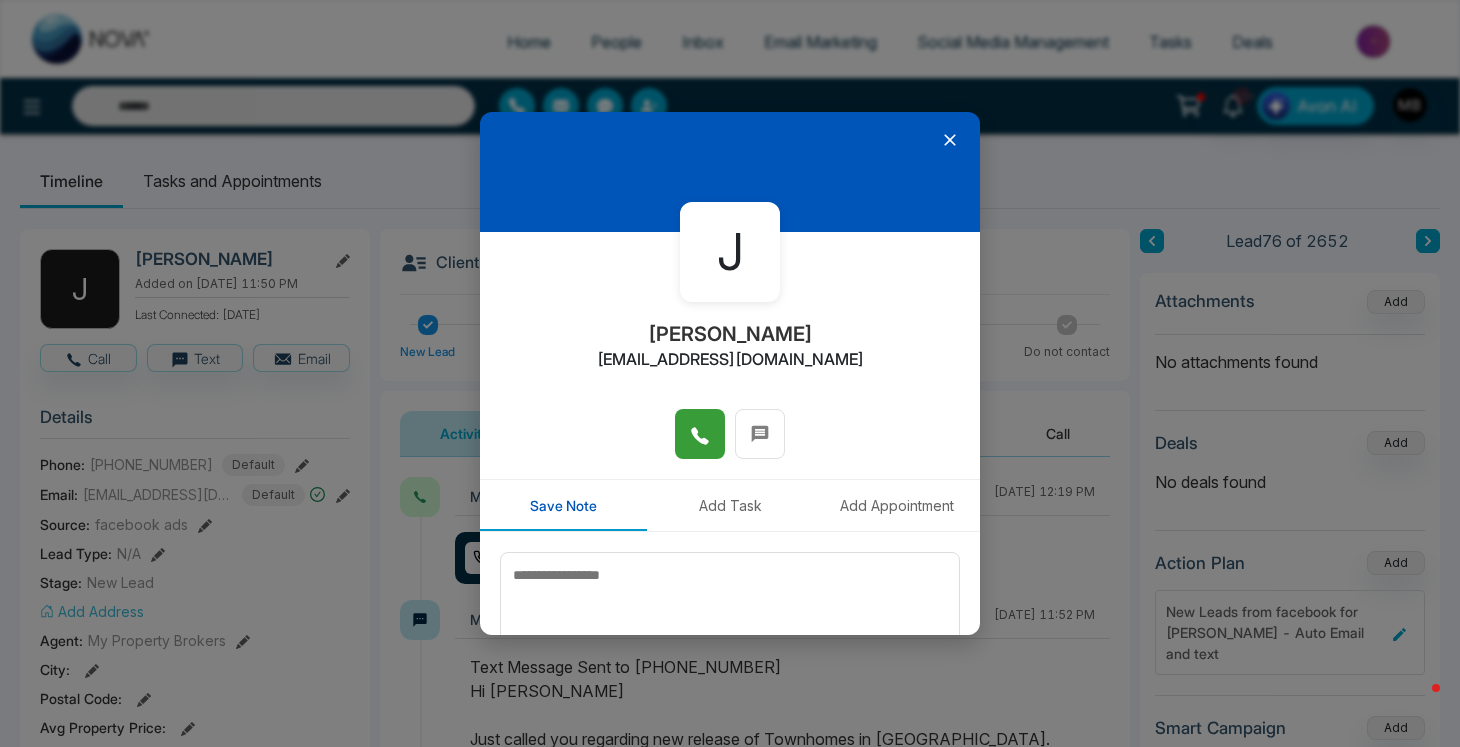 type on "**********" 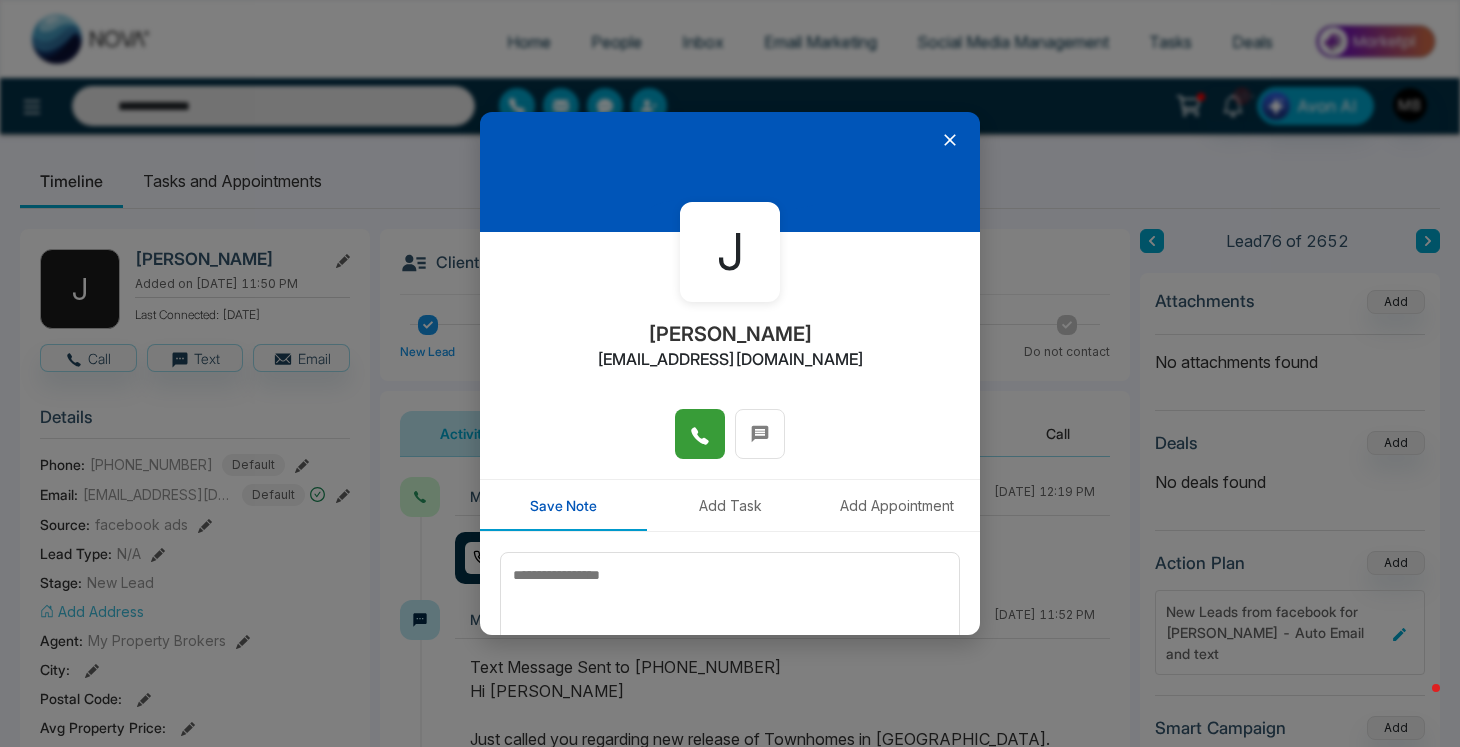 click 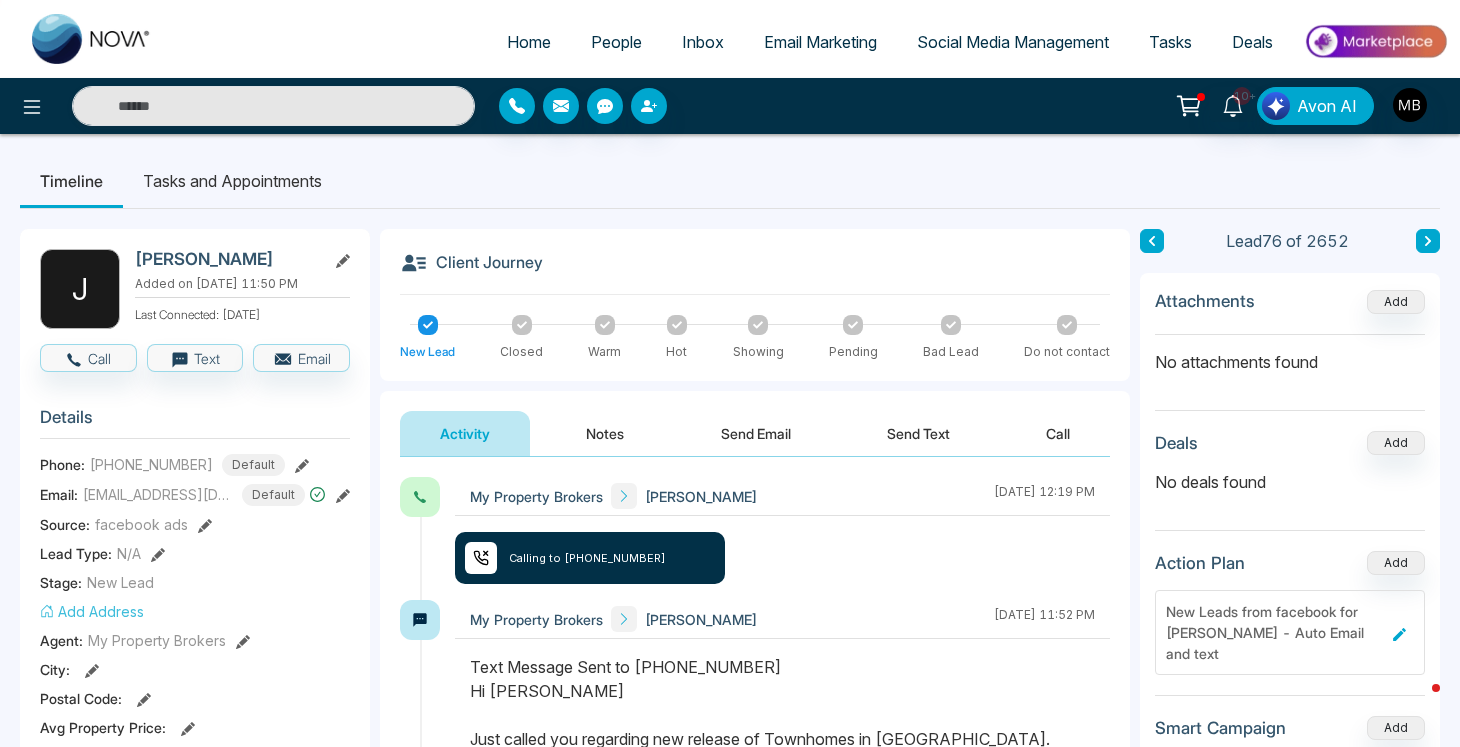 type on "**********" 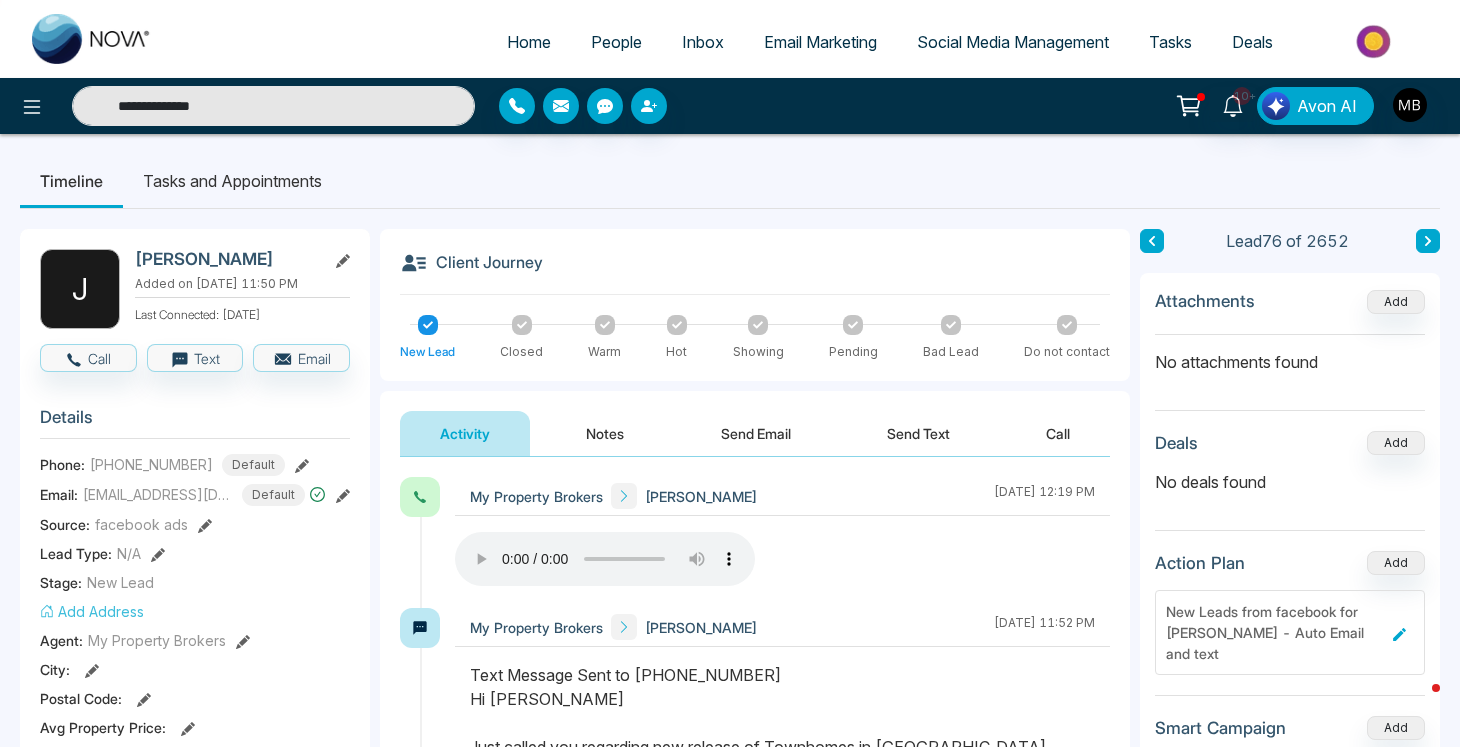 click on "**********" at bounding box center (273, 106) 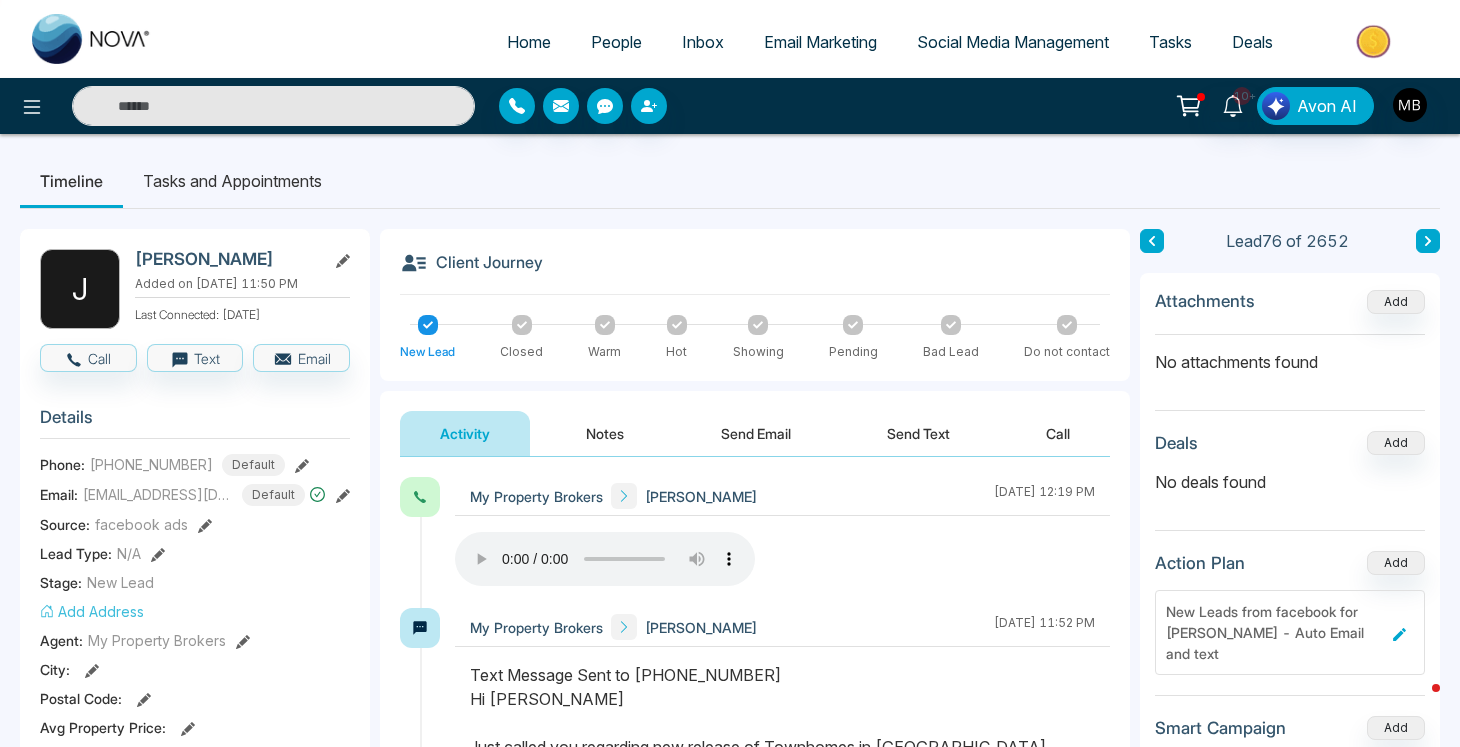 paste on "**********" 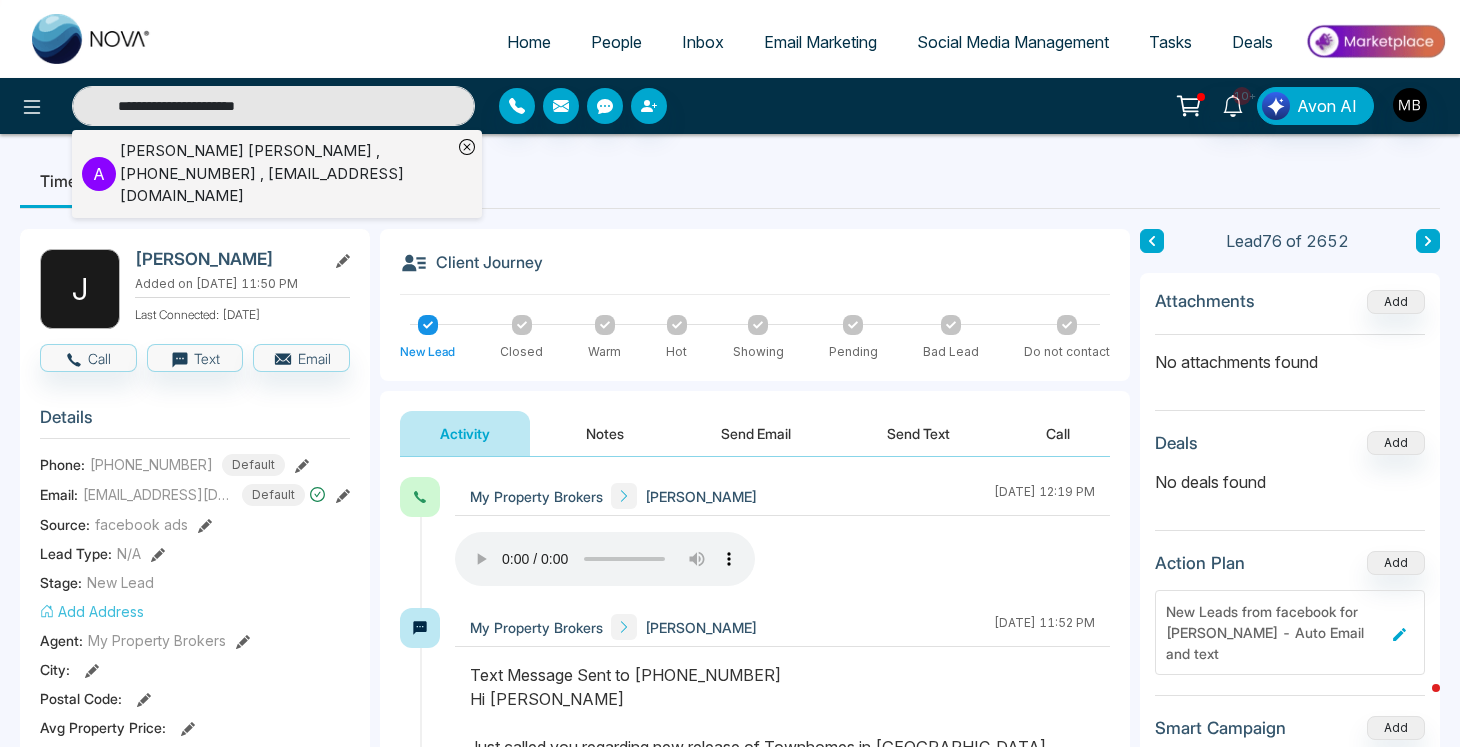type on "**********" 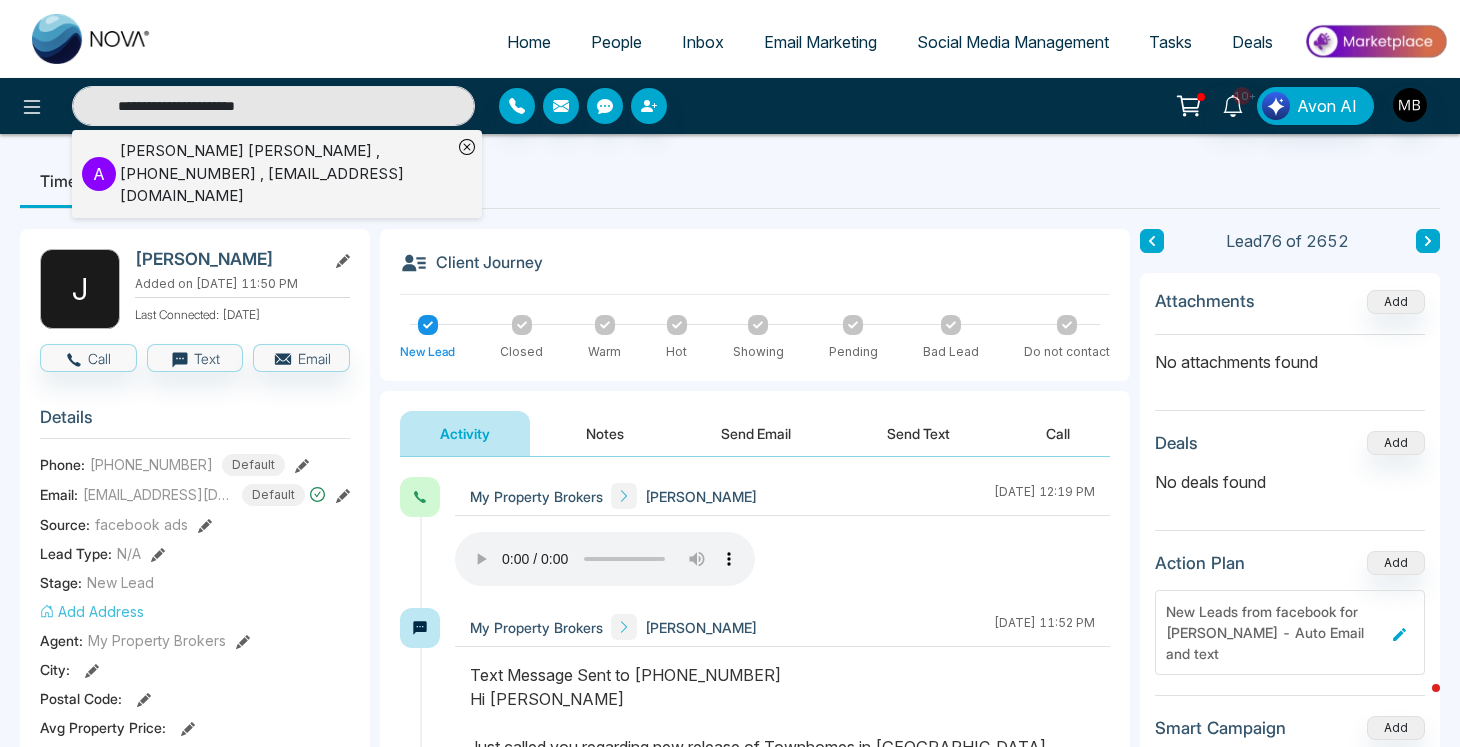 click on "[PERSON_NAME] [PERSON_NAME]     , [PHONE_NUMBER]   , [EMAIL_ADDRESS][DOMAIN_NAME]" at bounding box center (286, 174) 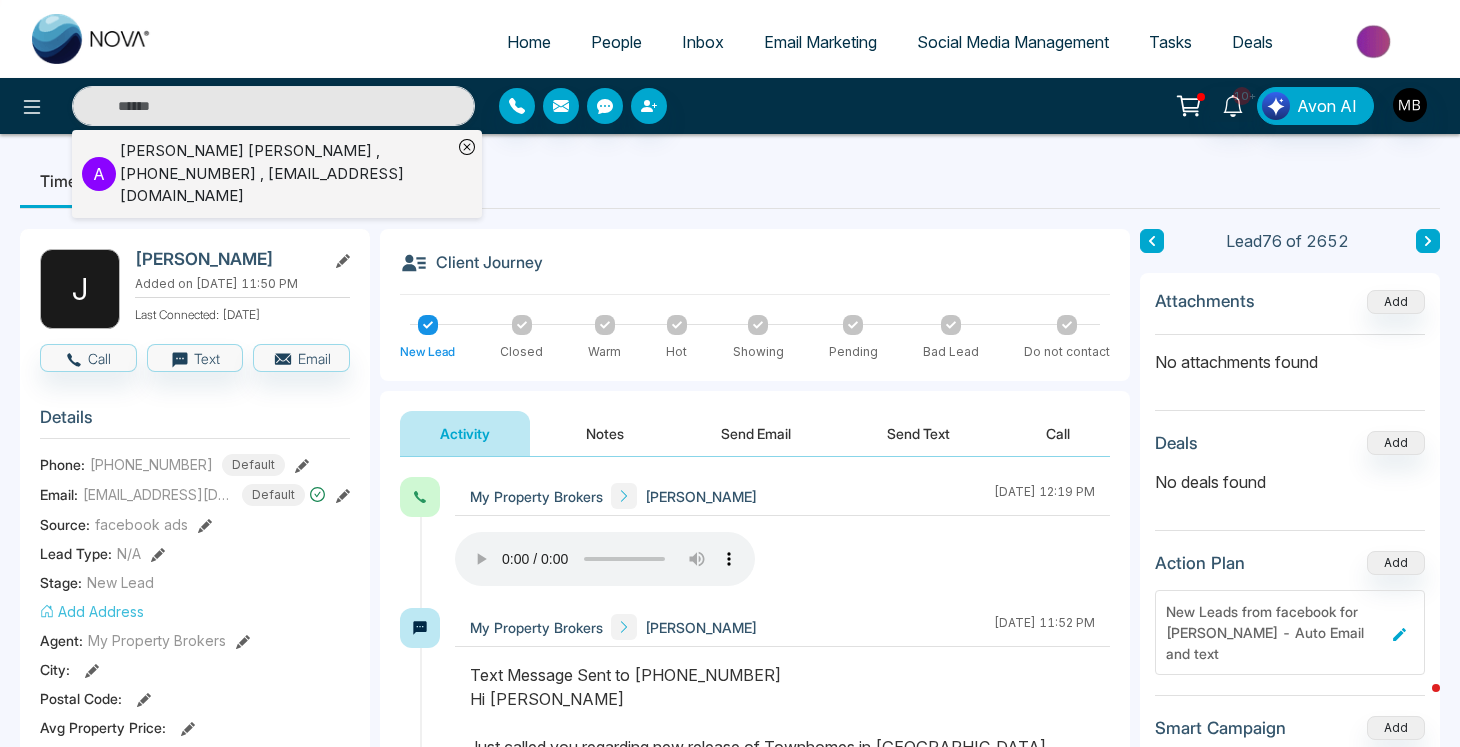 type on "**********" 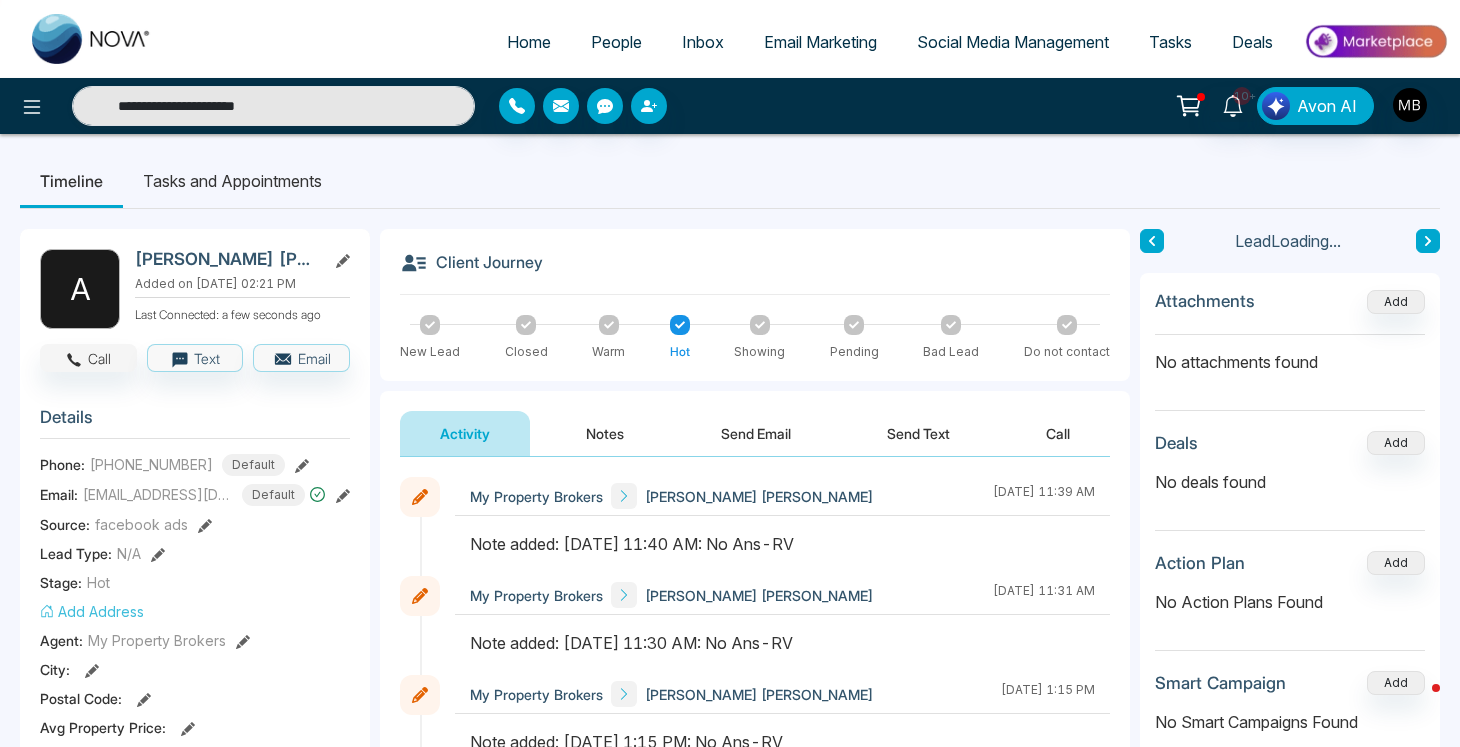 click 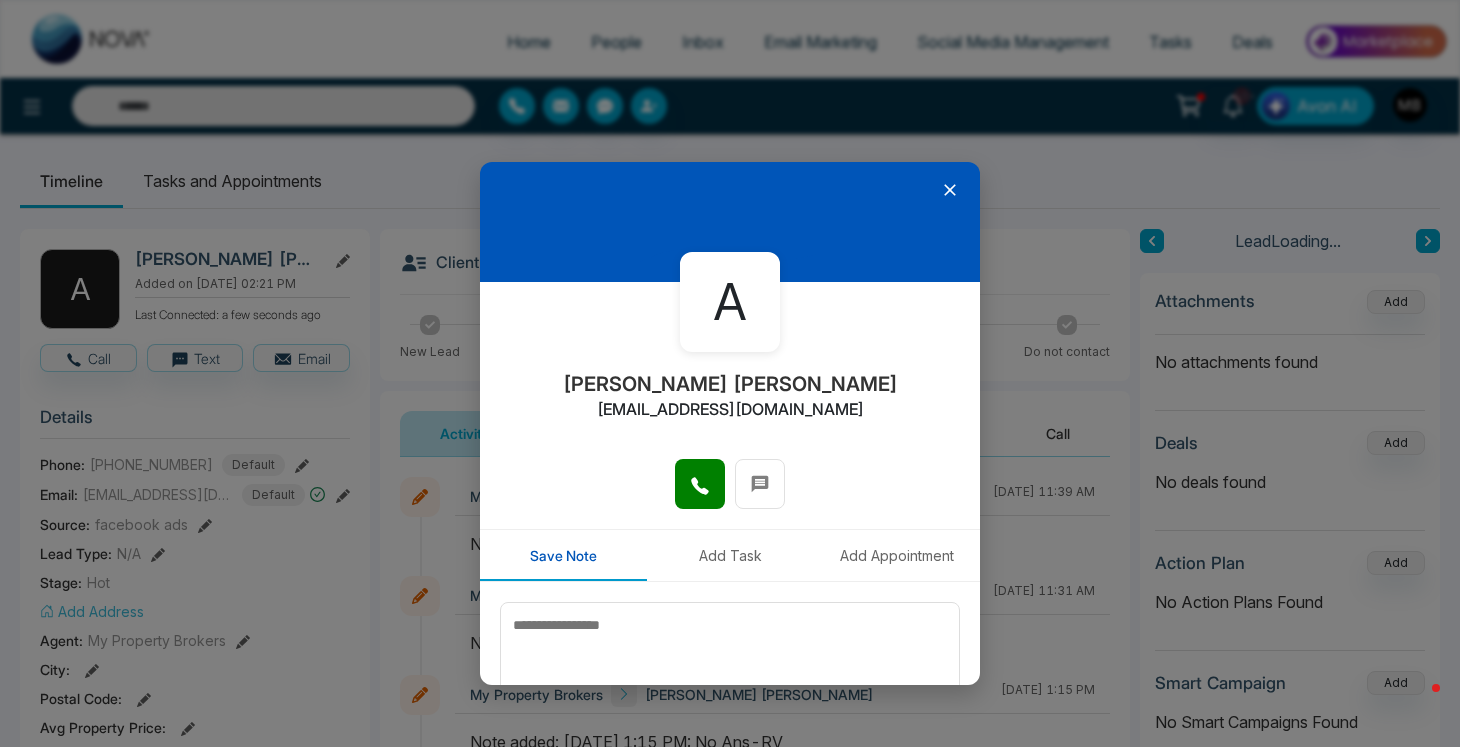 type on "**********" 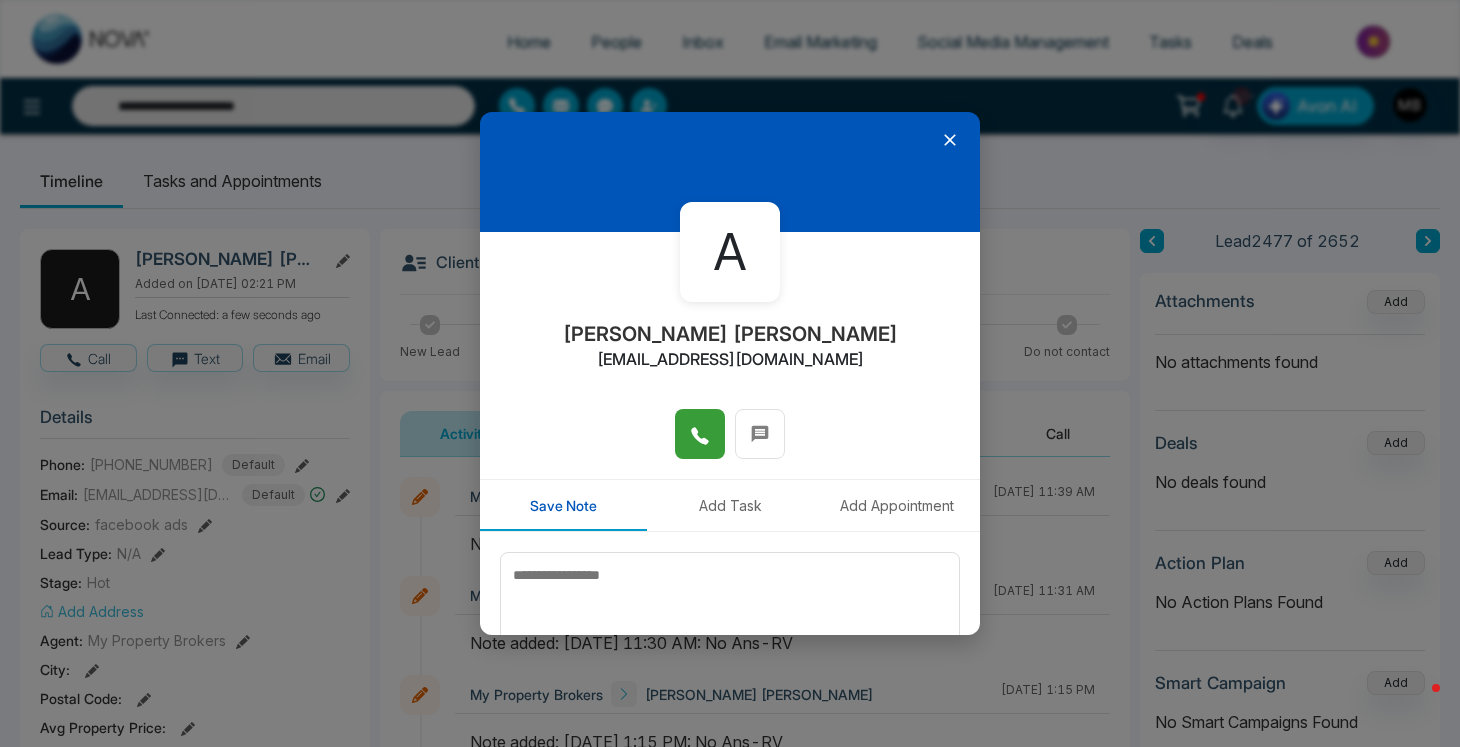 click at bounding box center [700, 434] 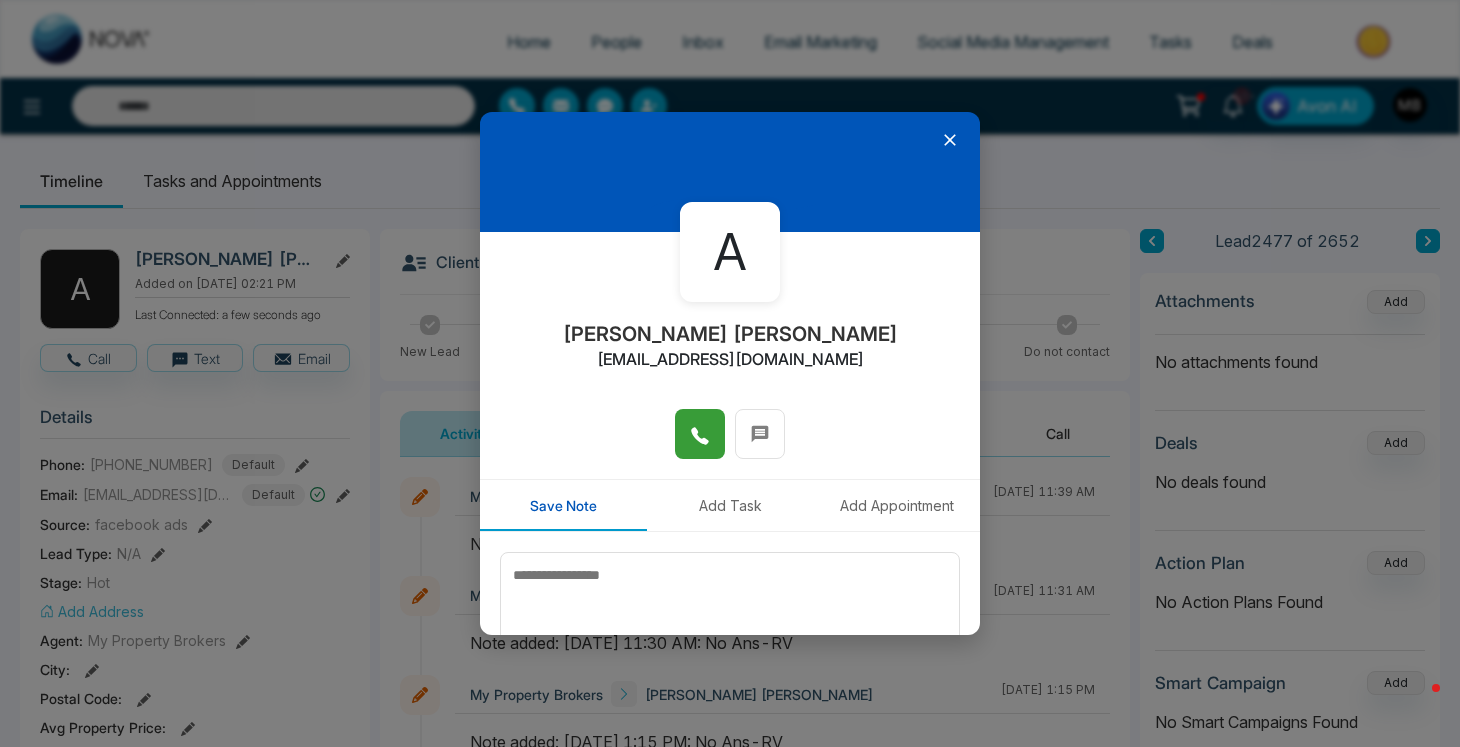 type on "**********" 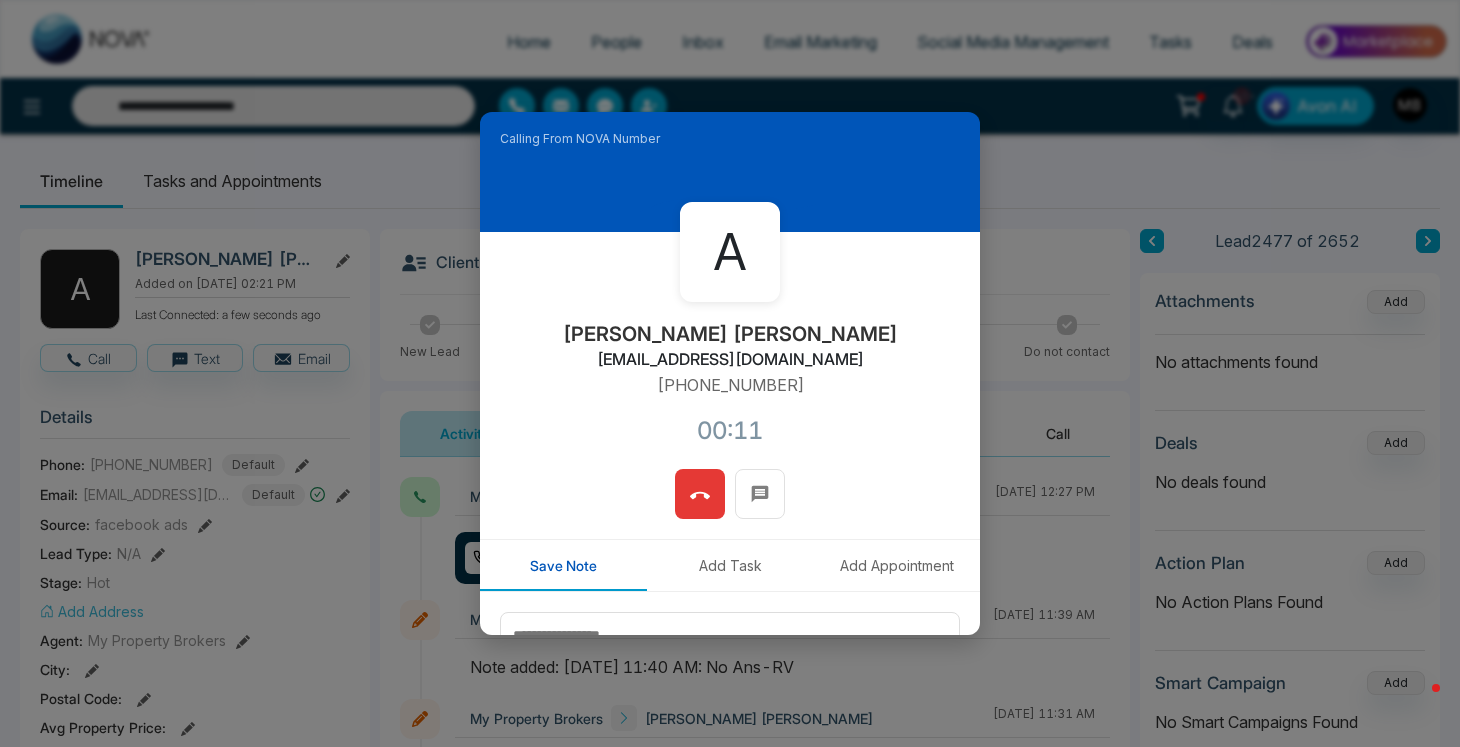 click 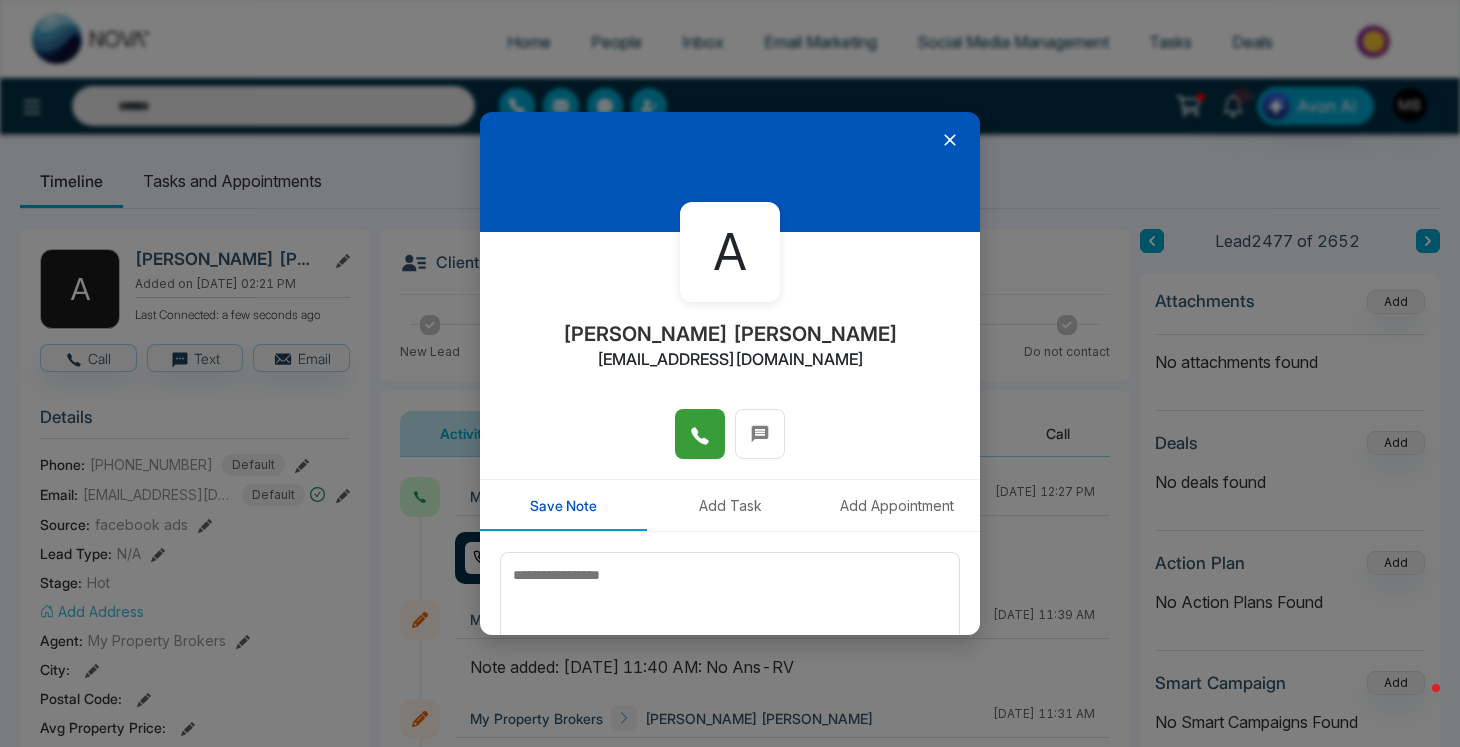 click 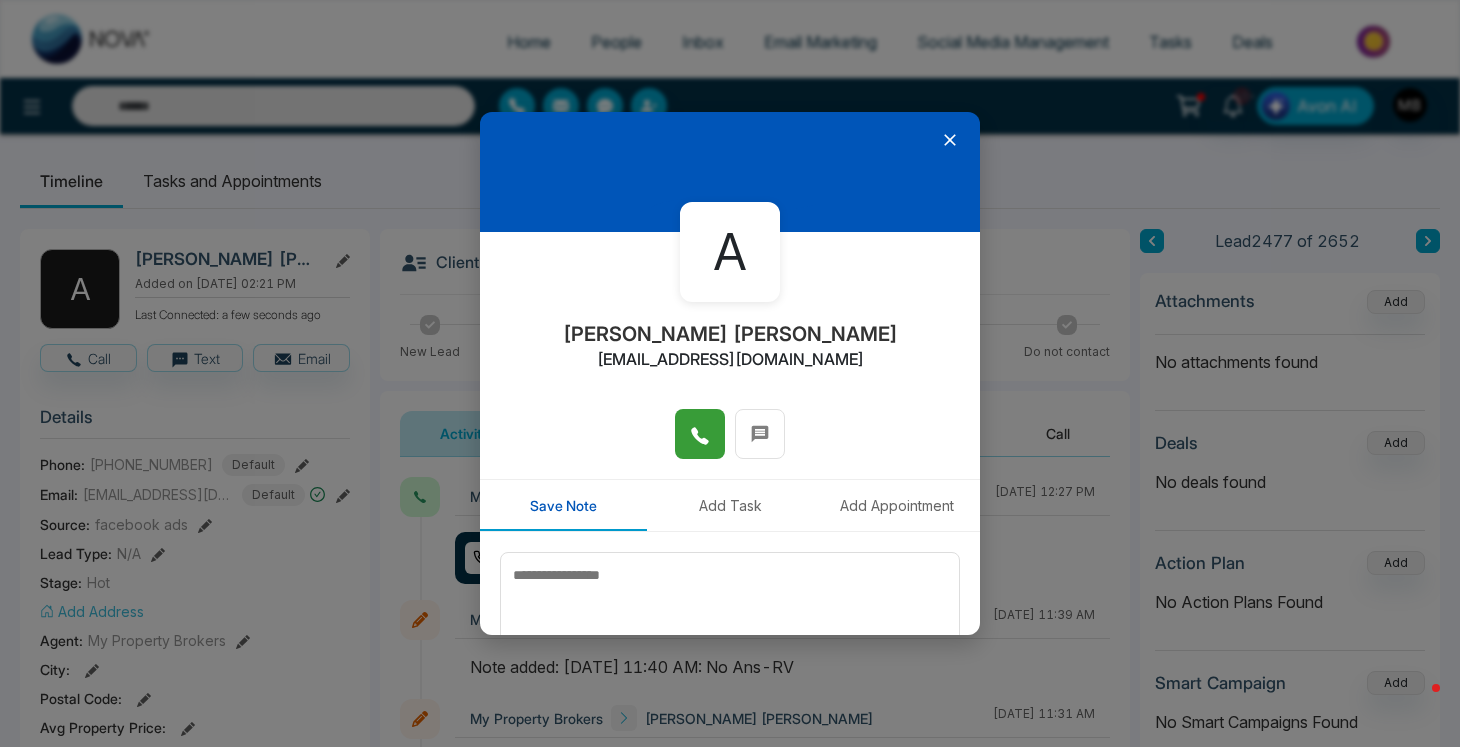 type on "**********" 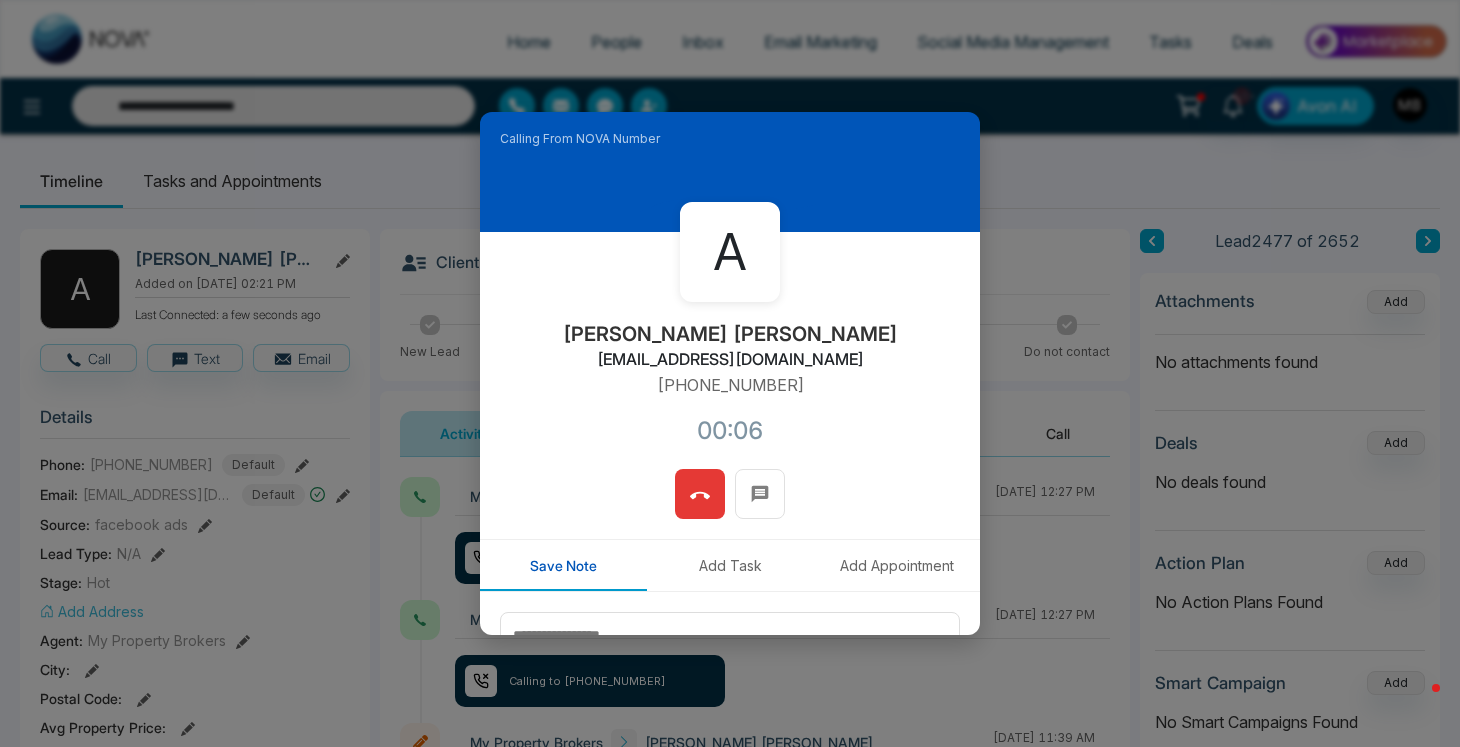click 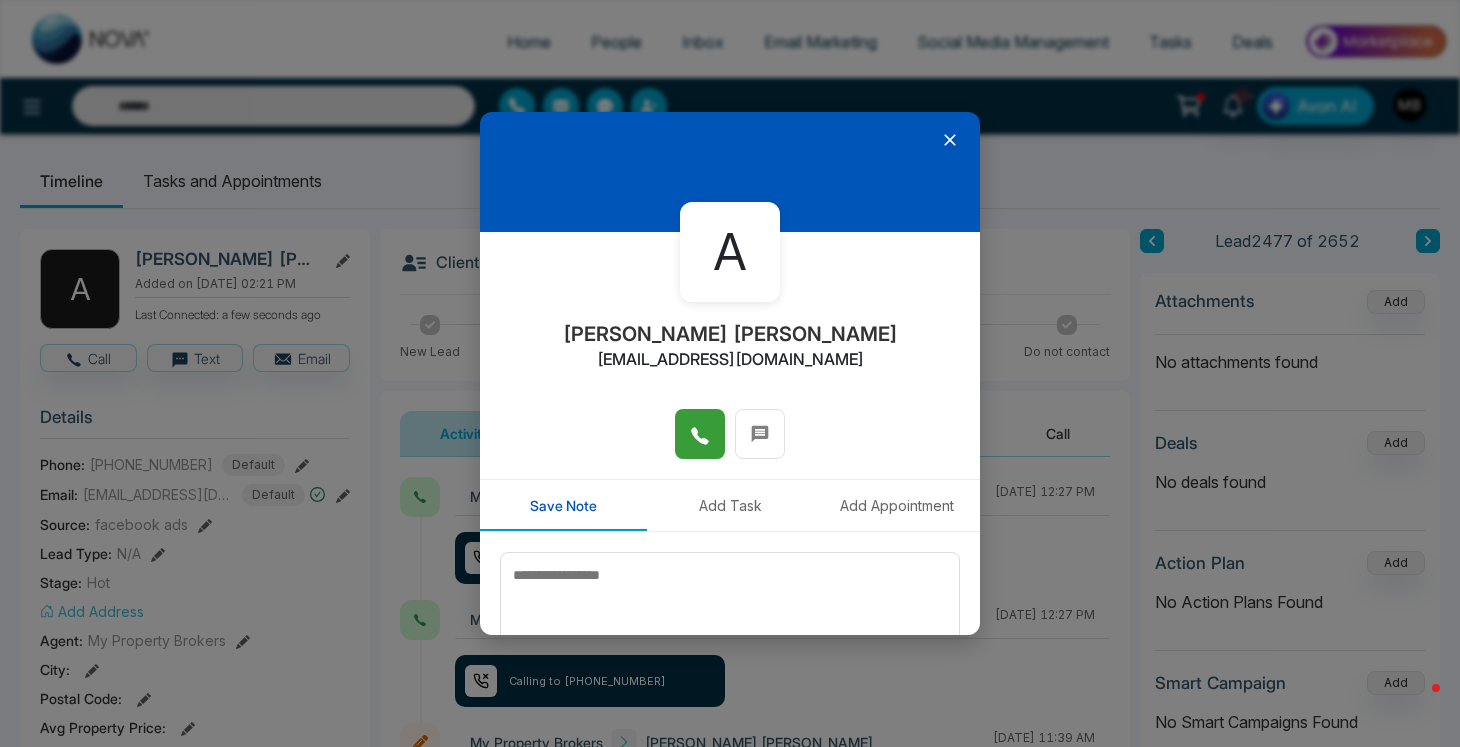 type on "**********" 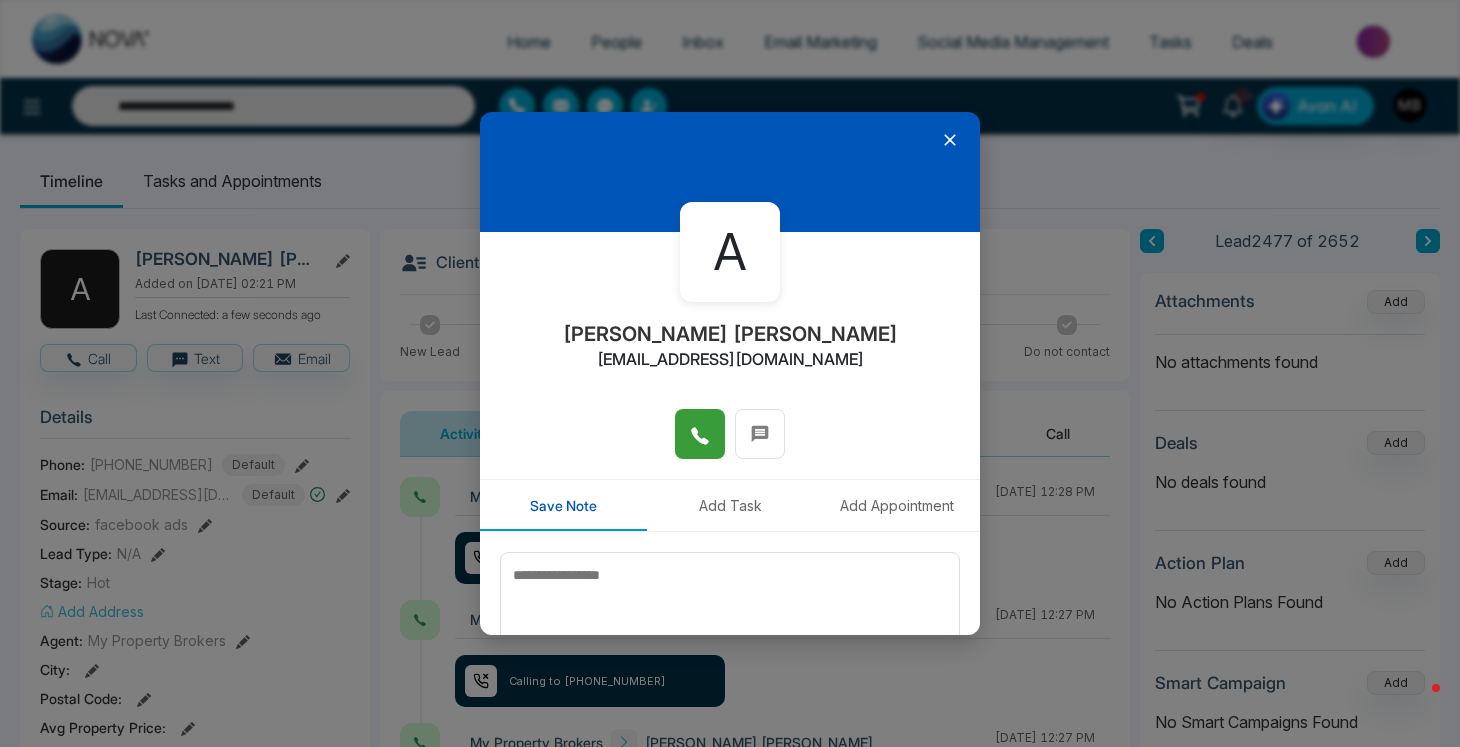 click 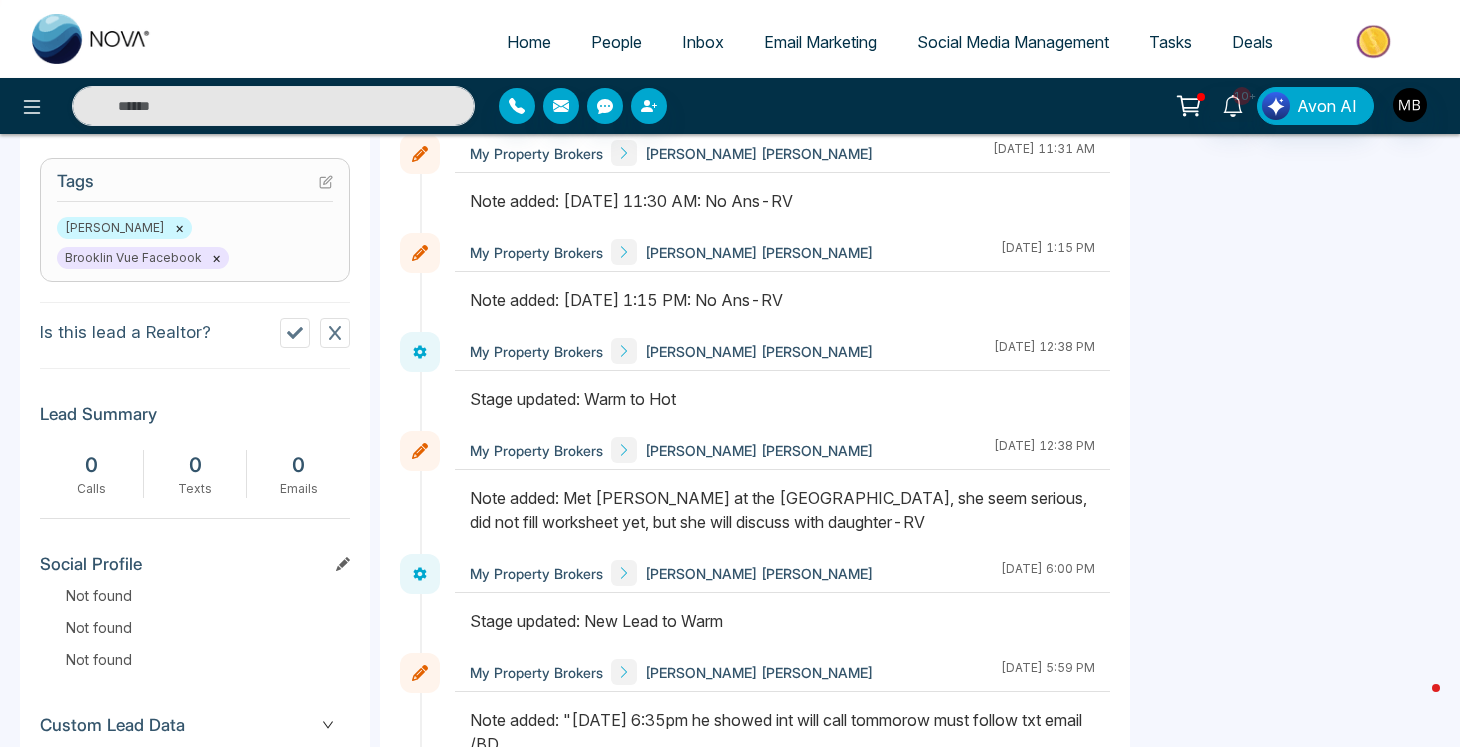 scroll, scrollTop: 844, scrollLeft: 0, axis: vertical 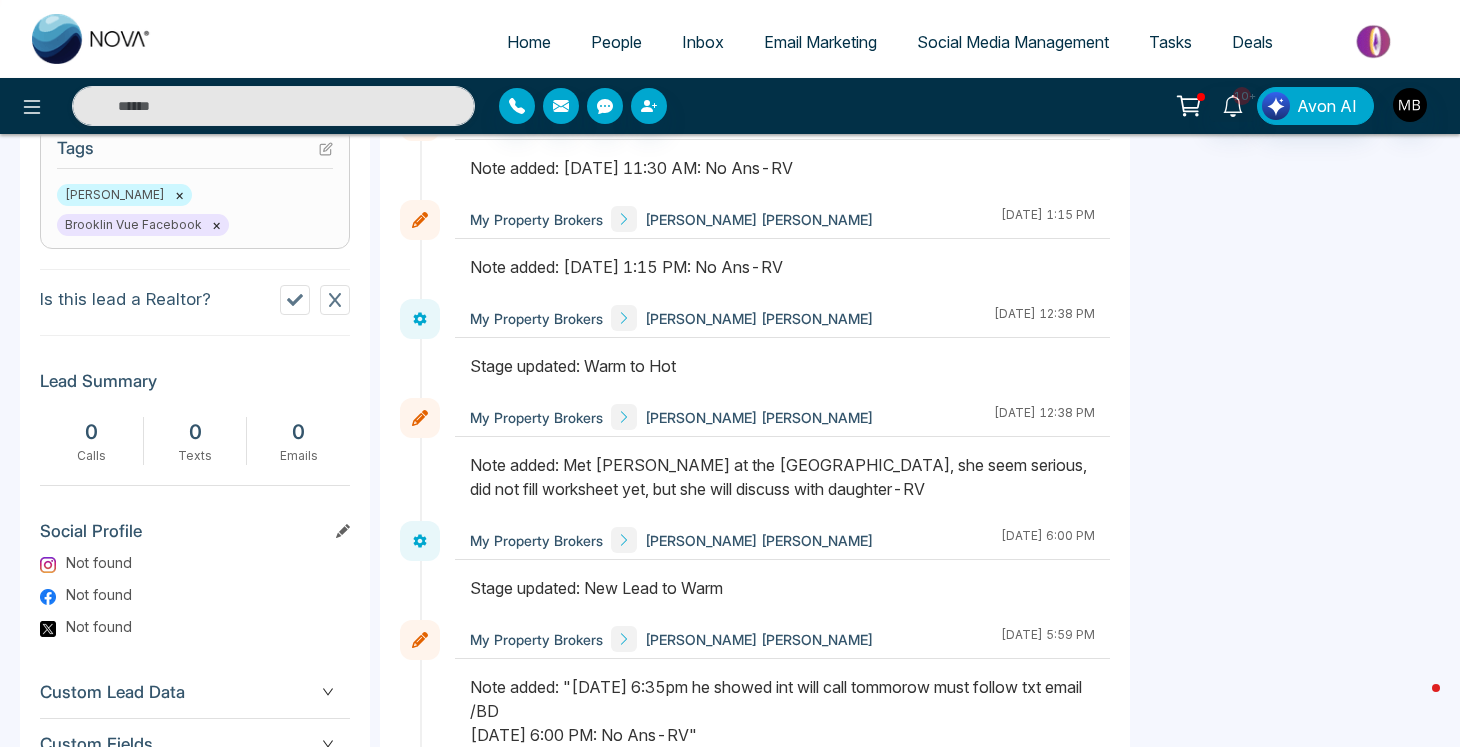type on "**********" 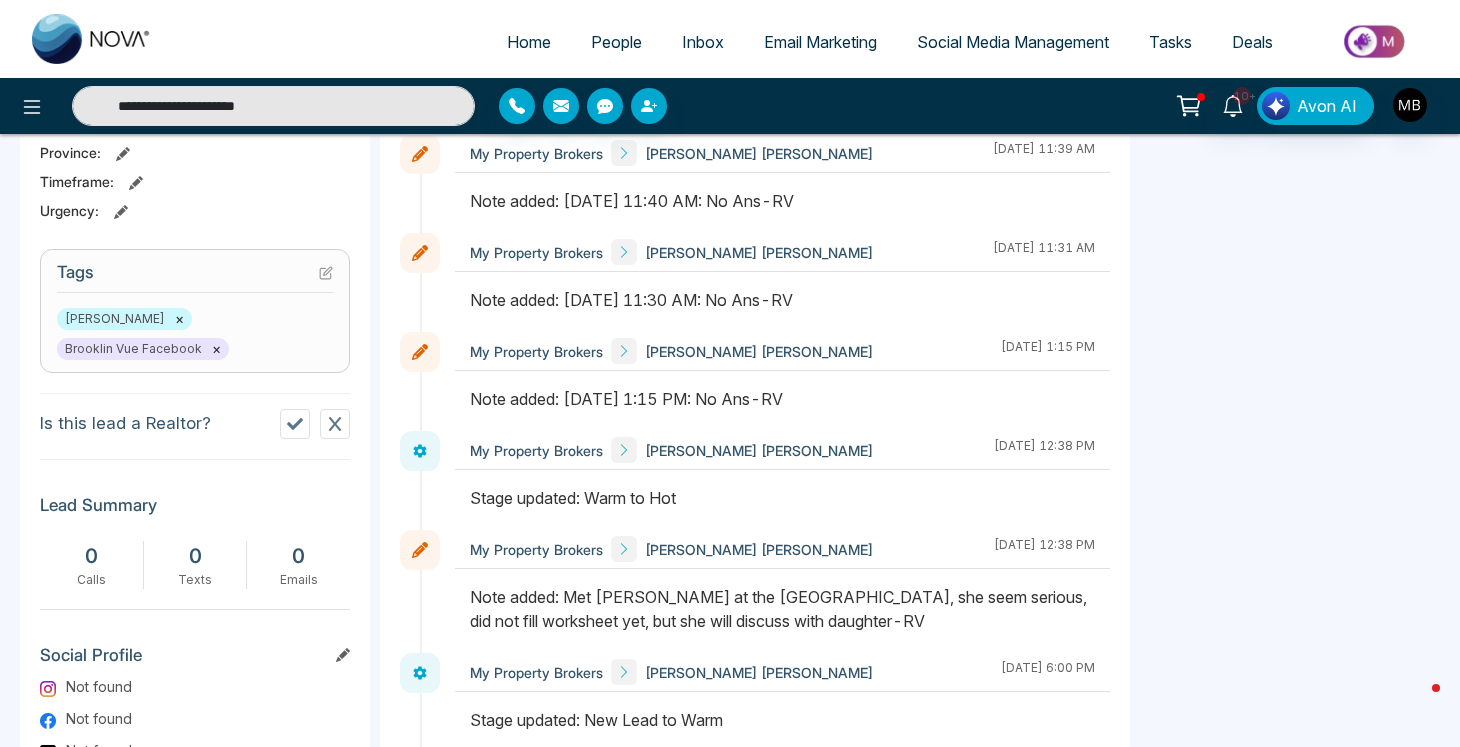 scroll, scrollTop: 850, scrollLeft: 0, axis: vertical 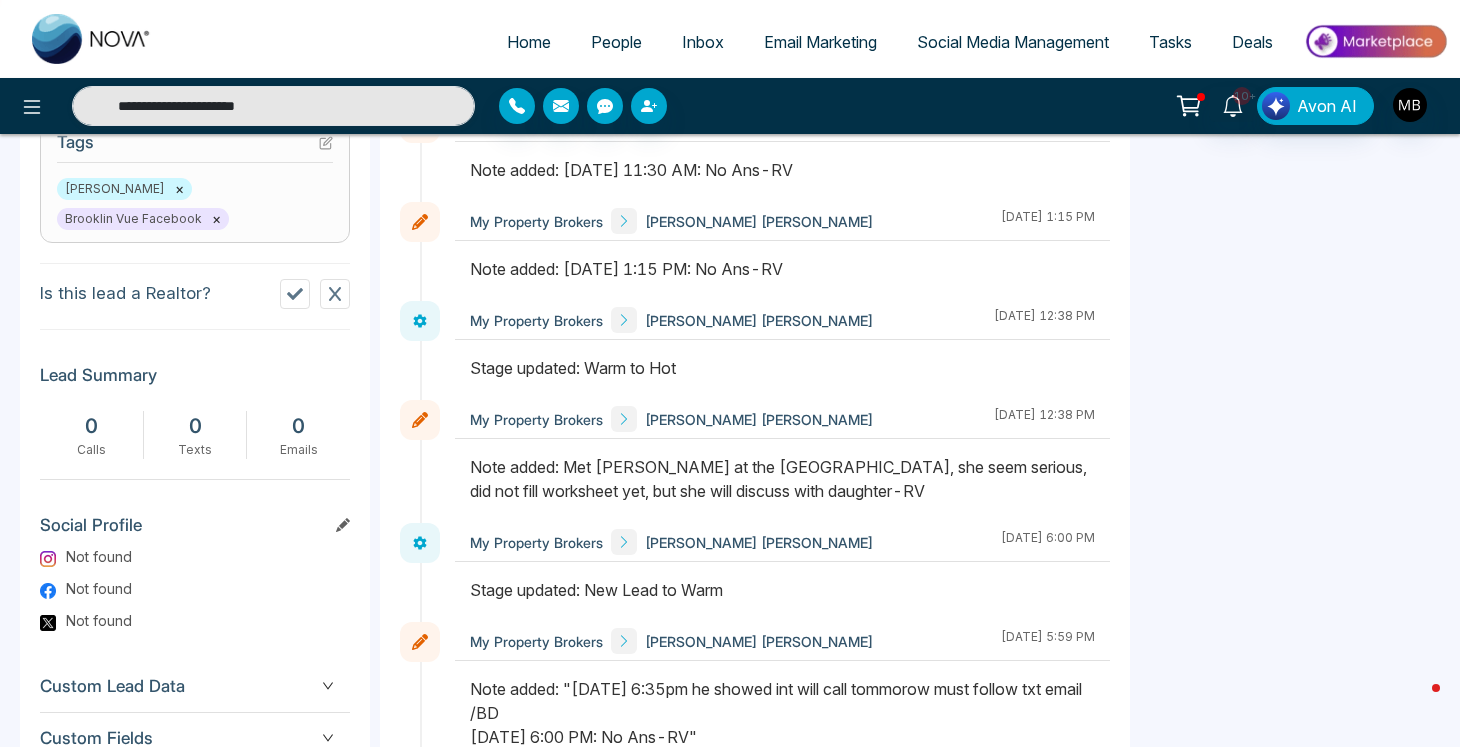 drag, startPoint x: 573, startPoint y: 444, endPoint x: 839, endPoint y: 471, distance: 267.3668 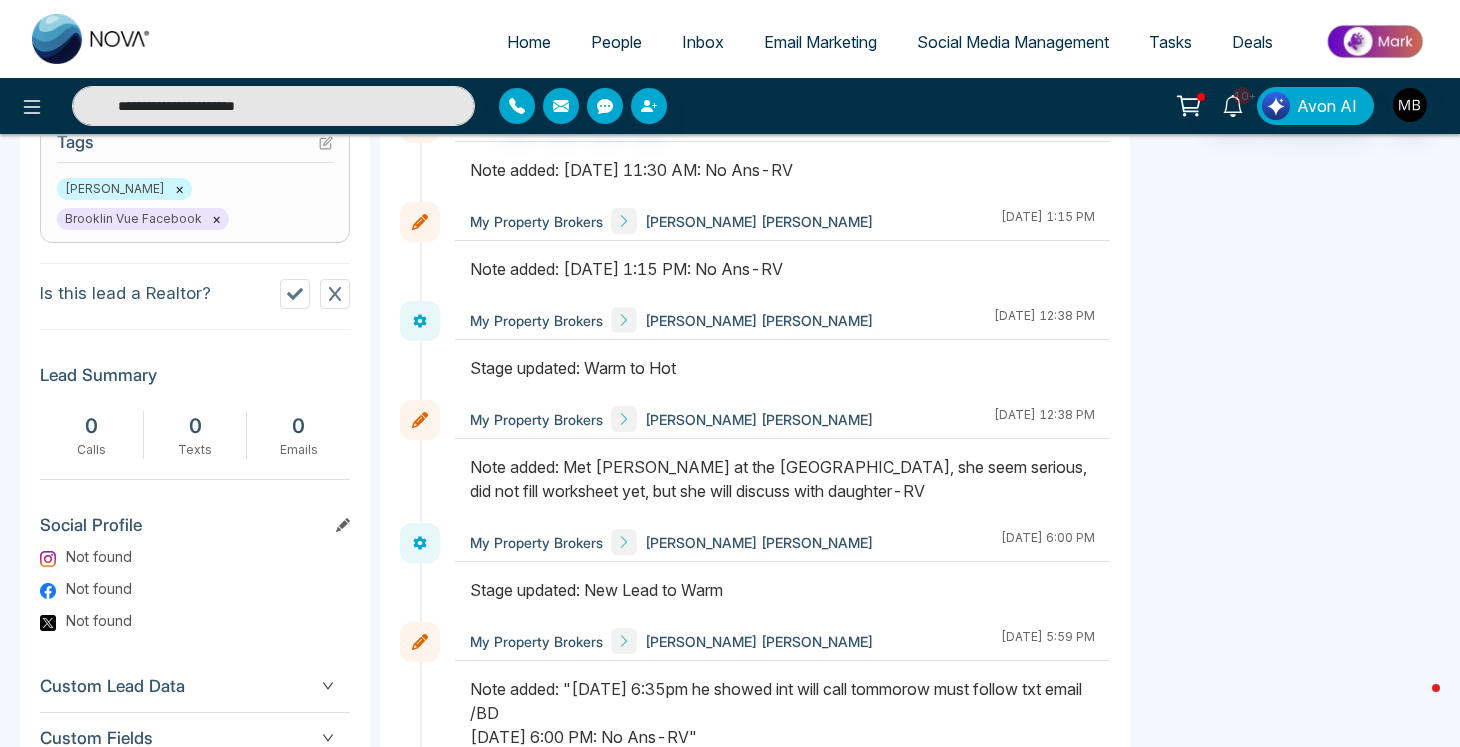 click on "Note added: Met [PERSON_NAME] at the [GEOGRAPHIC_DATA], she seem serious, did not fill worksheet yet, but she will discuss with daughter-RV" at bounding box center [782, 479] 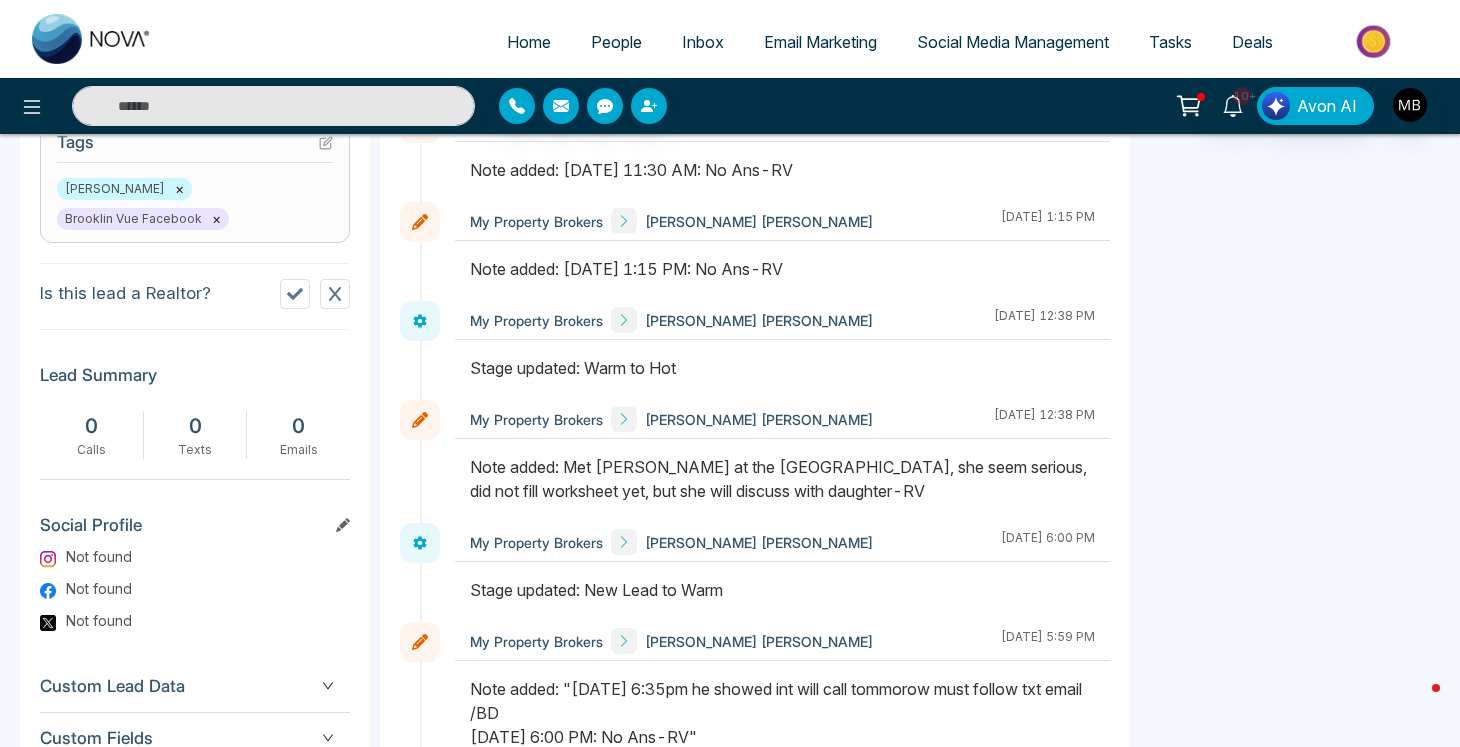 type on "**********" 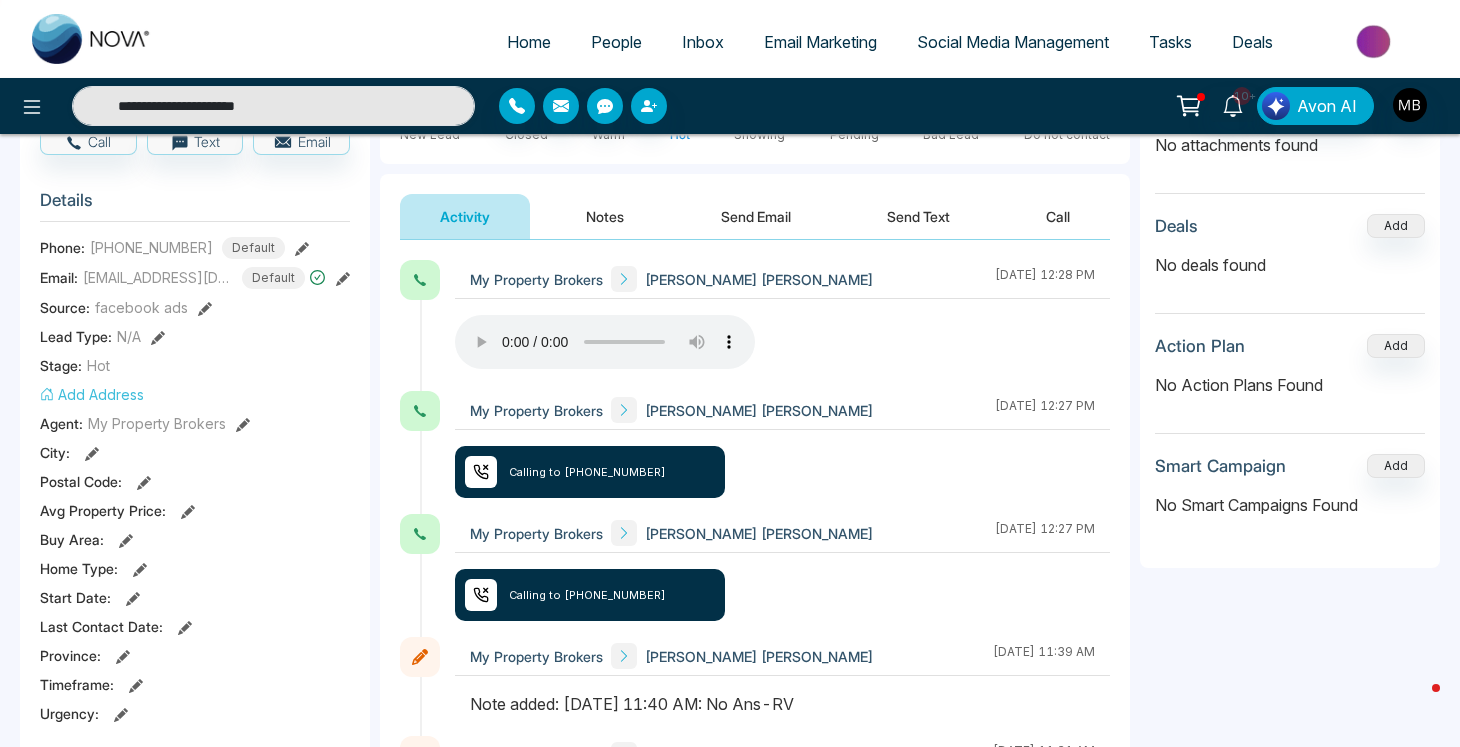 scroll, scrollTop: 0, scrollLeft: 0, axis: both 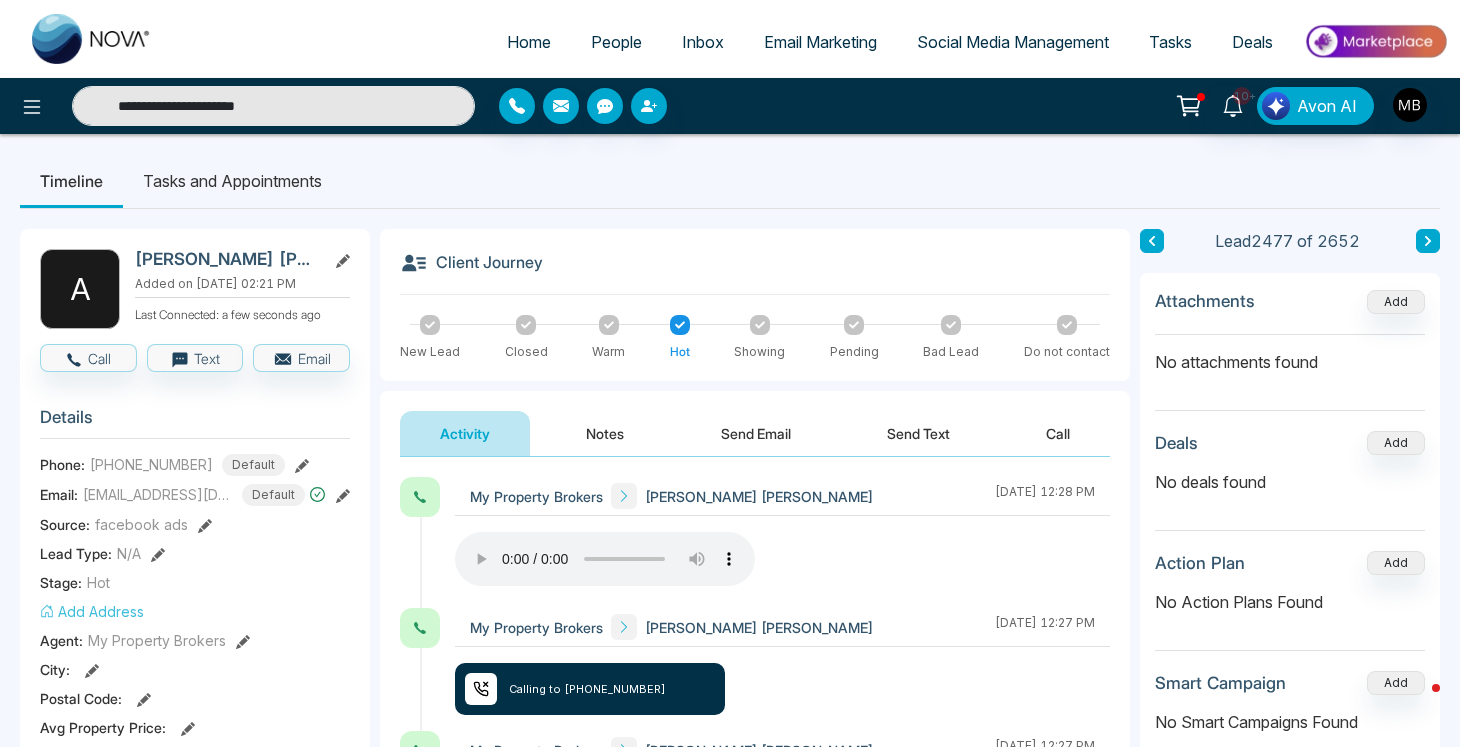 click on "**********" at bounding box center (273, 106) 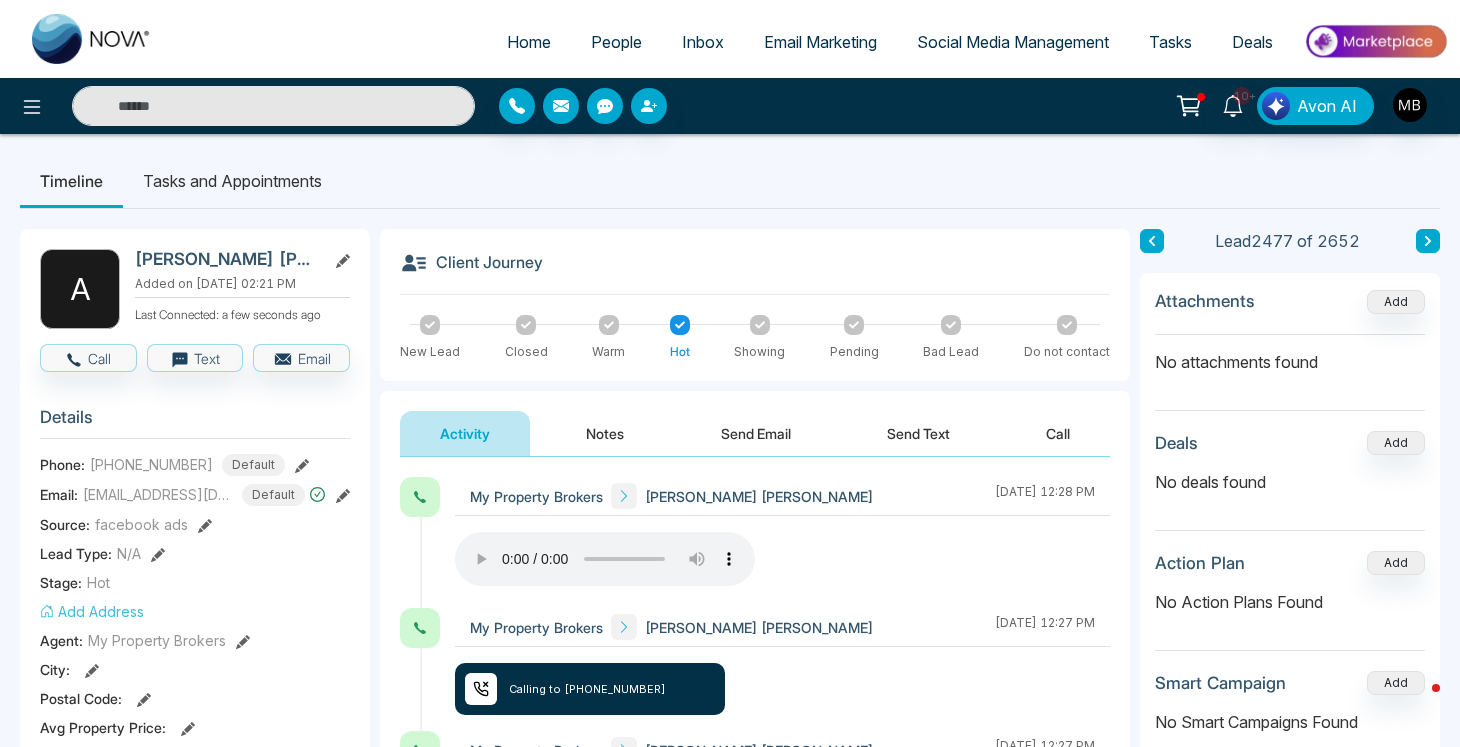 paste on "**********" 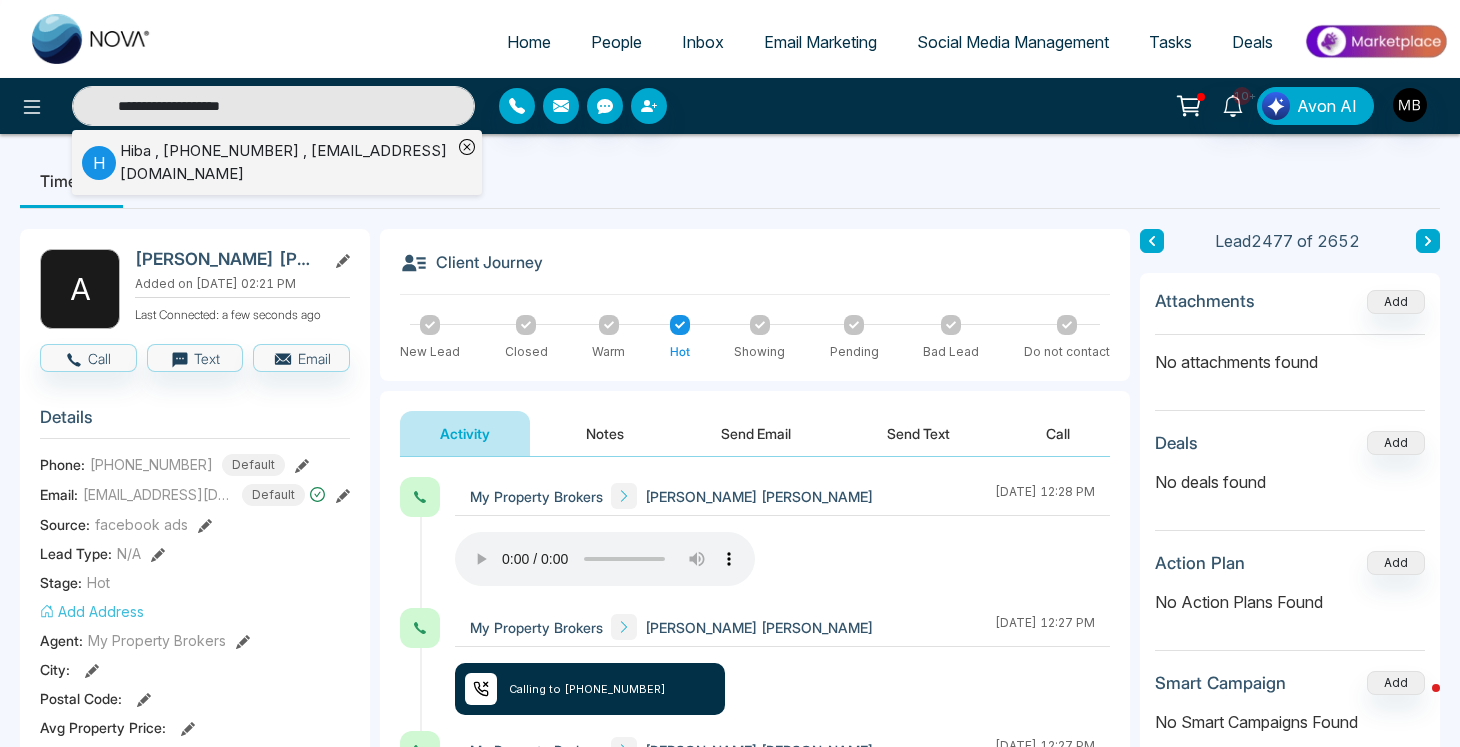 type on "**********" 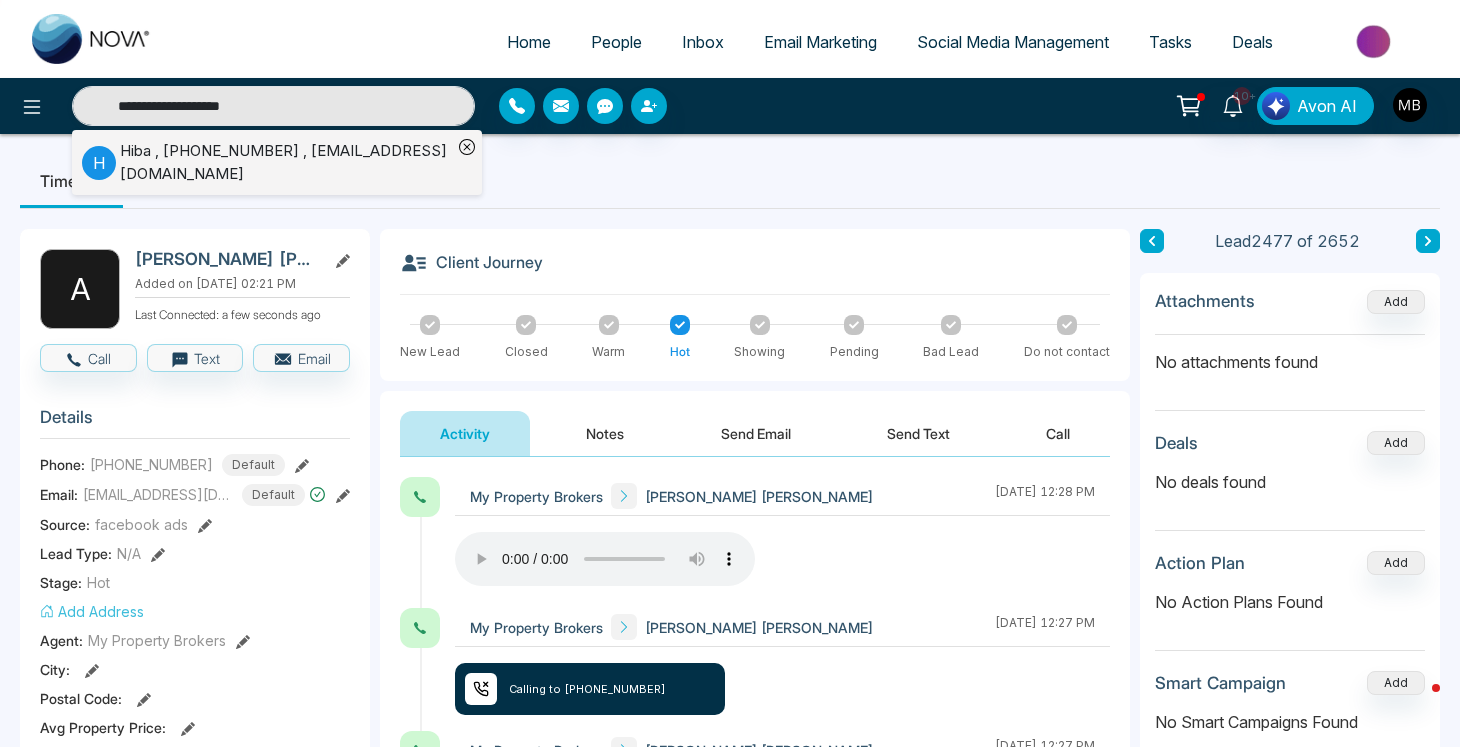 click on "Hiba     , [PHONE_NUMBER]   , [EMAIL_ADDRESS][DOMAIN_NAME]" at bounding box center (286, 162) 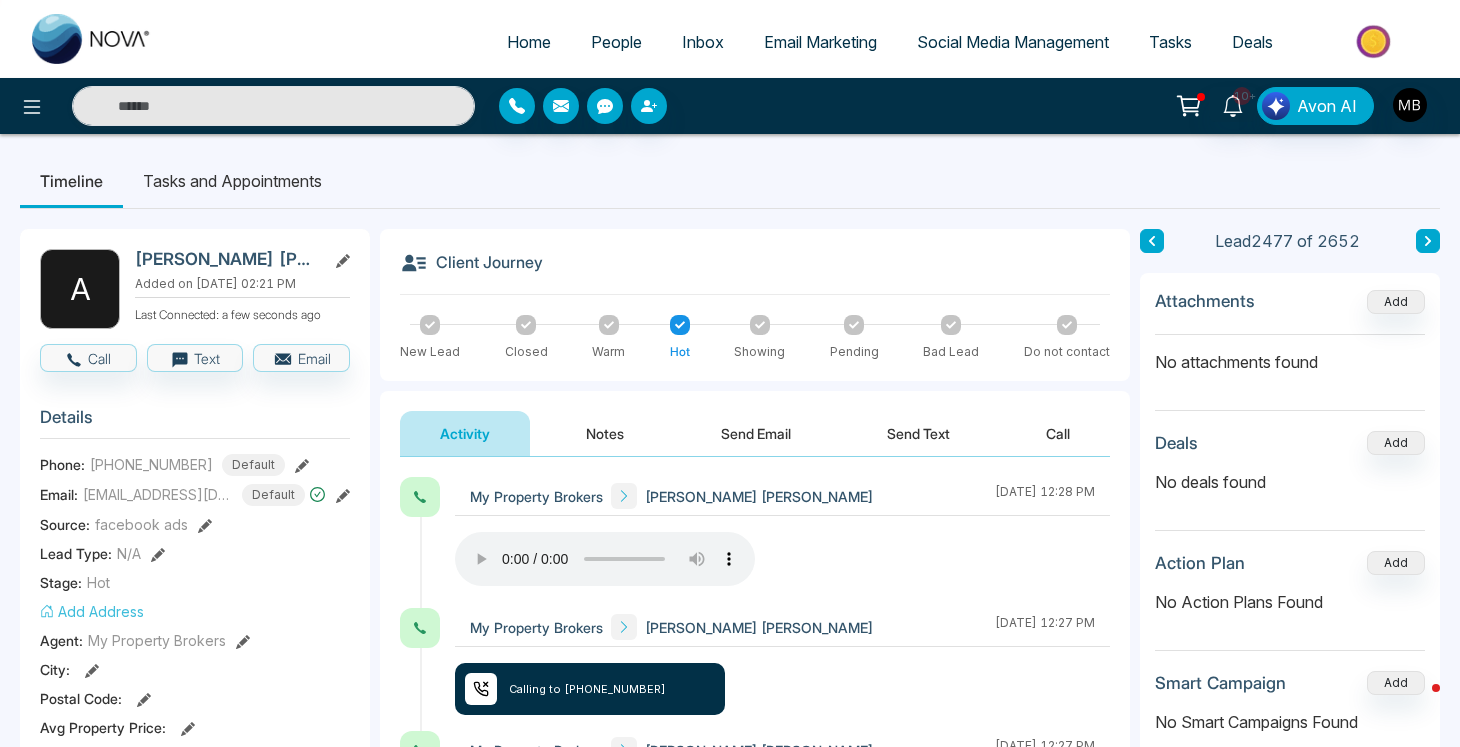 type on "**********" 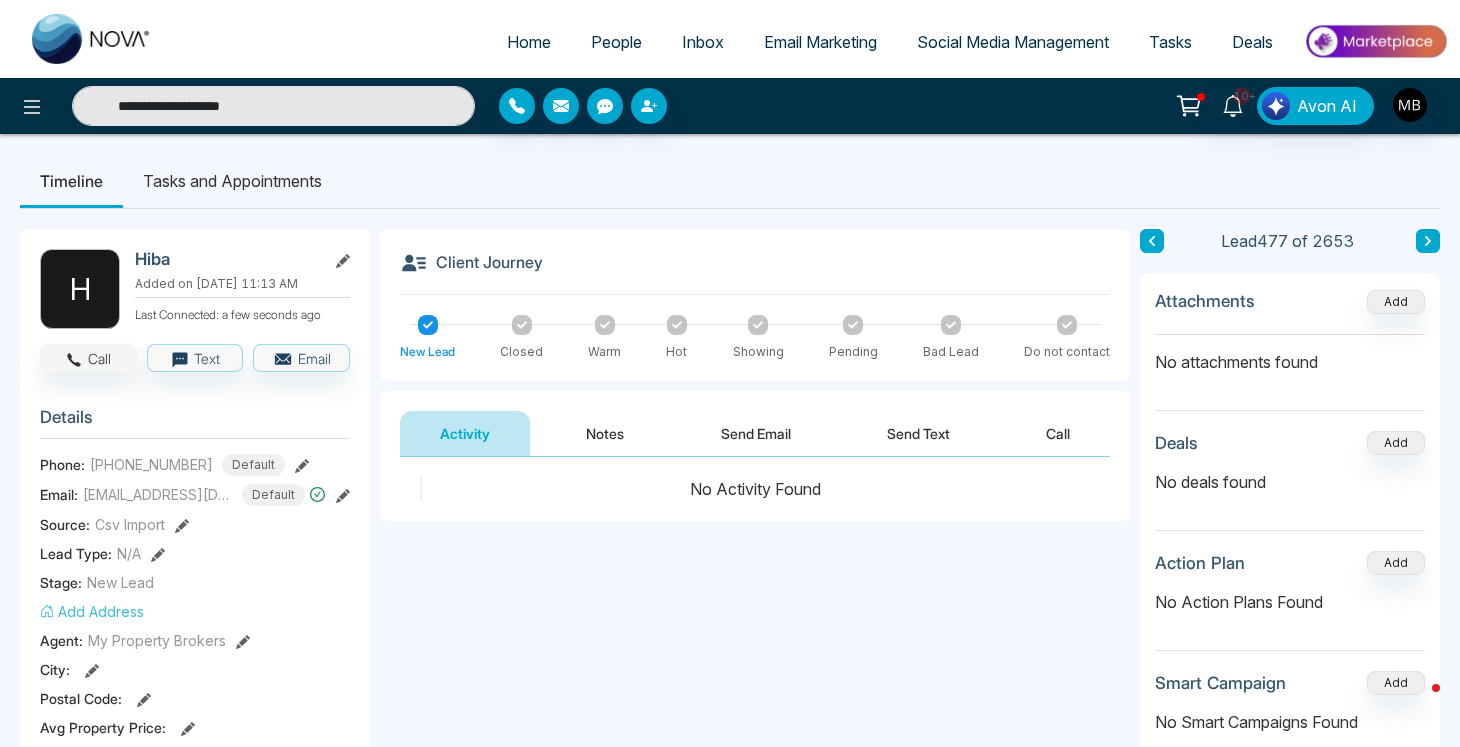 click on "Call" at bounding box center [88, 358] 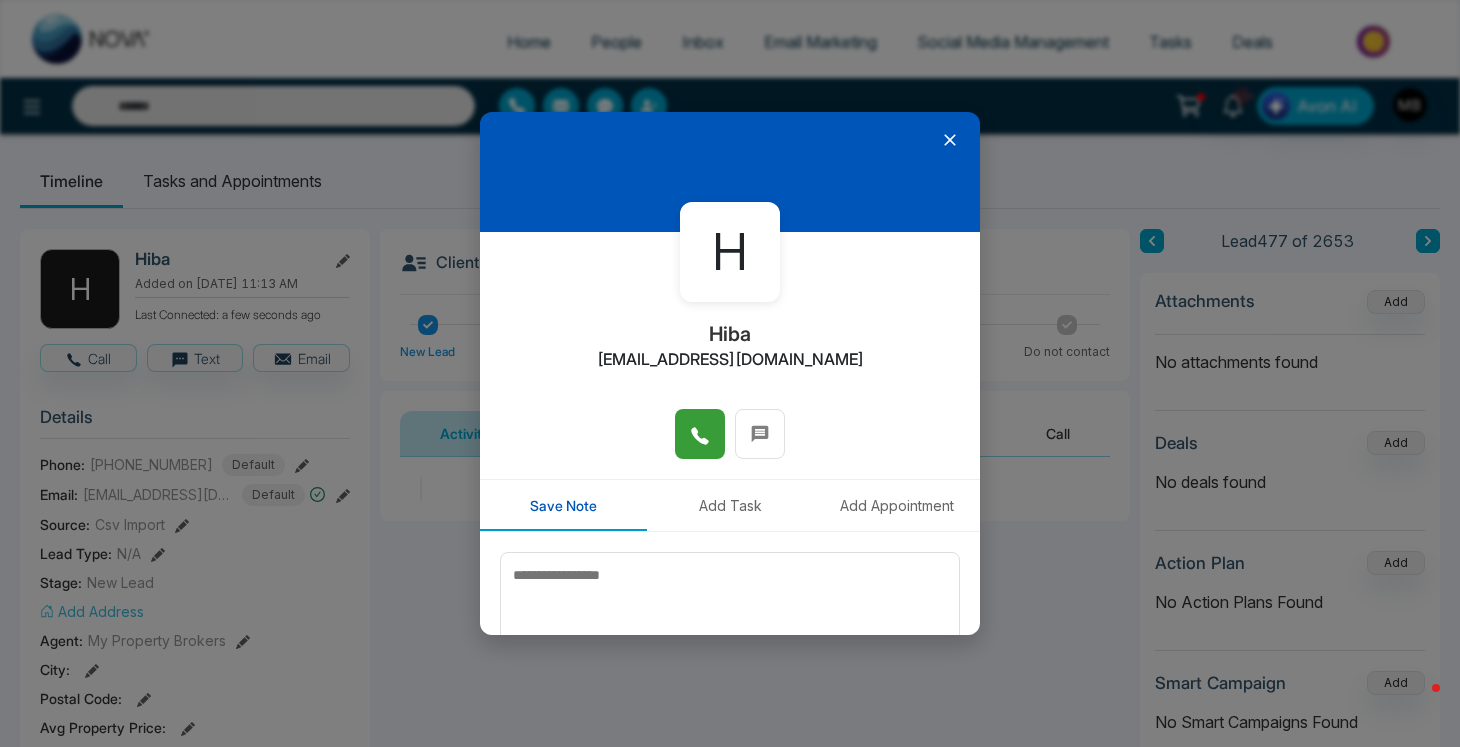 click 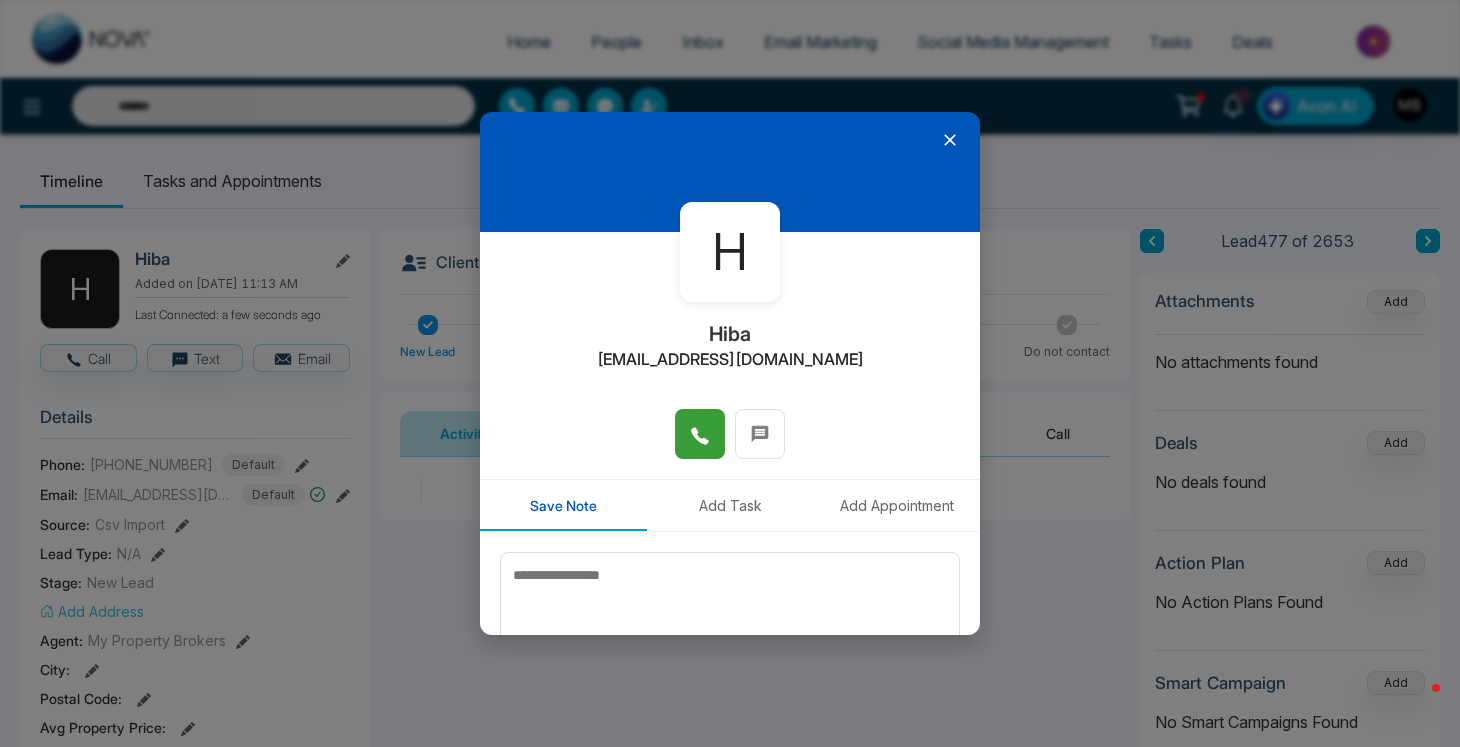 type on "**********" 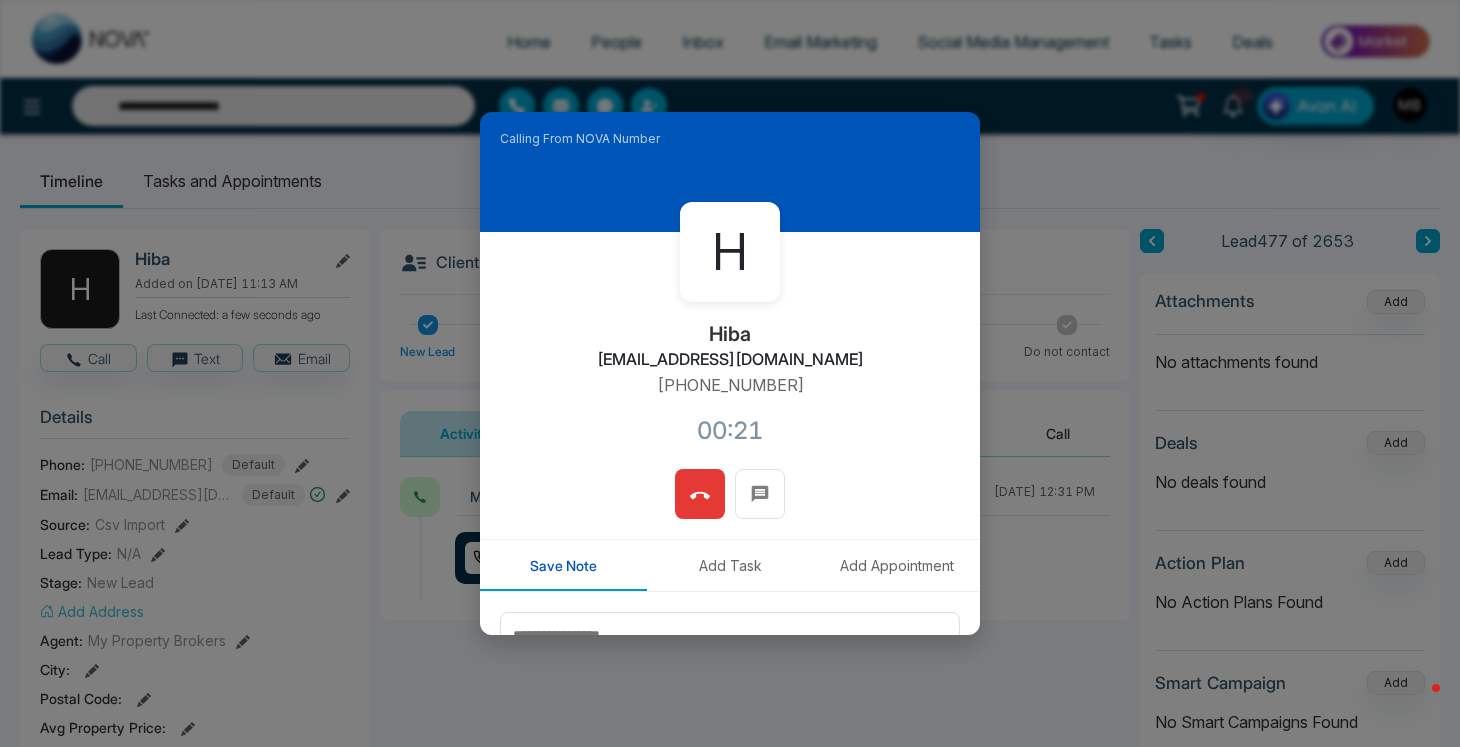 click at bounding box center (700, 494) 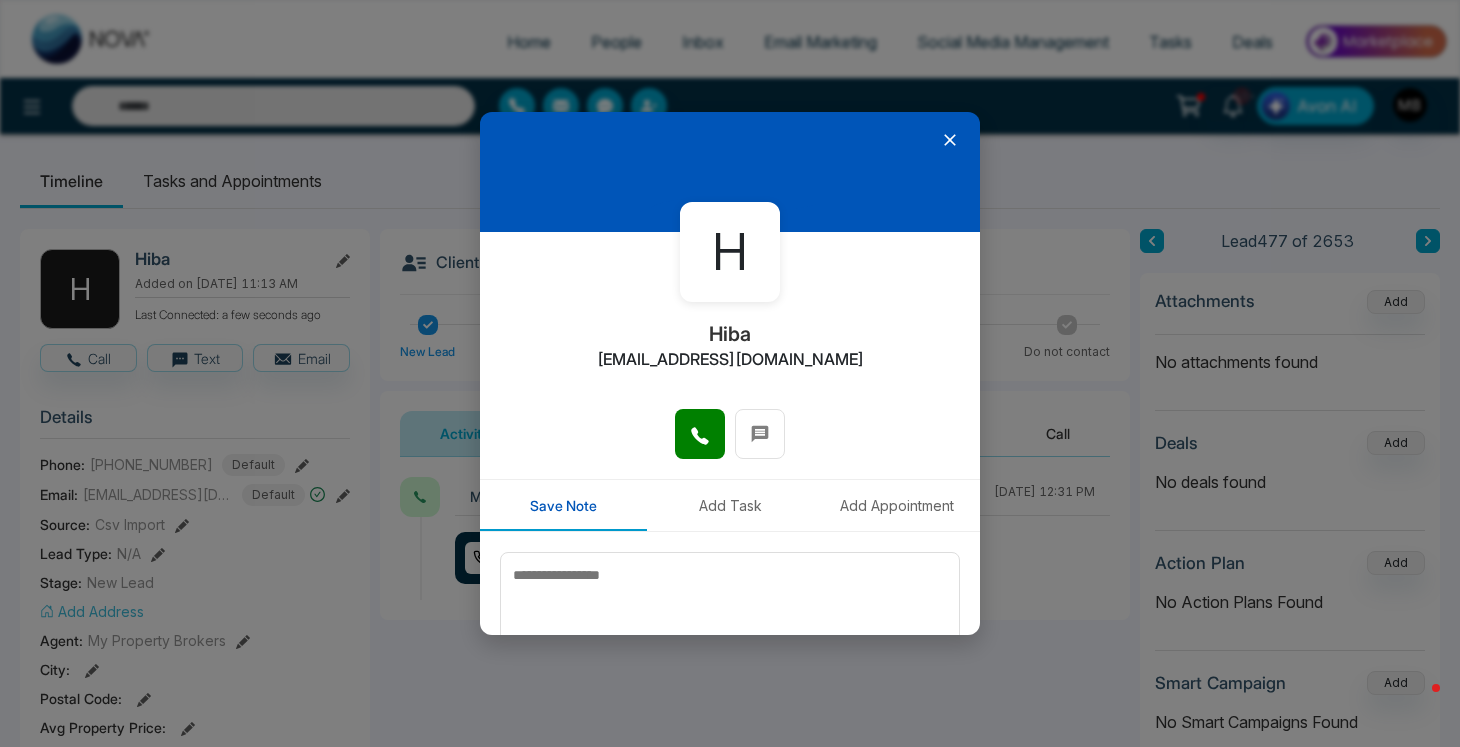 type on "**********" 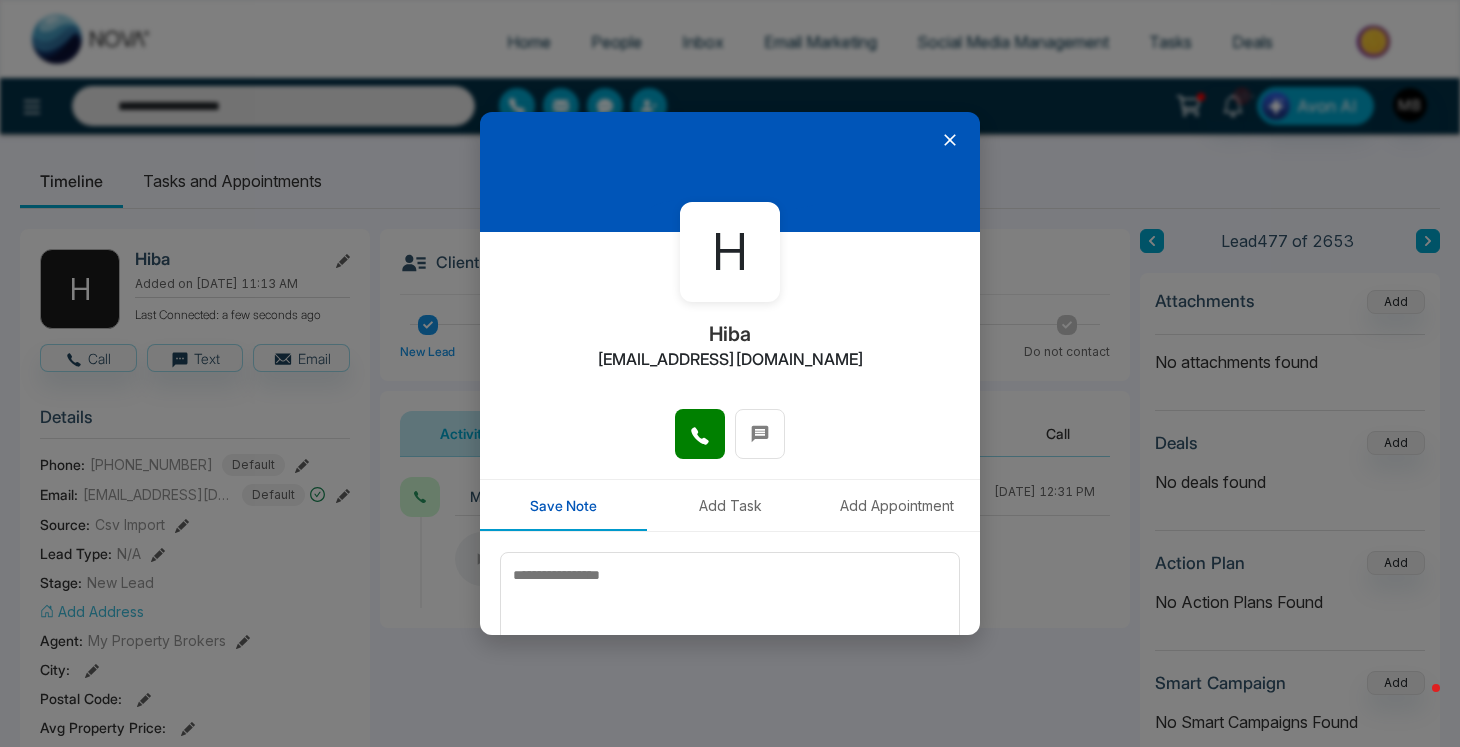 click 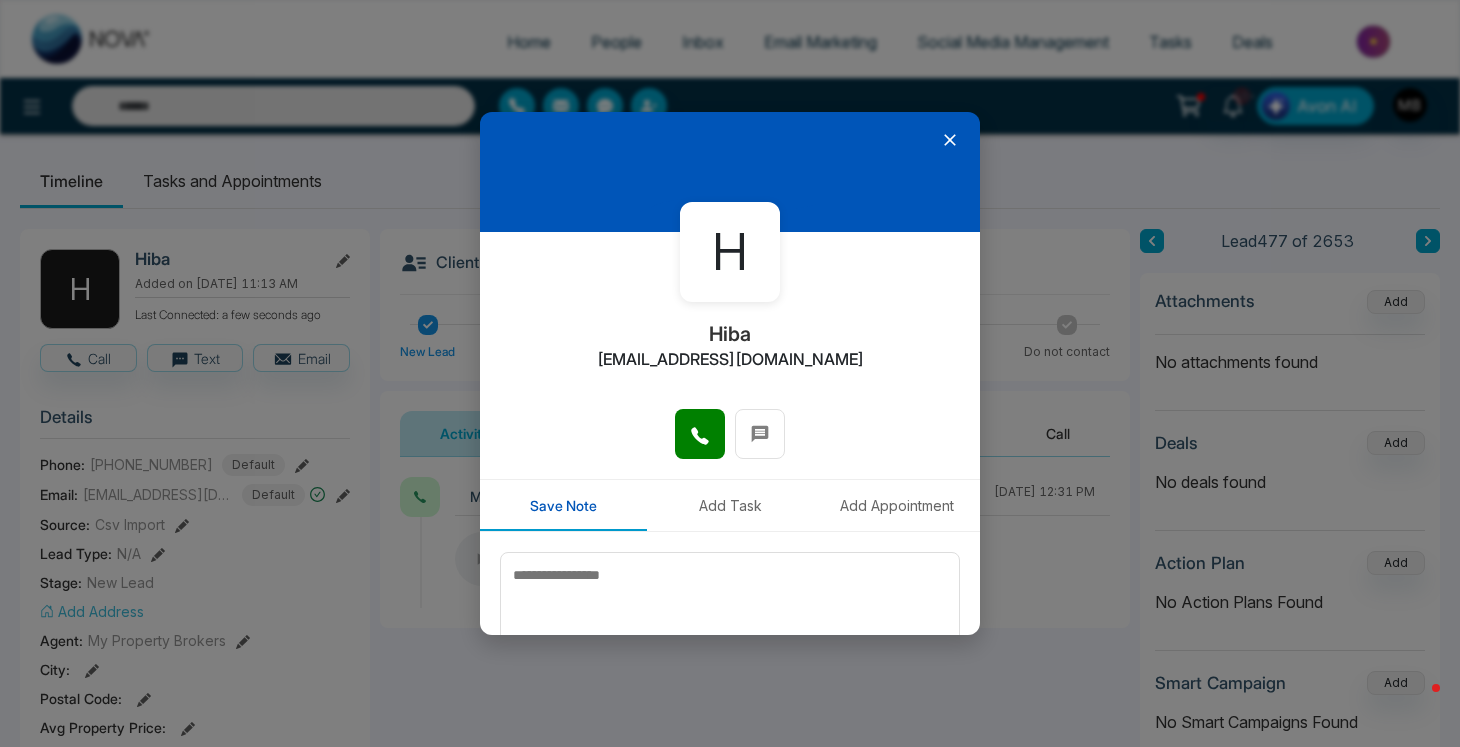 type on "**********" 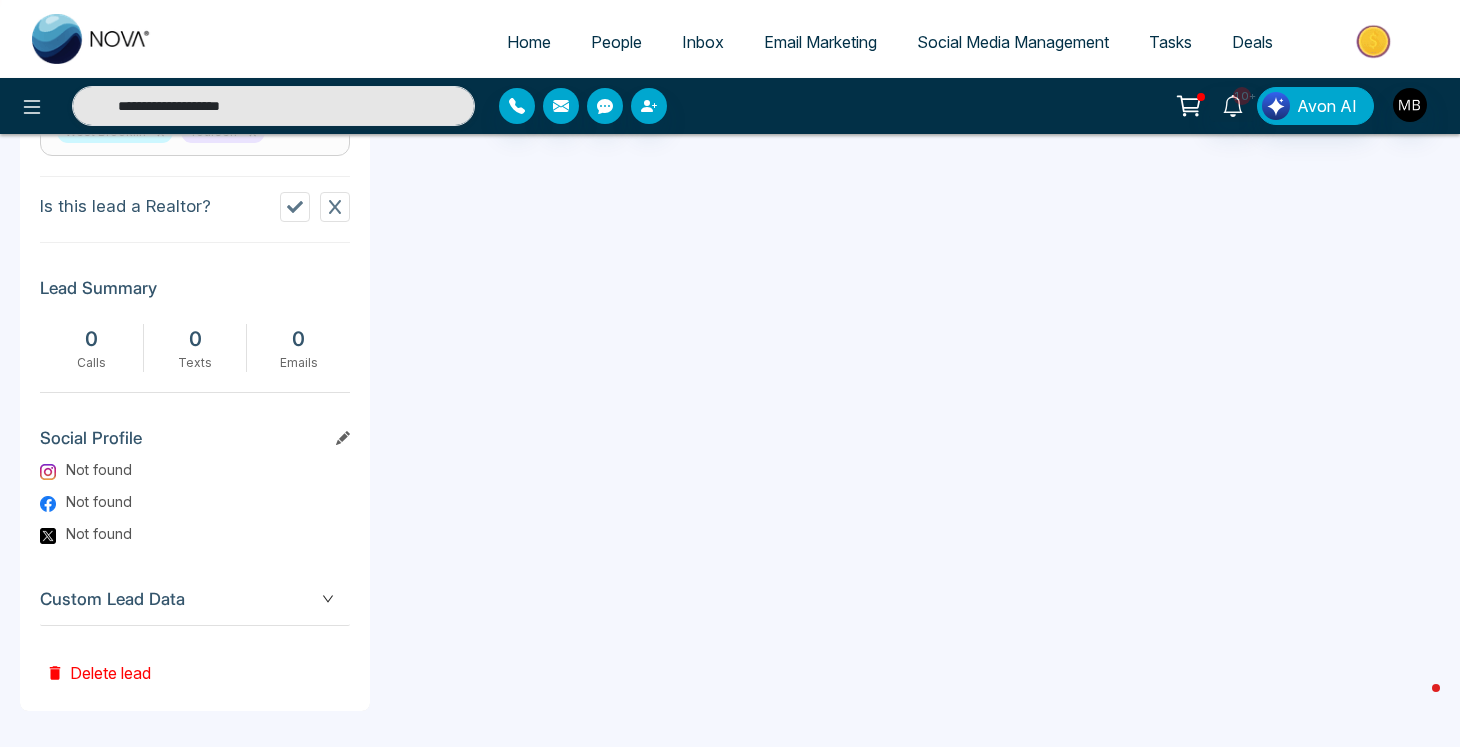 scroll, scrollTop: 0, scrollLeft: 0, axis: both 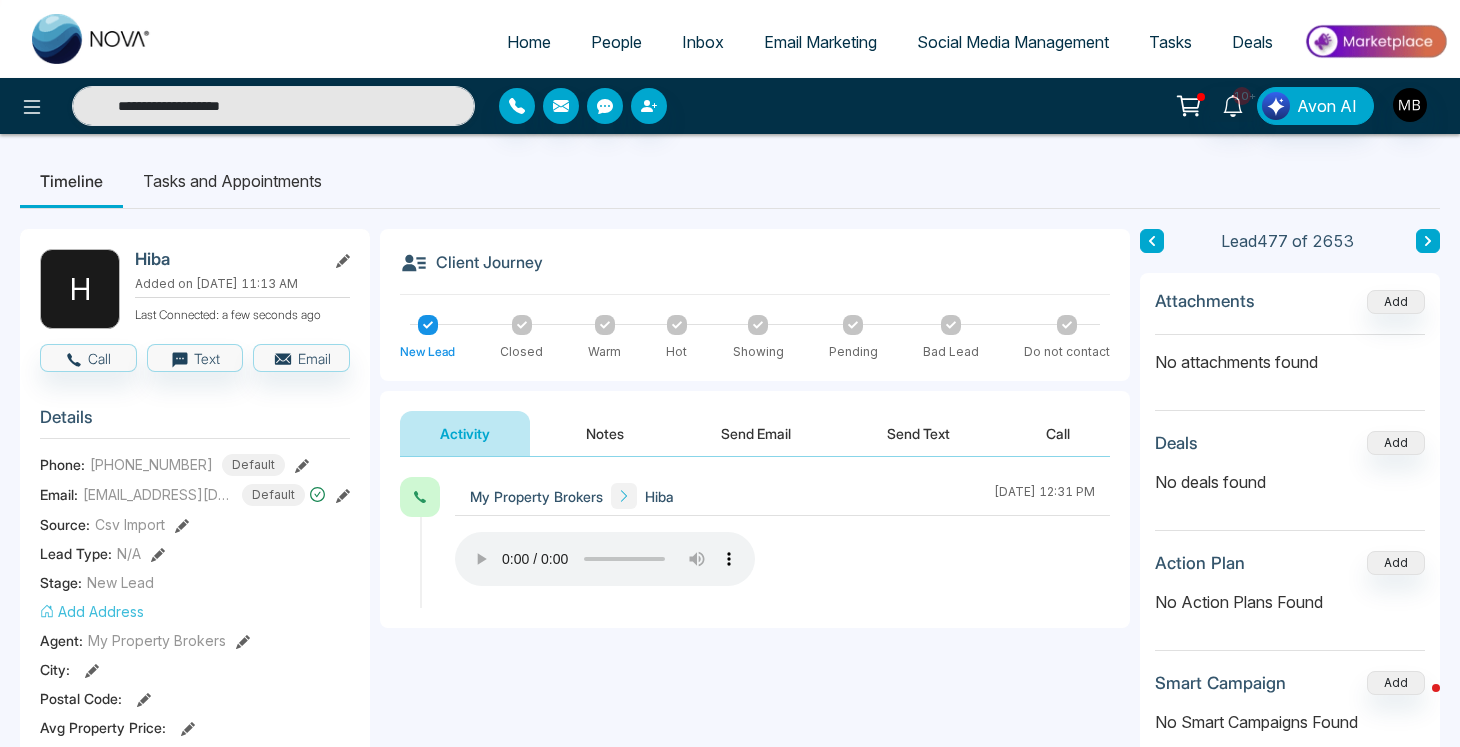 click on "Send Email" at bounding box center [756, 433] 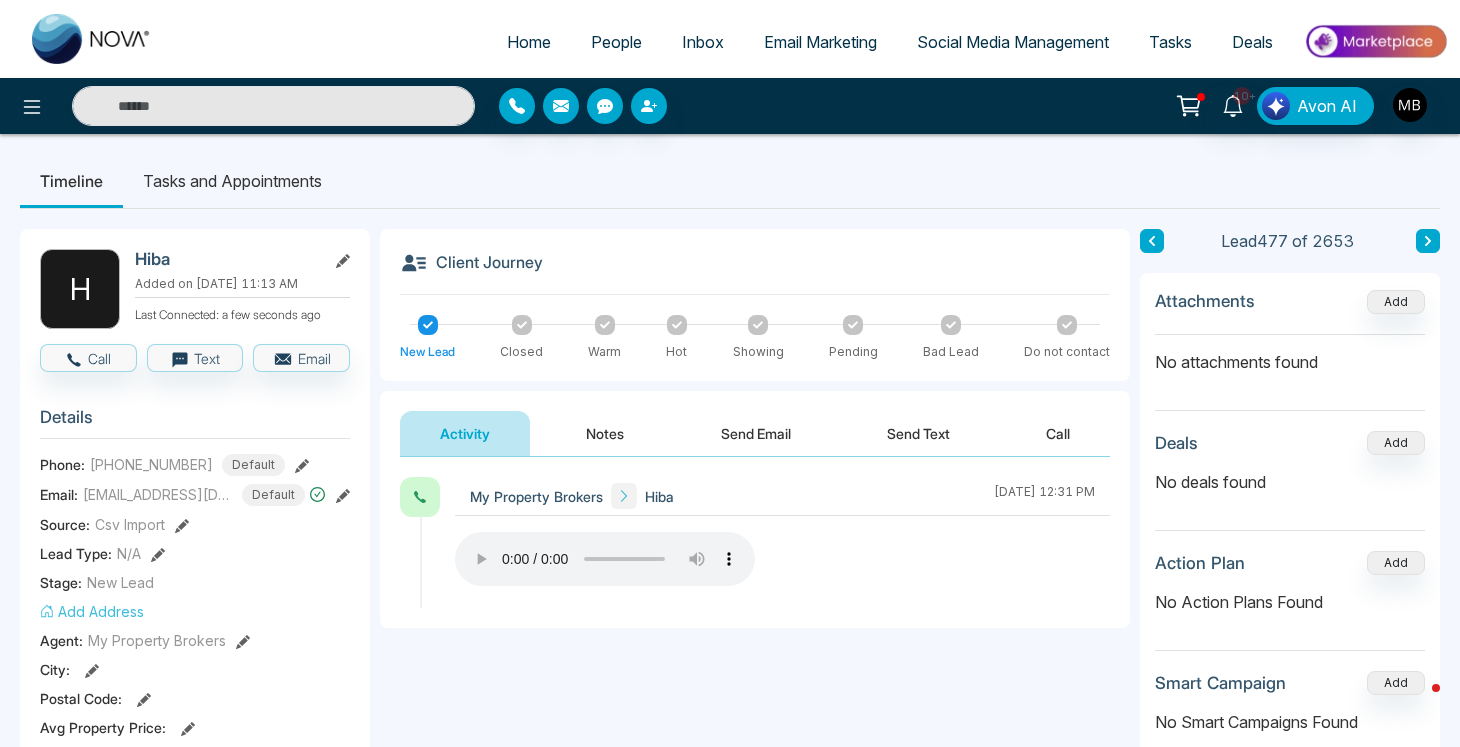 type on "**********" 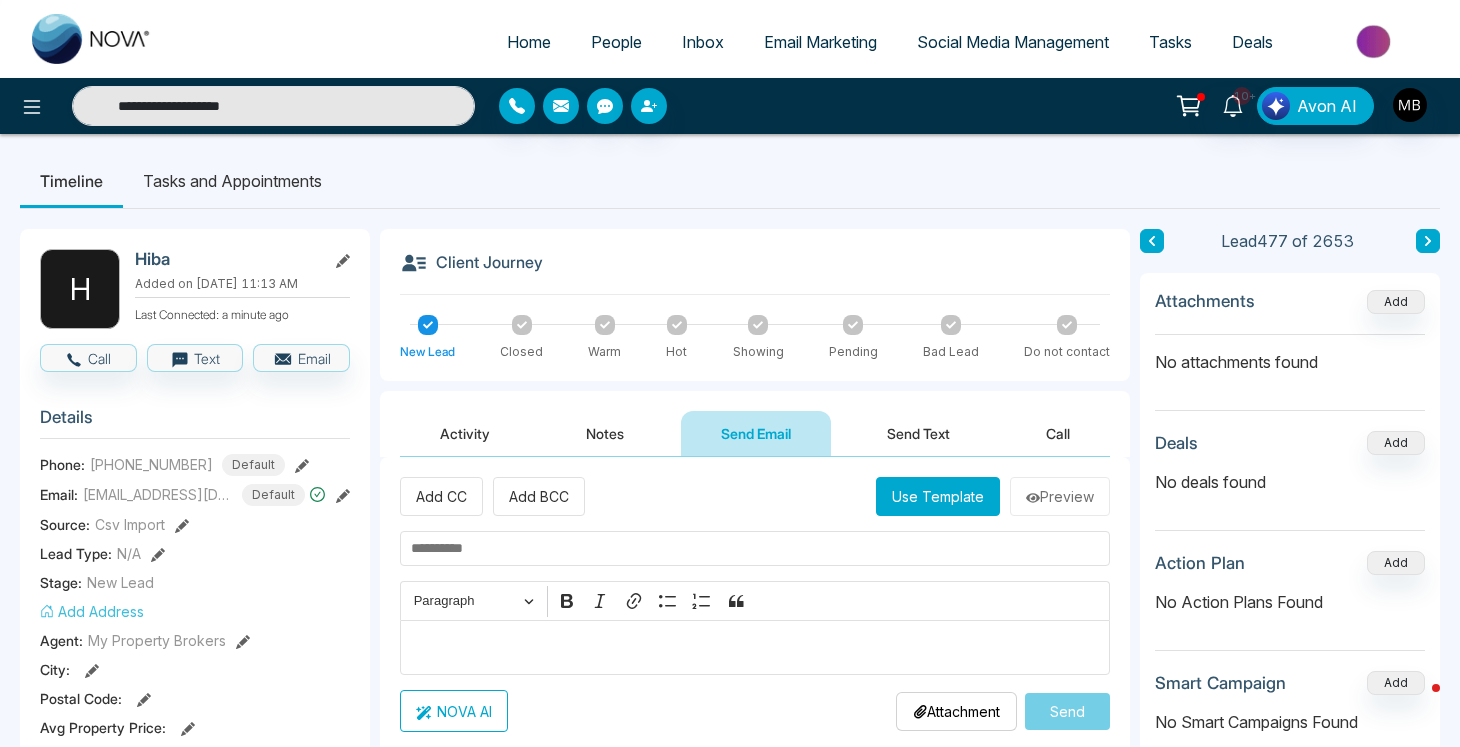 click on "Use Template" at bounding box center (938, 496) 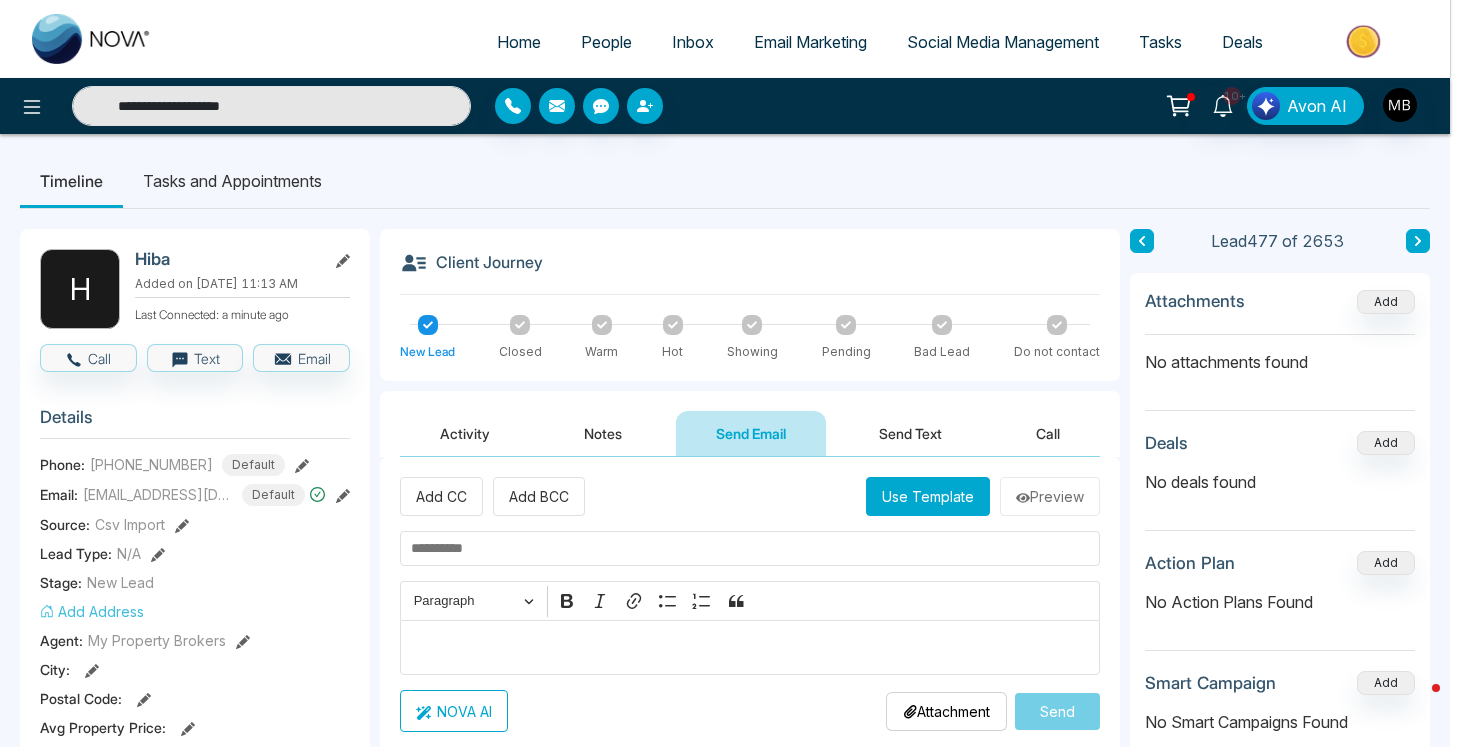 type 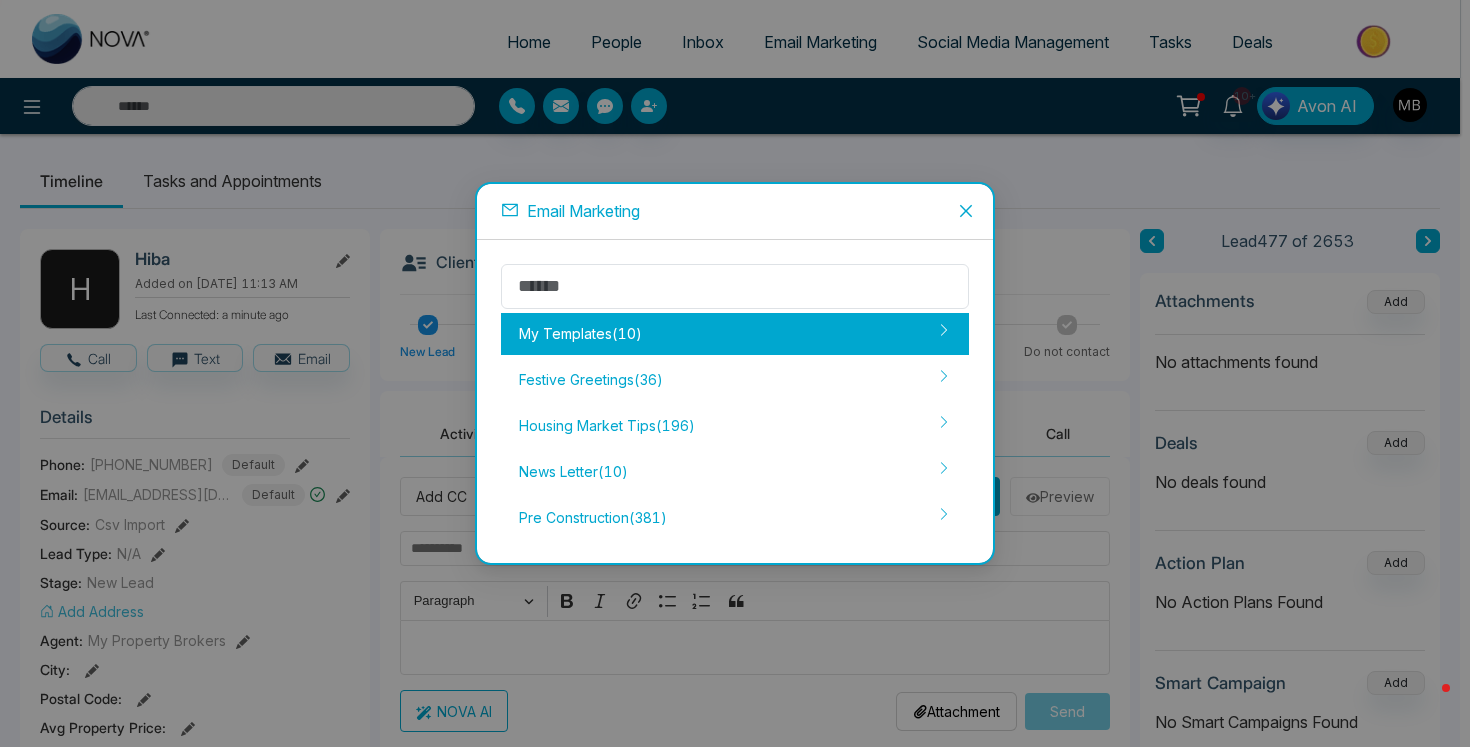 click on "My Templates  ( 10 )" at bounding box center [735, 334] 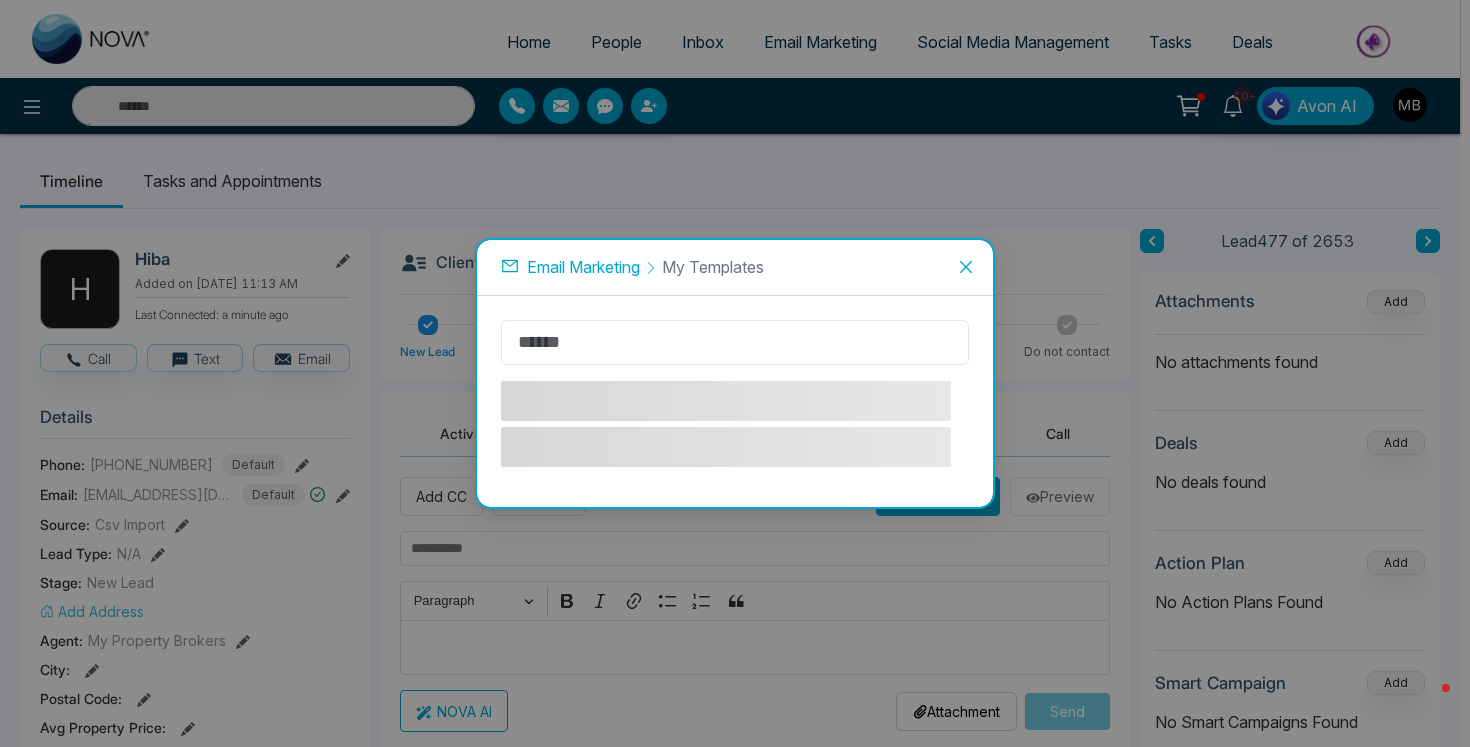 click at bounding box center [735, 401] 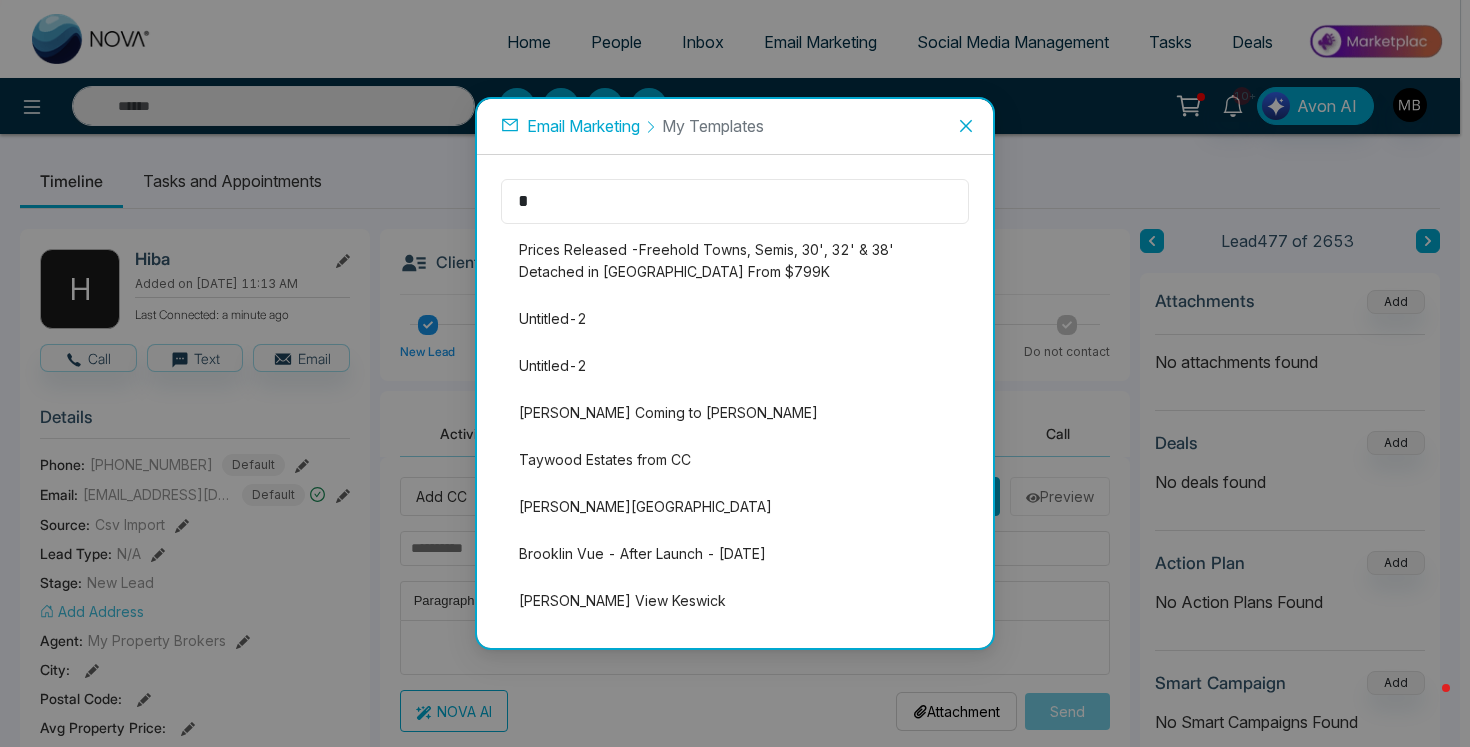 type on "**" 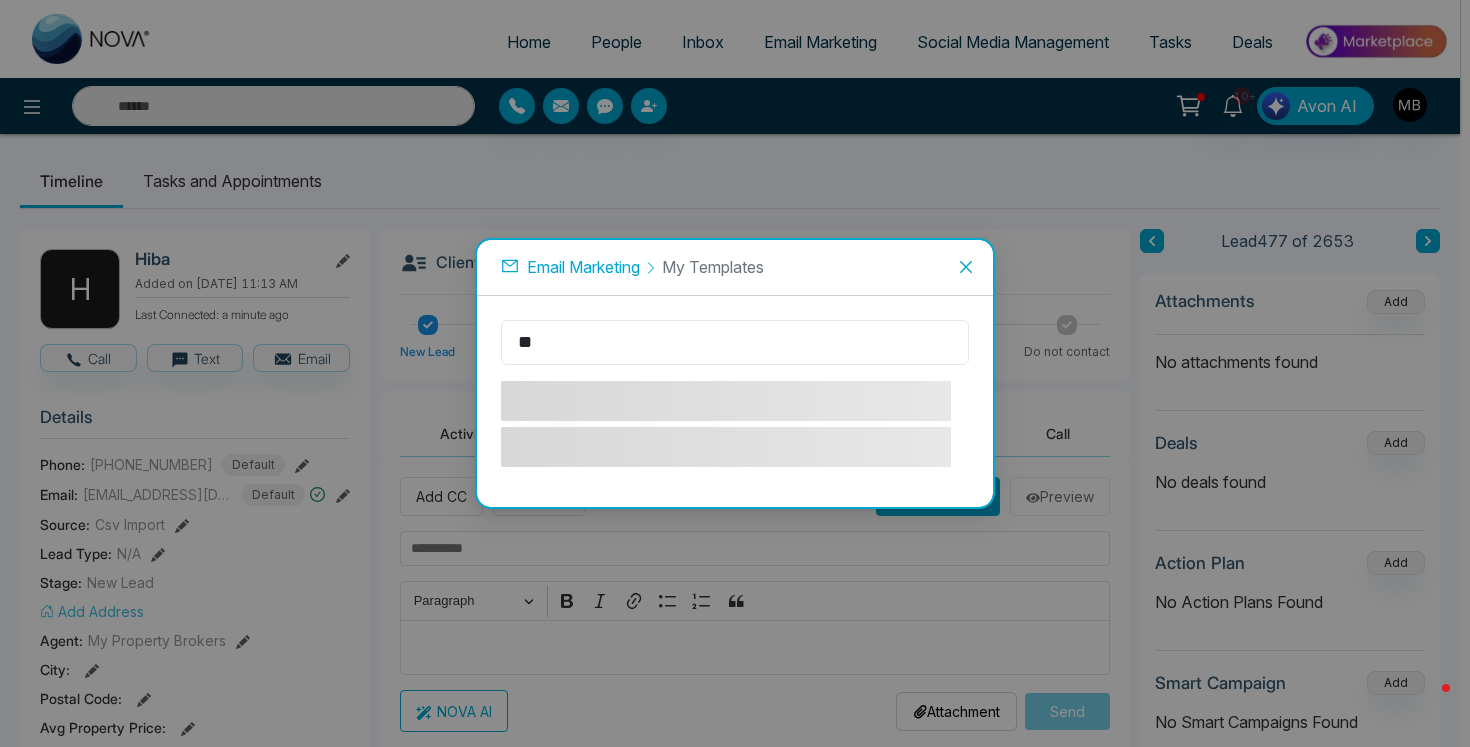 type on "**********" 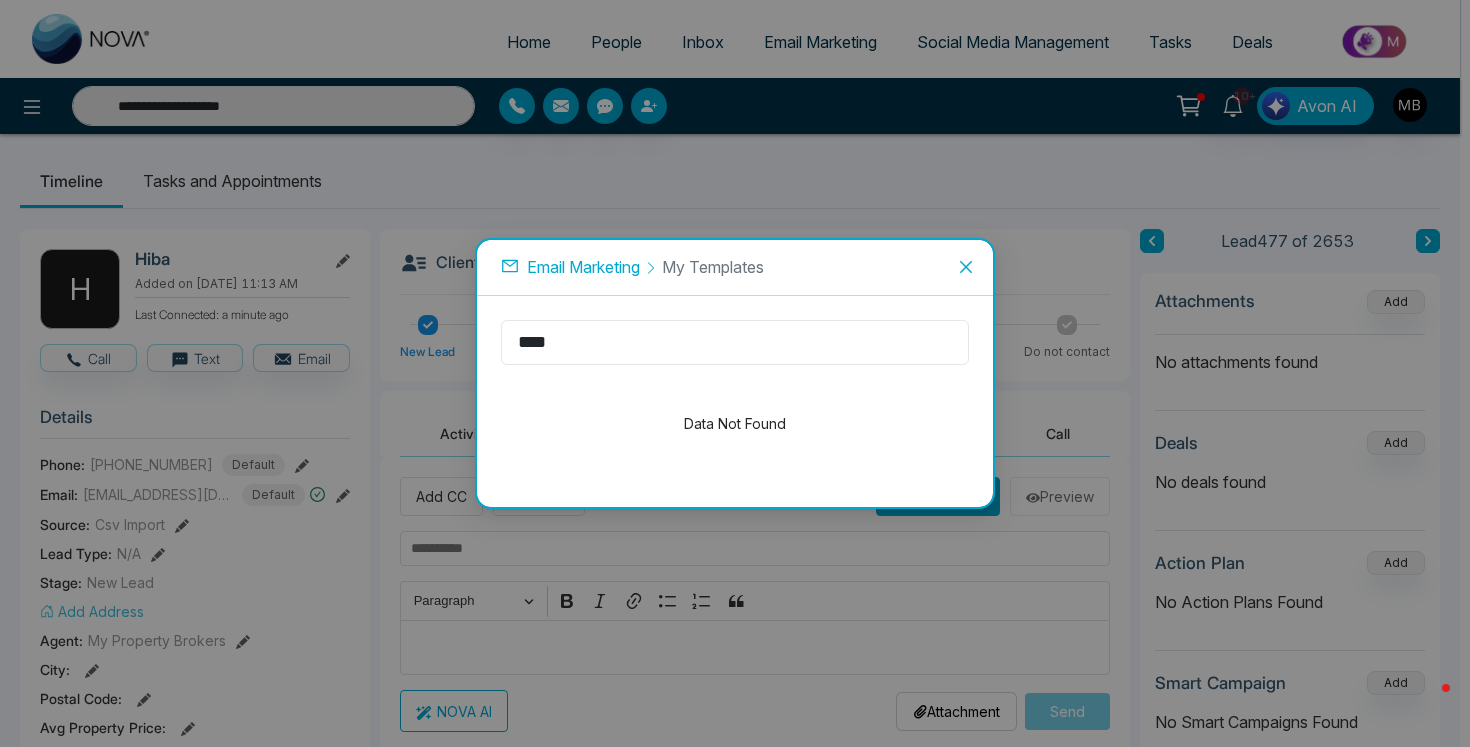 type on "****" 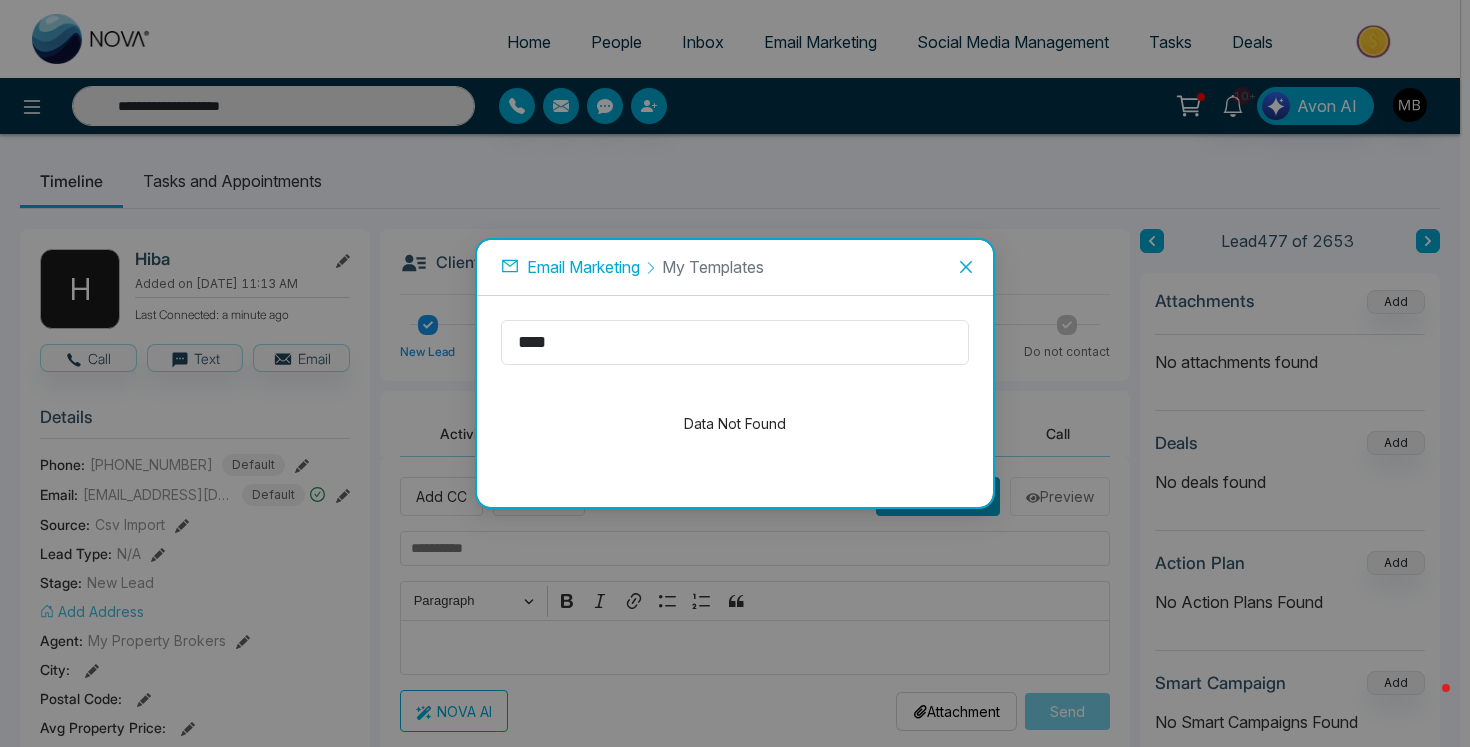 click 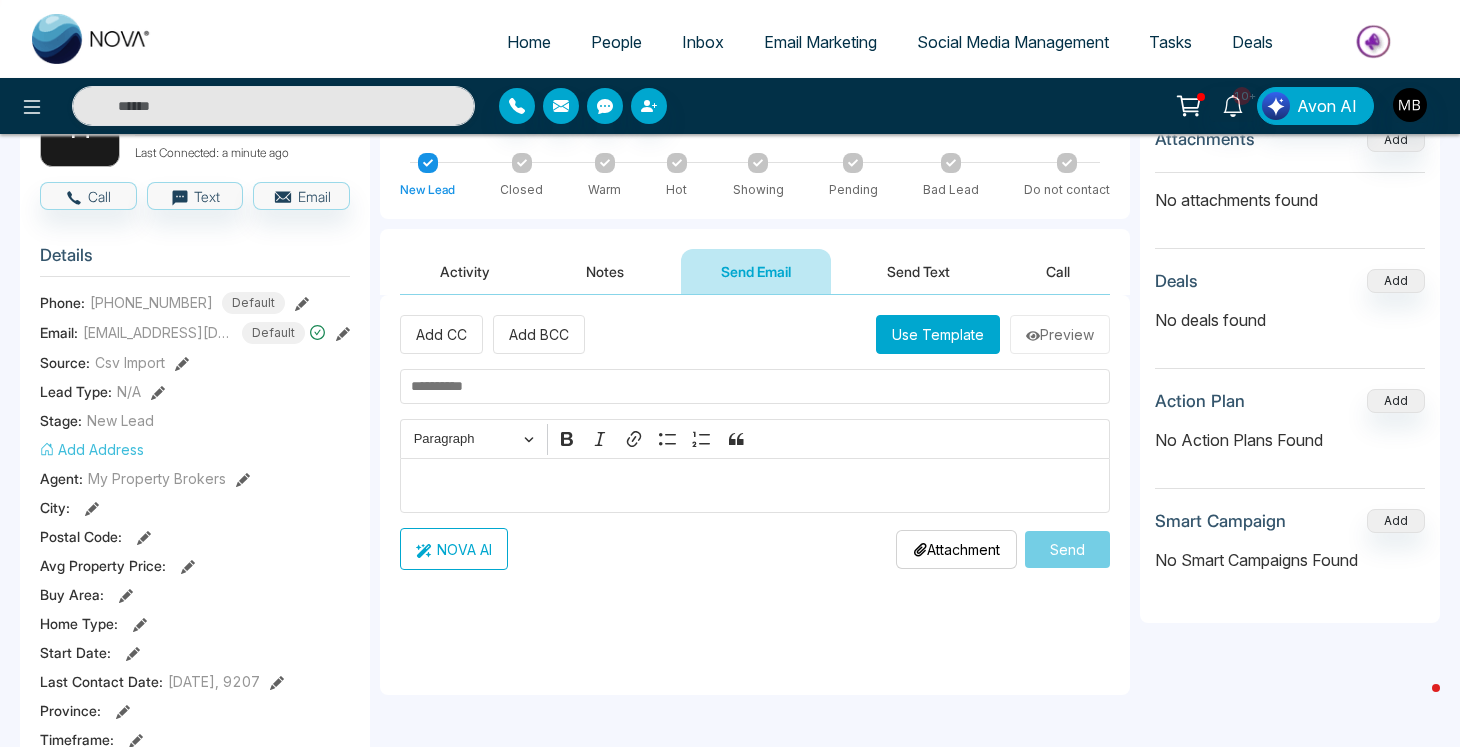 scroll, scrollTop: 323, scrollLeft: 0, axis: vertical 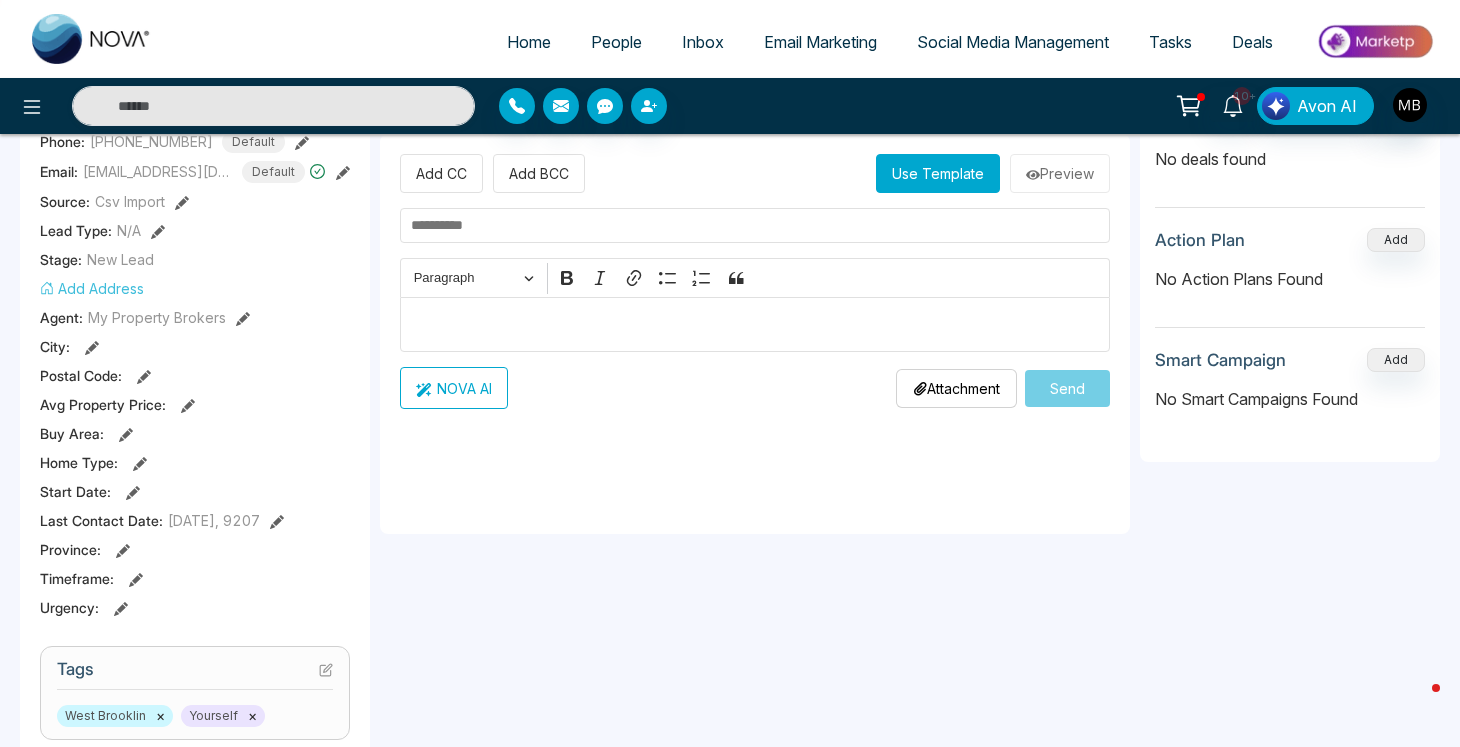 type on "**********" 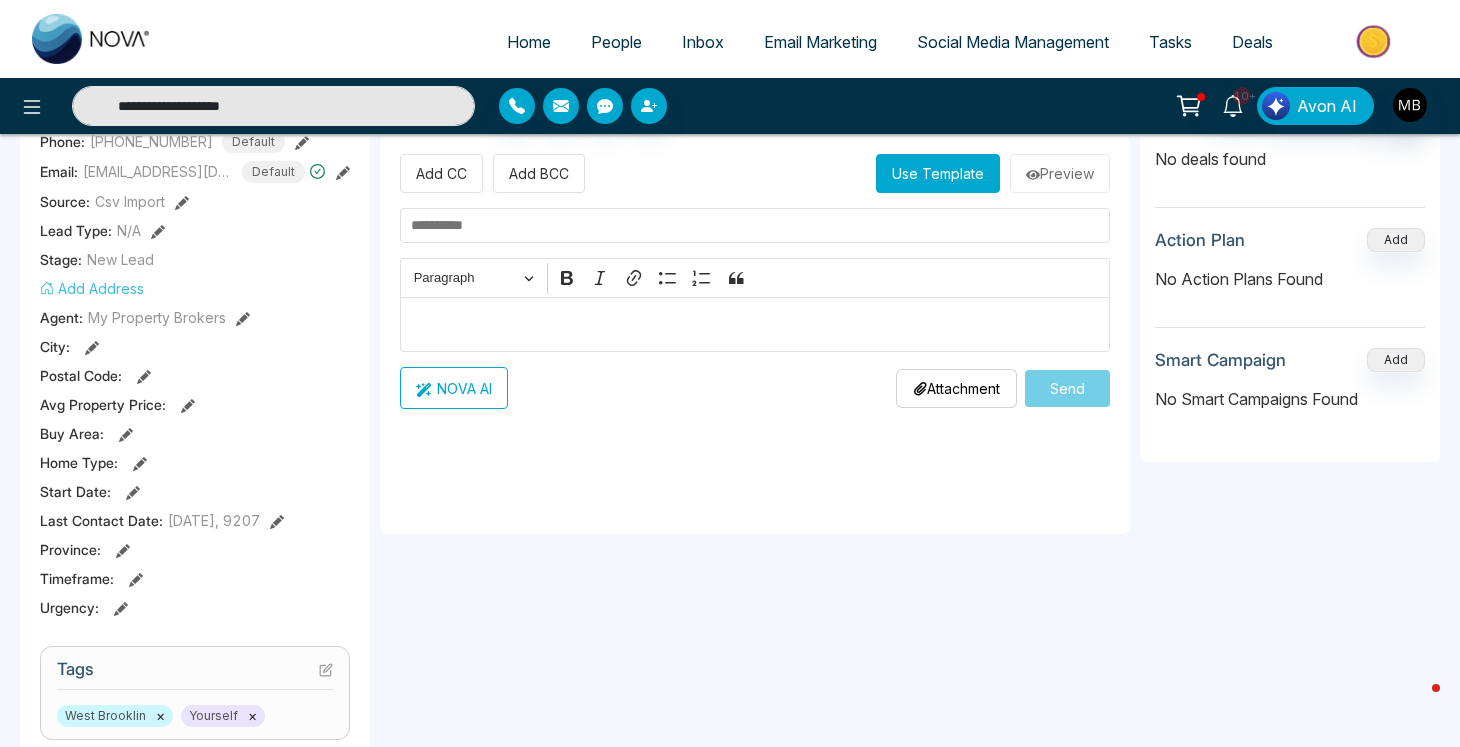 click on "**********" at bounding box center [273, 106] 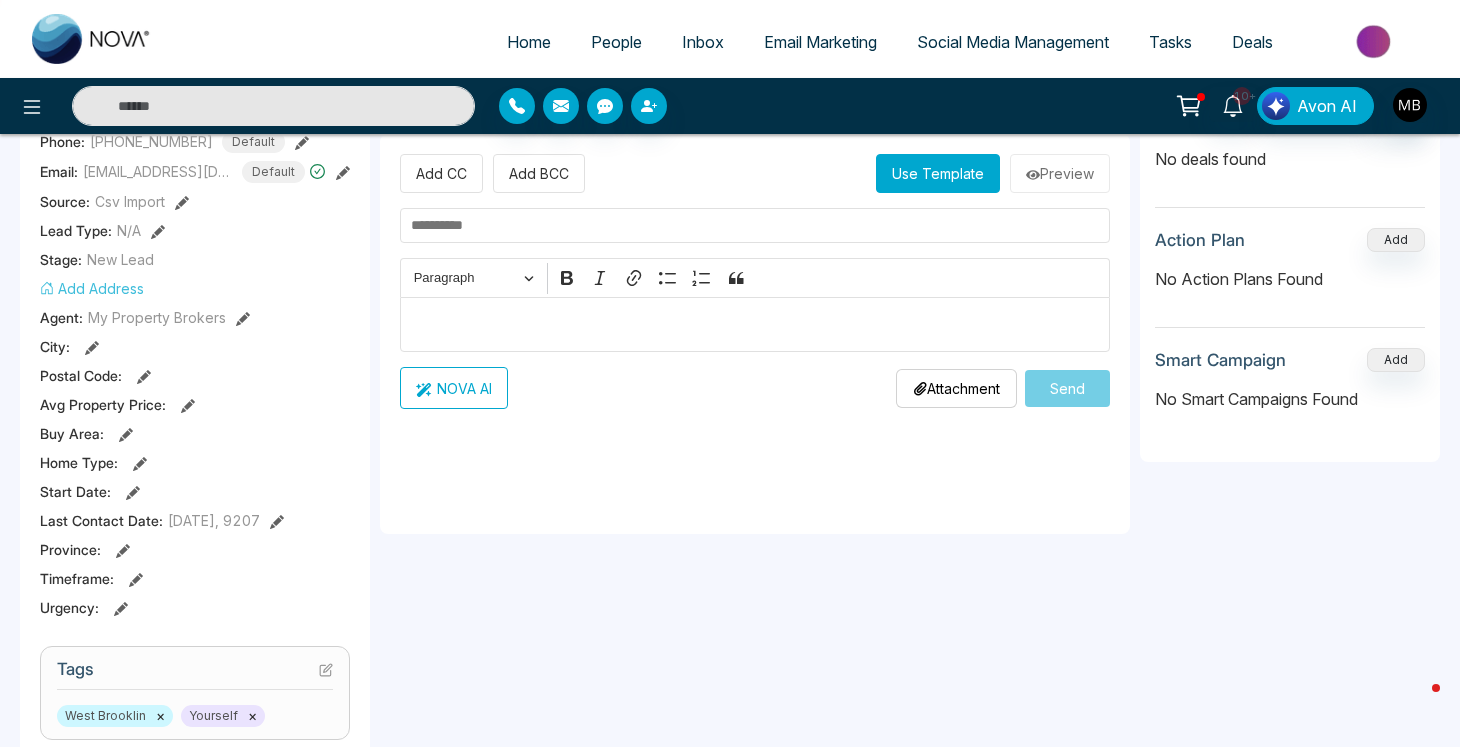 paste on "**********" 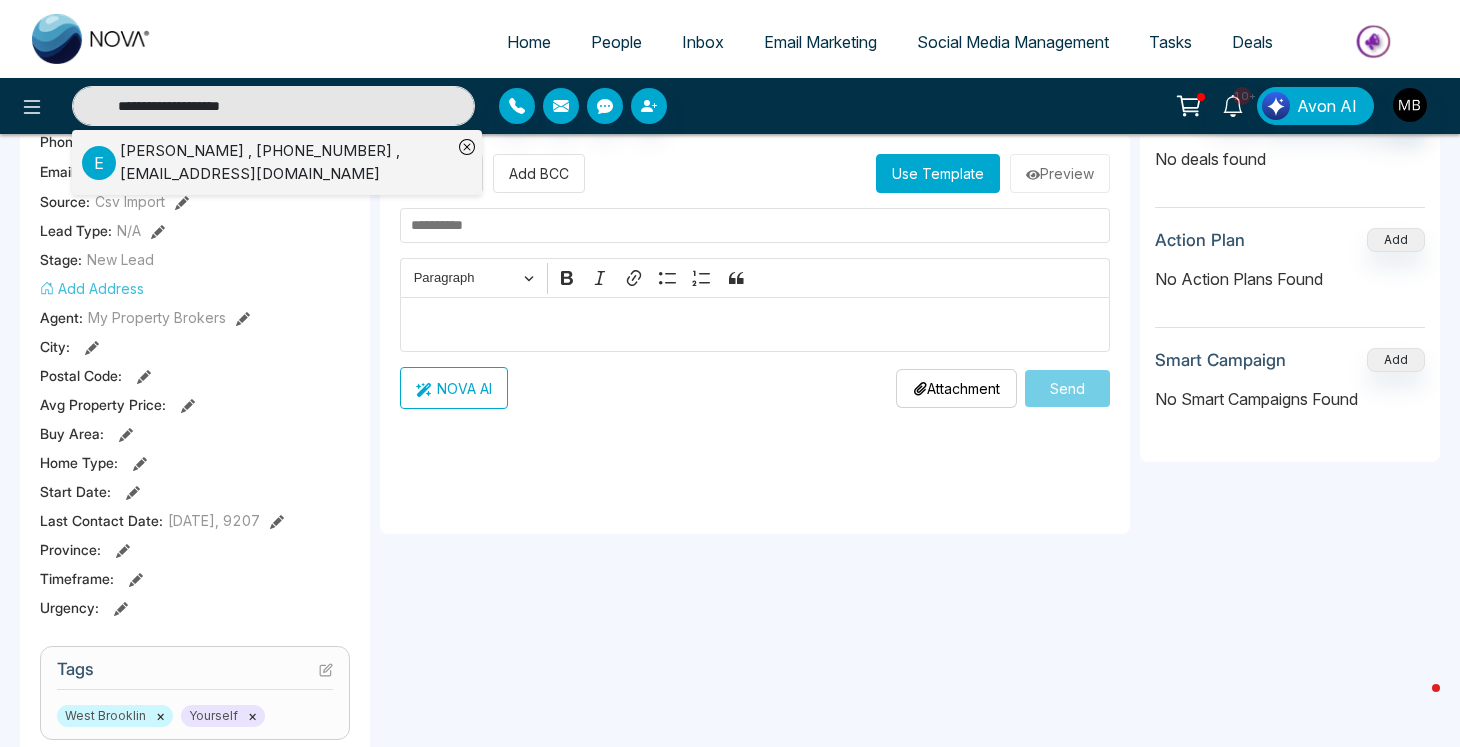 type on "**********" 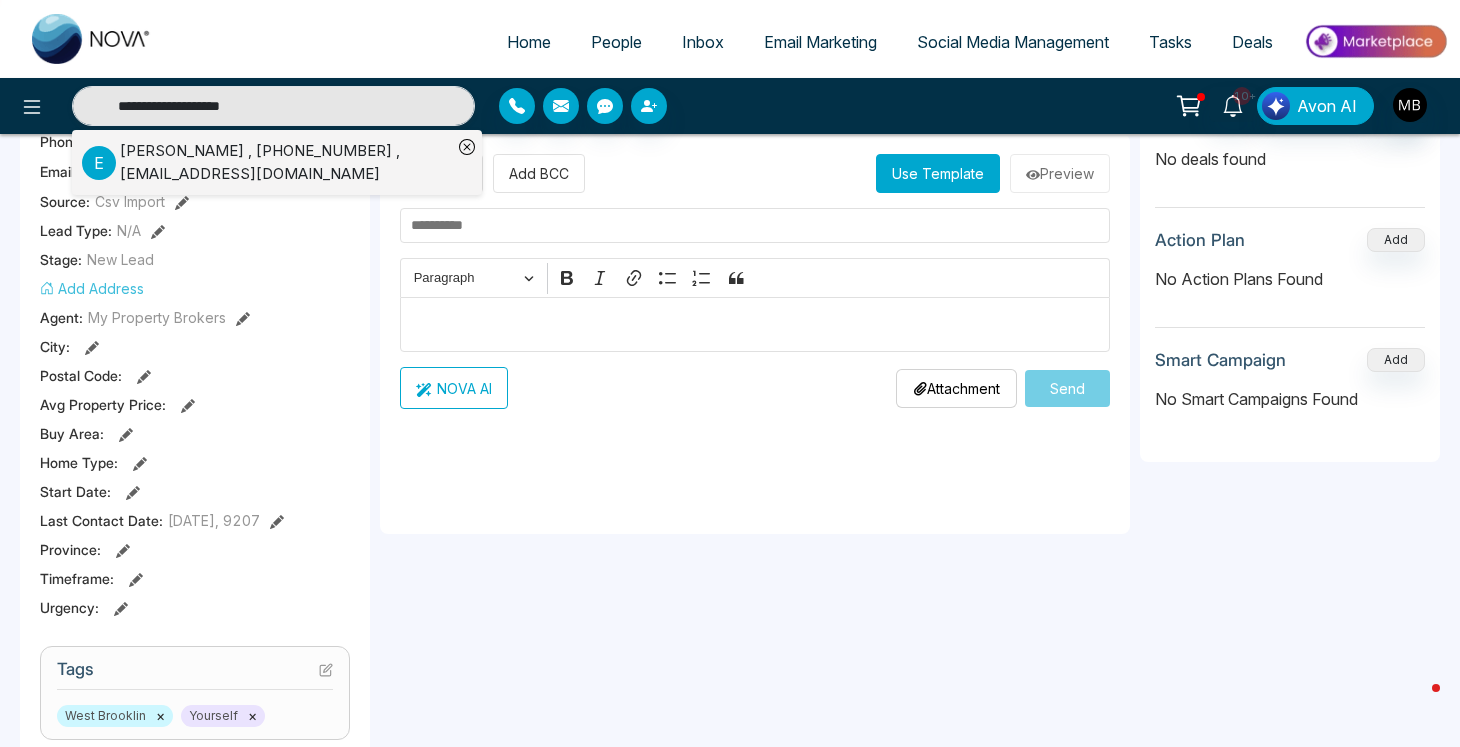 click on "[PERSON_NAME]     , [PHONE_NUMBER]   , [EMAIL_ADDRESS][DOMAIN_NAME]" at bounding box center (286, 162) 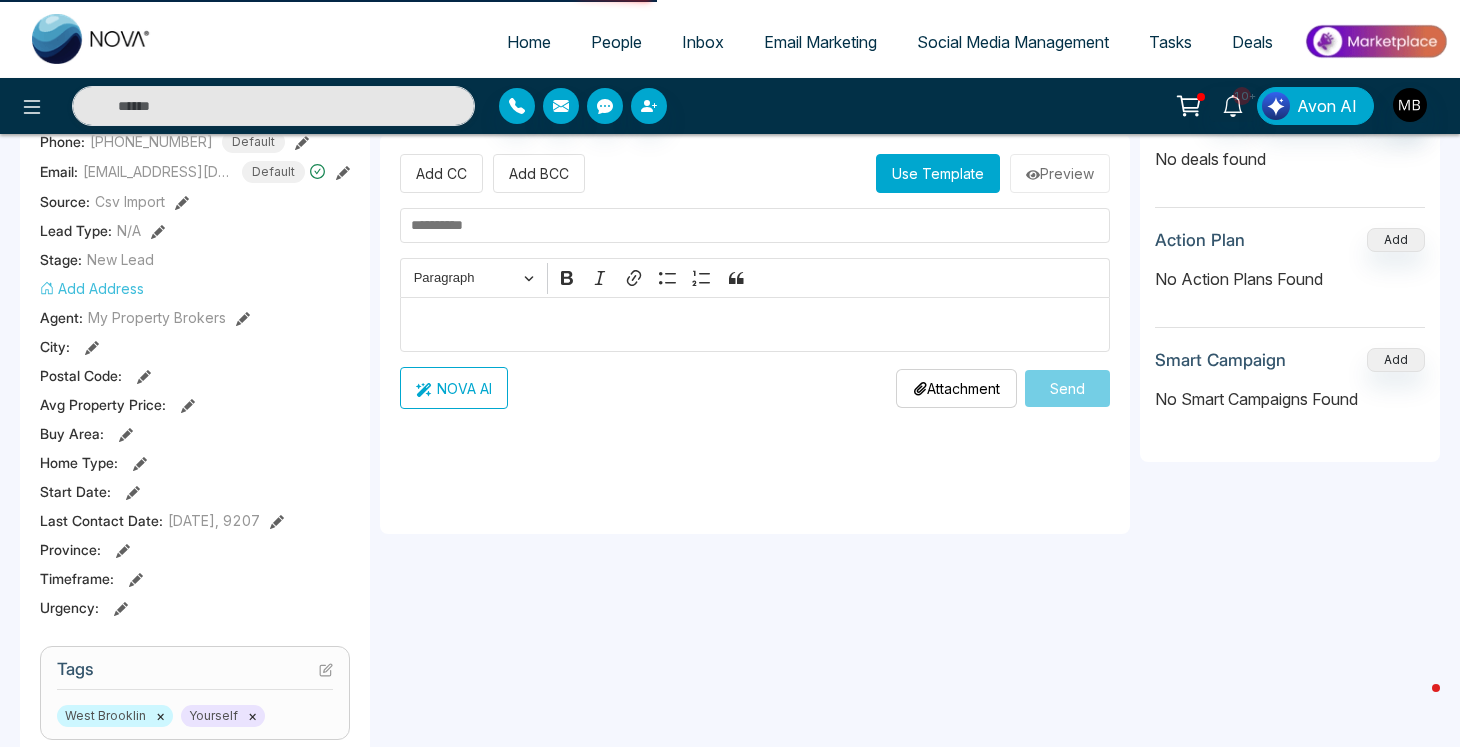 type on "**********" 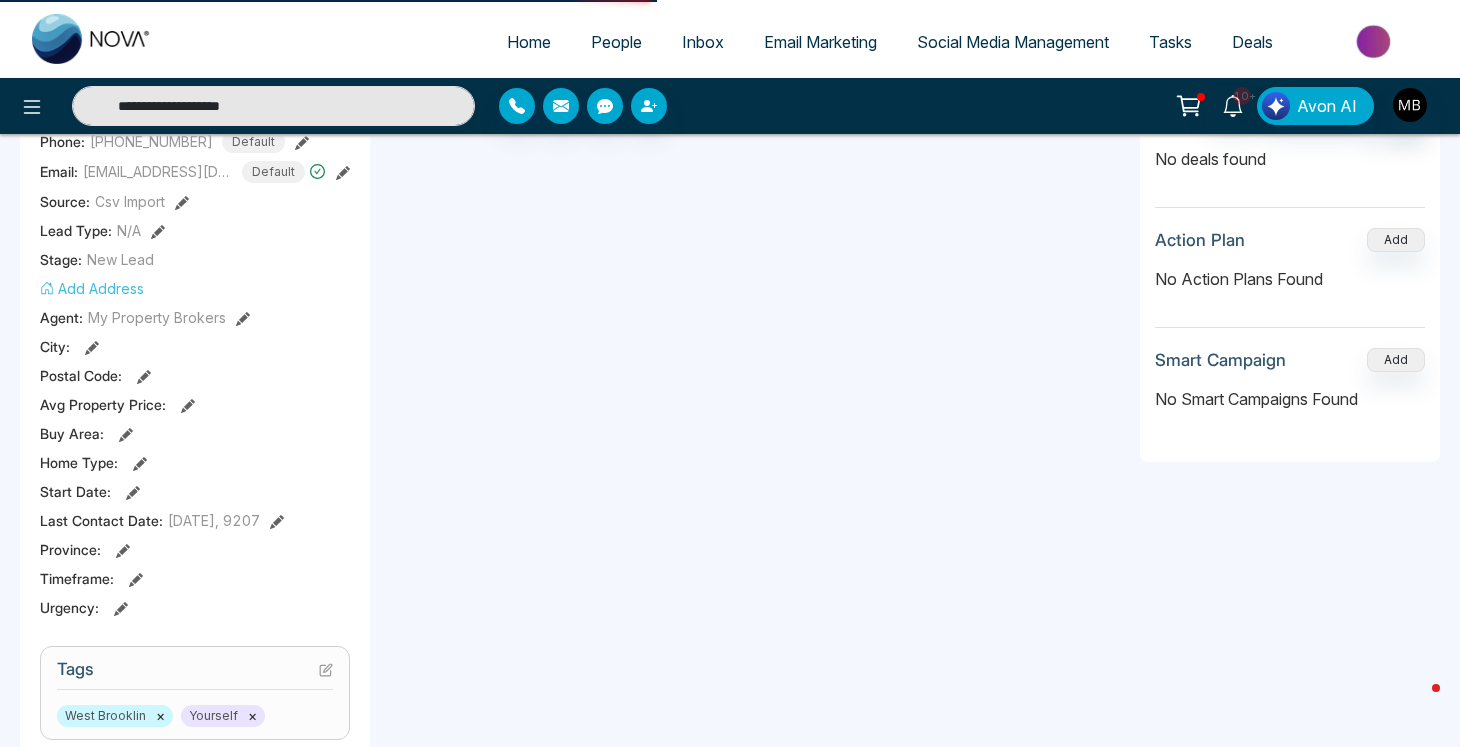 scroll, scrollTop: 0, scrollLeft: 0, axis: both 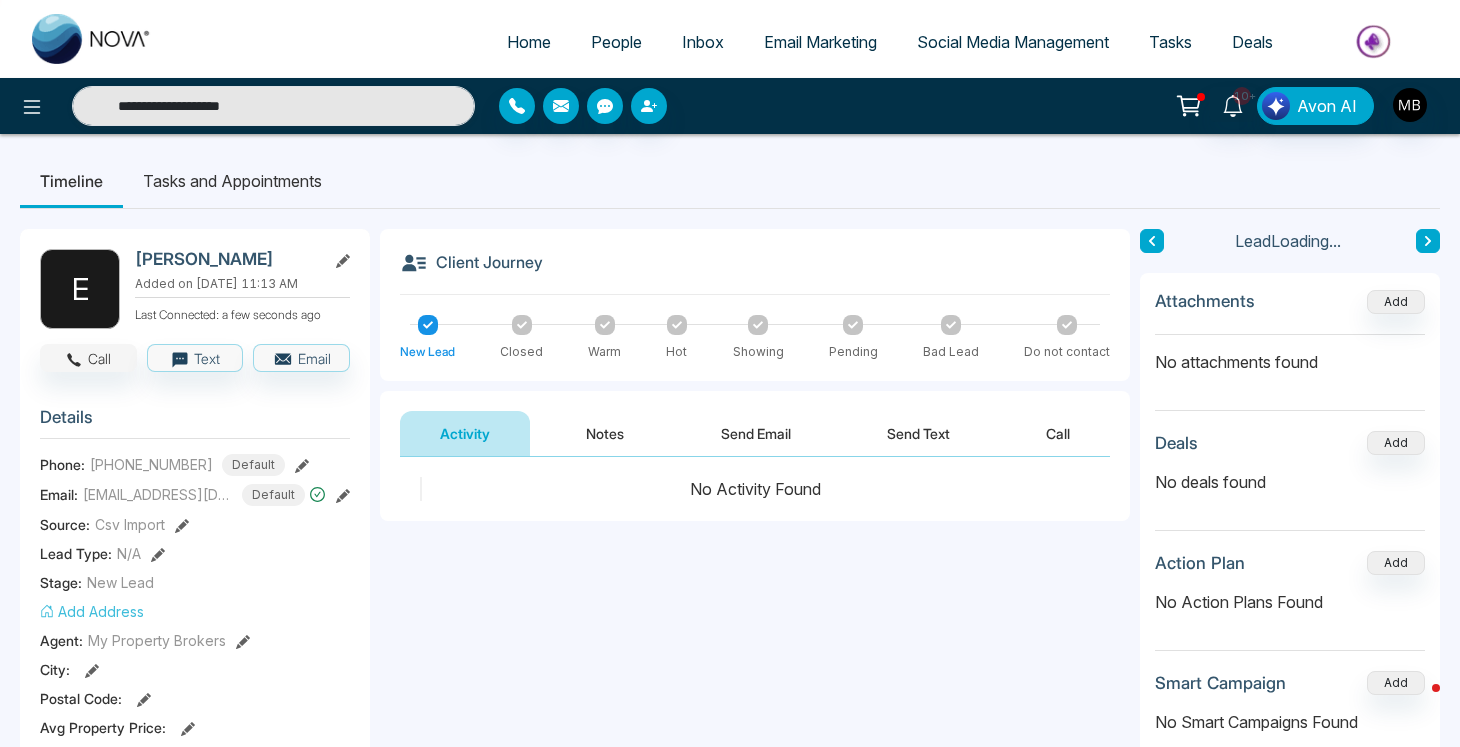 click on "Call" at bounding box center (88, 358) 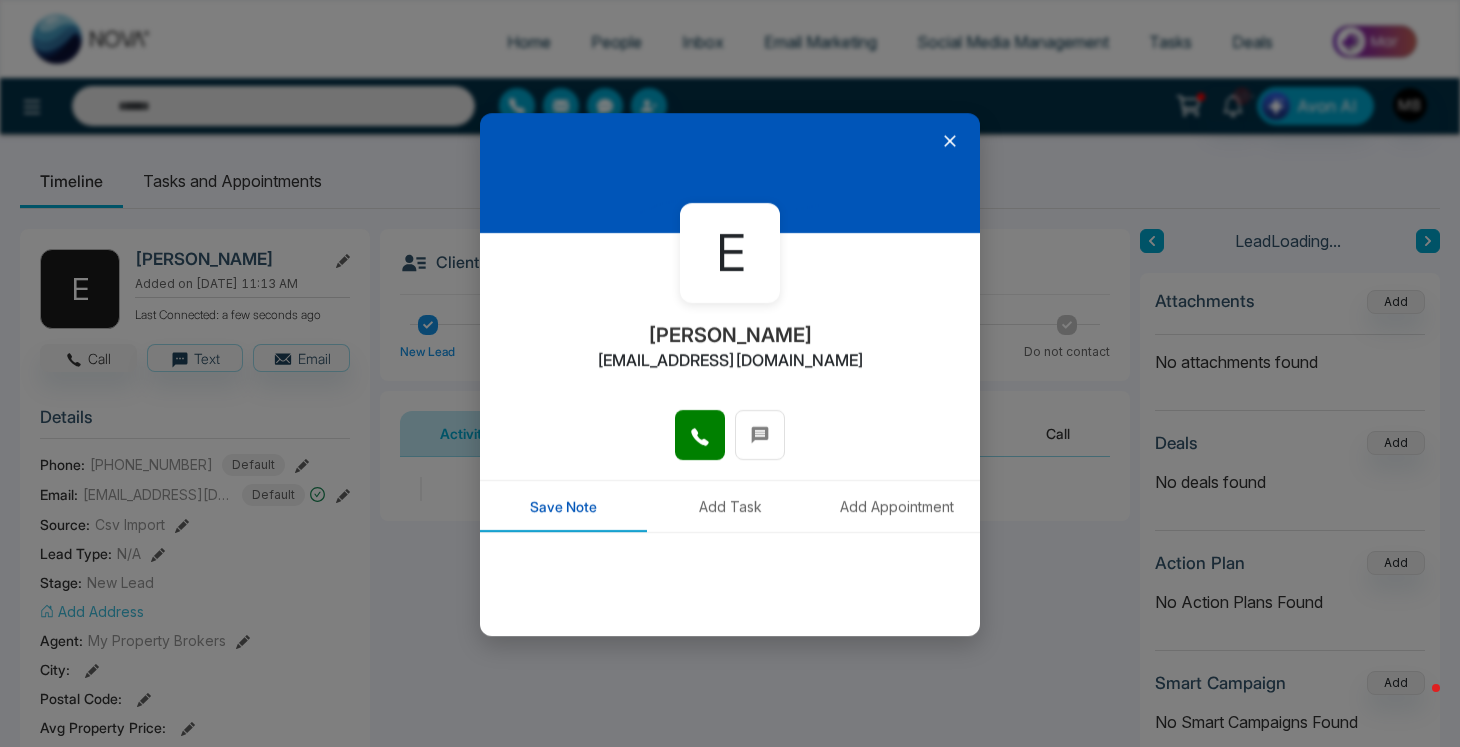 type on "**********" 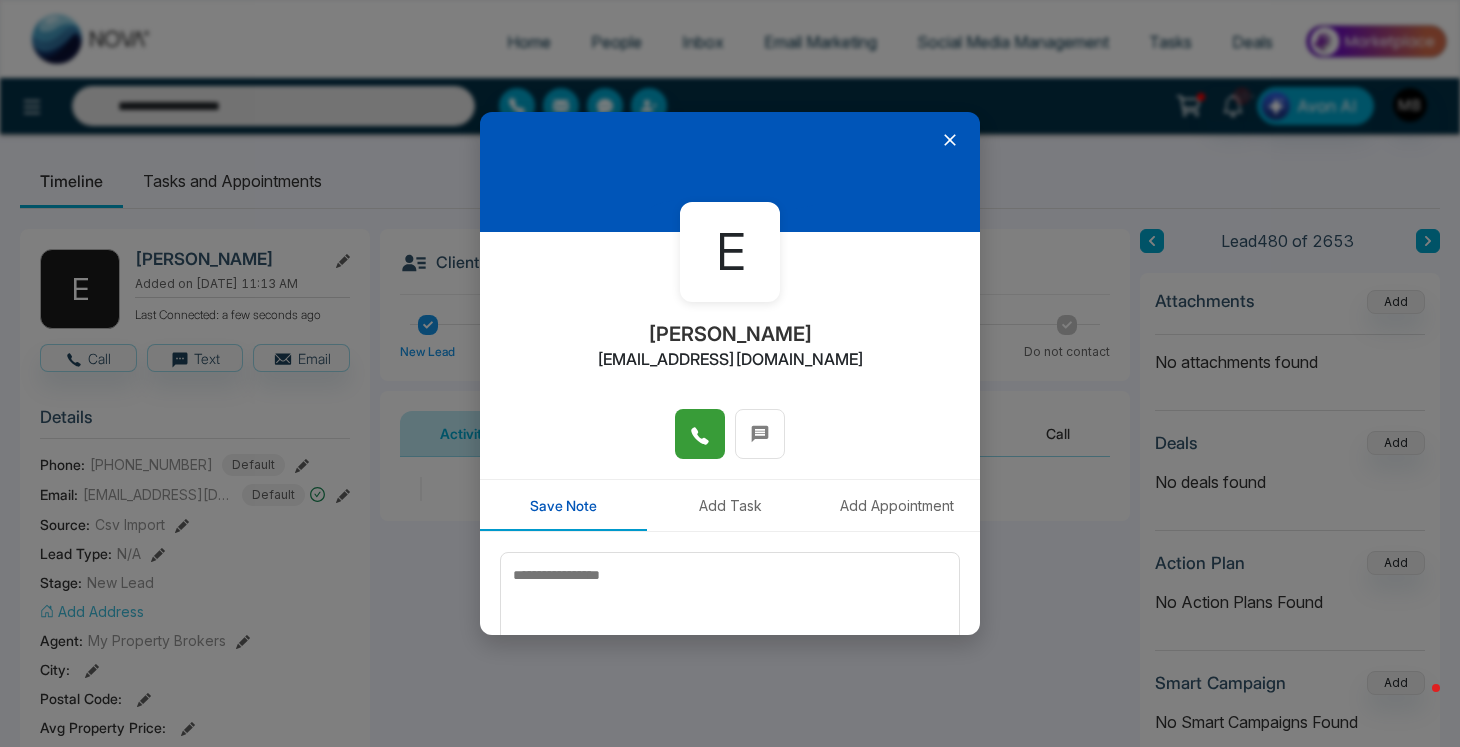 click 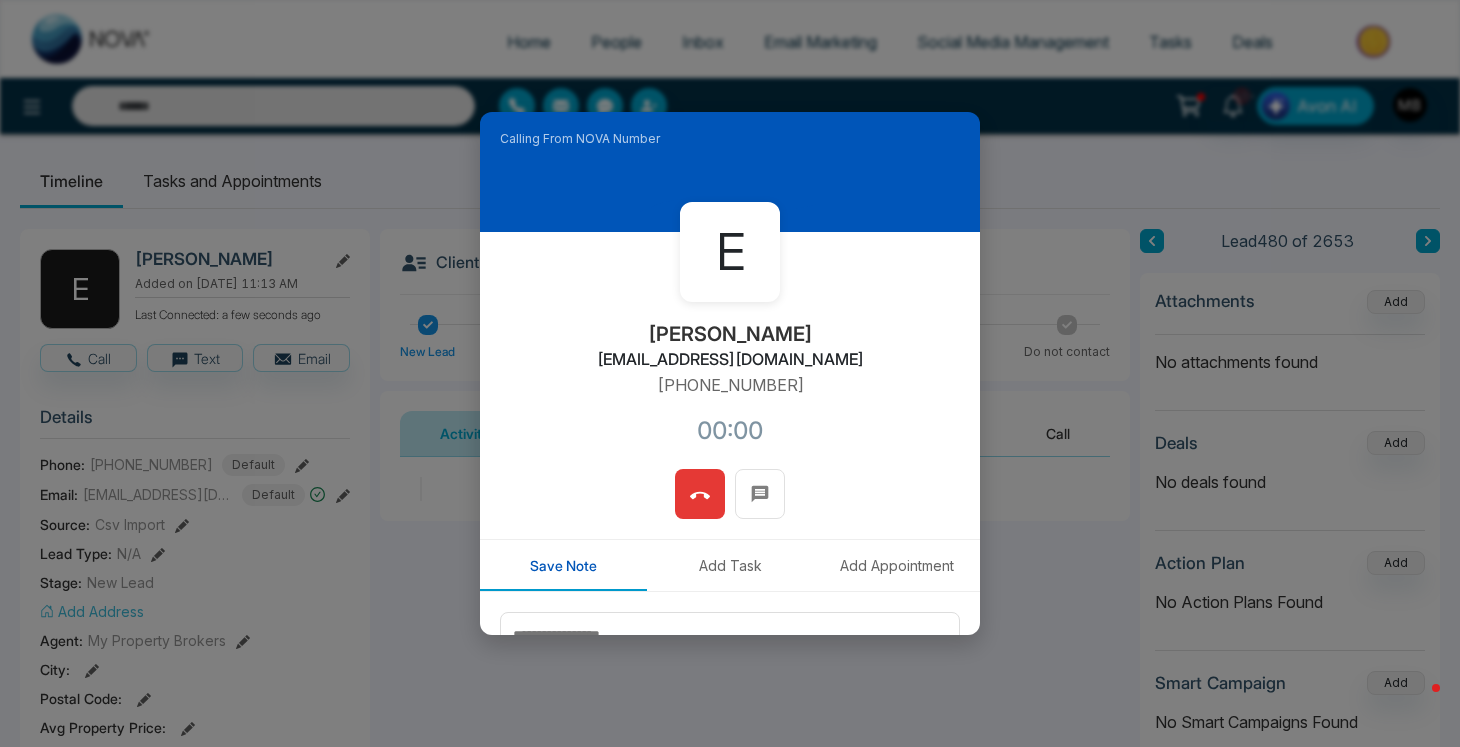 type on "**********" 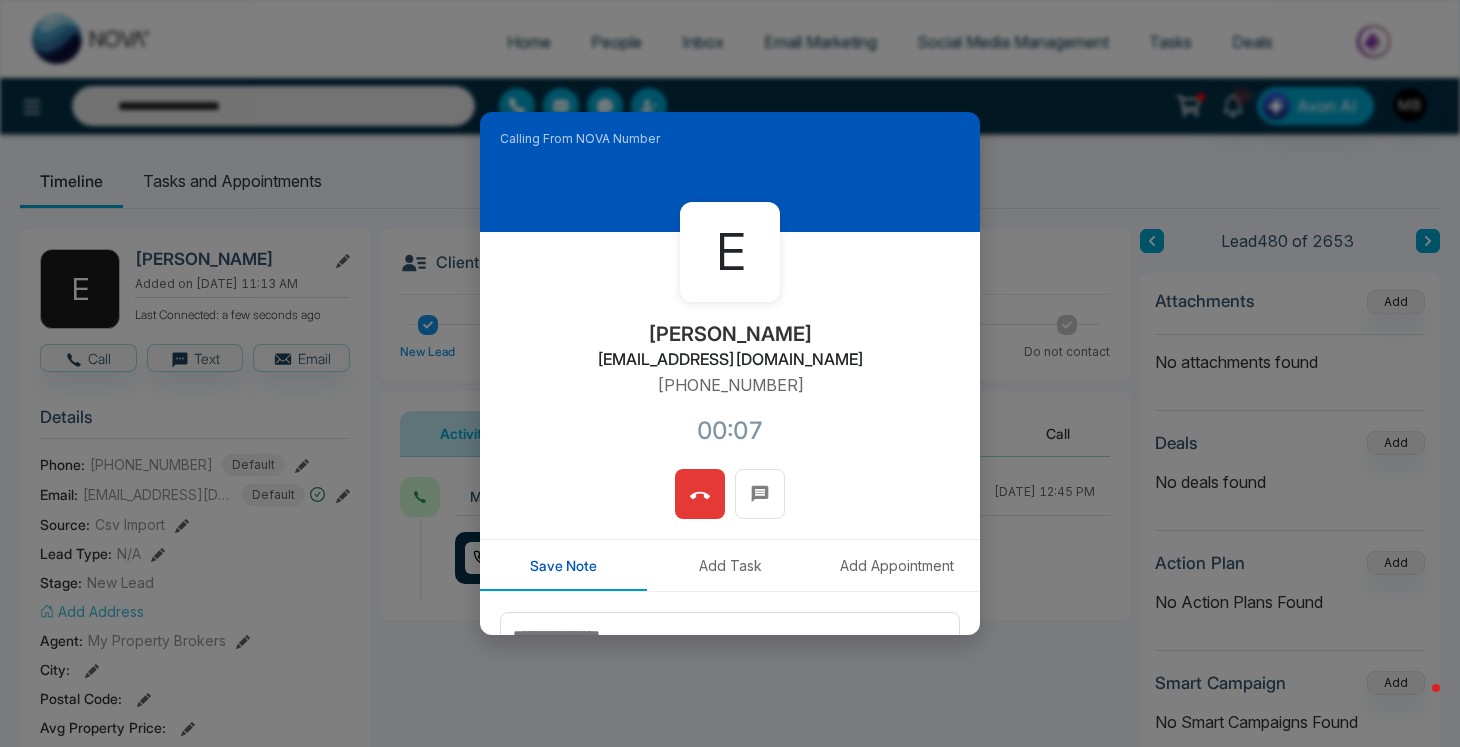 click at bounding box center (700, 494) 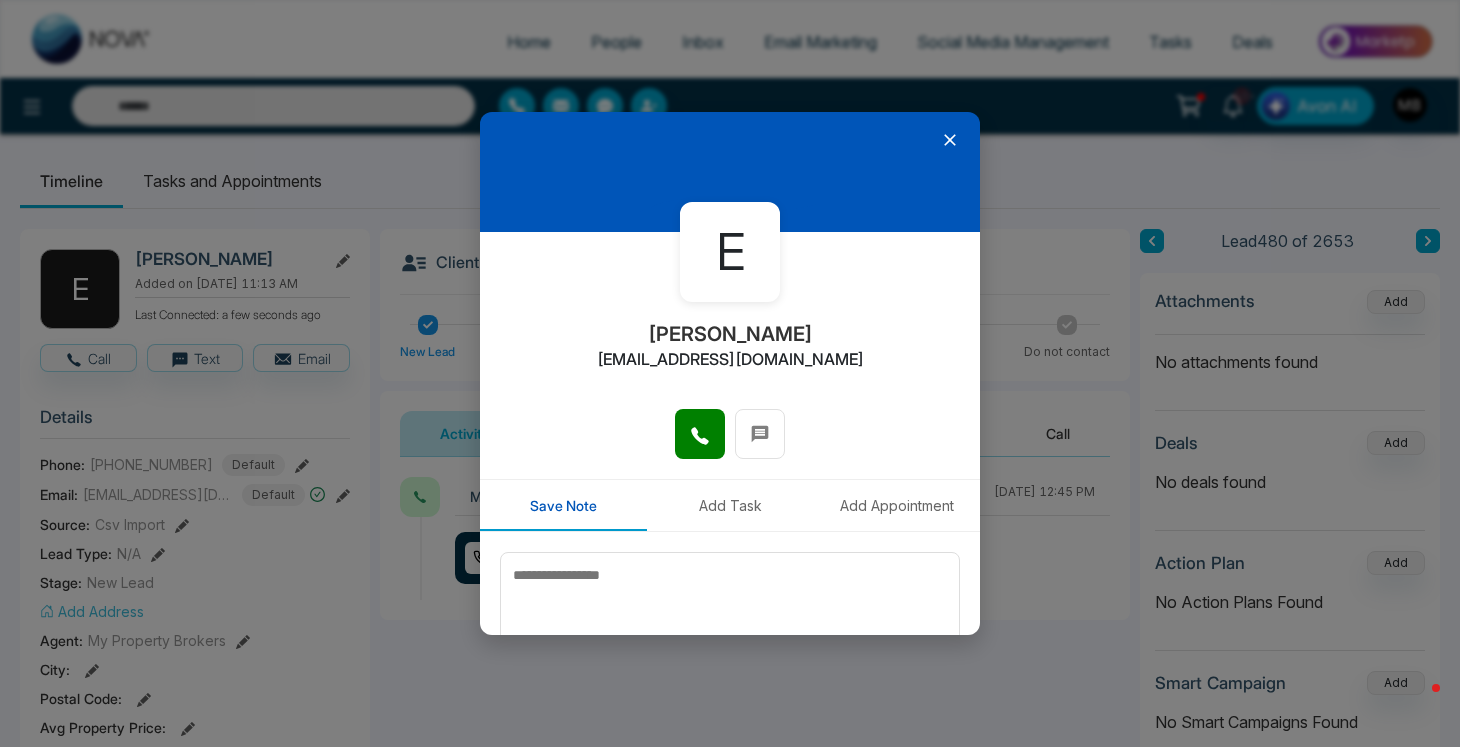 type on "**********" 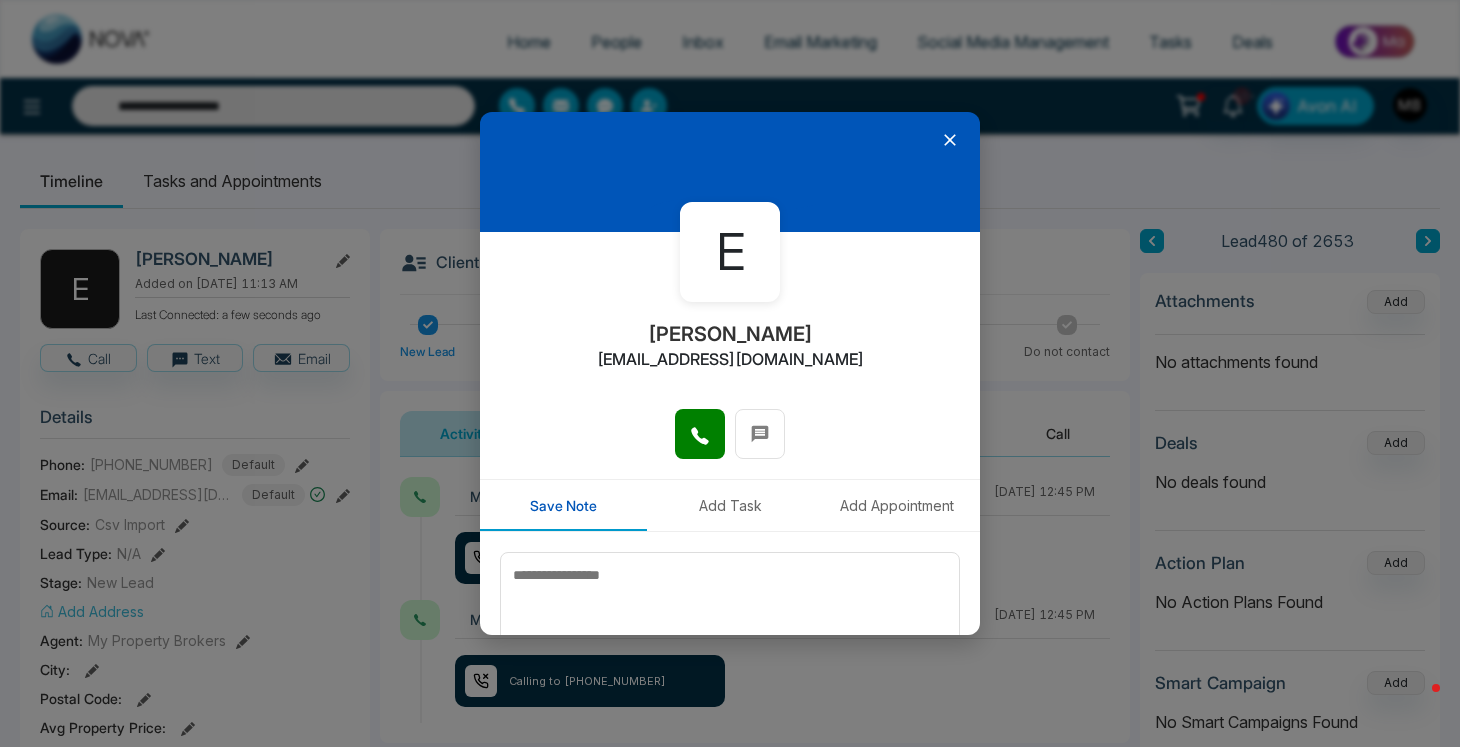 click 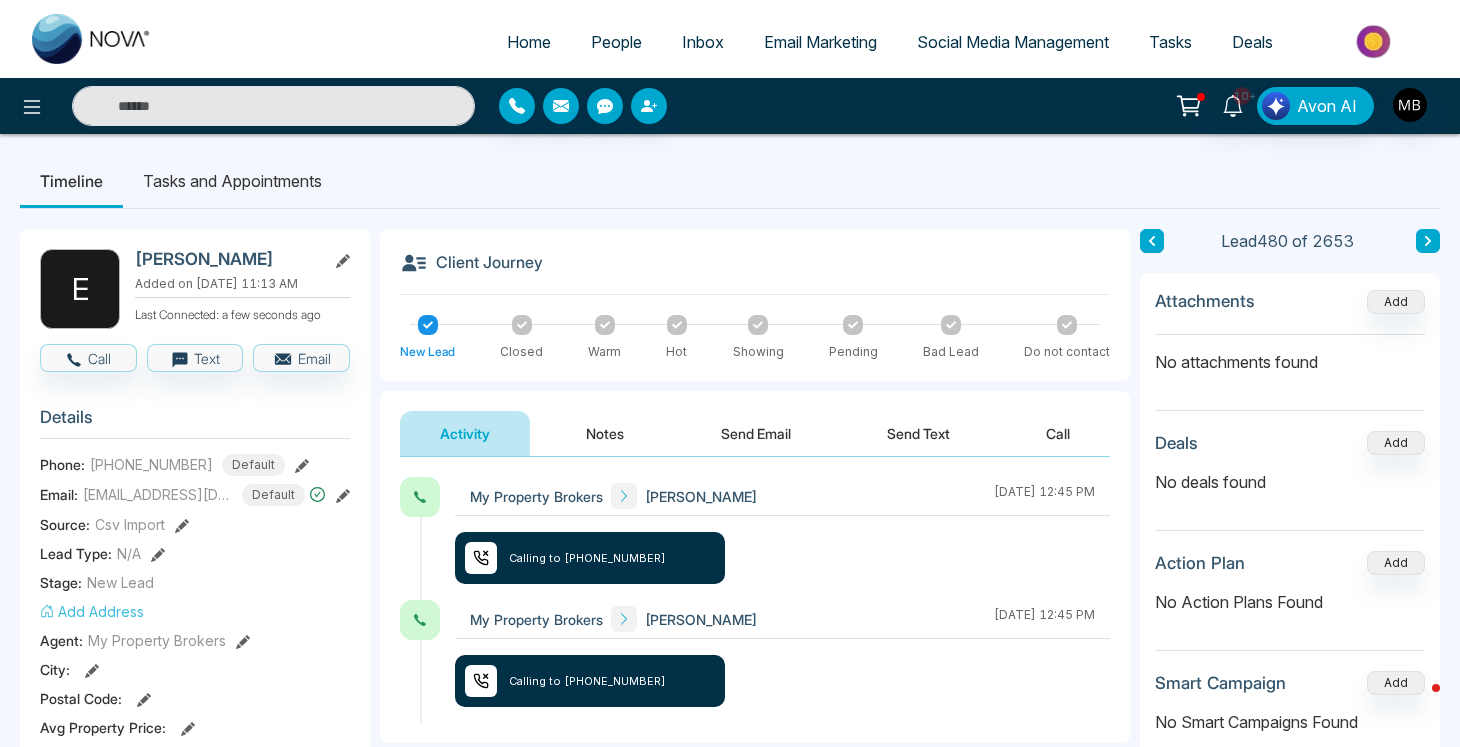 type on "**********" 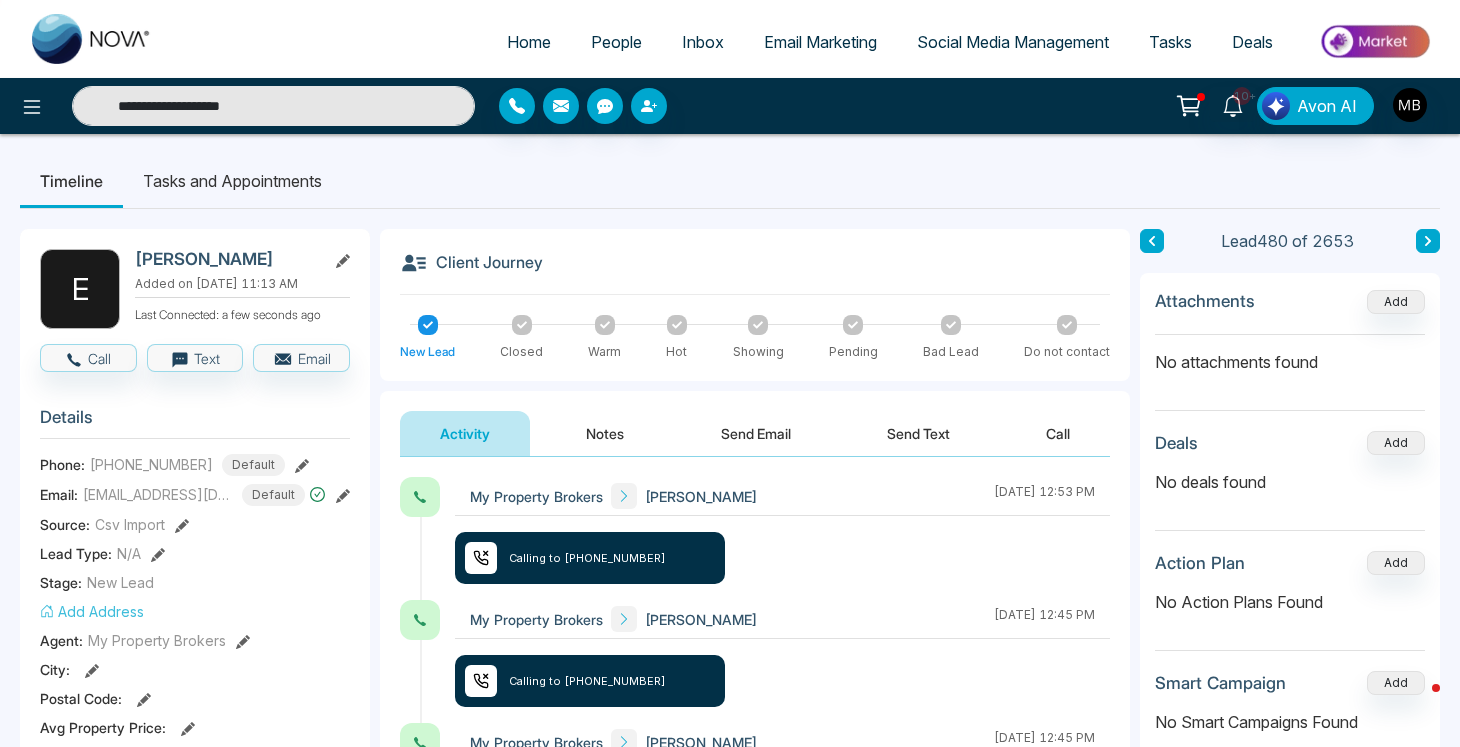 click on "**********" at bounding box center (273, 106) 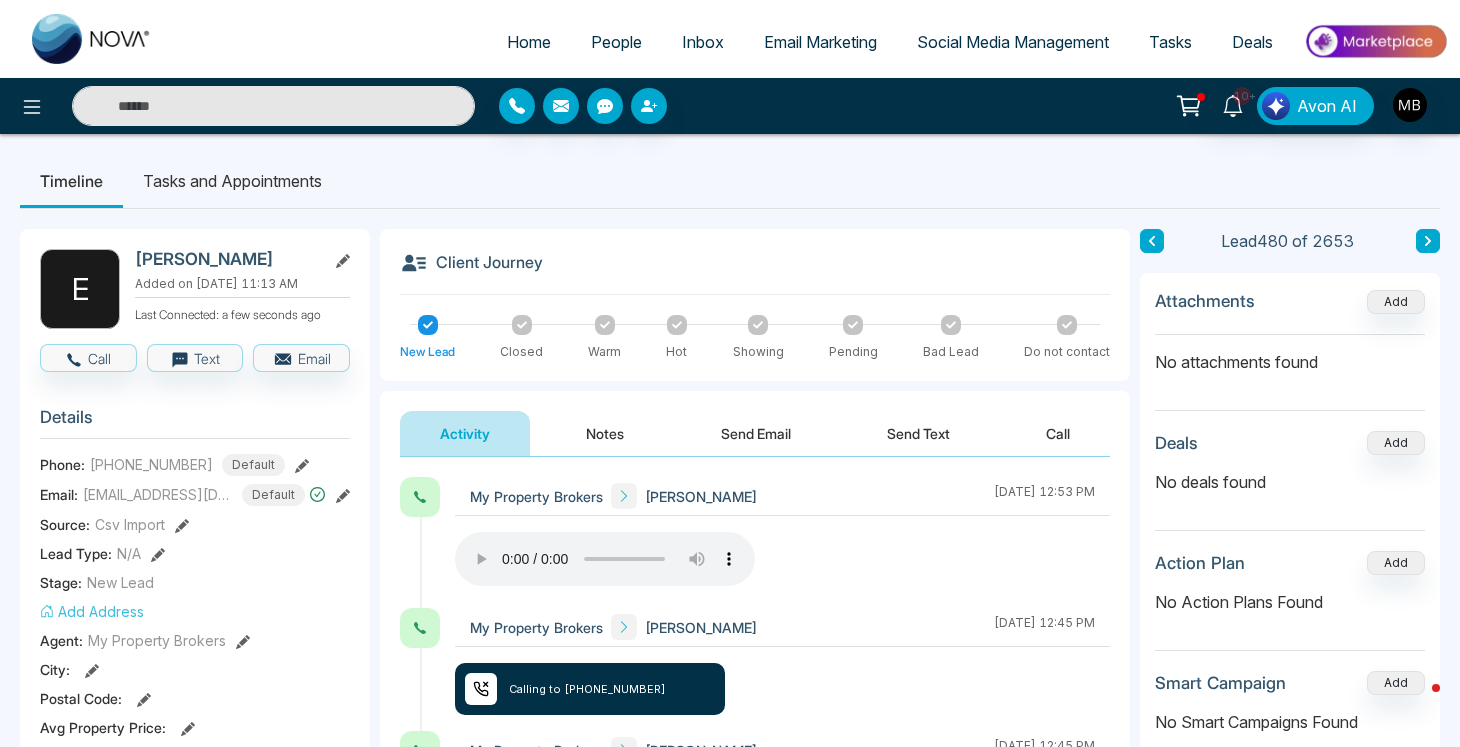 paste on "**********" 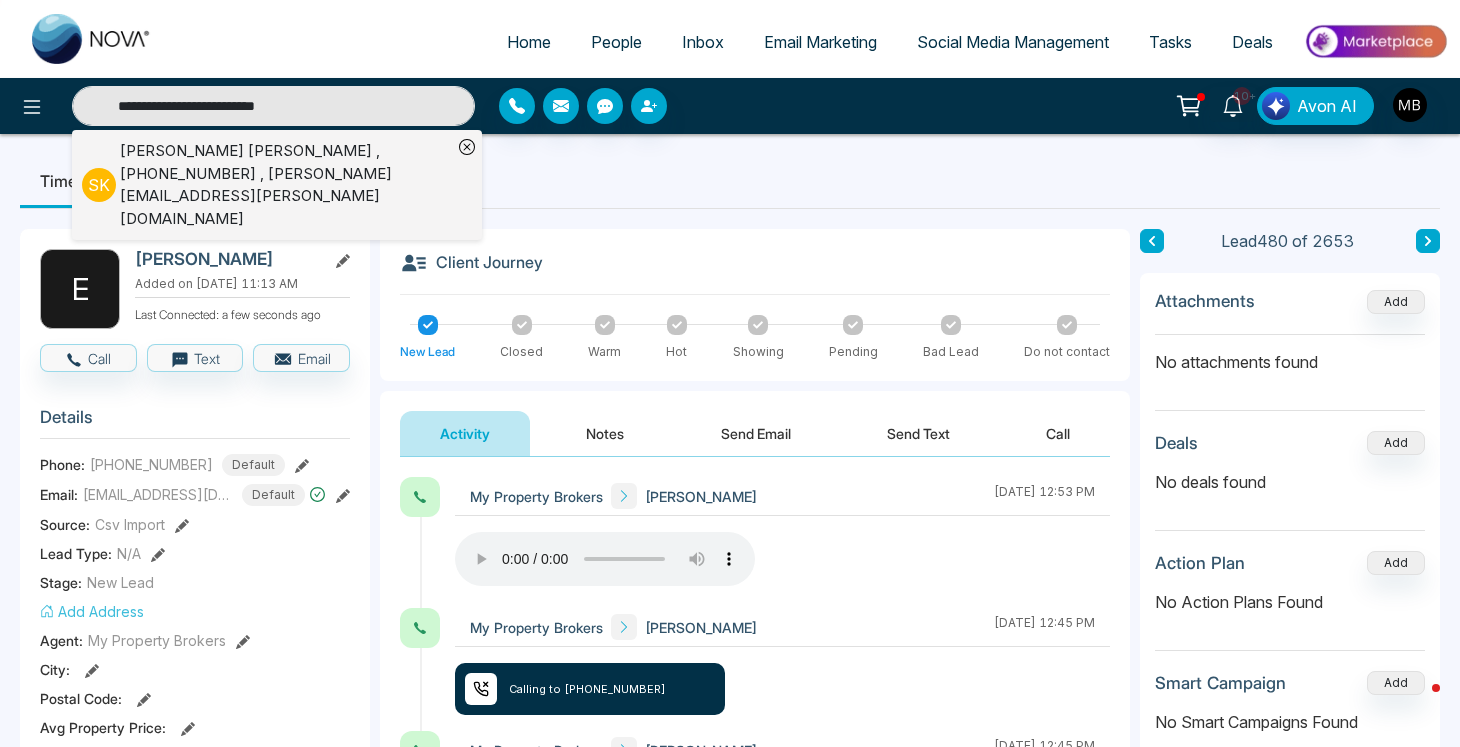 type on "**********" 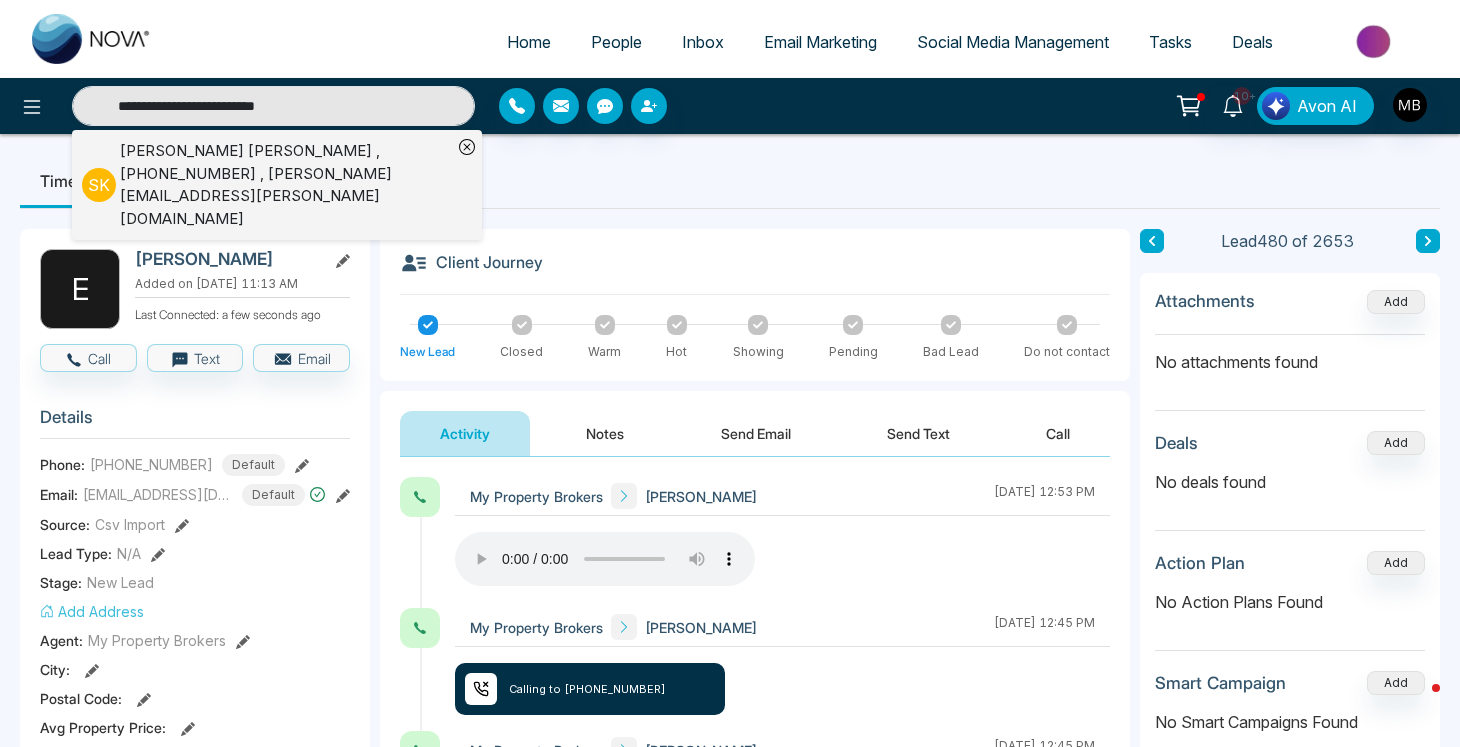 click on "[PERSON_NAME]   , [PHONE_NUMBER]   , [PERSON_NAME][EMAIL_ADDRESS][PERSON_NAME][DOMAIN_NAME]" at bounding box center [286, 185] 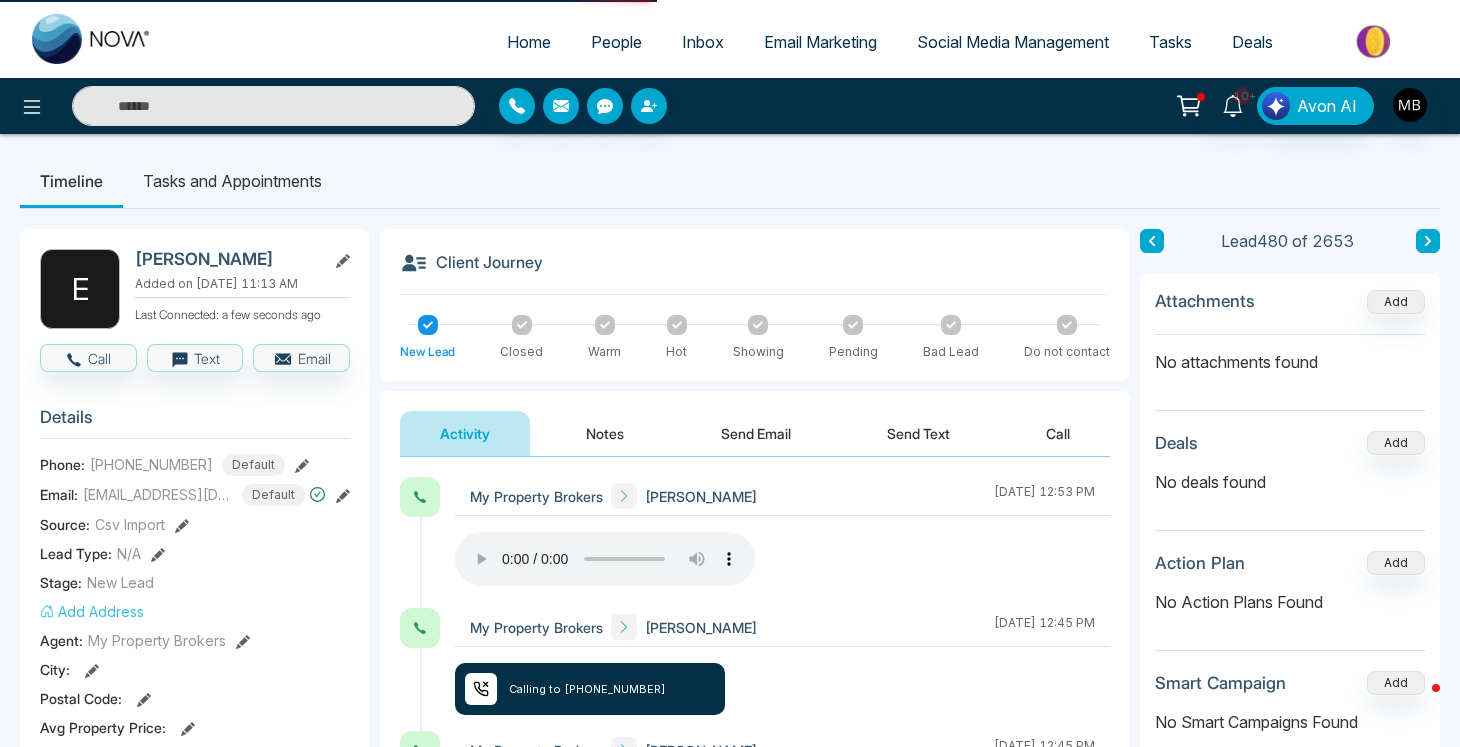 type on "**********" 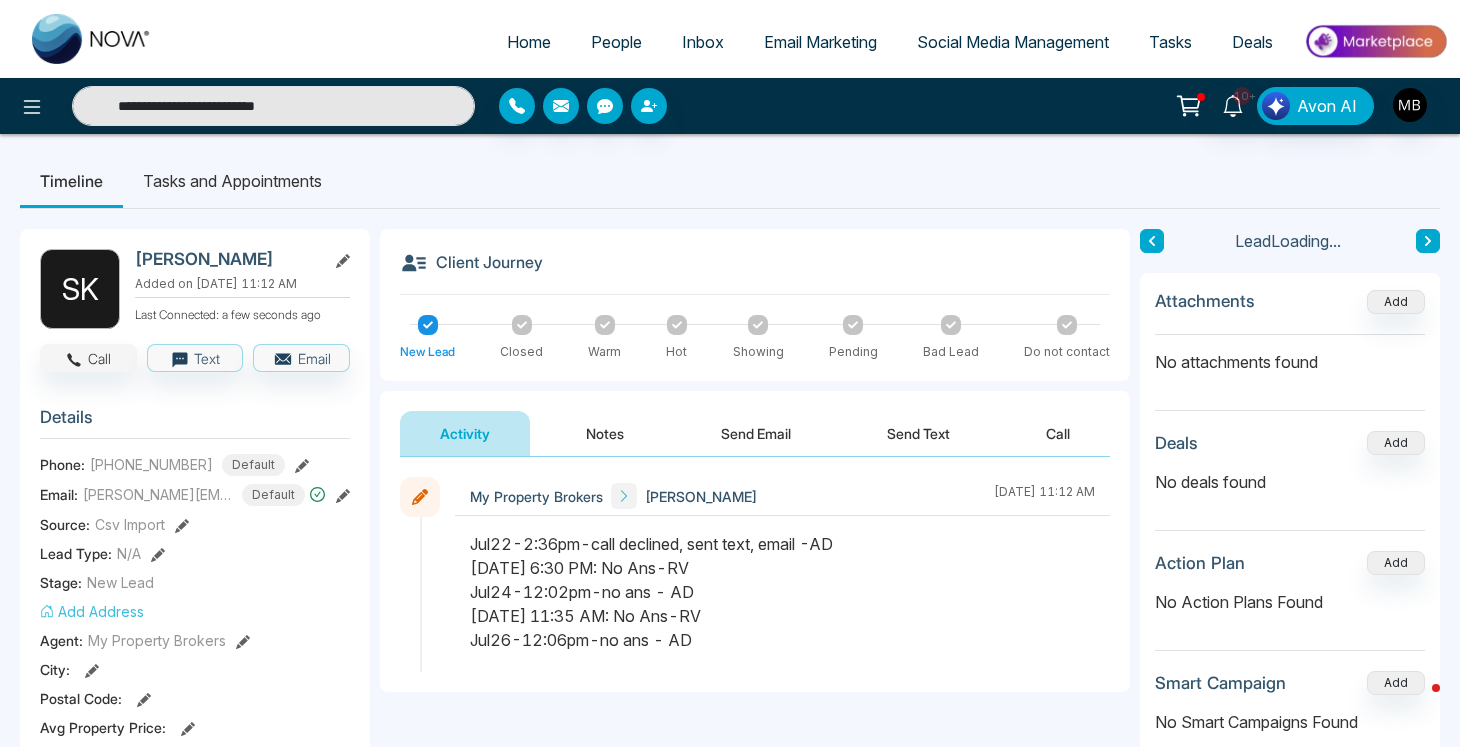 click on "Call" at bounding box center (88, 358) 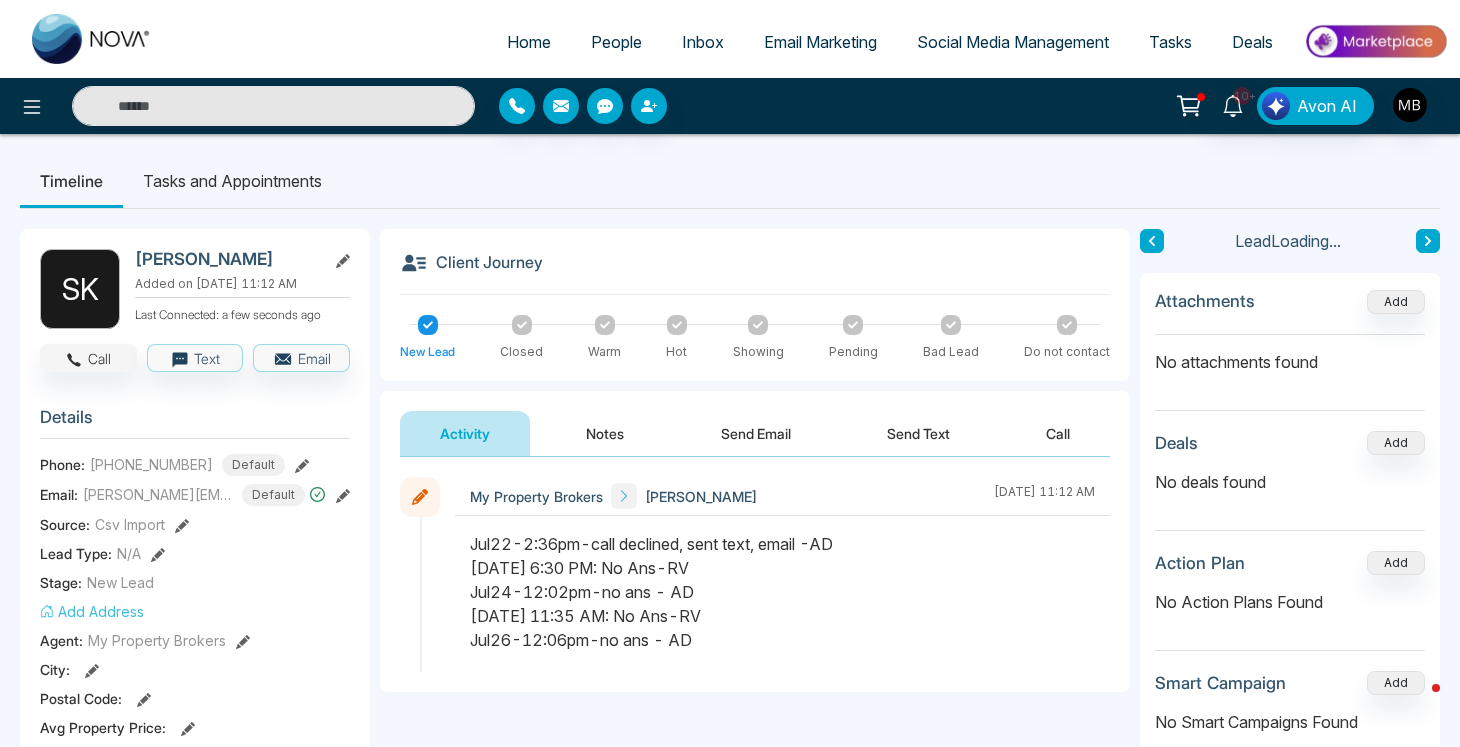 type on "**********" 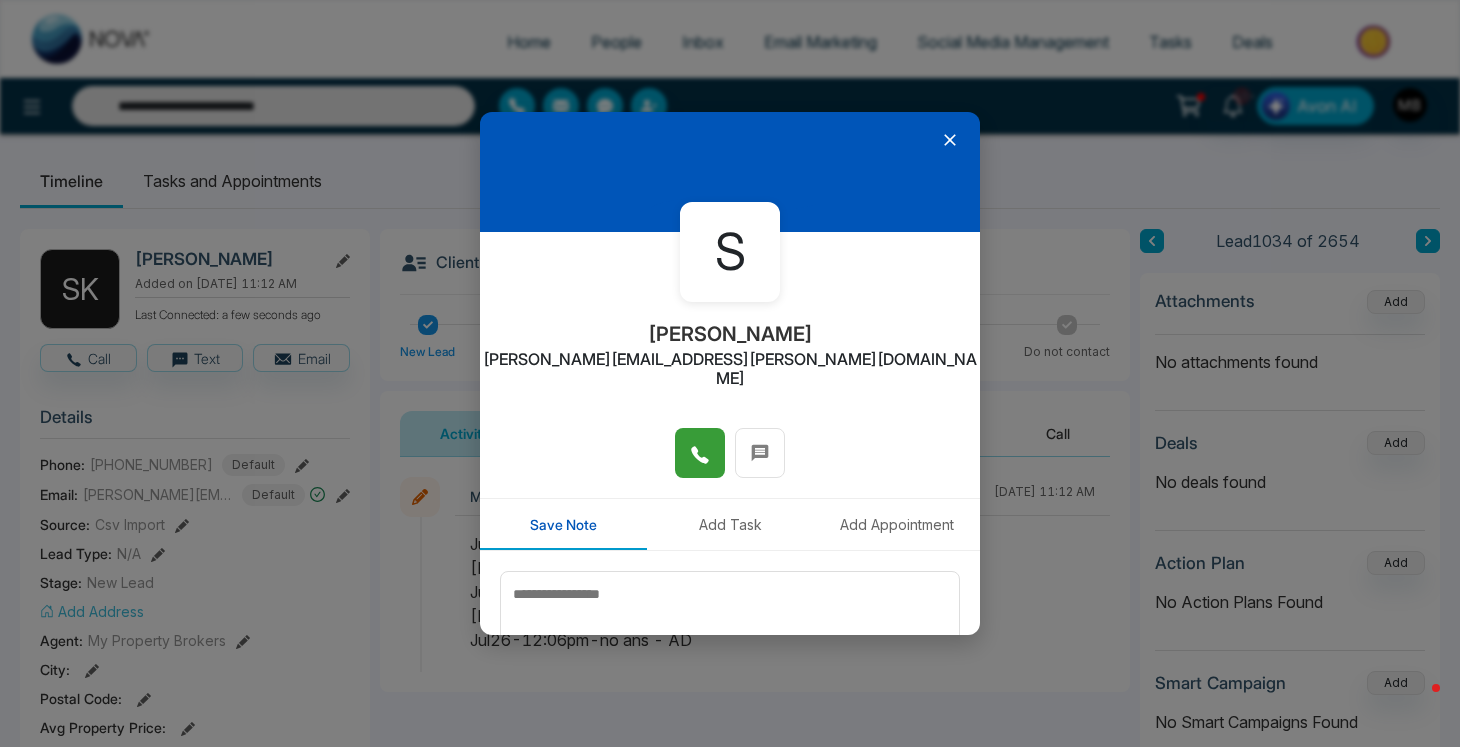 click 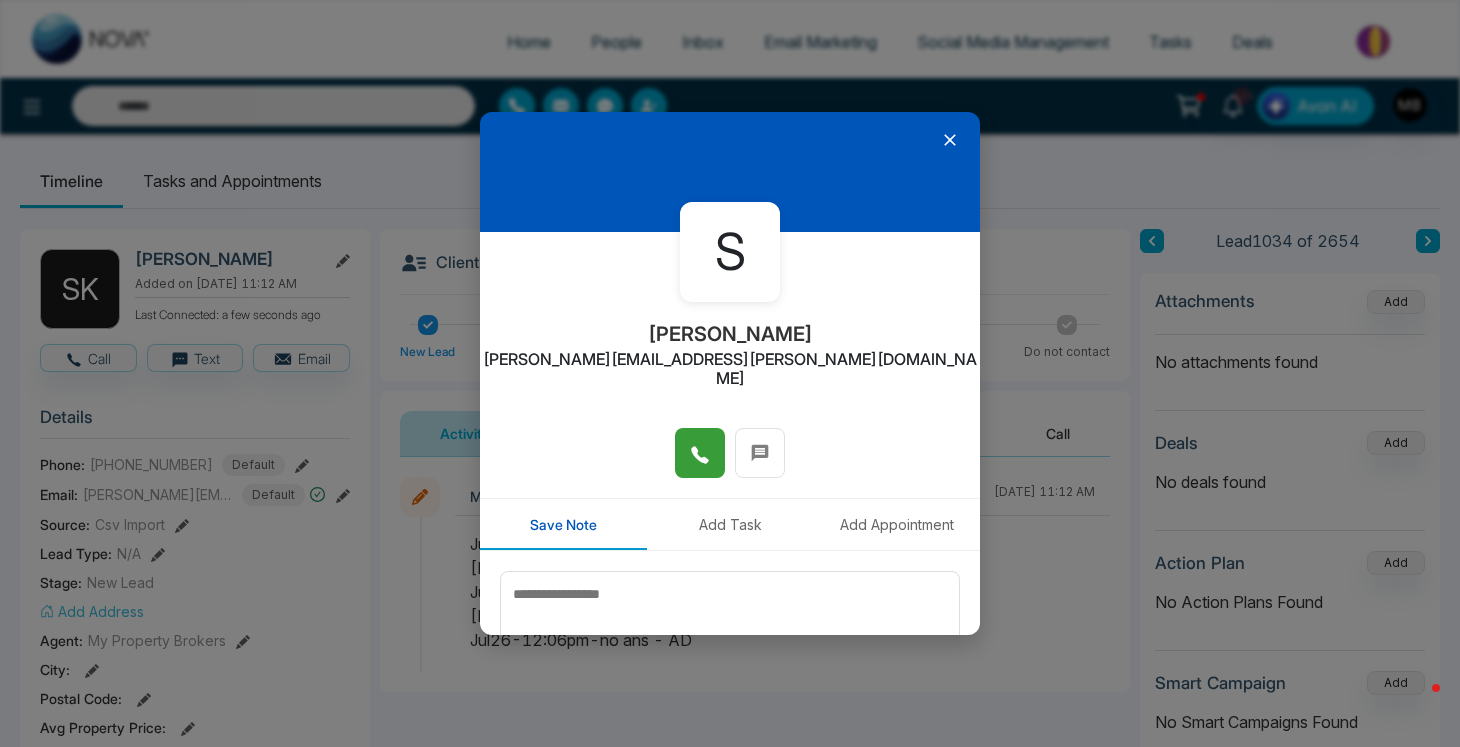 type on "**********" 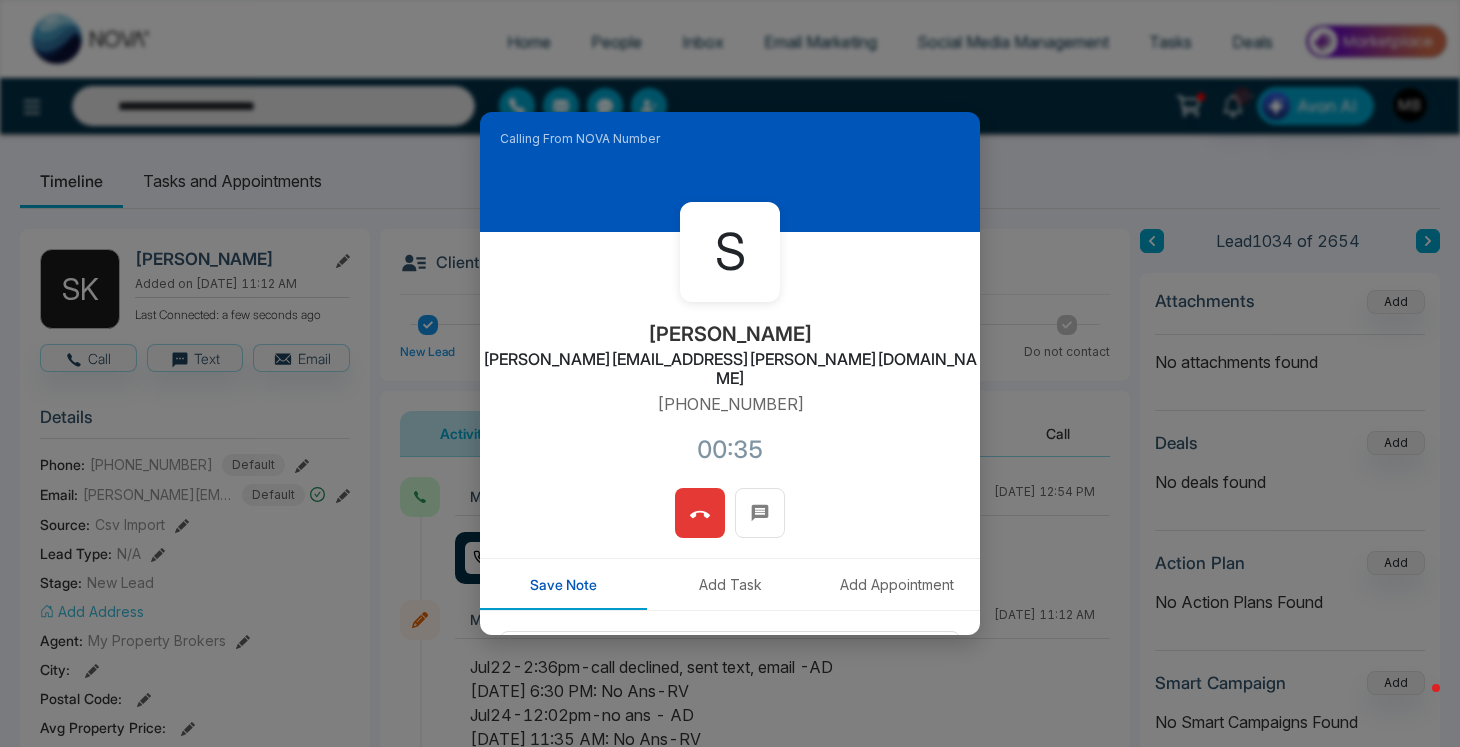 click 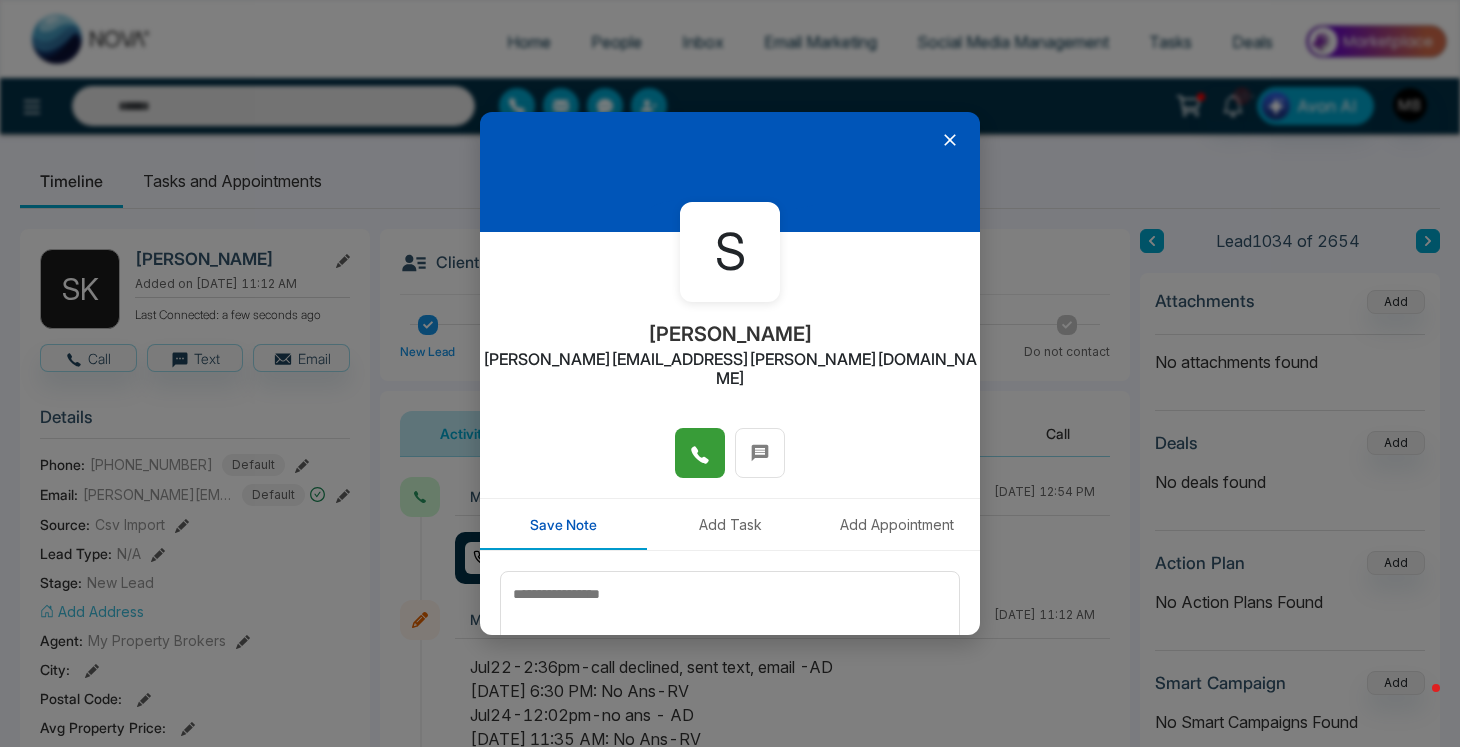 type on "**********" 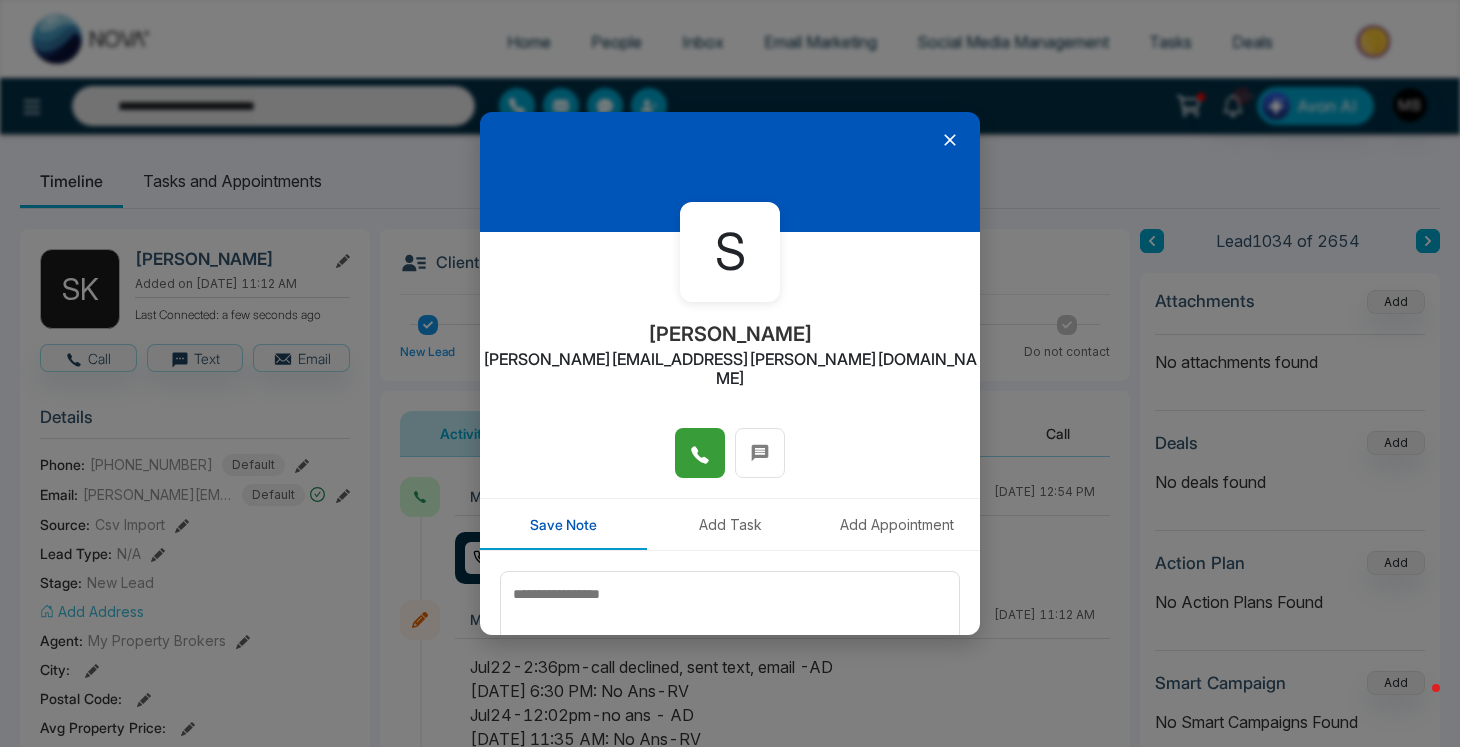 click 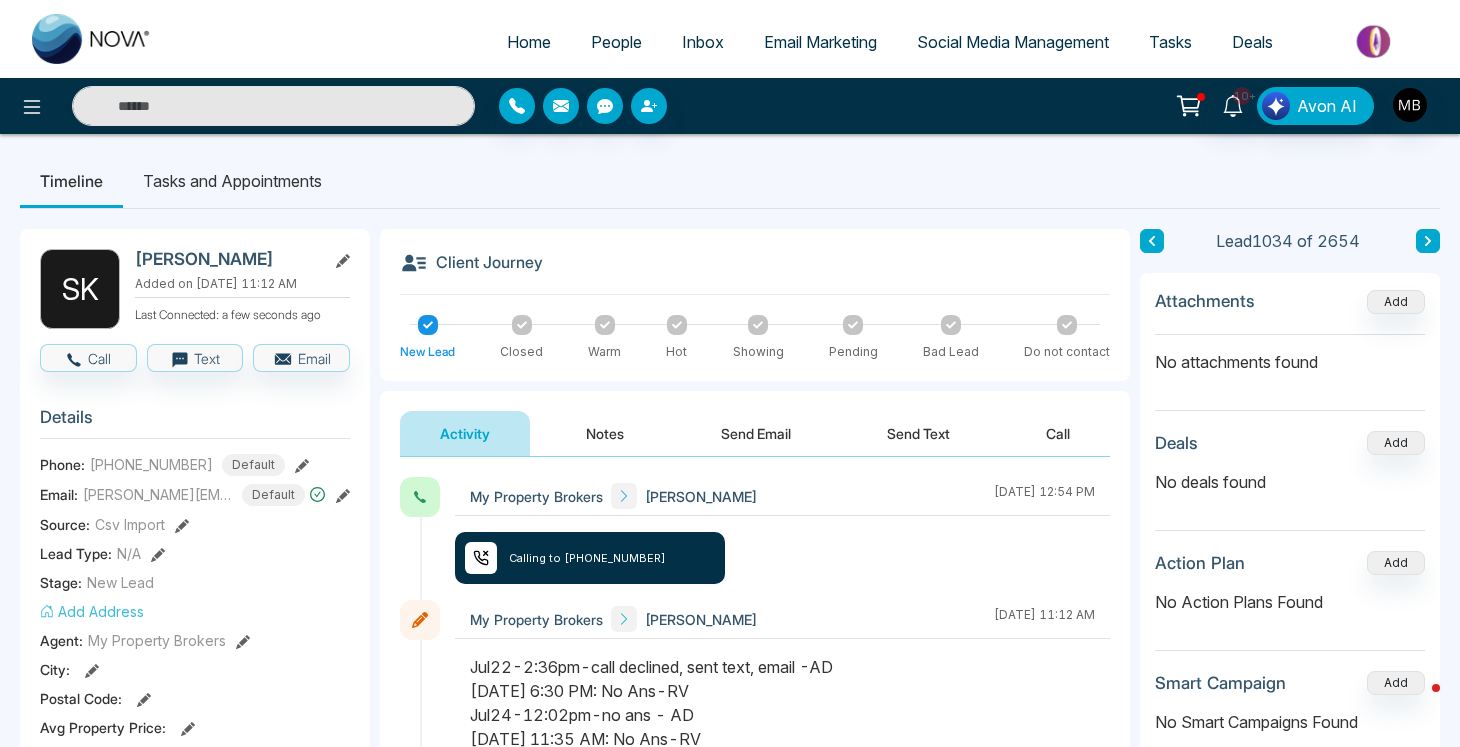 type on "**********" 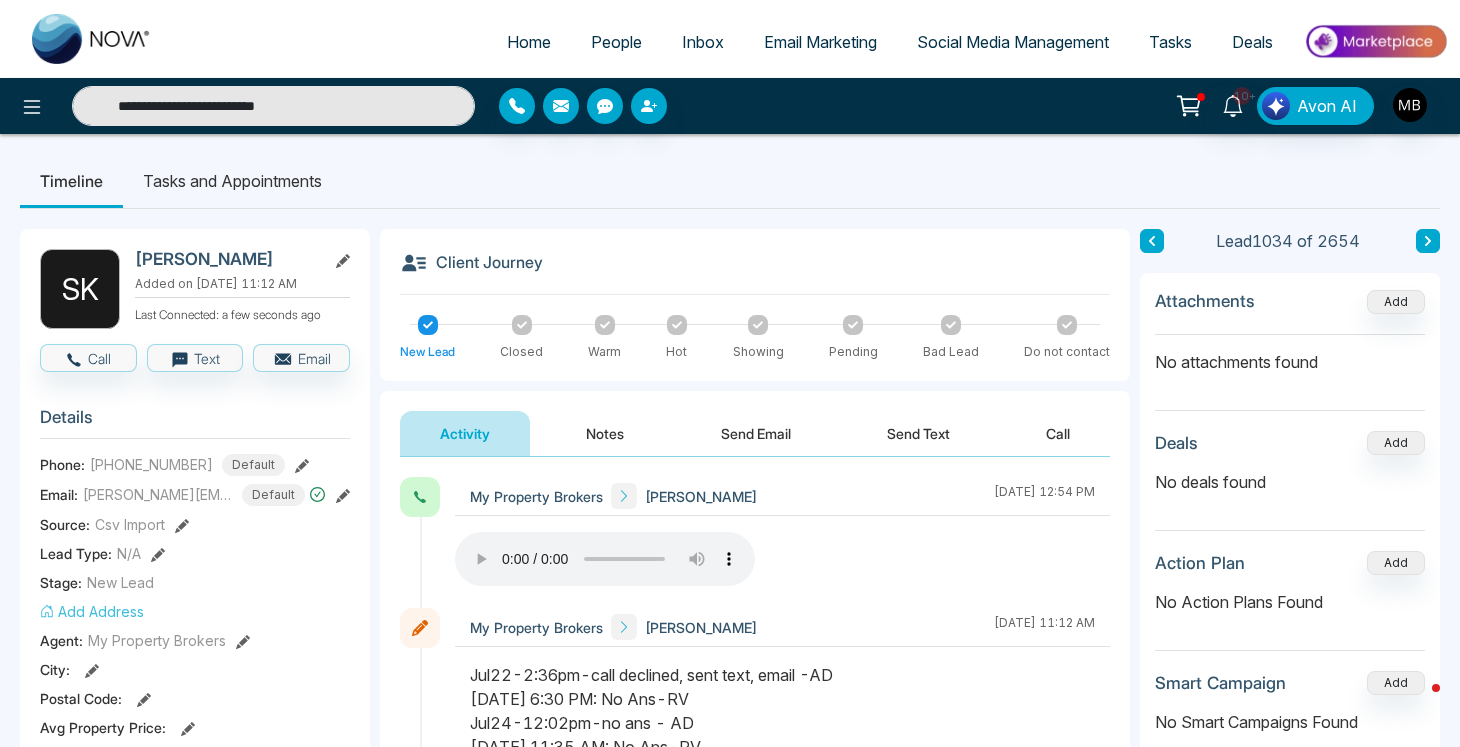 click on "**********" at bounding box center (273, 106) 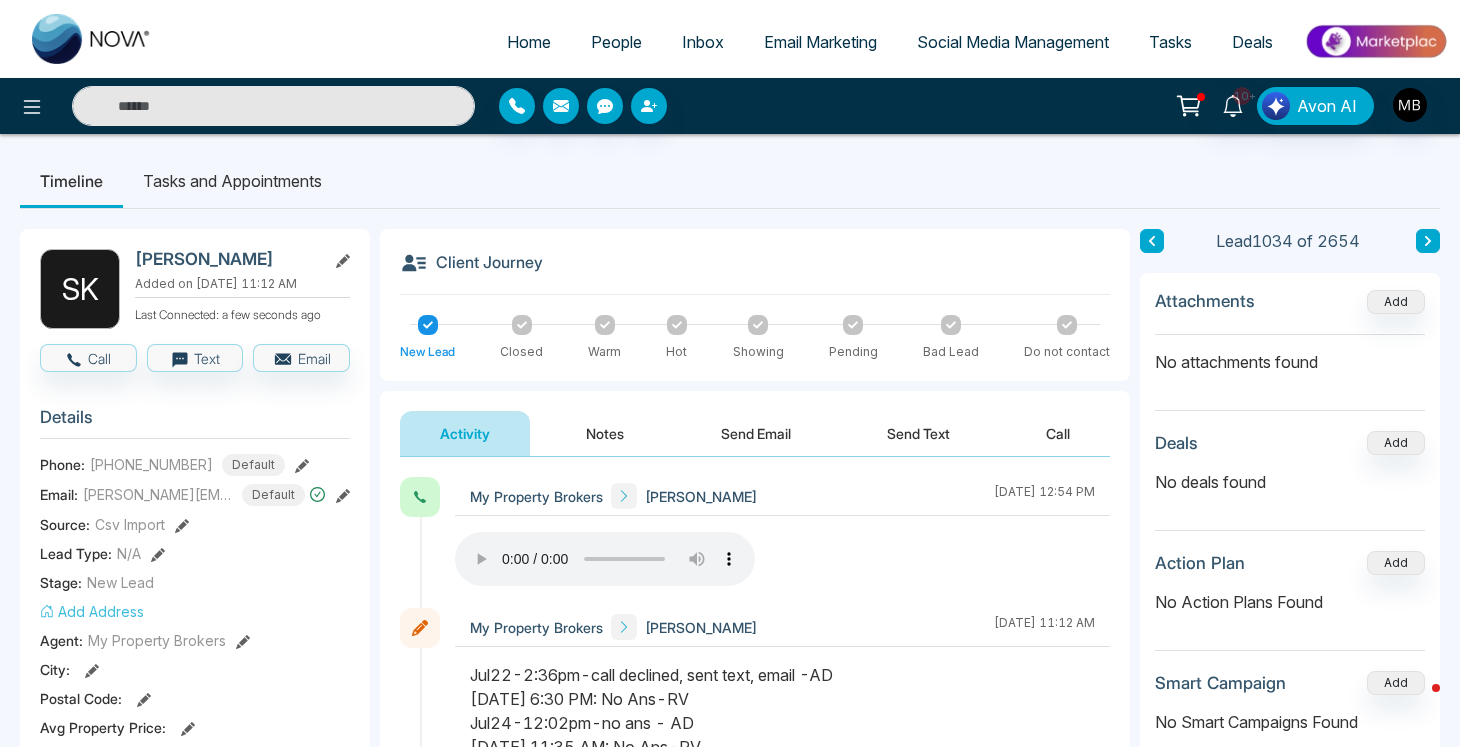paste on "**********" 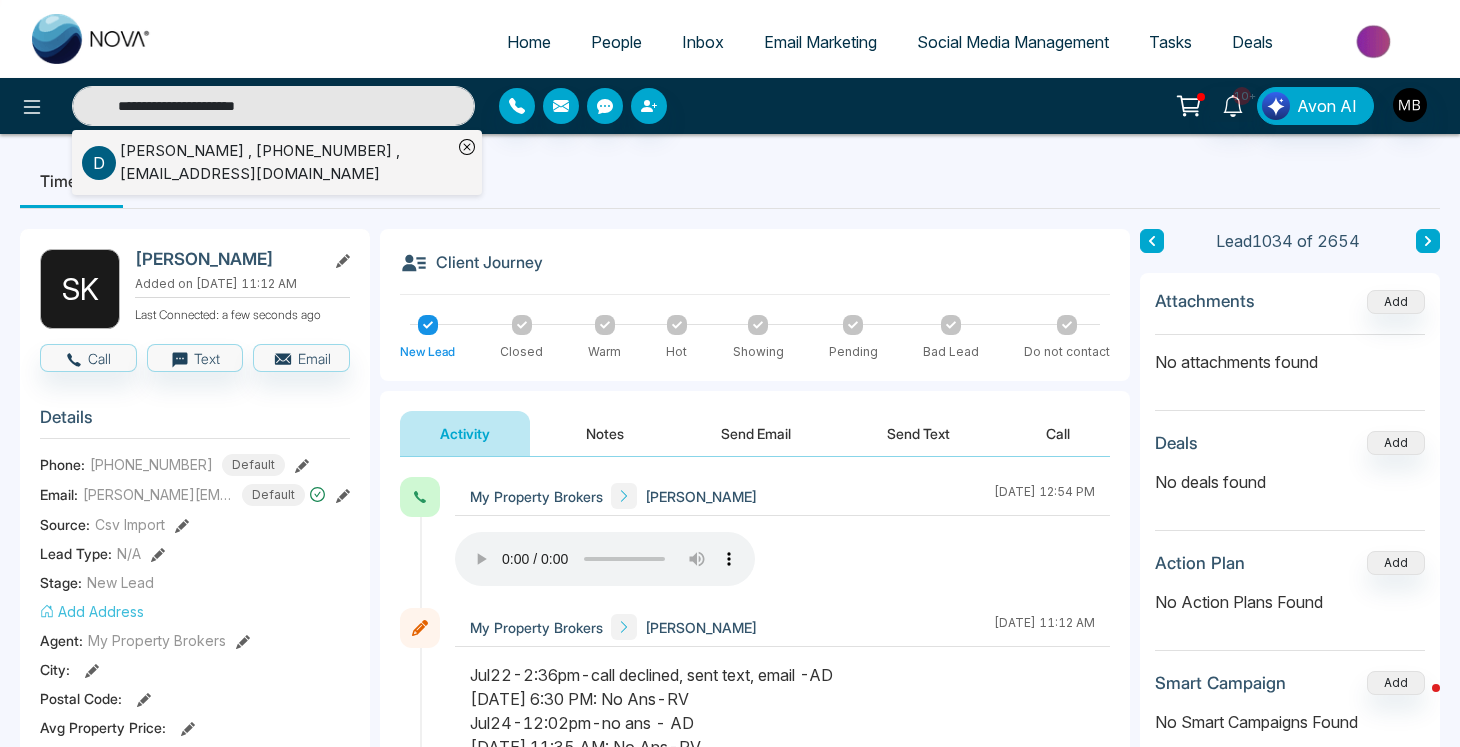 type on "**********" 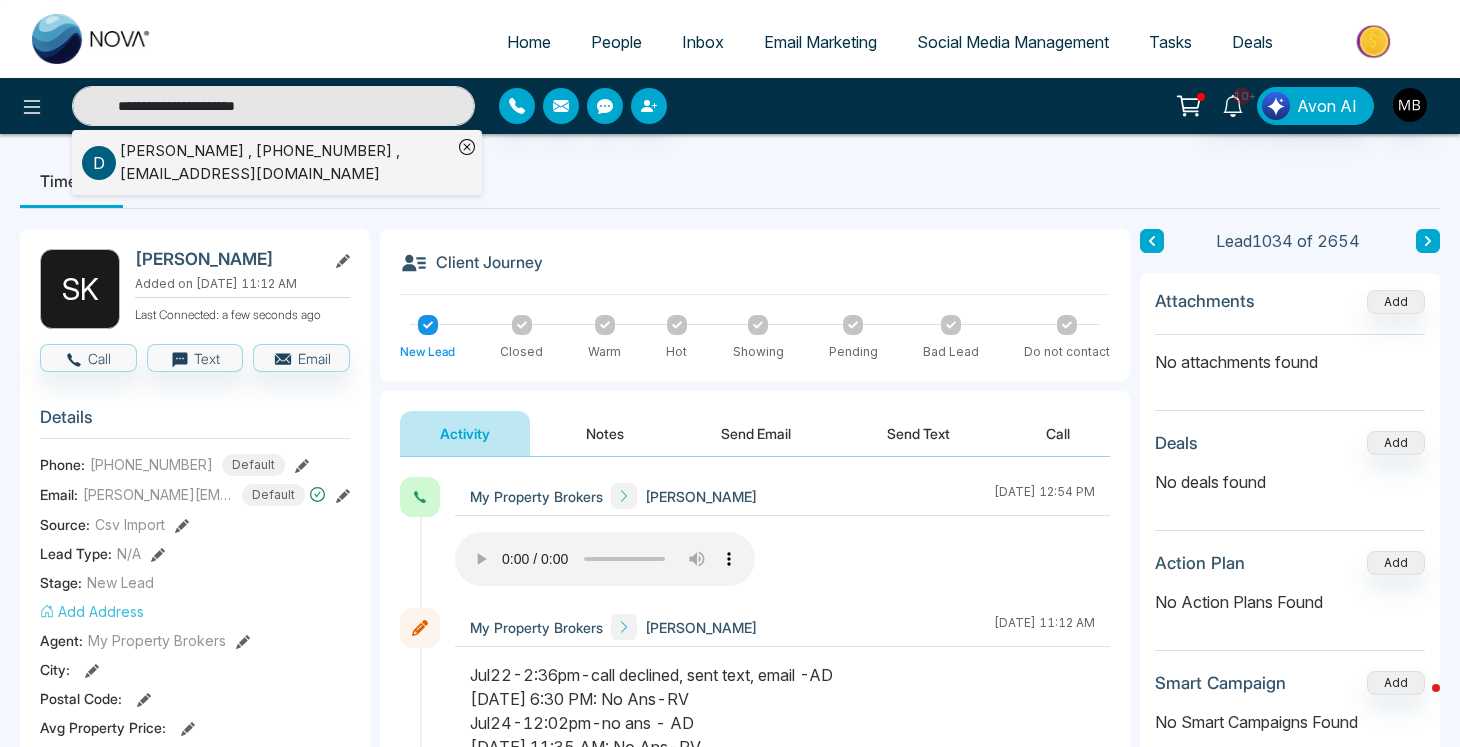 click on "[PERSON_NAME]     , [PHONE_NUMBER]   , [EMAIL_ADDRESS][DOMAIN_NAME]" at bounding box center (286, 162) 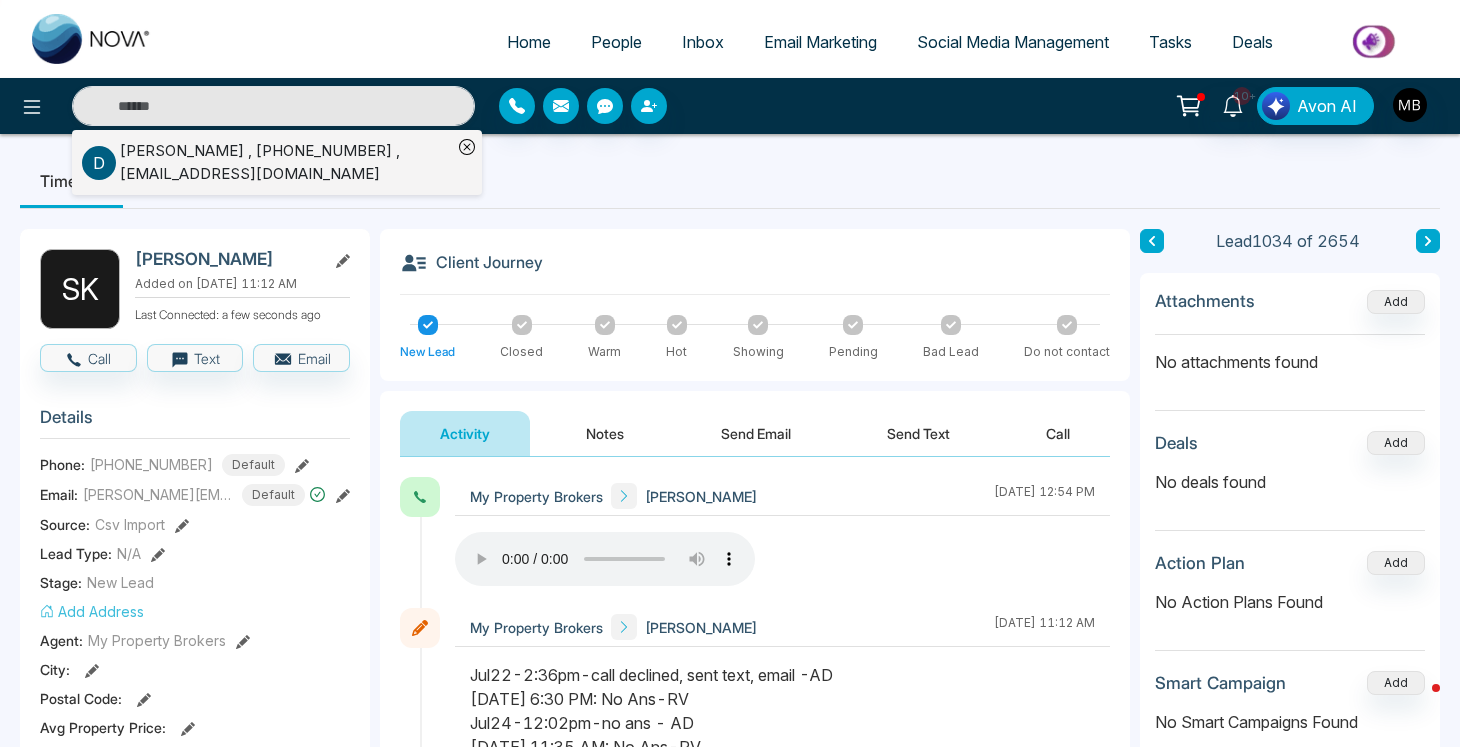 type on "**********" 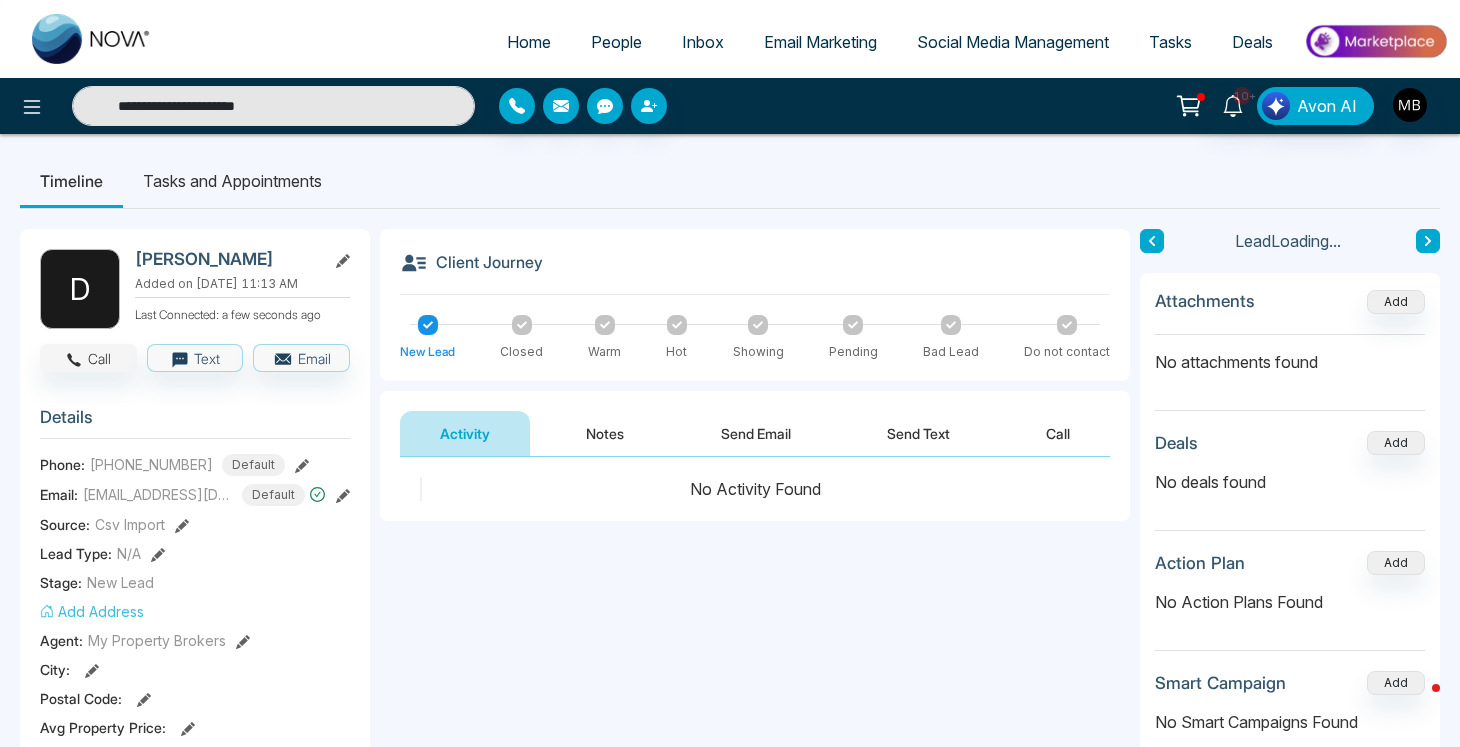 click on "Call" at bounding box center [88, 358] 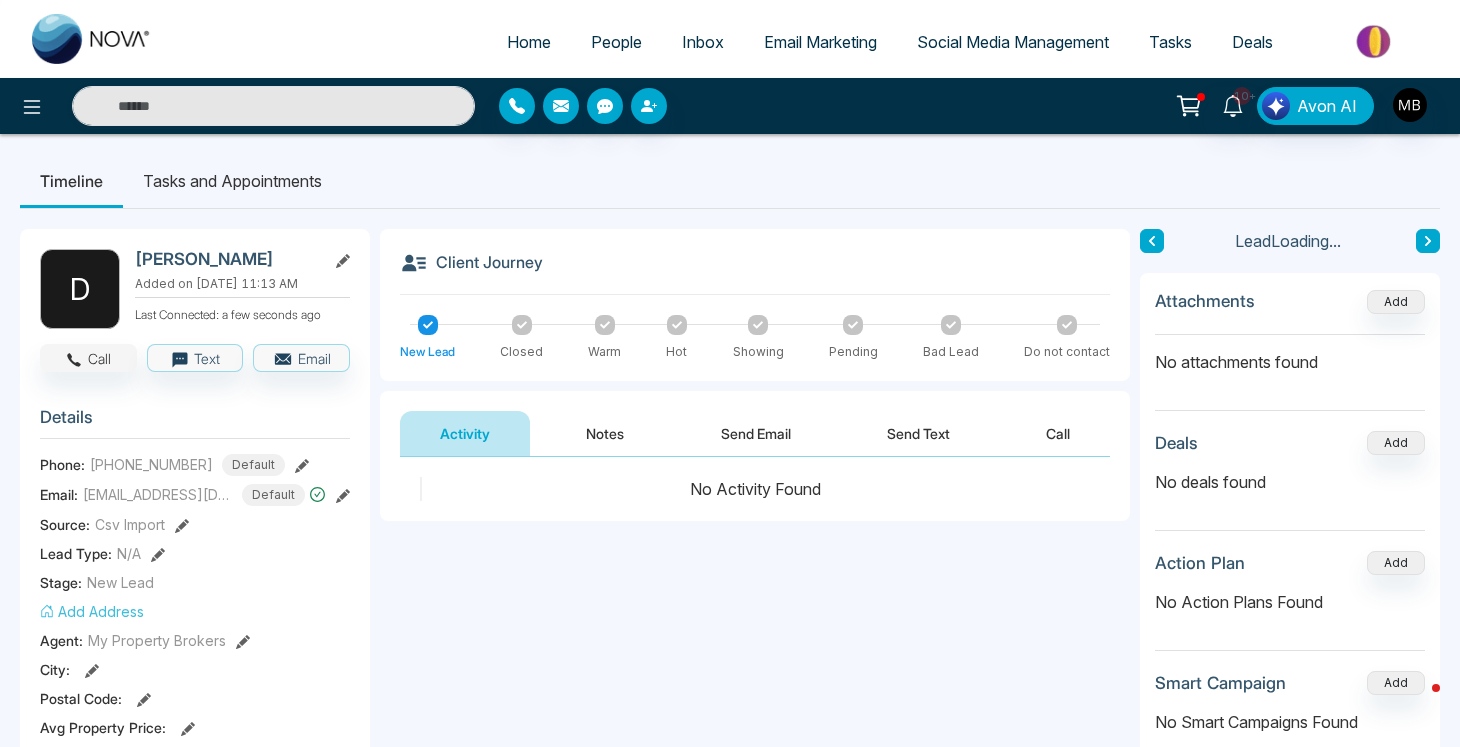 type on "**********" 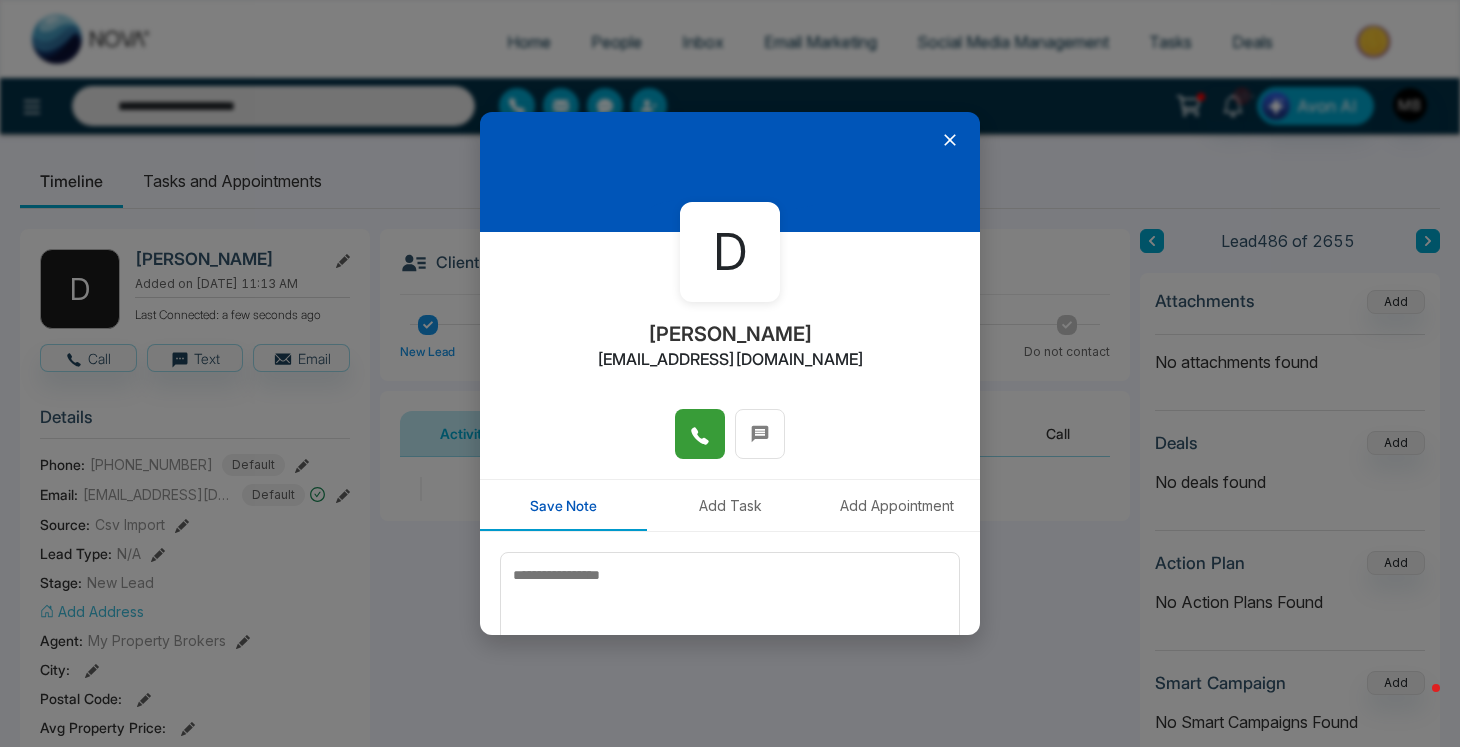 click 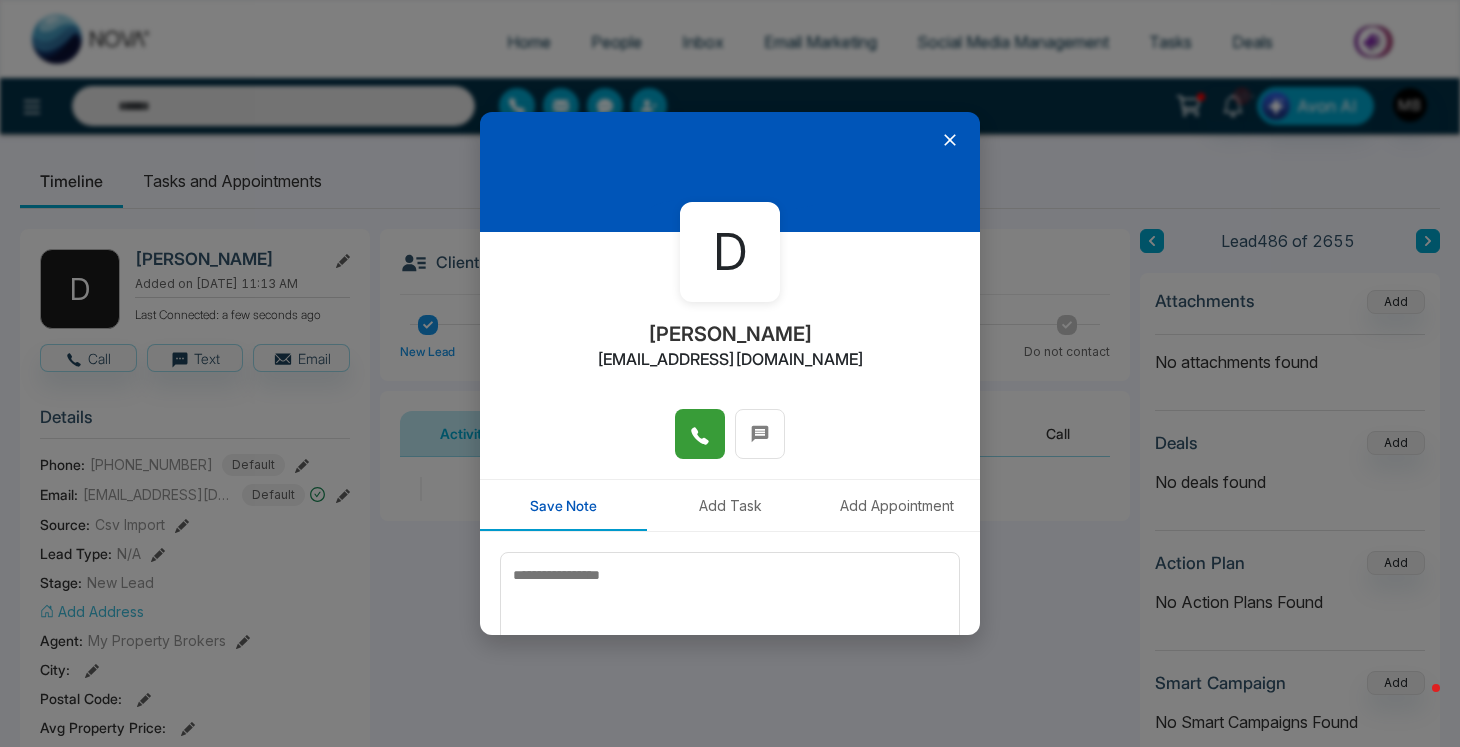type on "**********" 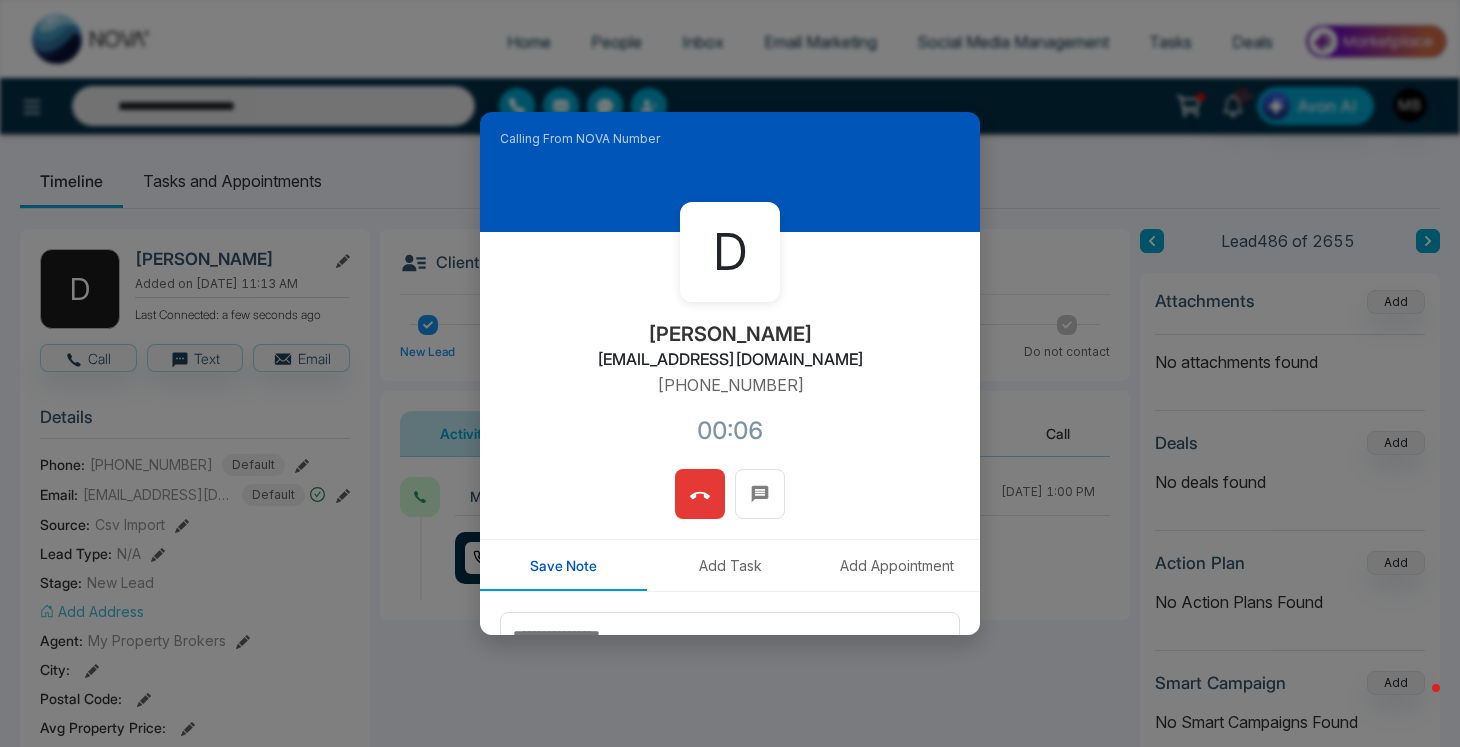 click at bounding box center [700, 494] 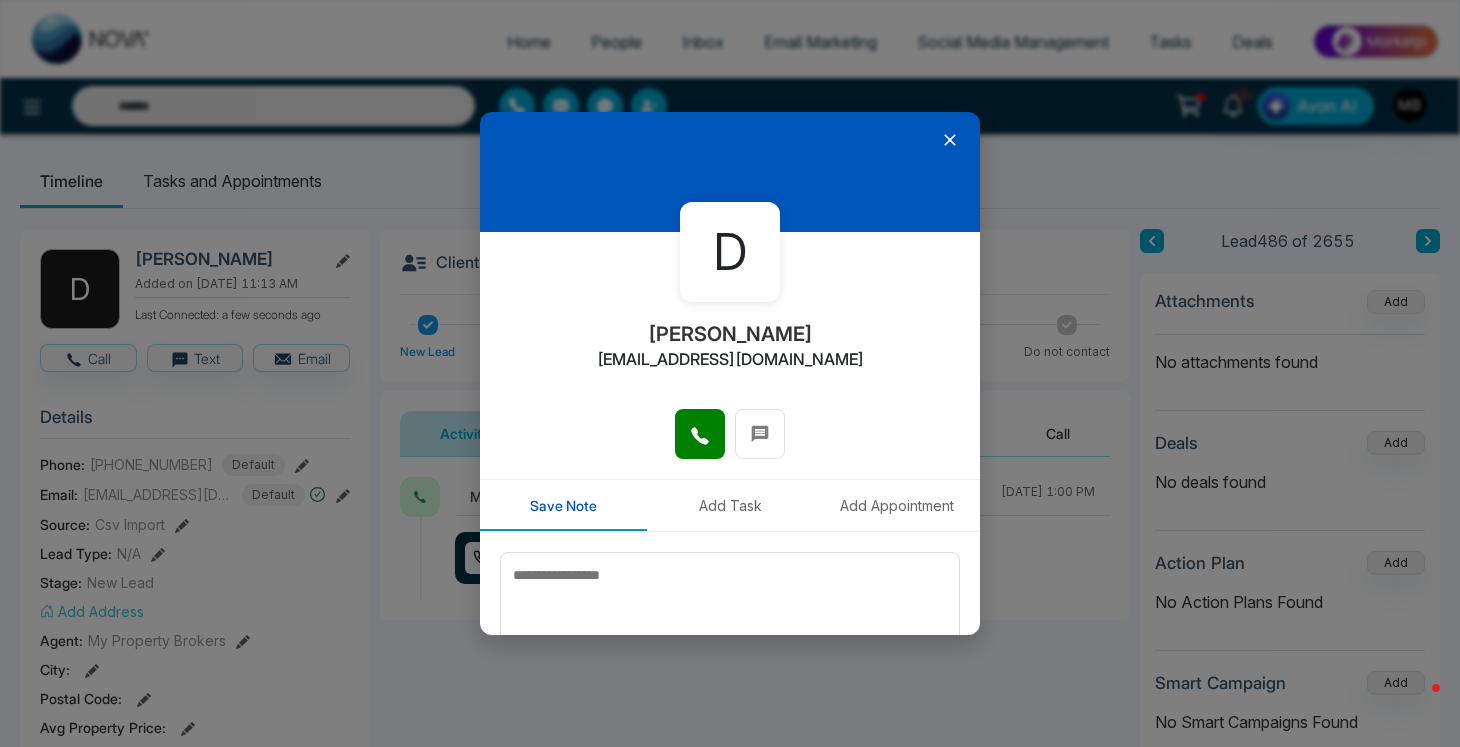 type on "**********" 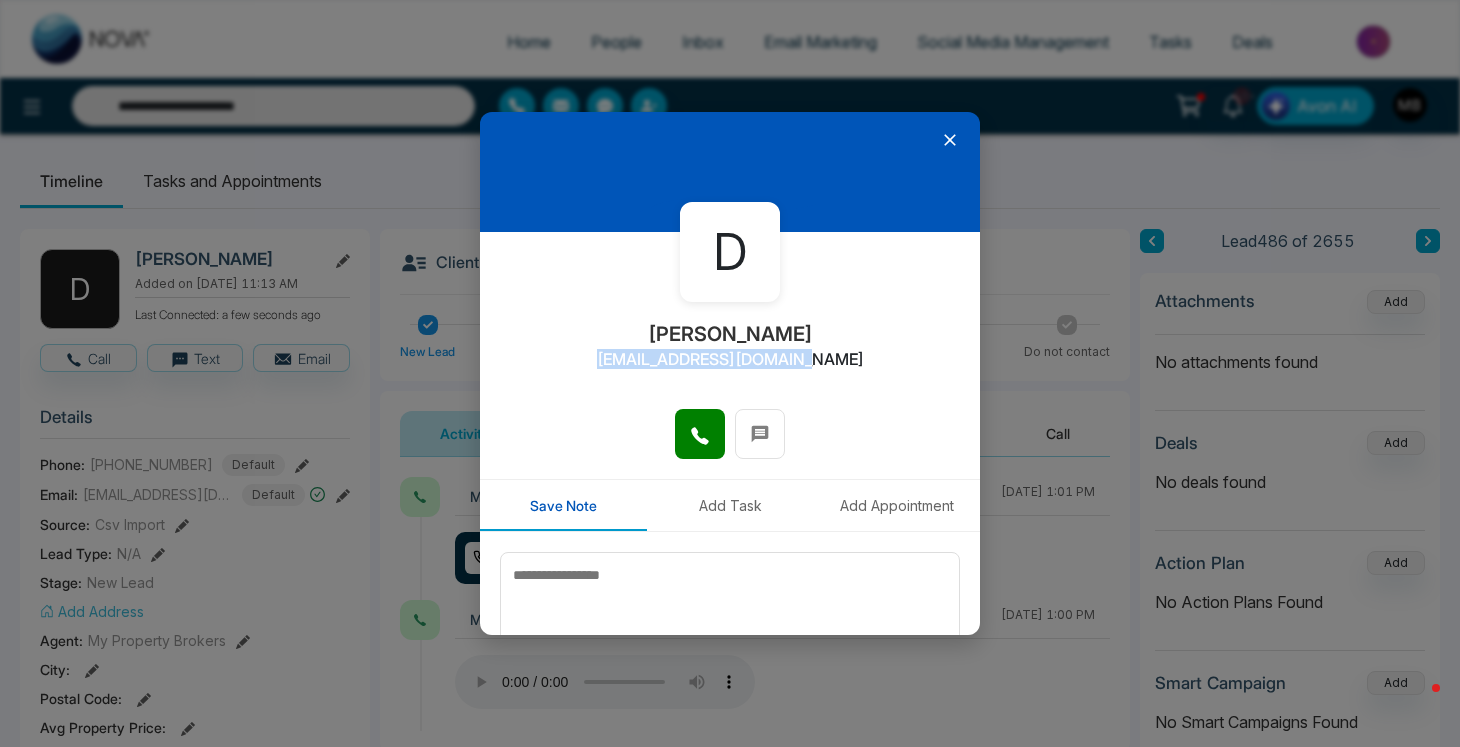 drag, startPoint x: 628, startPoint y: 365, endPoint x: 833, endPoint y: 352, distance: 205.41179 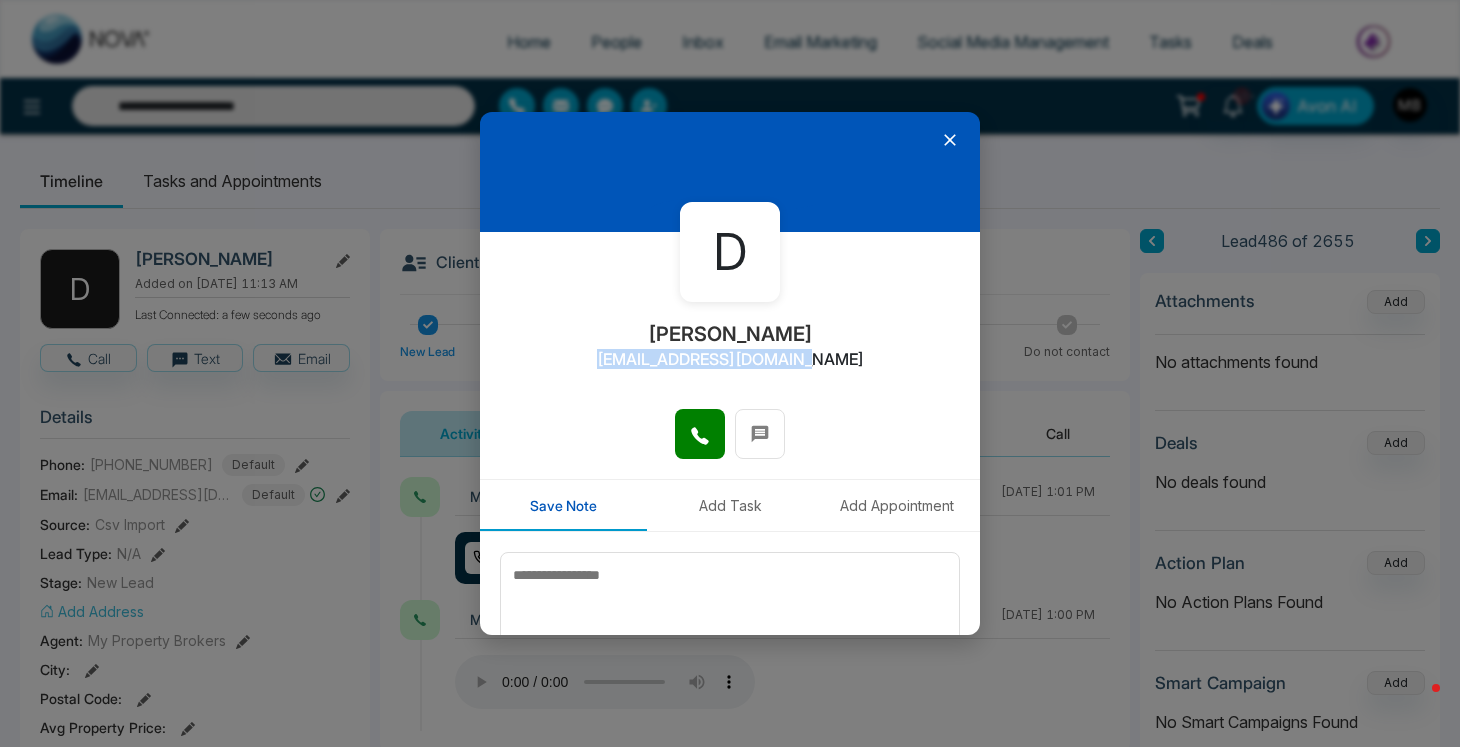 click on "D [PERSON_NAME] [EMAIL_ADDRESS][DOMAIN_NAME]" at bounding box center [730, 320] 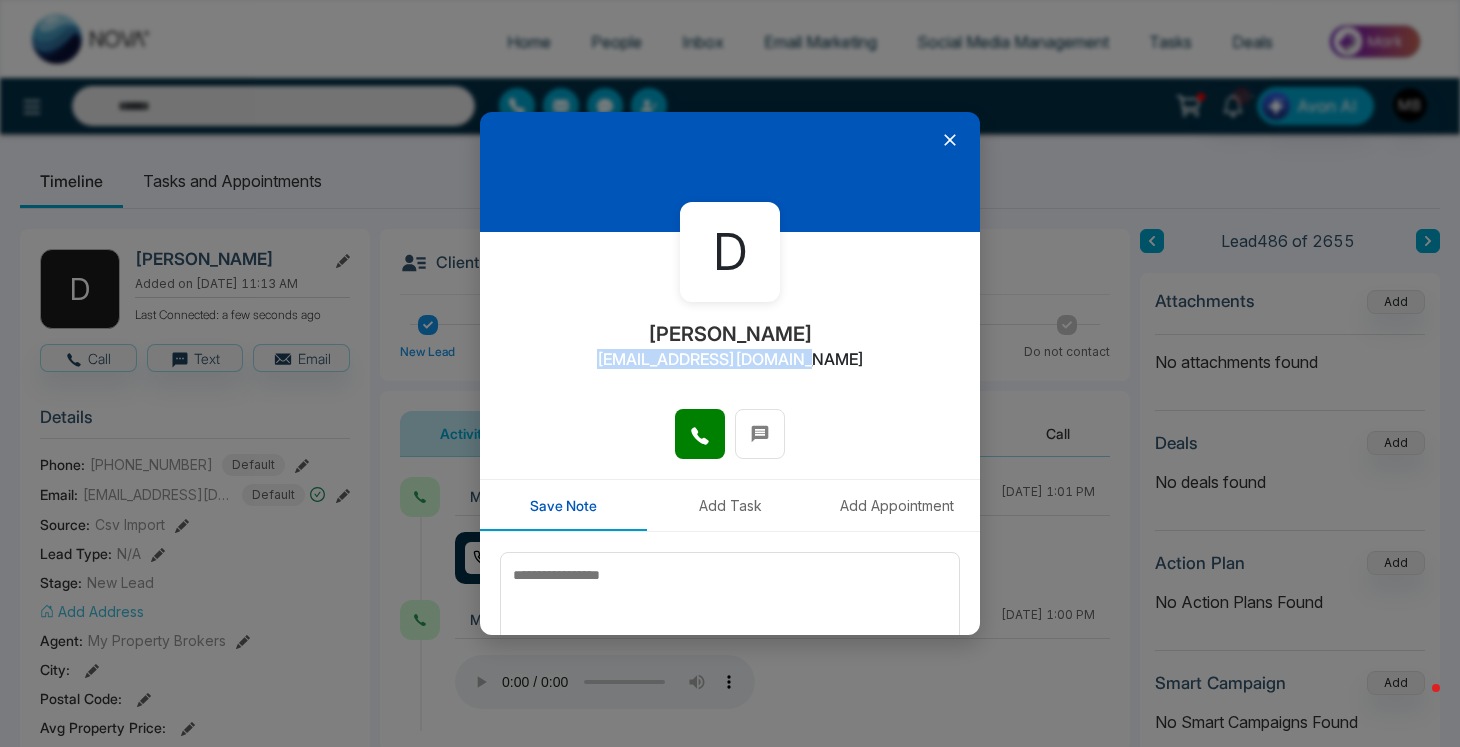 type on "**********" 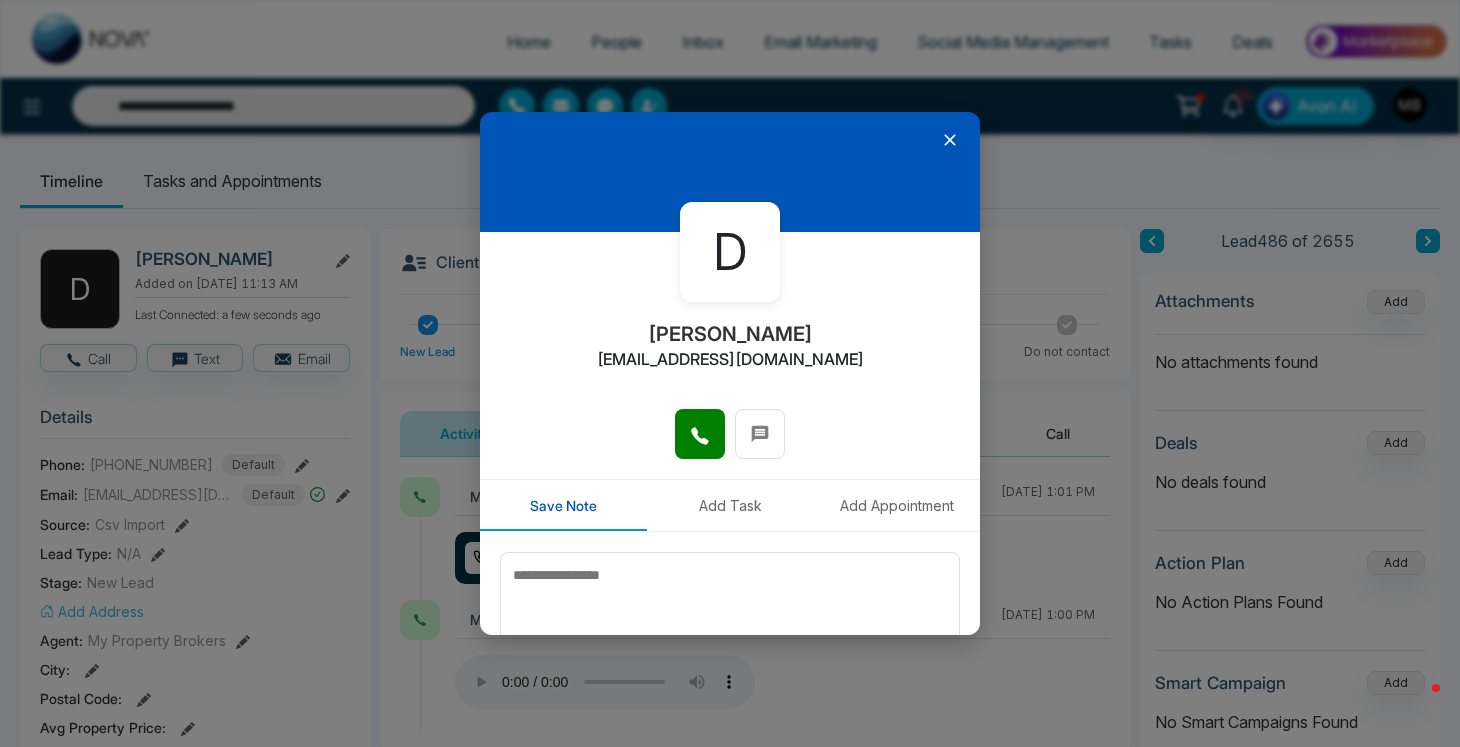 click 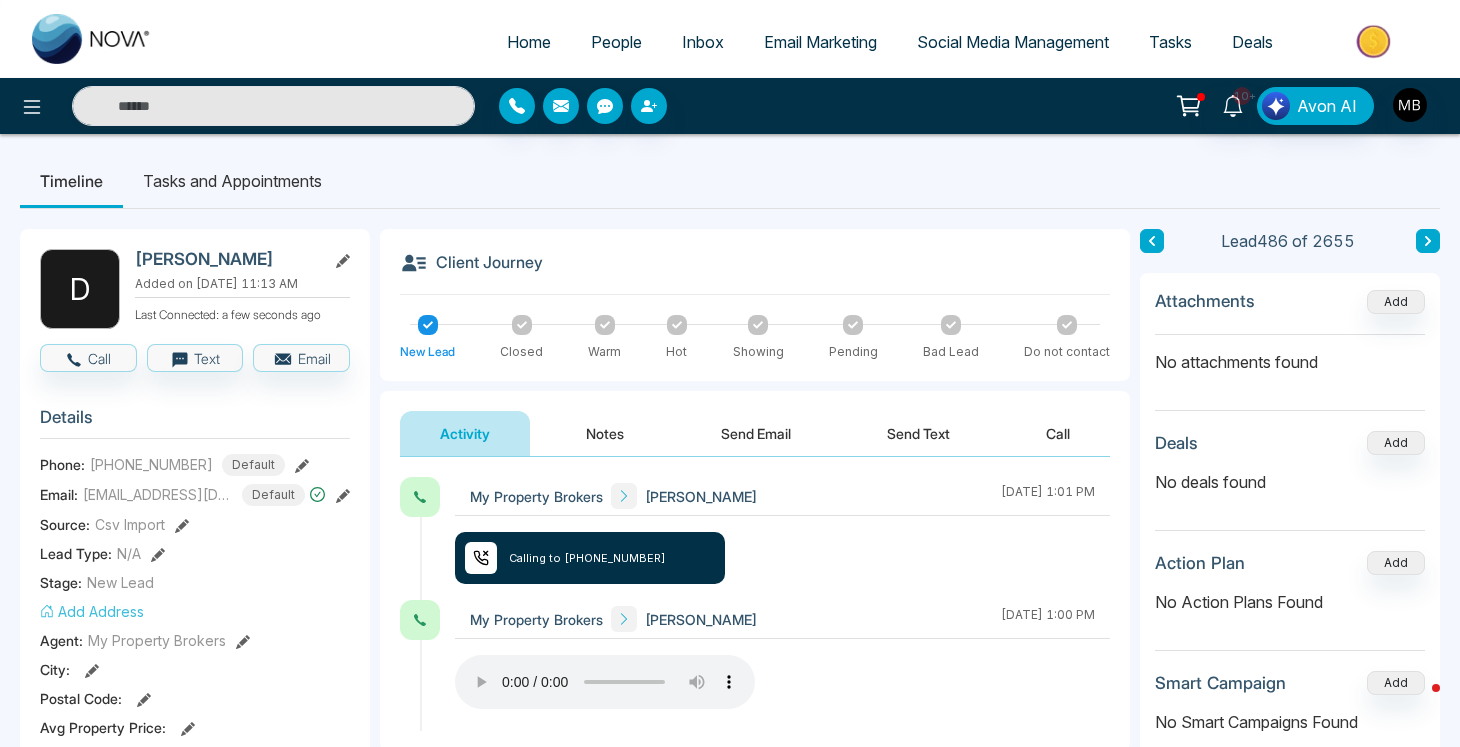 type on "**********" 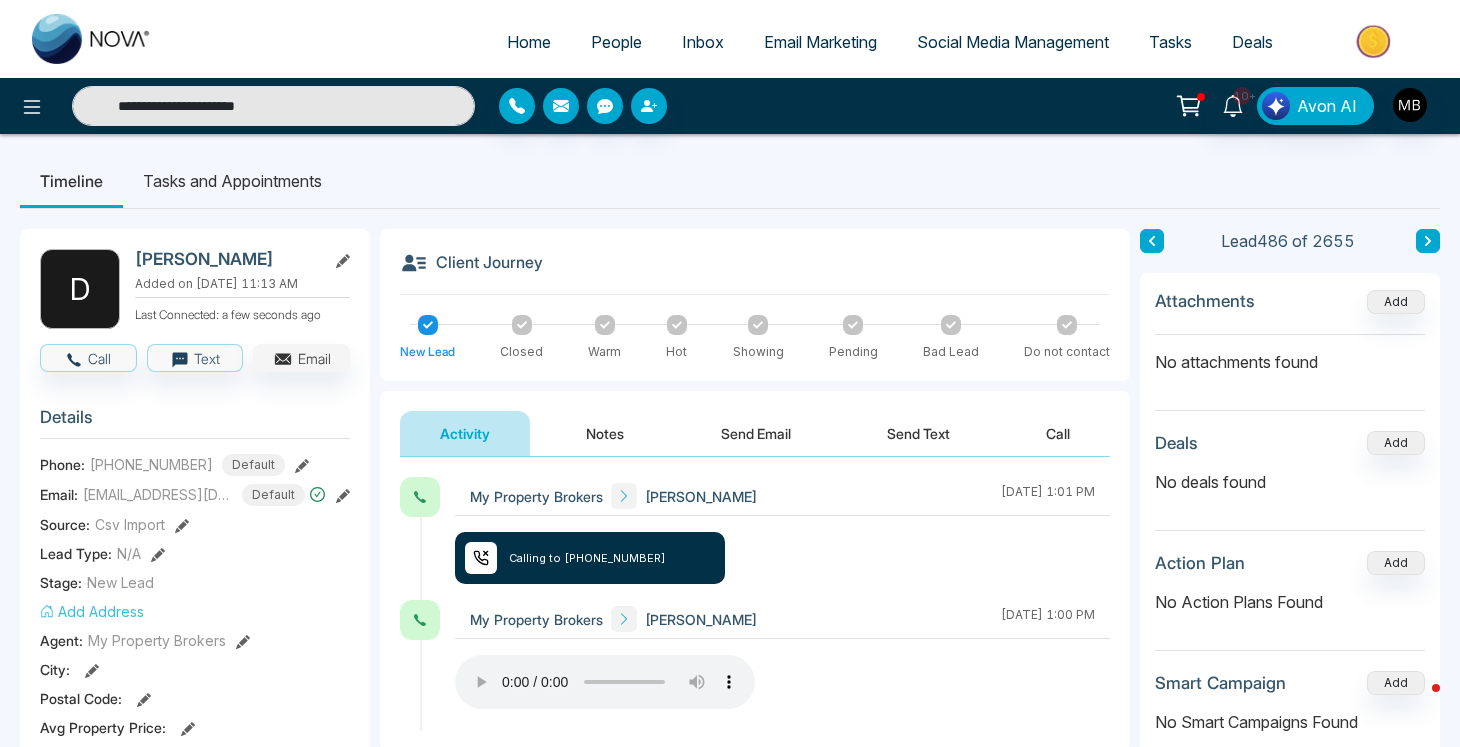 click on "Email" at bounding box center [301, 358] 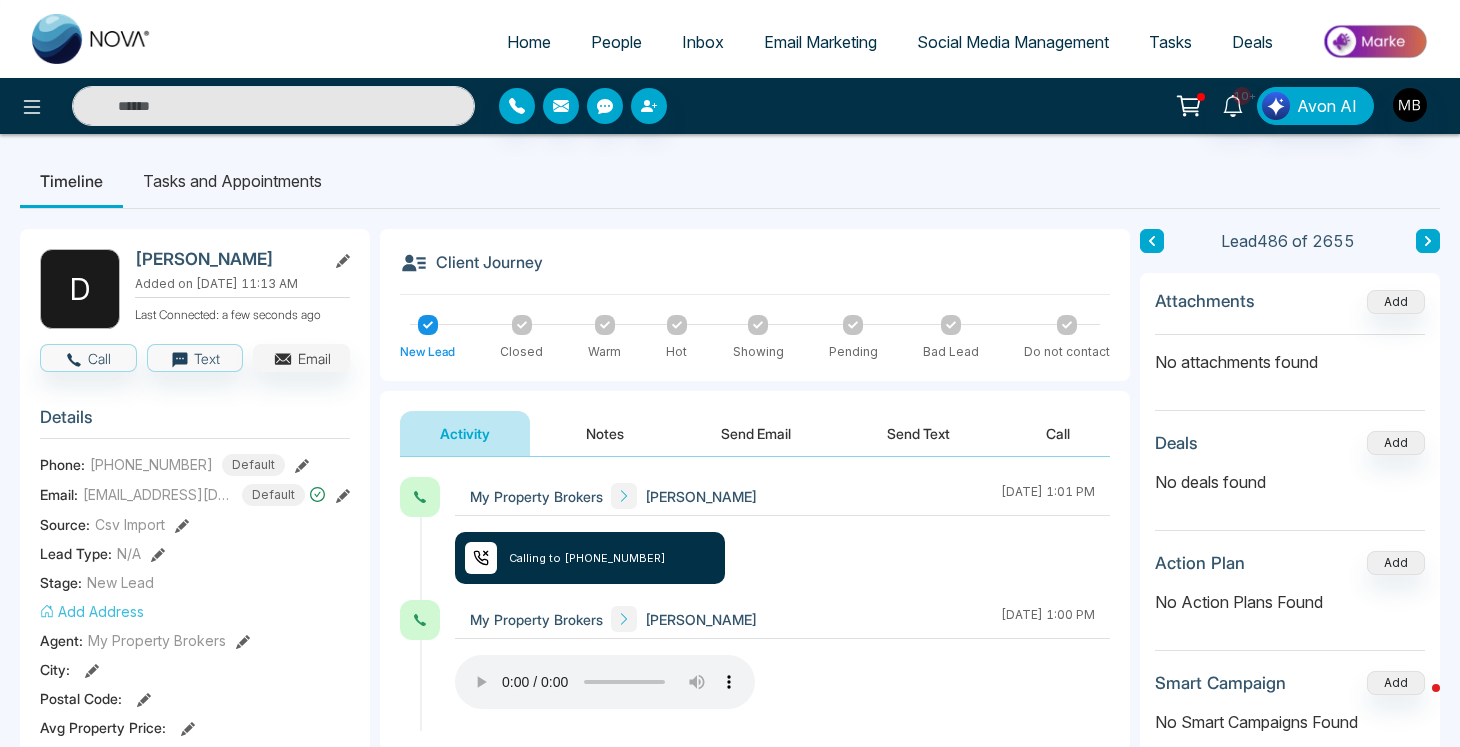 type on "**********" 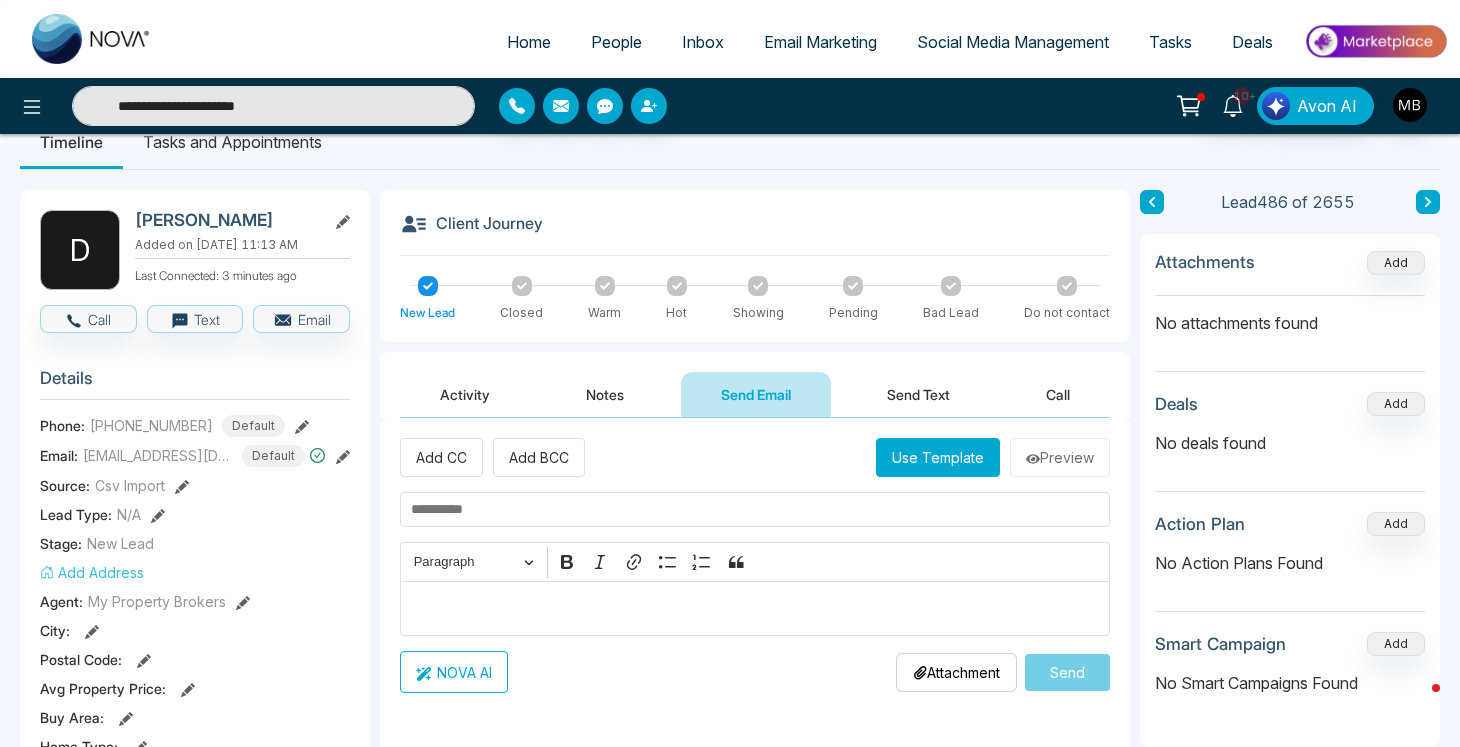 scroll, scrollTop: 96, scrollLeft: 0, axis: vertical 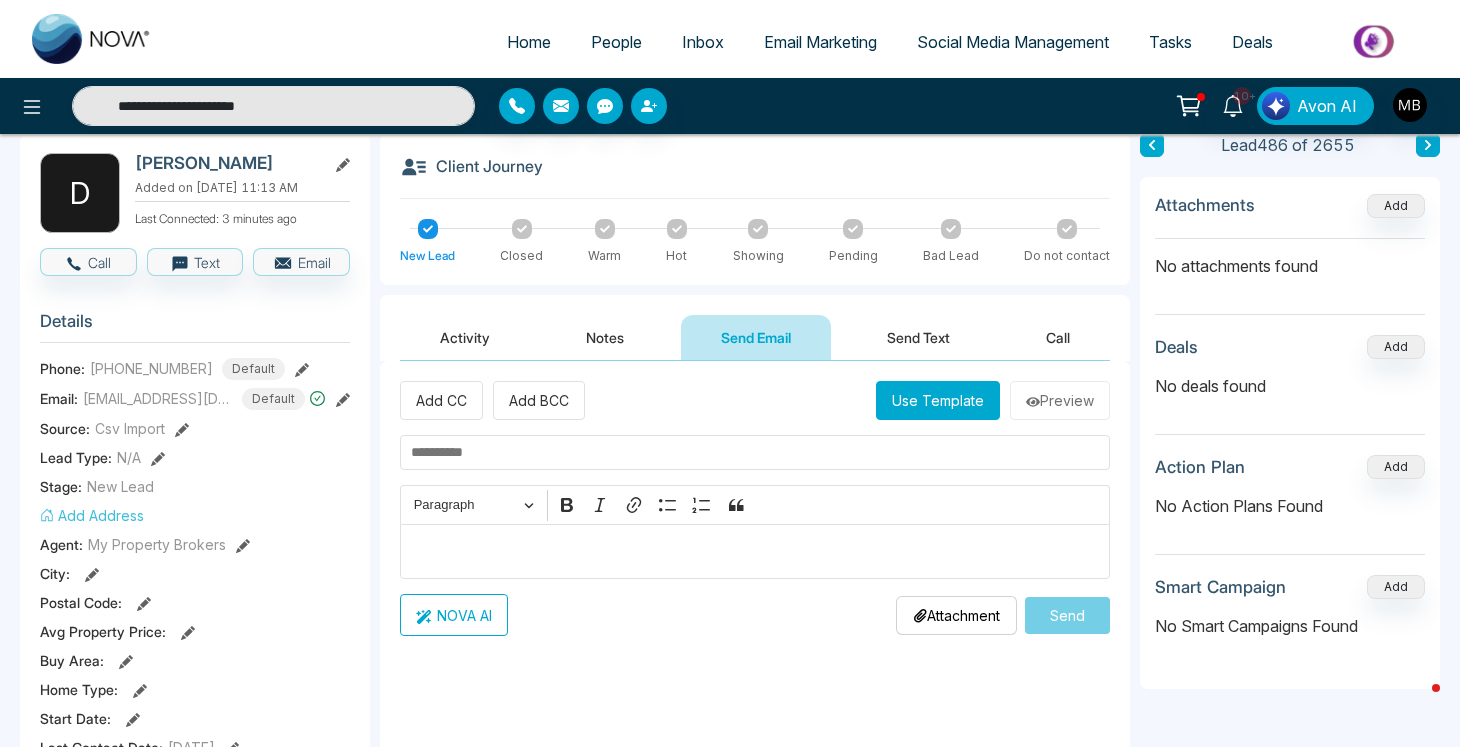 click on "Use Template" at bounding box center (938, 400) 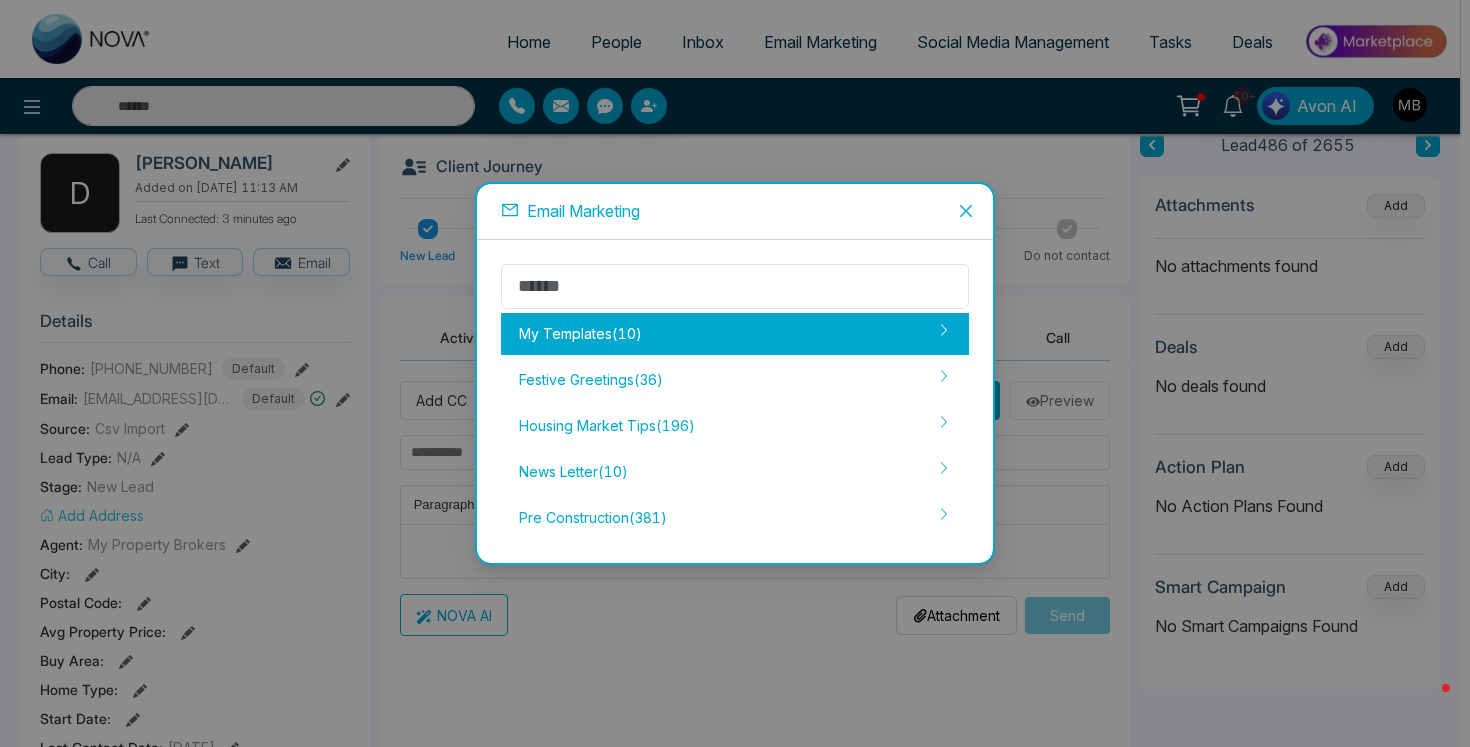 click on "My Templates  ( 10 )" at bounding box center [735, 334] 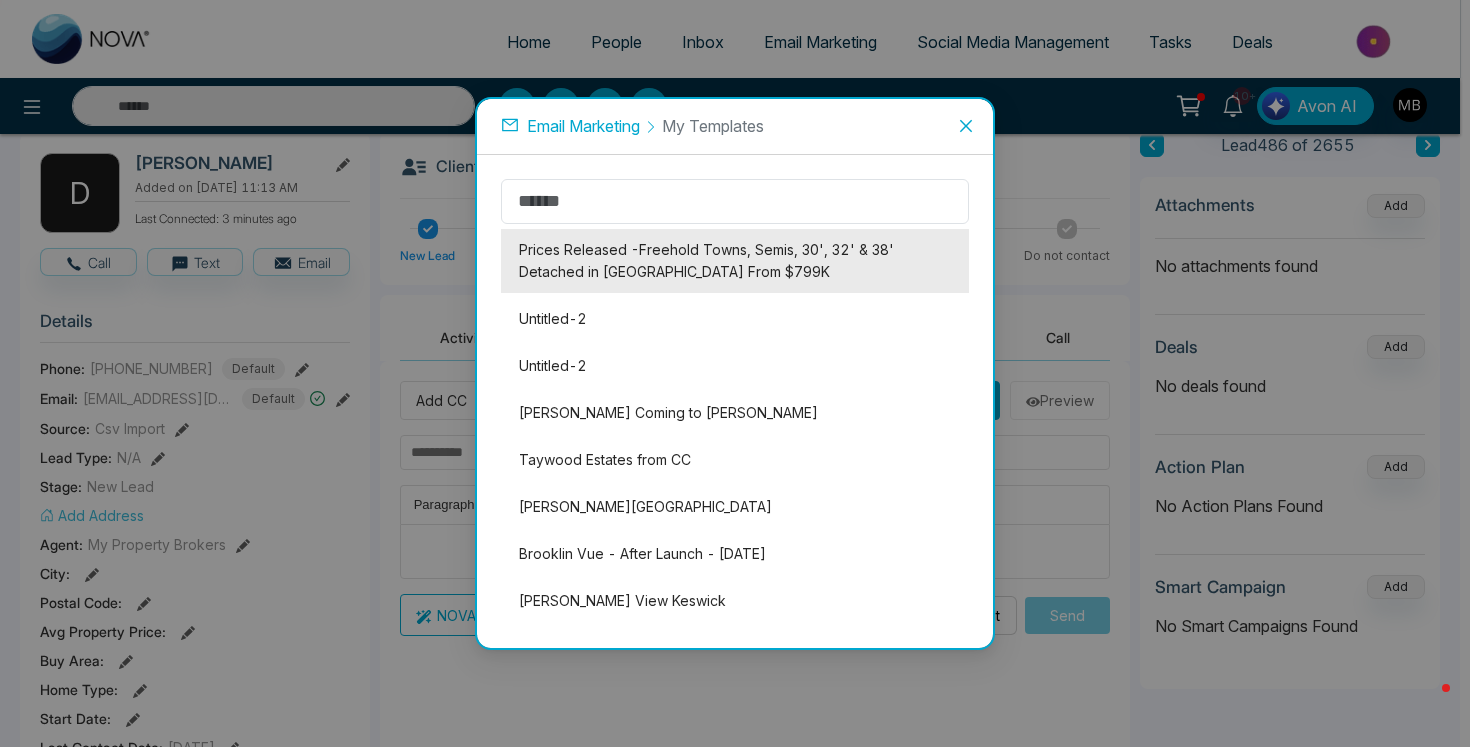 click on "Prices Released -Freehold Towns, Semis, 30', 32' & 38' Detached in [GEOGRAPHIC_DATA] From $799K" at bounding box center (735, 261) 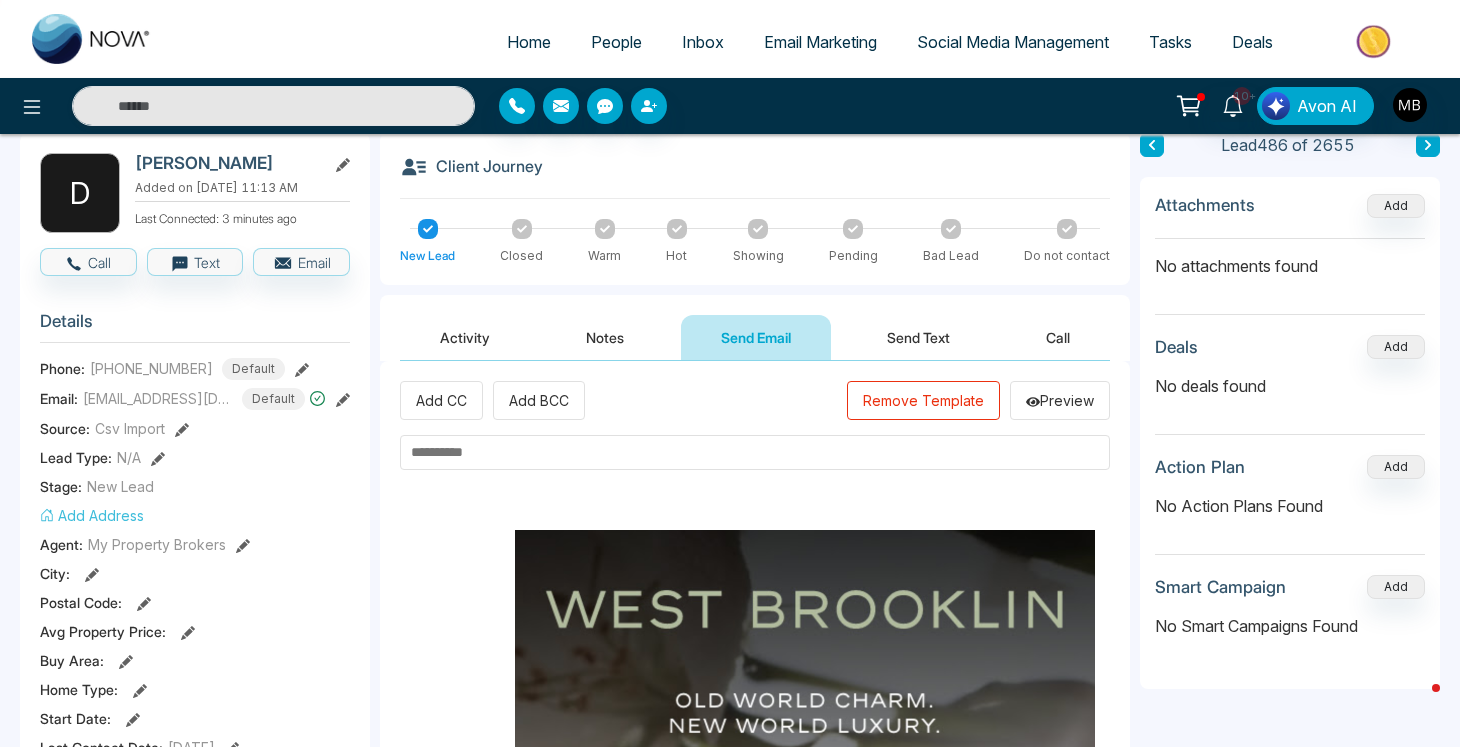 type on "**********" 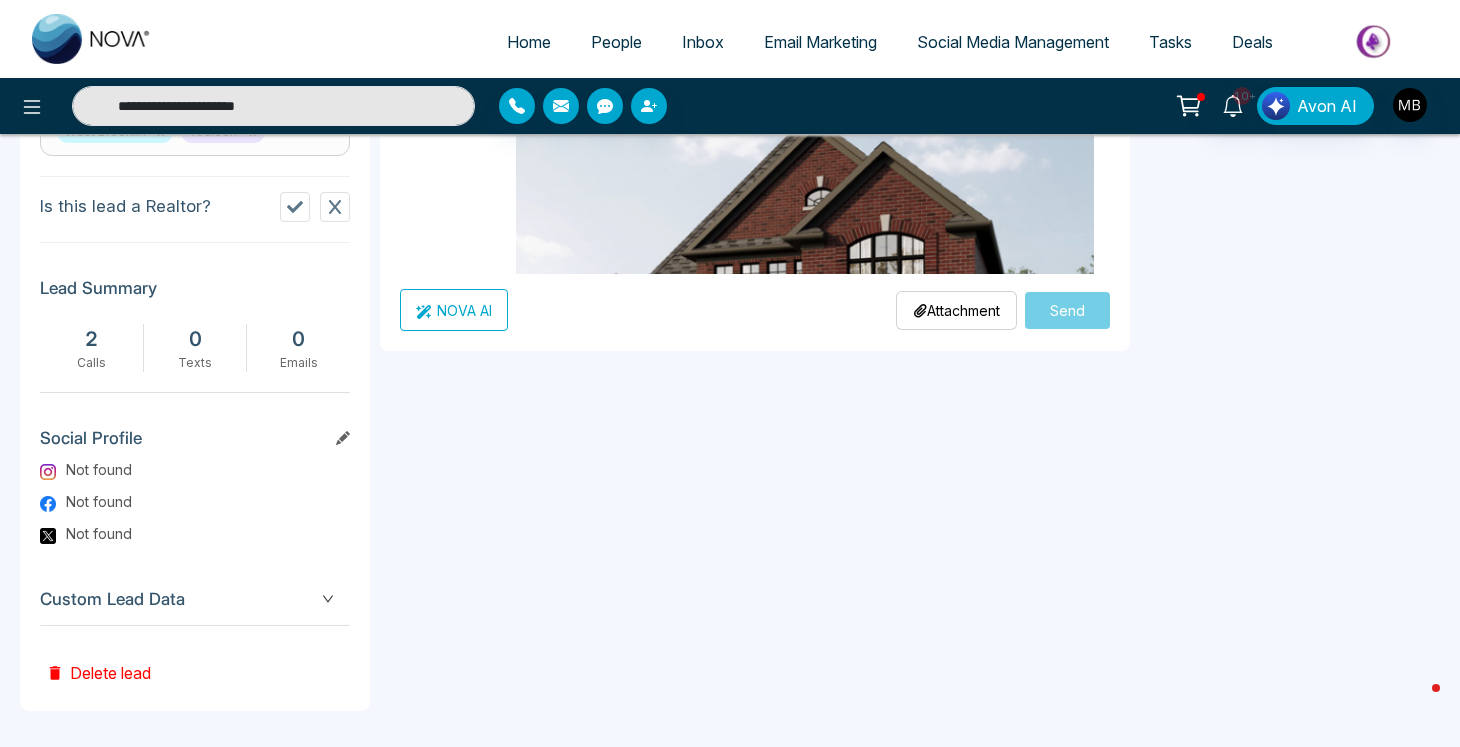 scroll, scrollTop: 220, scrollLeft: 0, axis: vertical 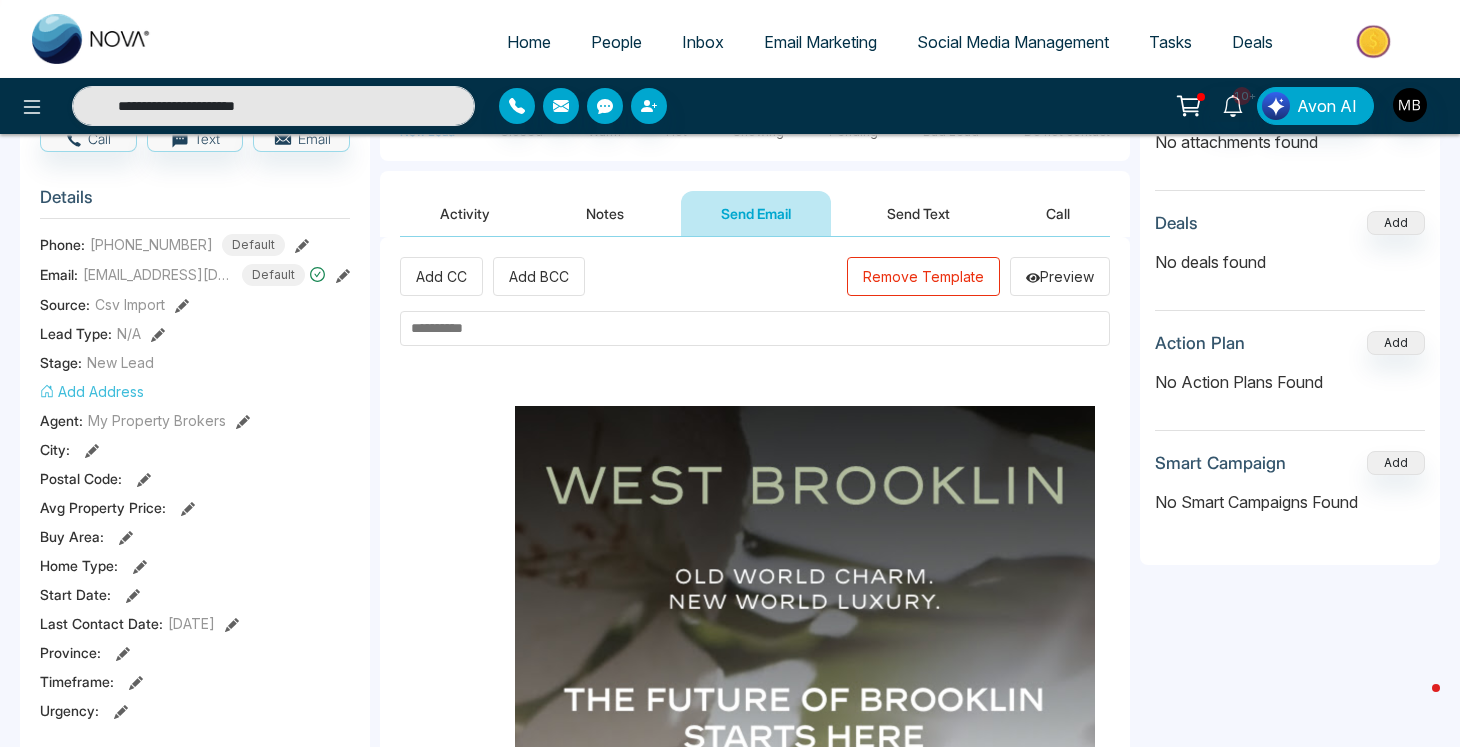 click at bounding box center [755, 328] 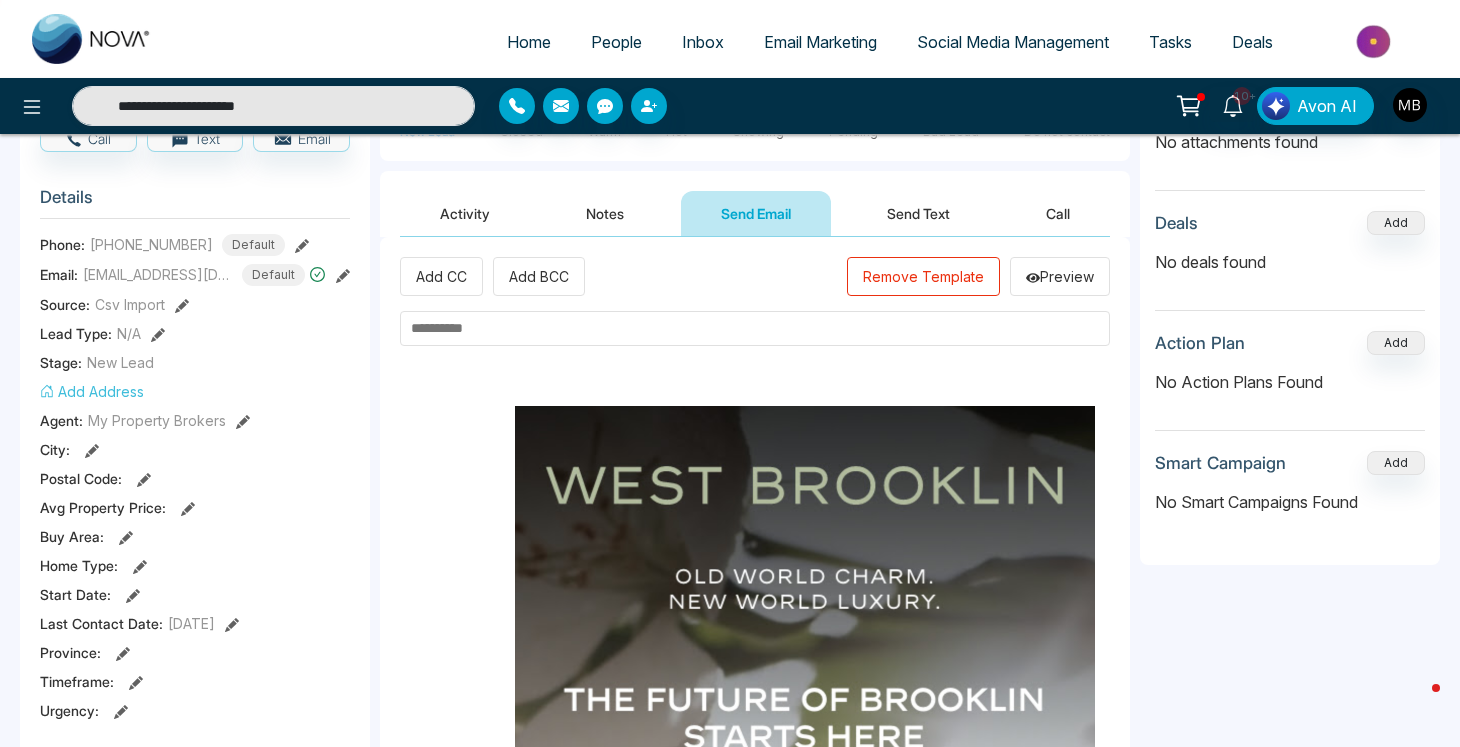 type 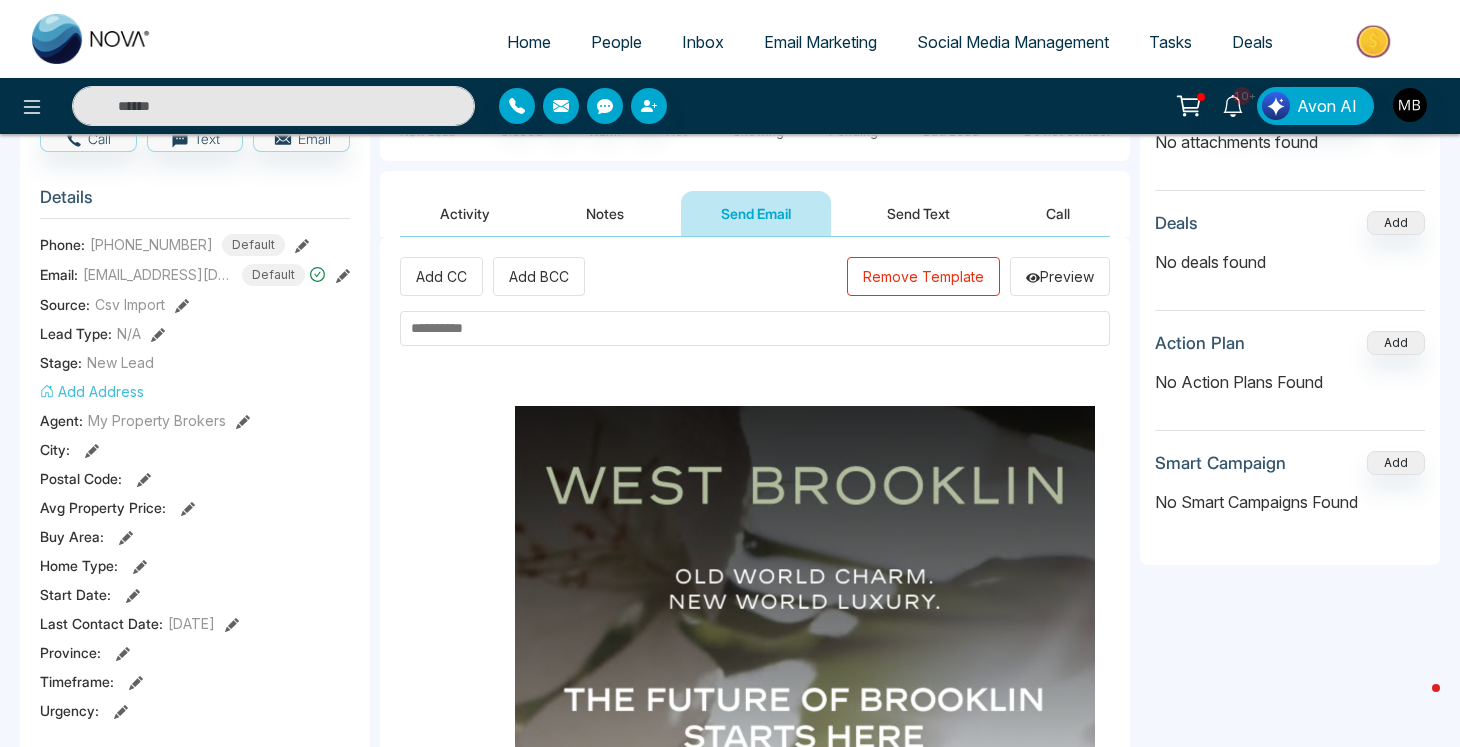 type on "*" 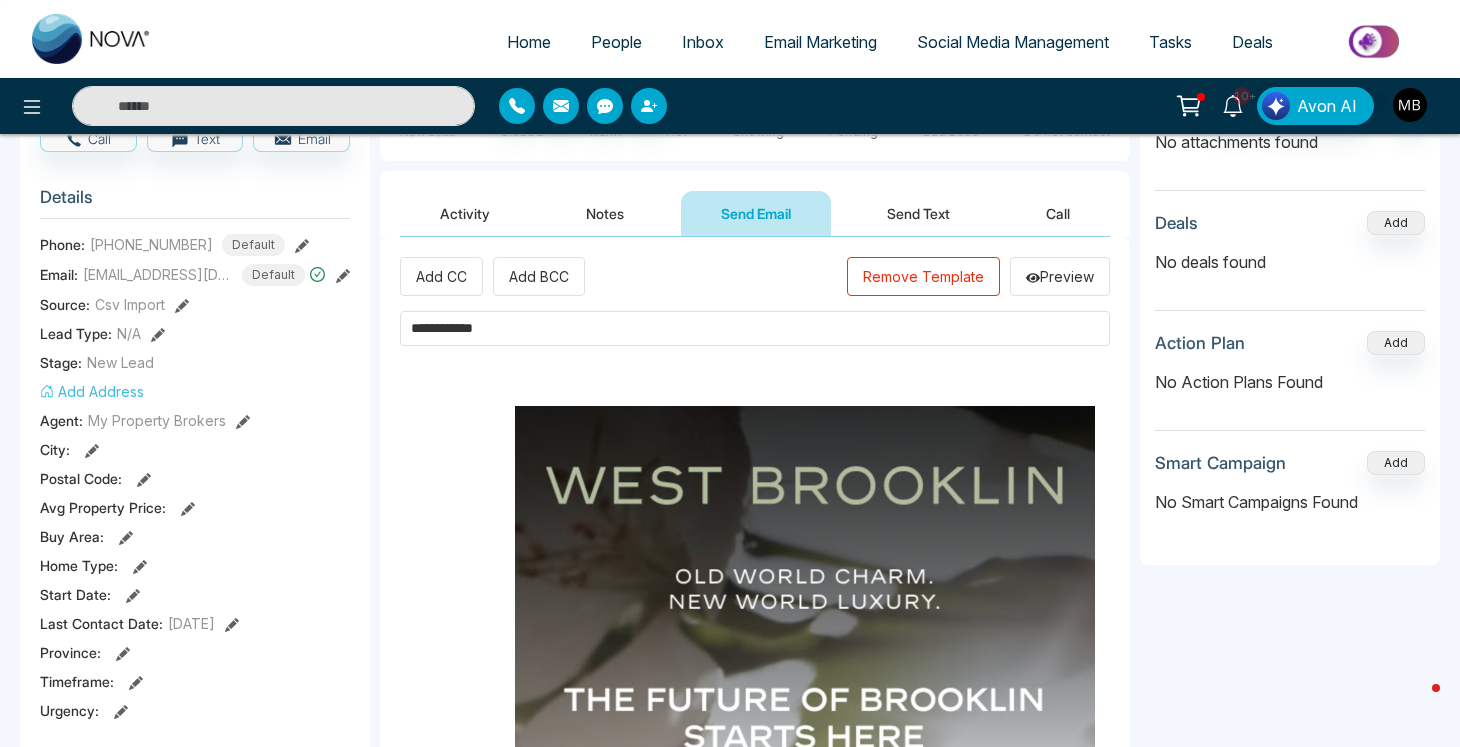 type on "**********" 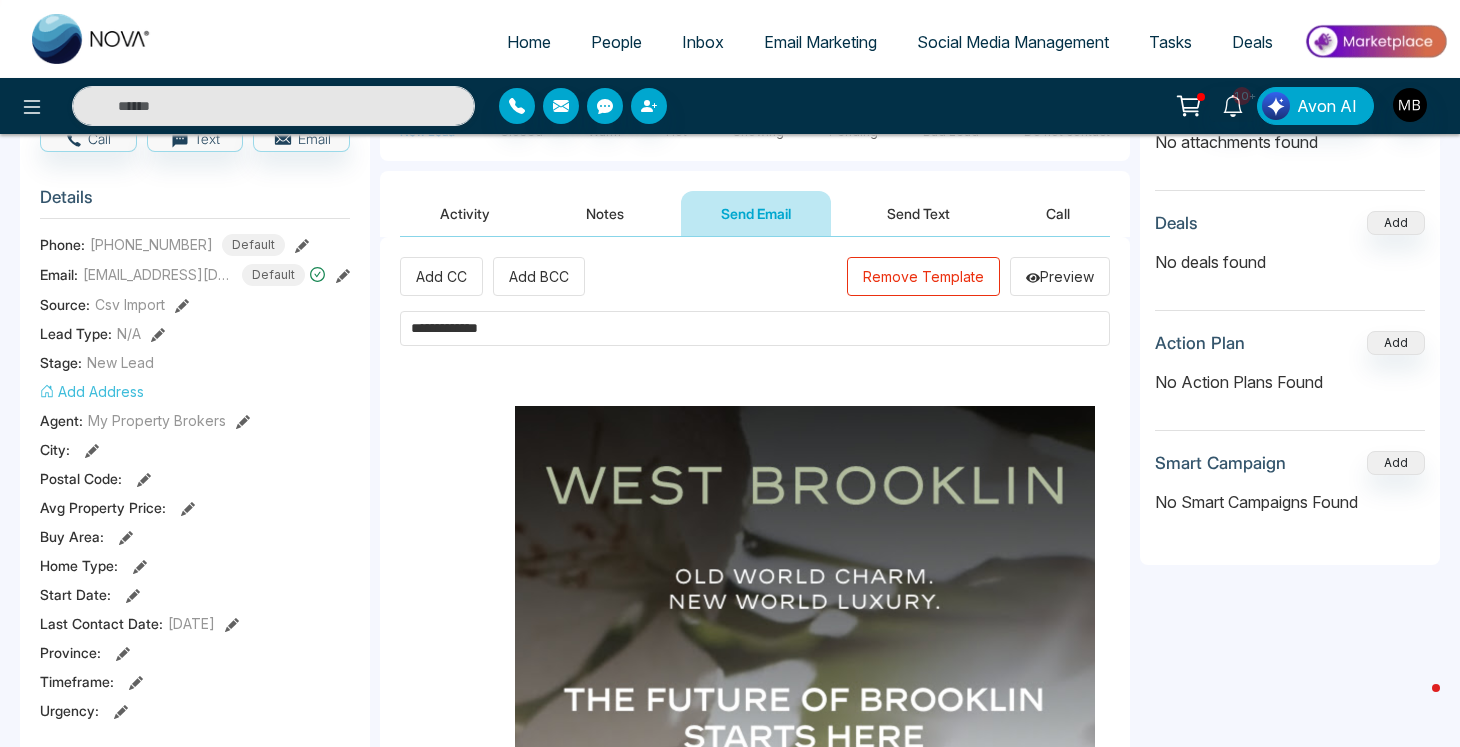 type on "**********" 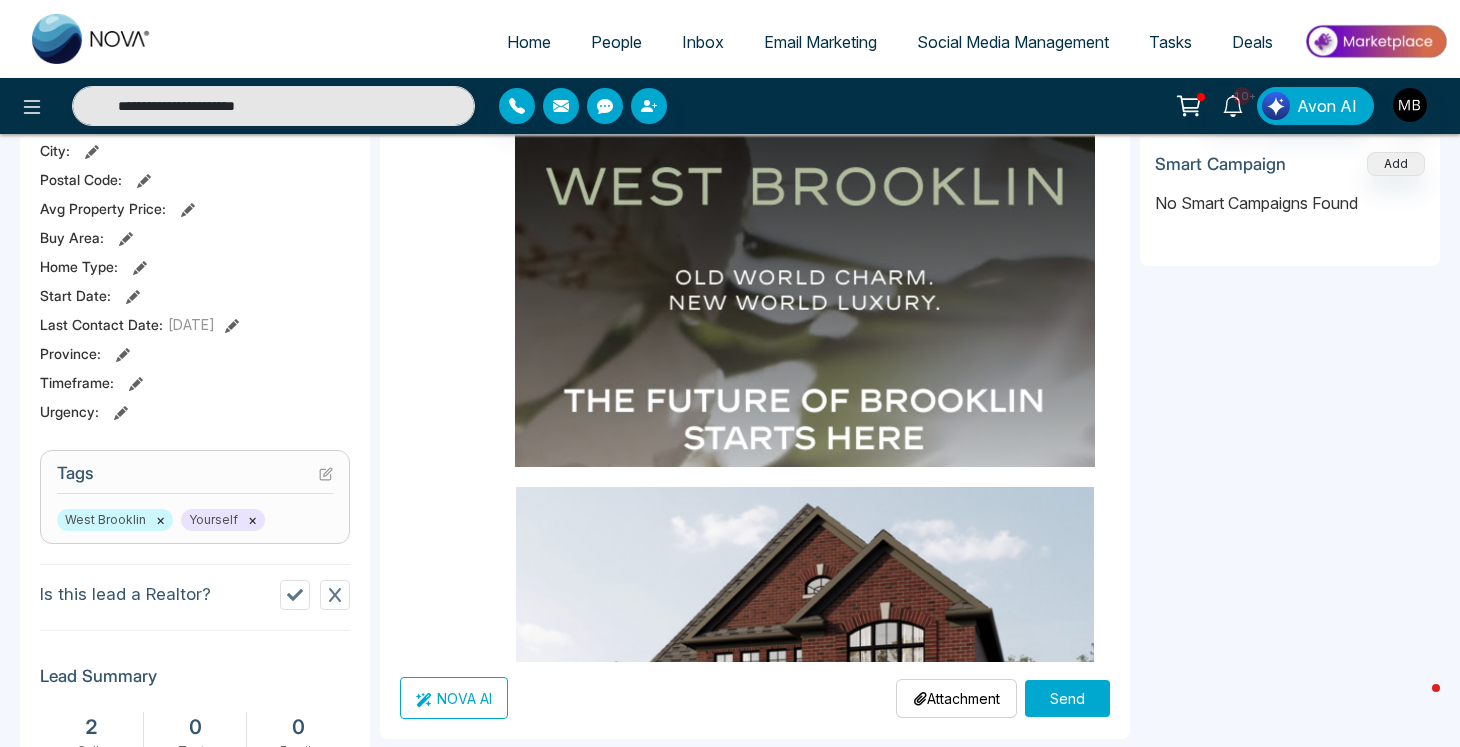 scroll, scrollTop: 905, scrollLeft: 0, axis: vertical 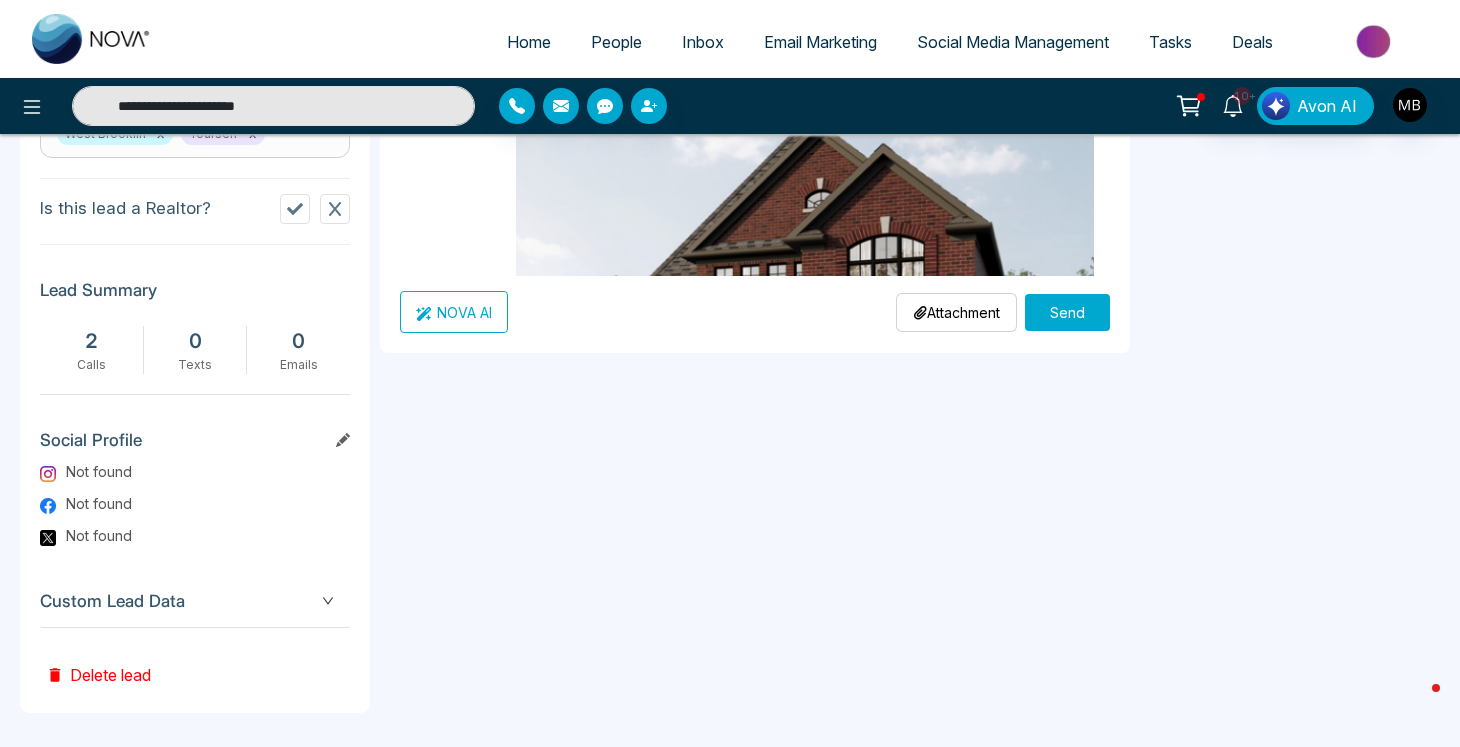 type on "**********" 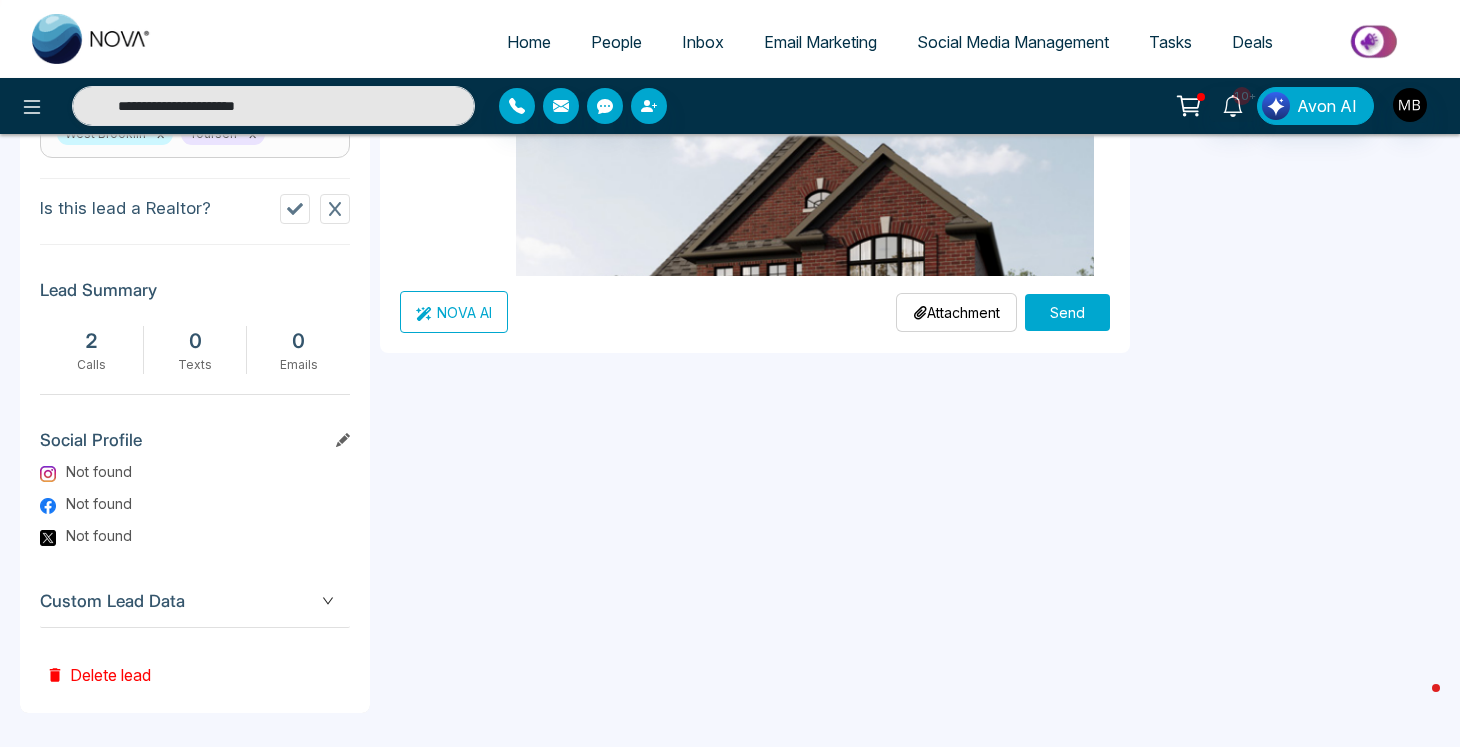 click on "Send" at bounding box center (1067, 312) 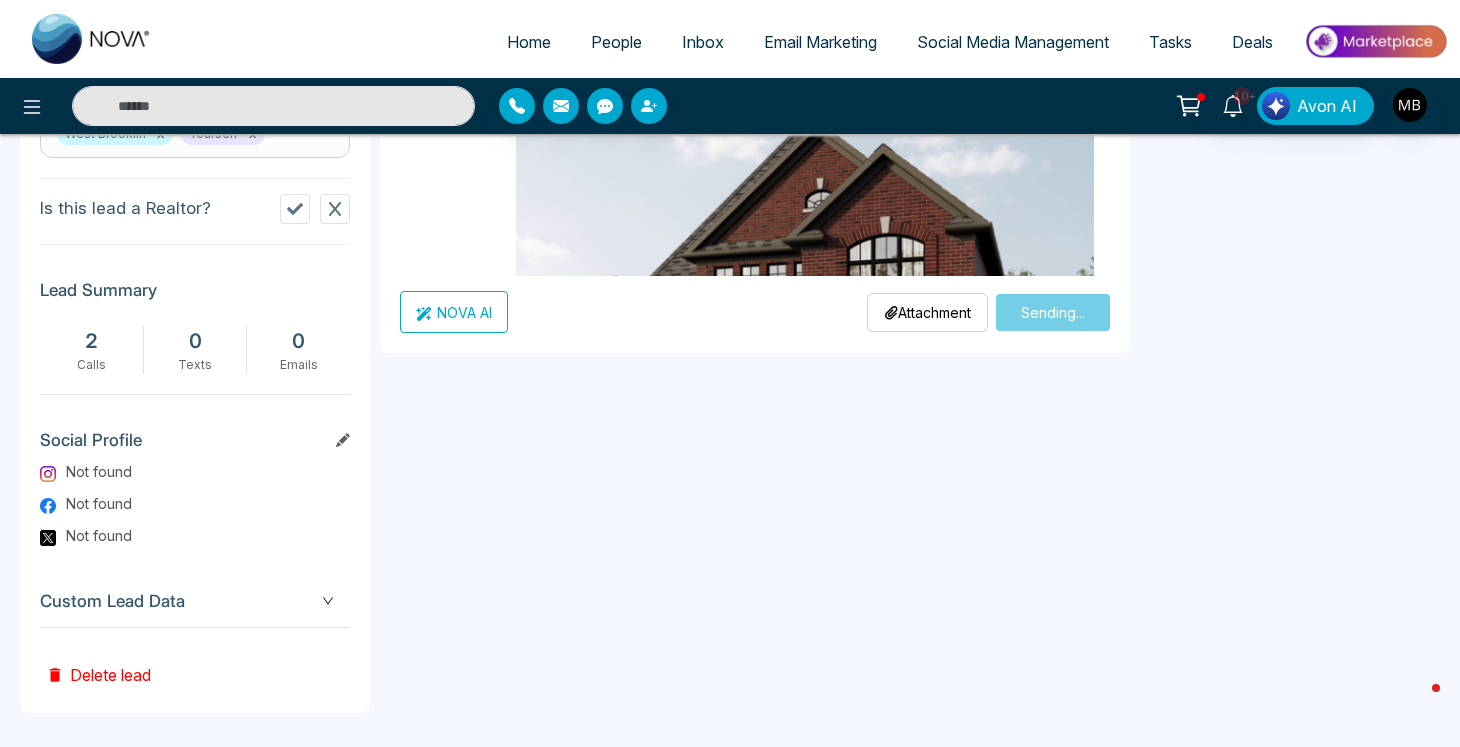 type on "**********" 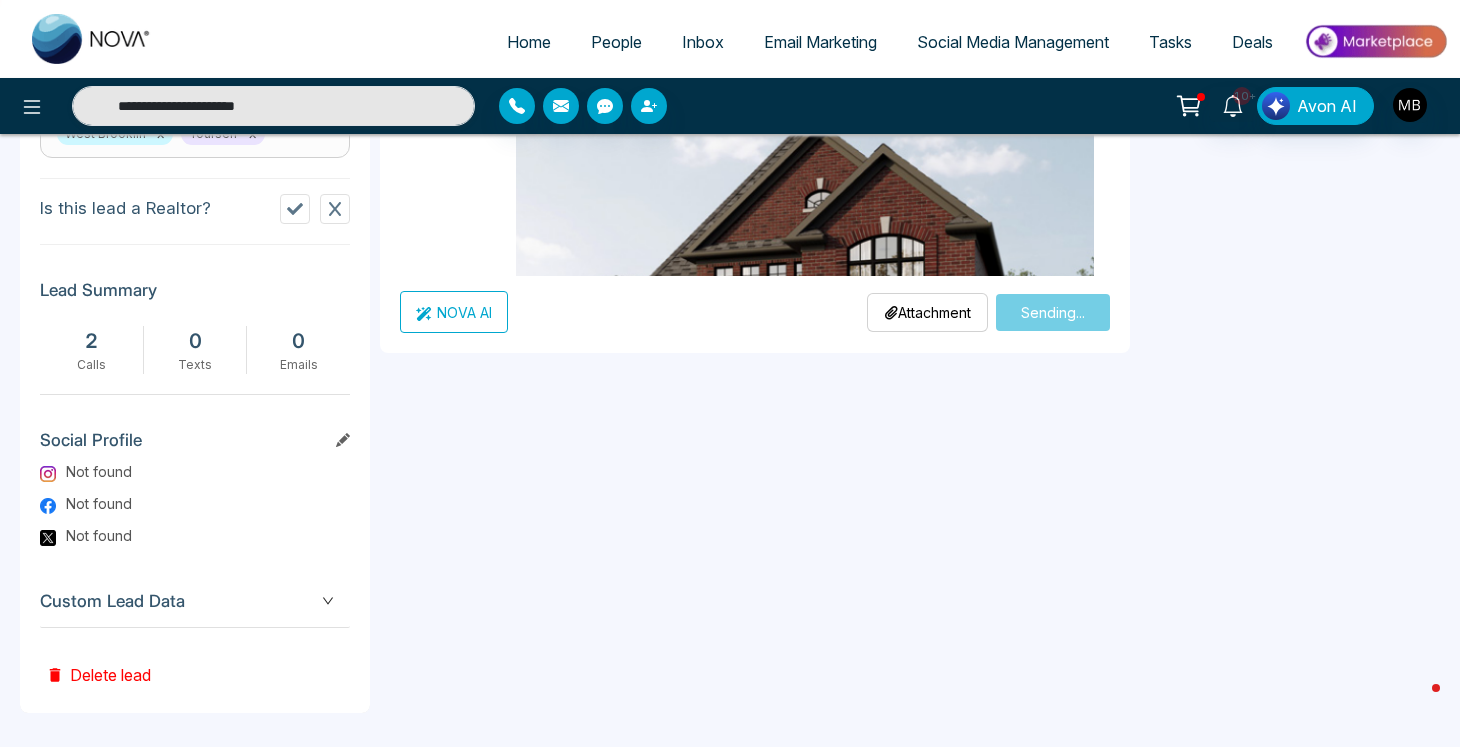 type 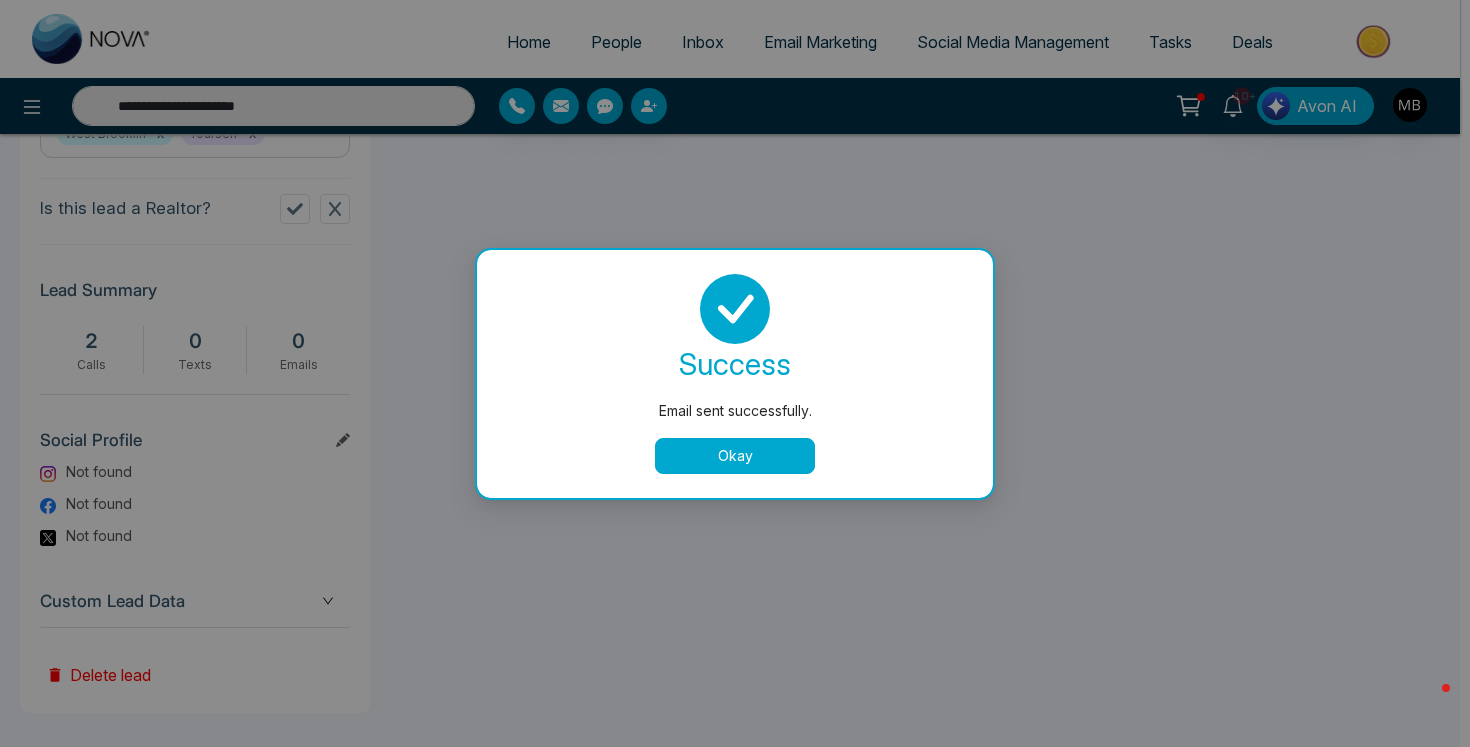 click on "Okay" at bounding box center [735, 456] 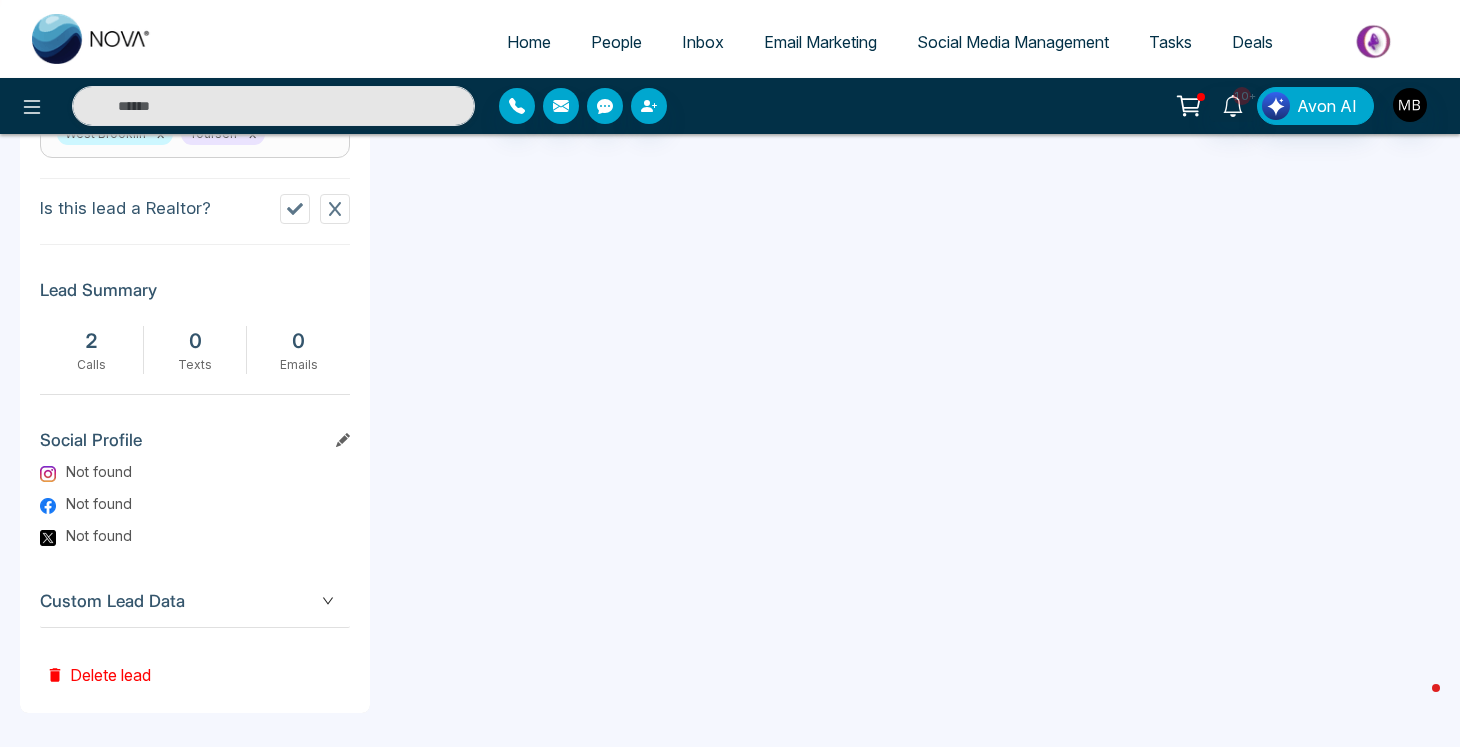 type on "**********" 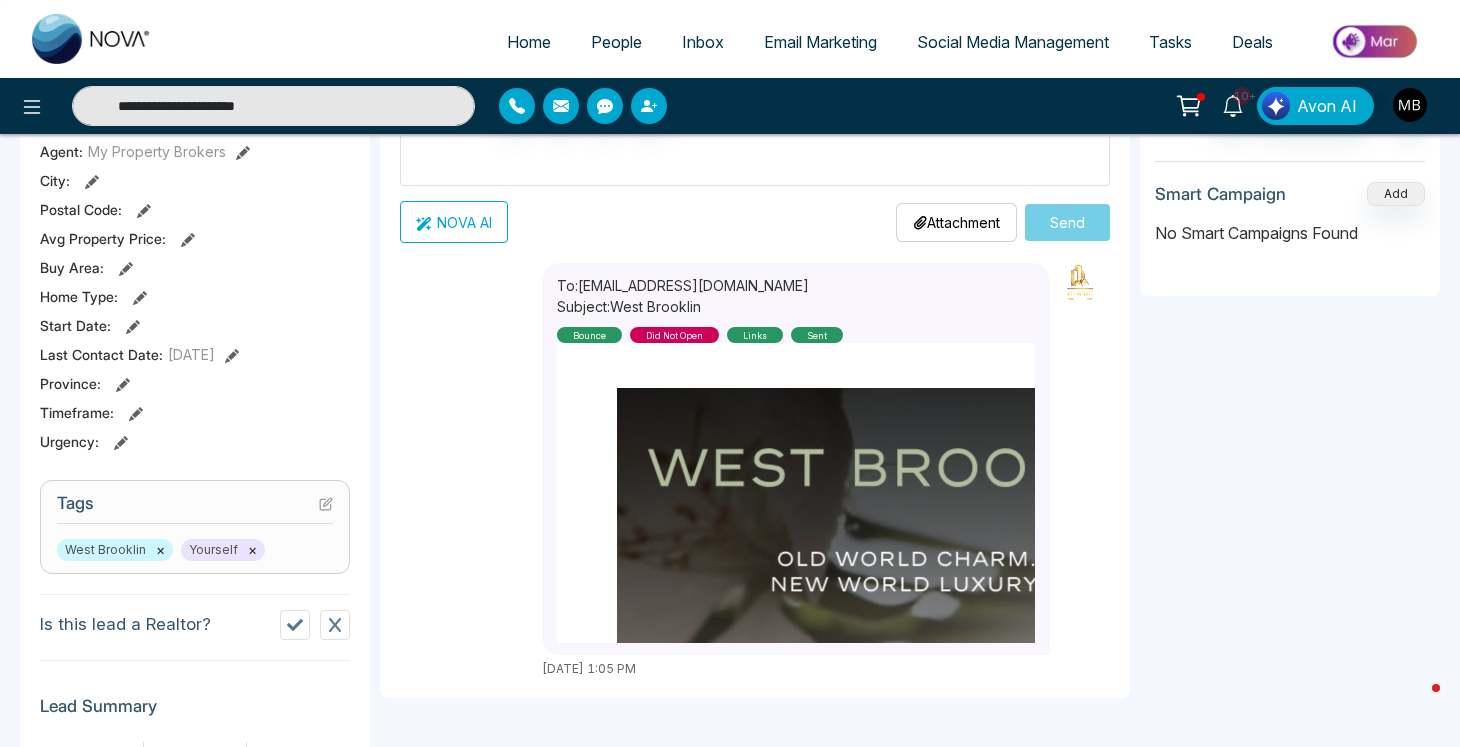 scroll, scrollTop: 0, scrollLeft: 0, axis: both 